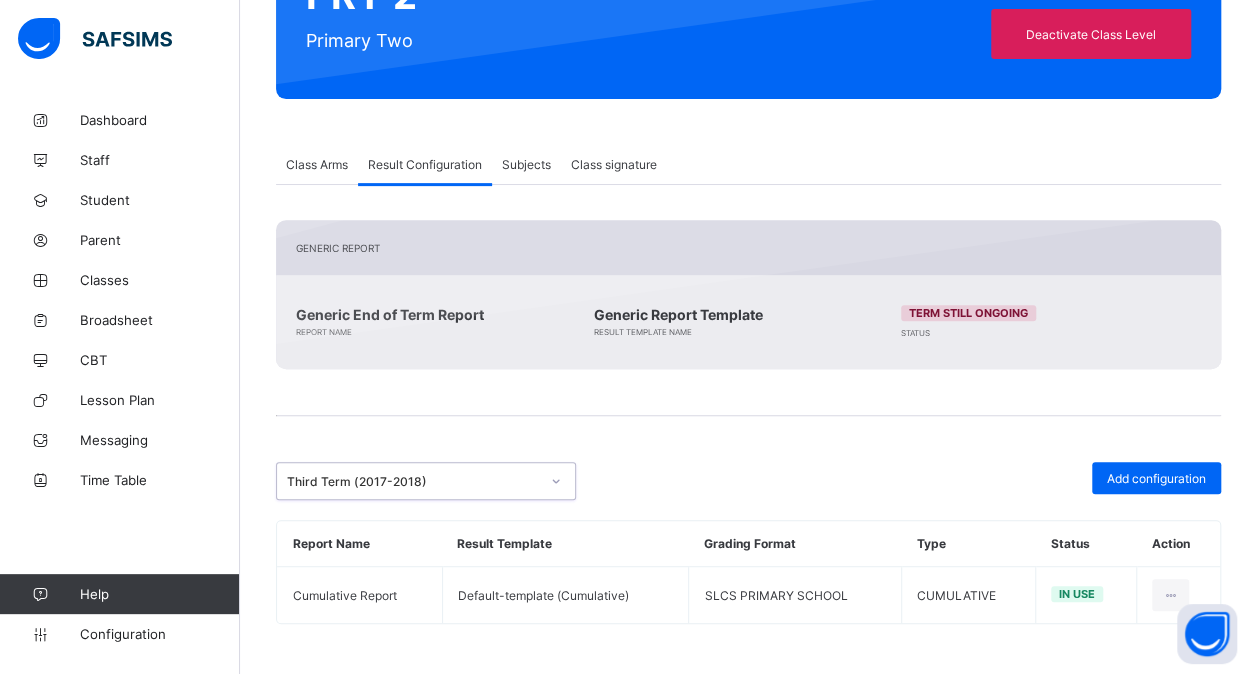 scroll, scrollTop: 260, scrollLeft: 0, axis: vertical 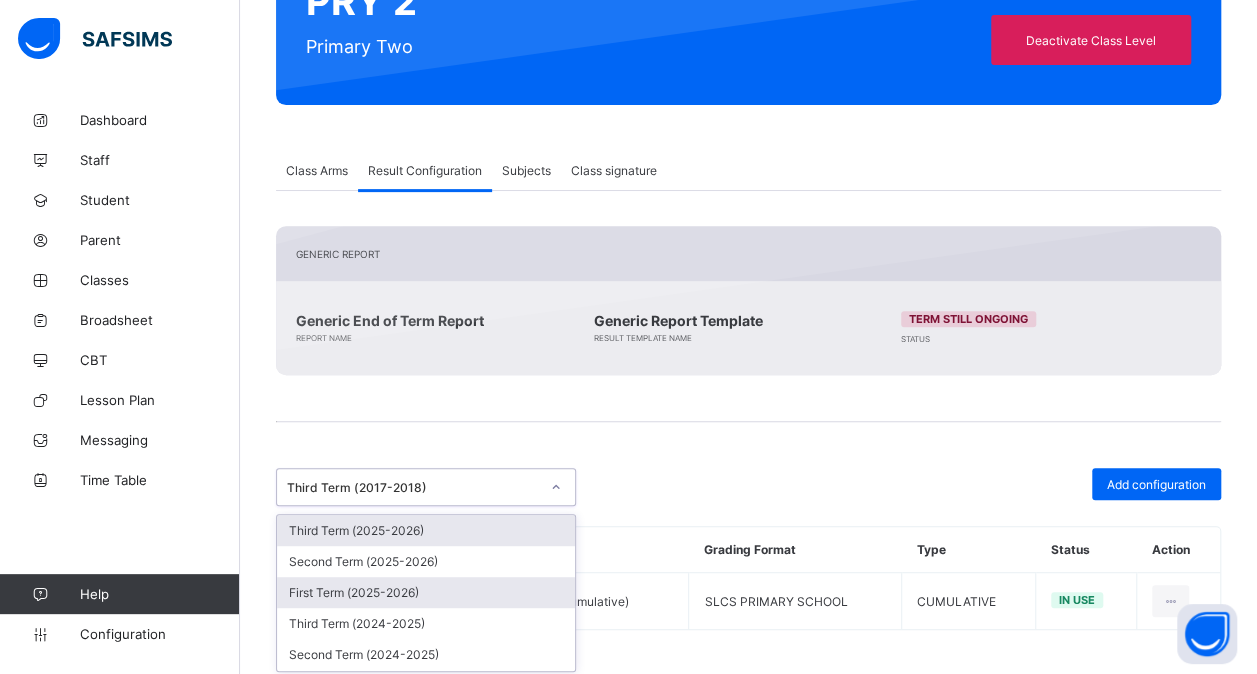 drag, startPoint x: 561, startPoint y: 482, endPoint x: 496, endPoint y: 598, distance: 132.96992 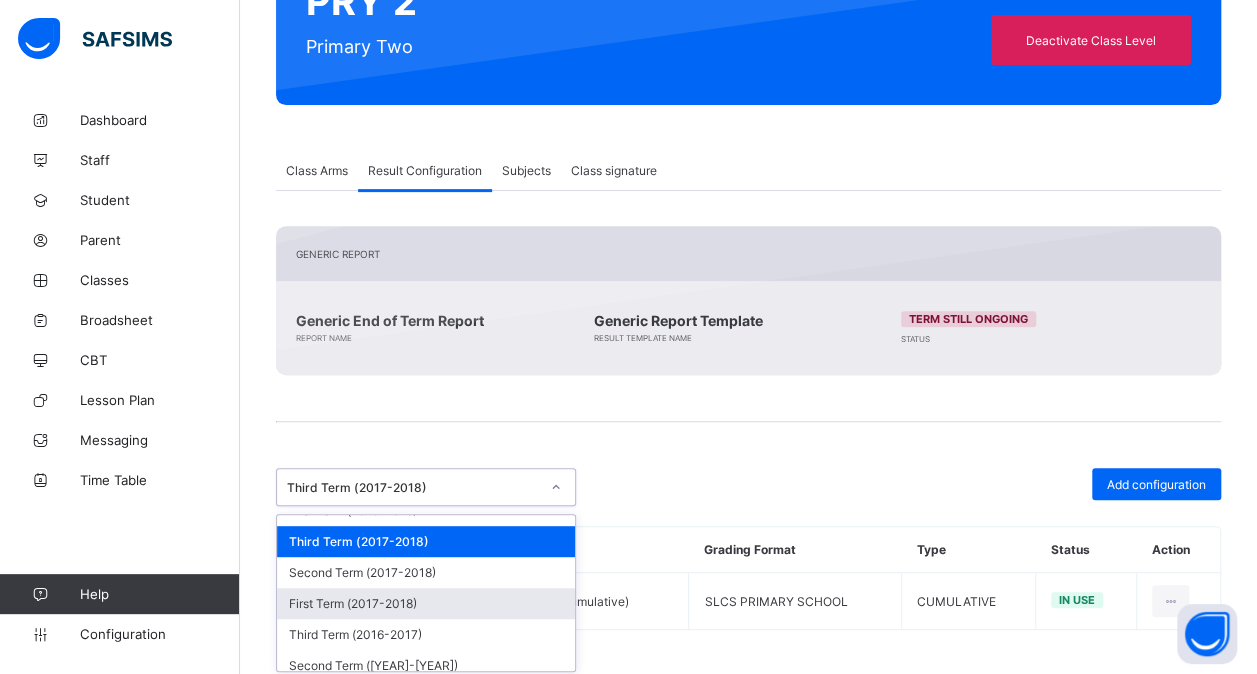 scroll, scrollTop: 703, scrollLeft: 0, axis: vertical 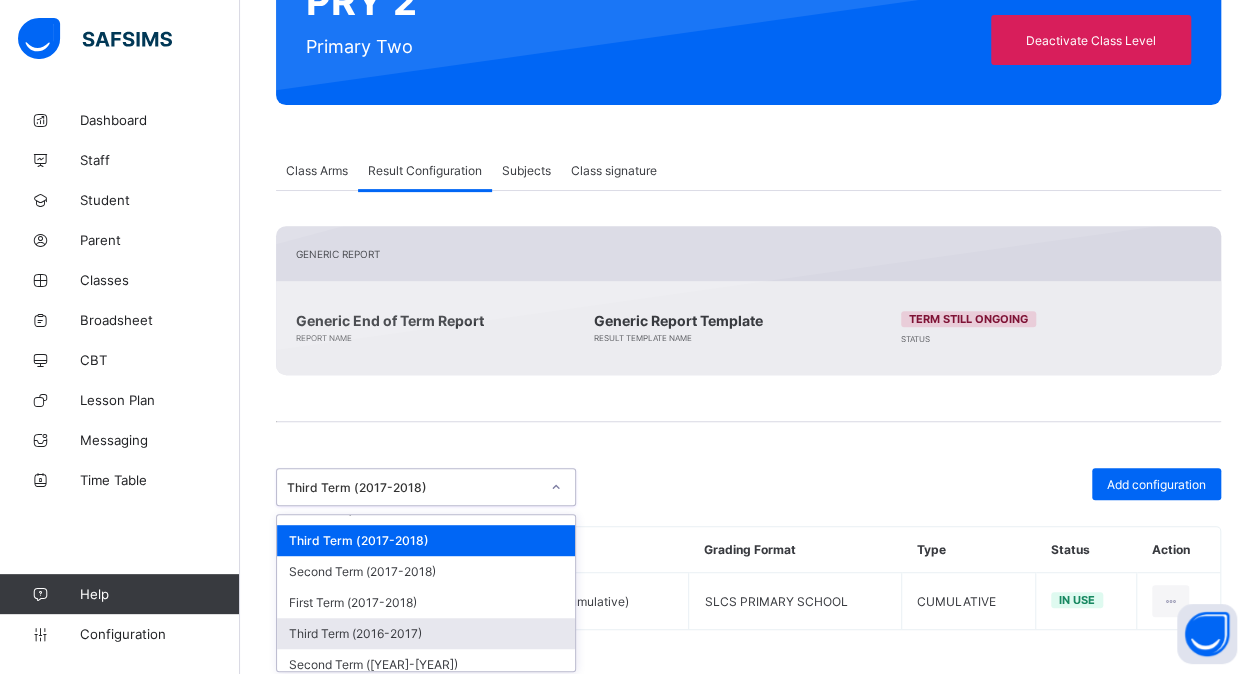 click on "Third Term (2016-2017)" at bounding box center (426, 633) 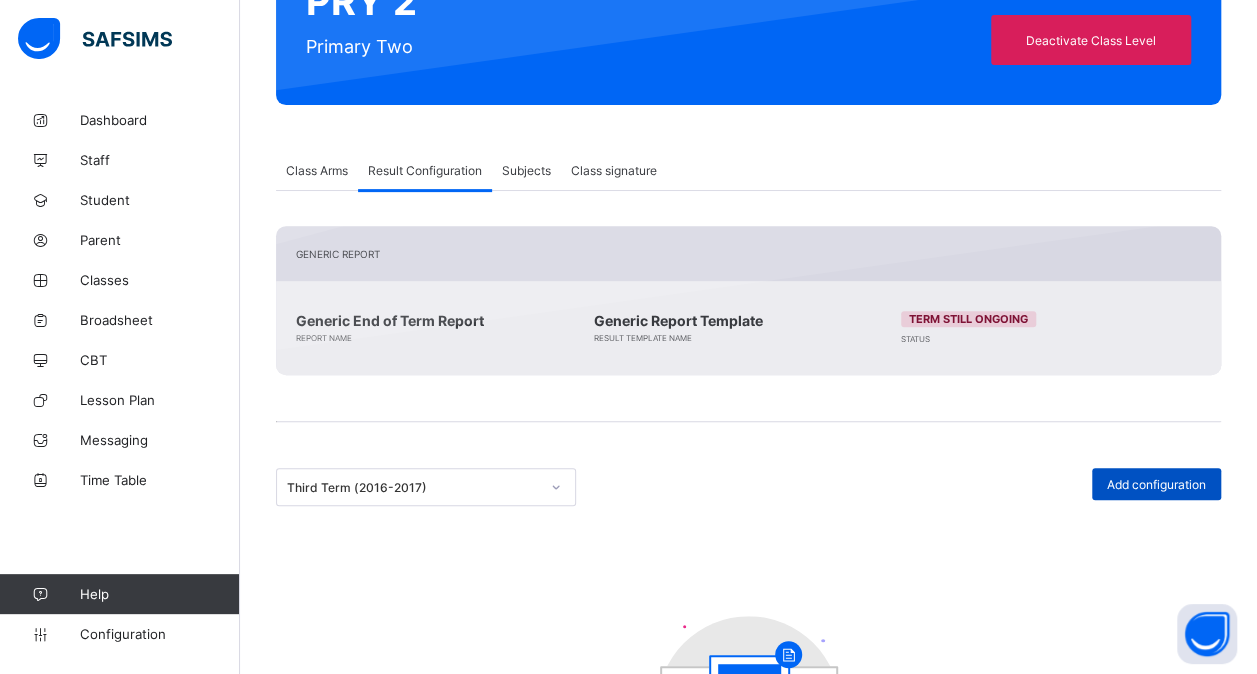 click on "Add configuration" at bounding box center (1156, 484) 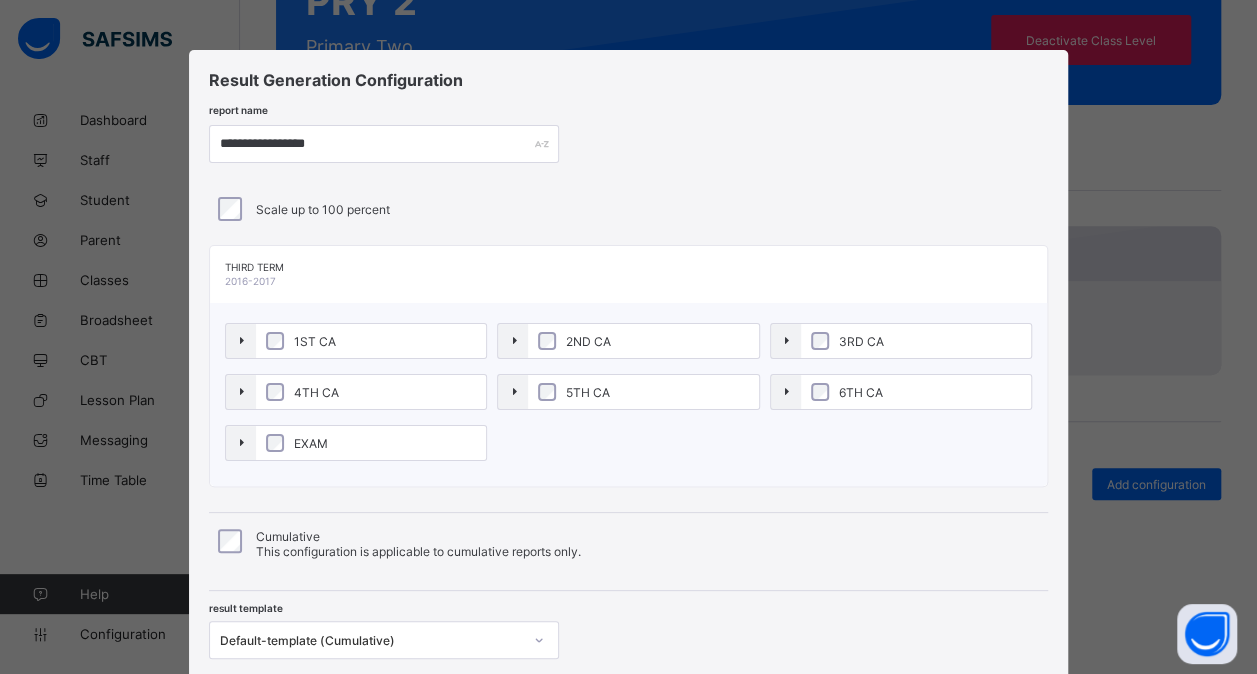 scroll, scrollTop: 138, scrollLeft: 0, axis: vertical 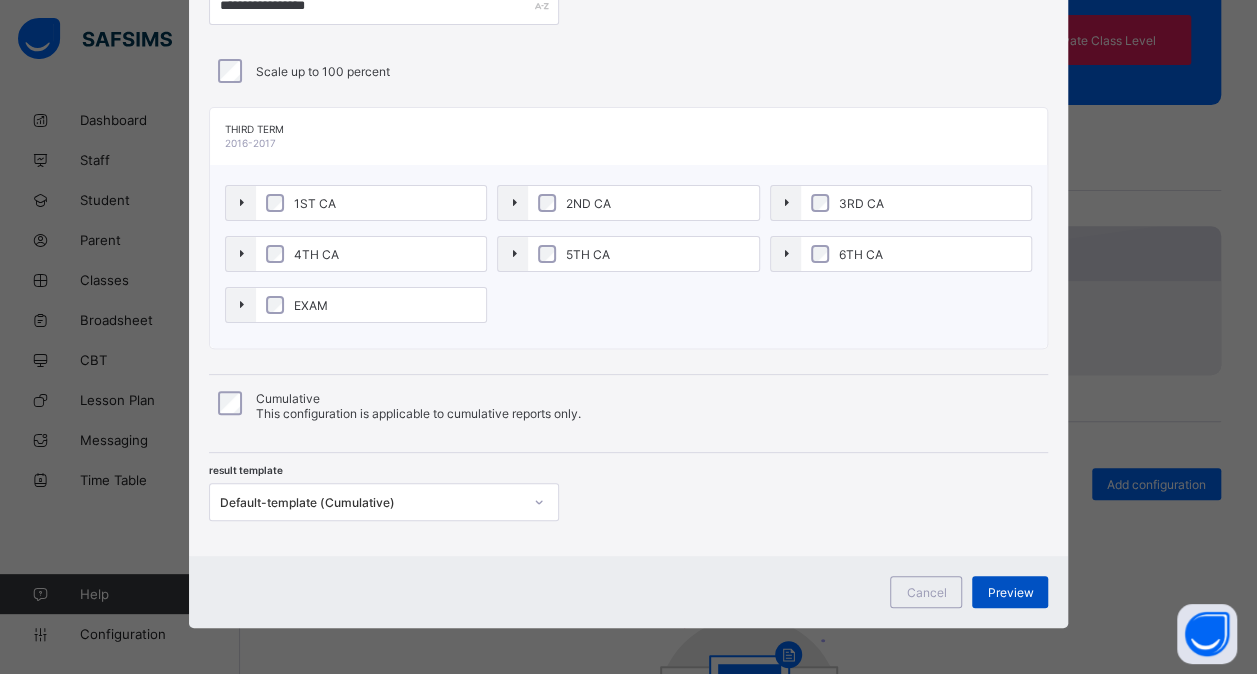 click on "Preview" at bounding box center [1010, 592] 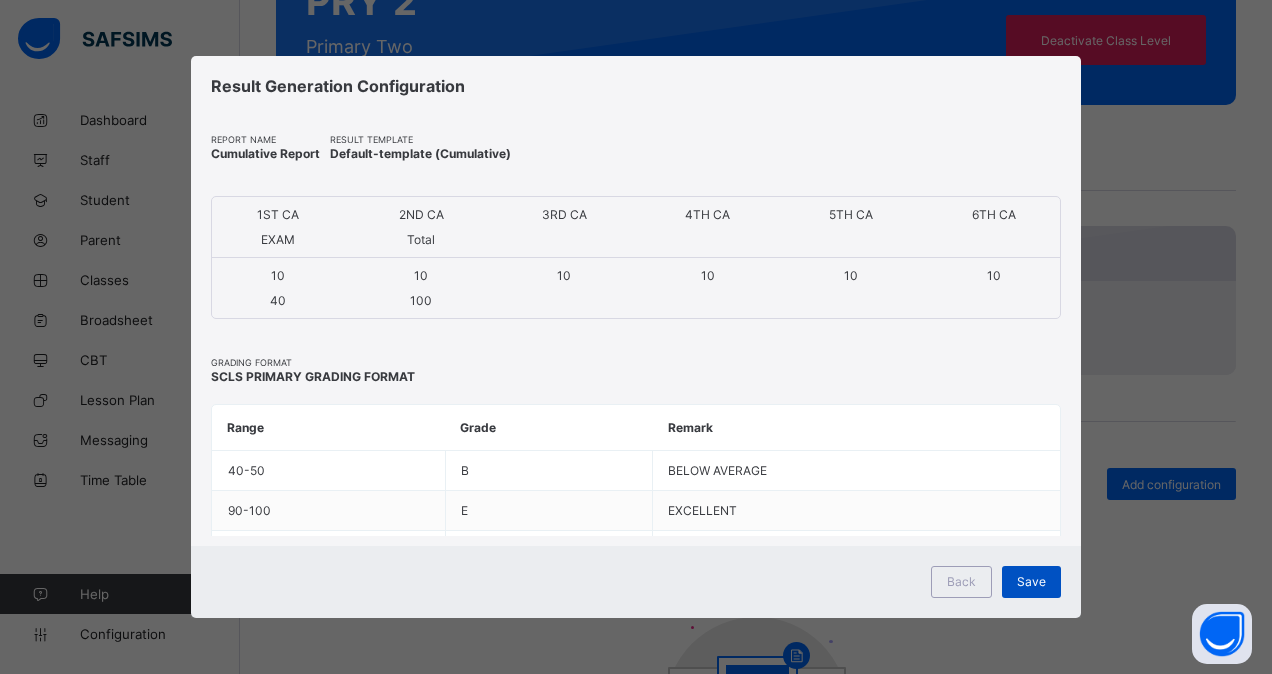 click on "Save" at bounding box center [1031, 581] 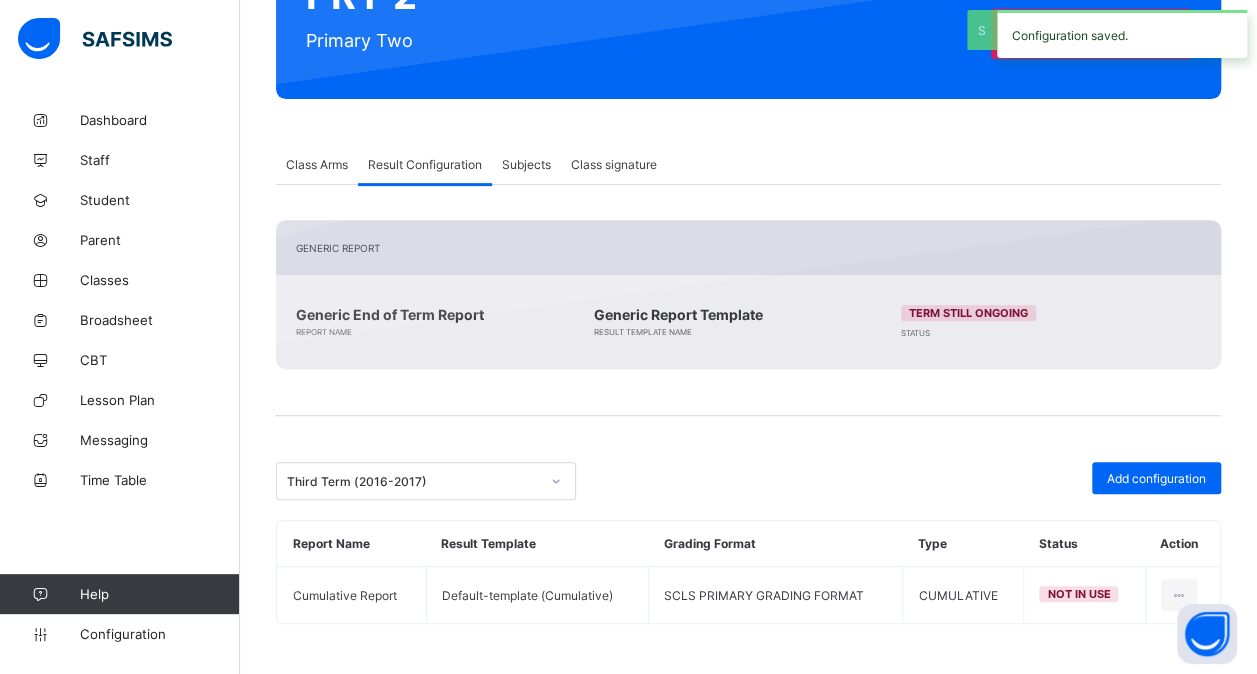 scroll, scrollTop: 260, scrollLeft: 0, axis: vertical 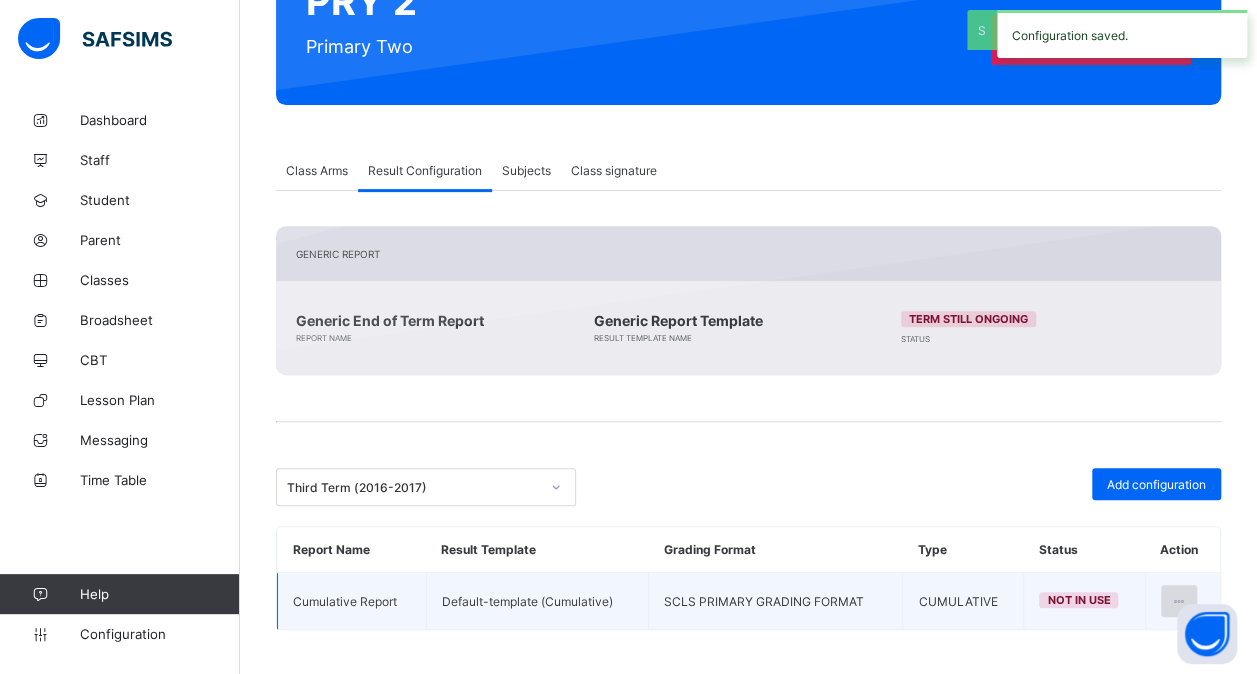 drag, startPoint x: 1194, startPoint y: 604, endPoint x: 1186, endPoint y: 592, distance: 14.422205 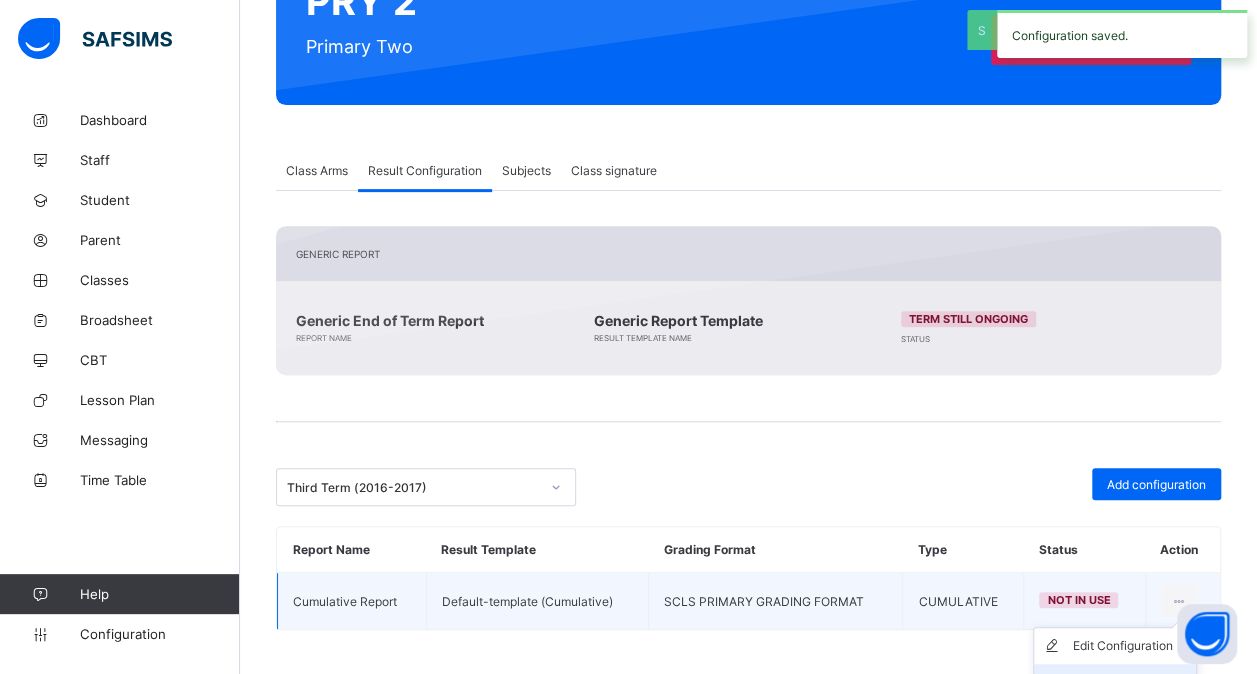 click on "Set in use" at bounding box center [1130, 682] 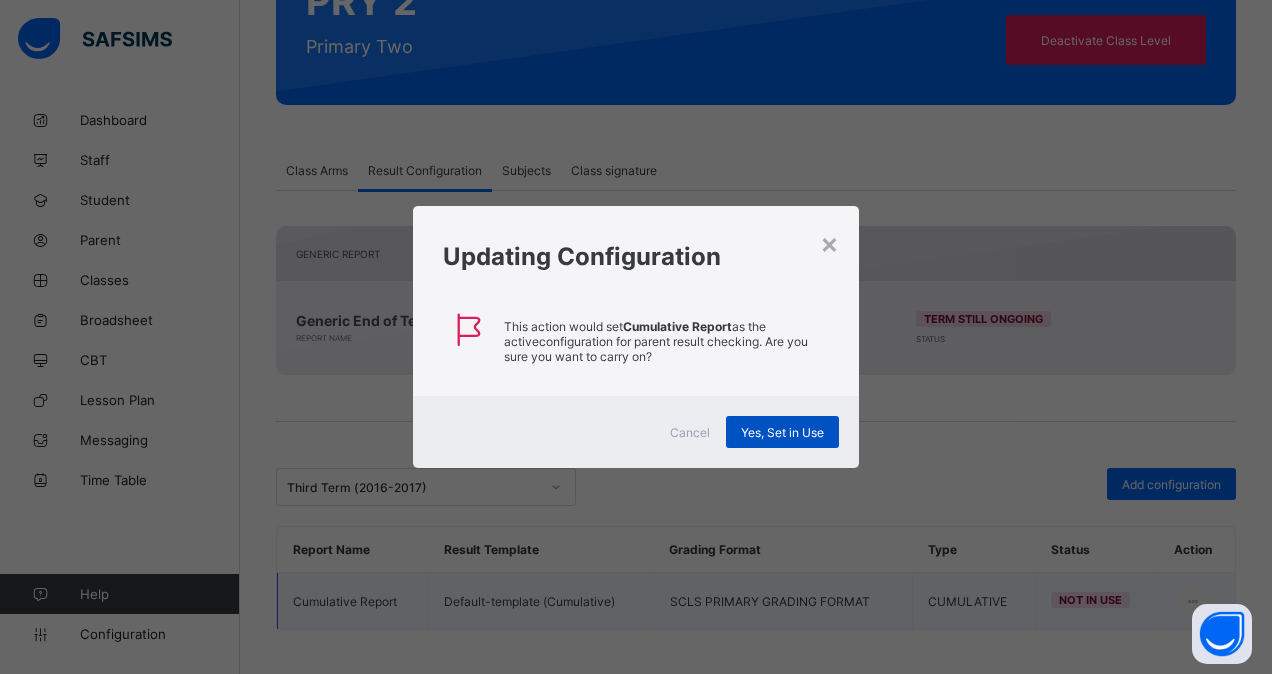 click on "Yes, Set in Use" at bounding box center (782, 432) 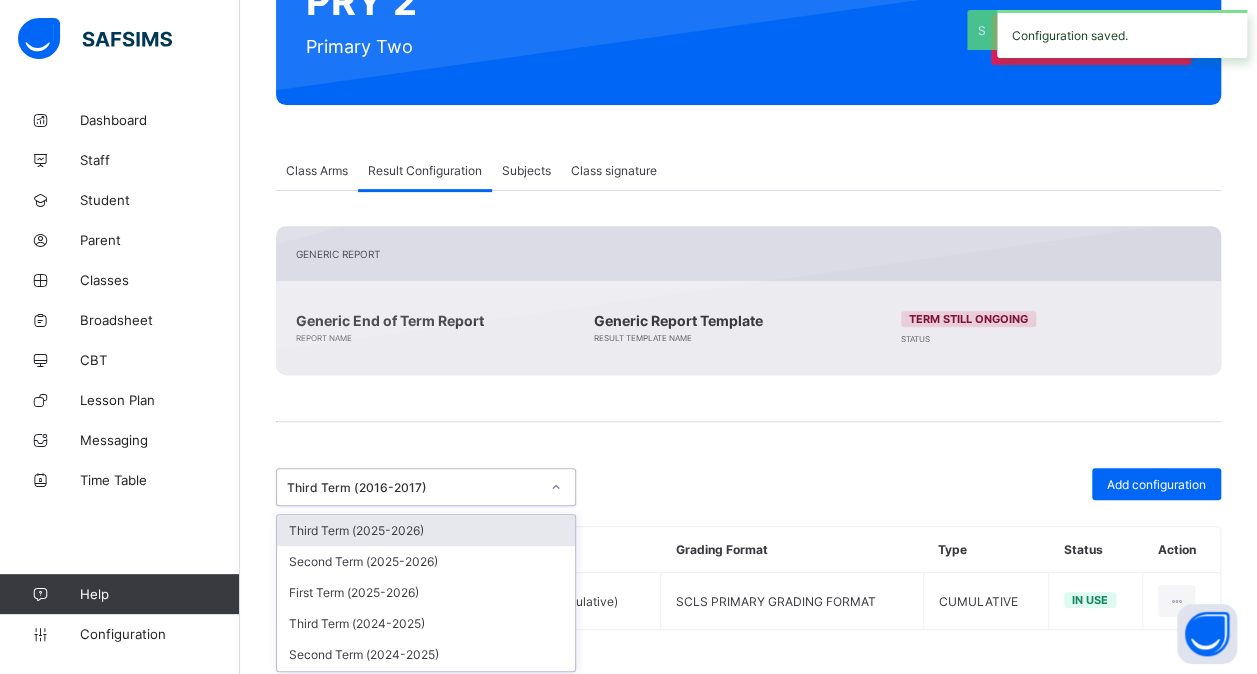 click at bounding box center [556, 487] 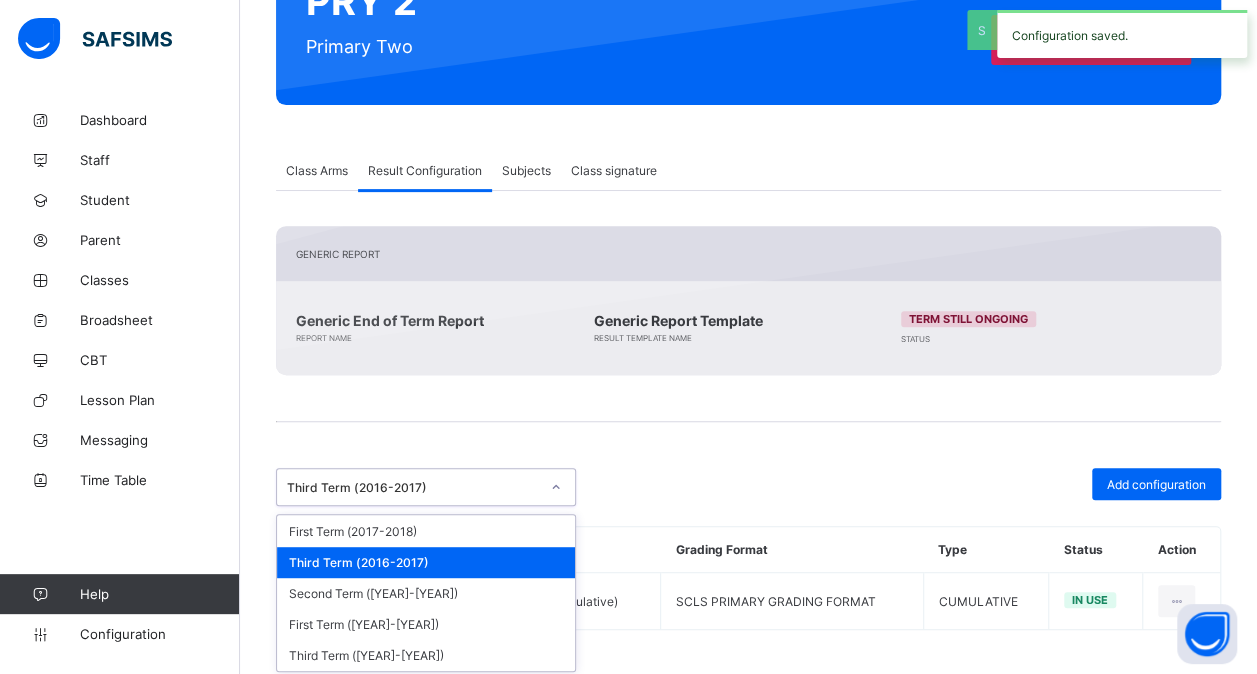 scroll, scrollTop: 795, scrollLeft: 0, axis: vertical 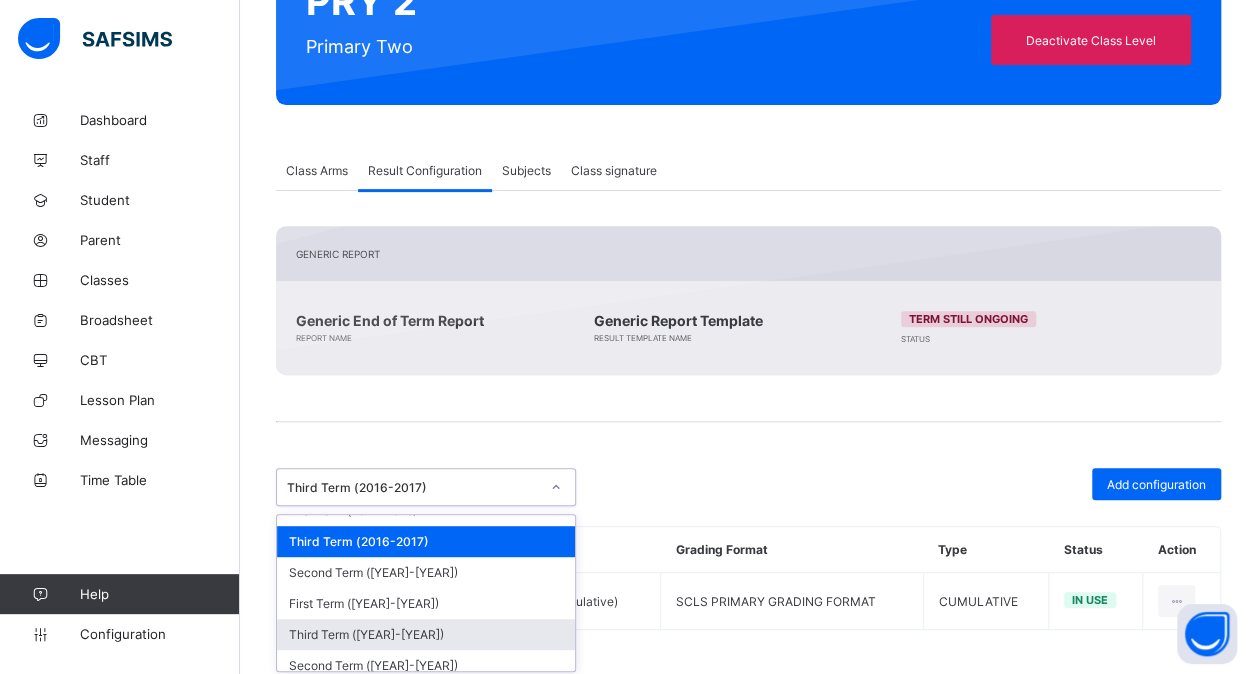 click on "Third Term ([YEAR]-[YEAR])" at bounding box center (426, 634) 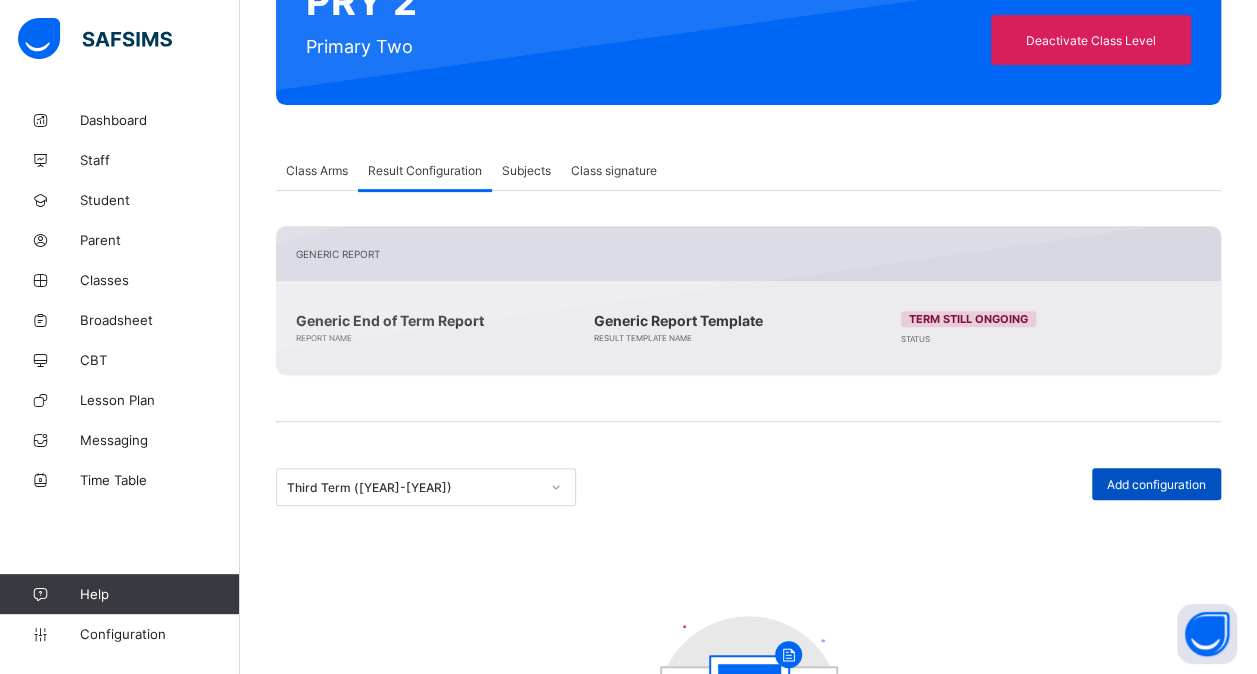click on "Add configuration" at bounding box center (1156, 484) 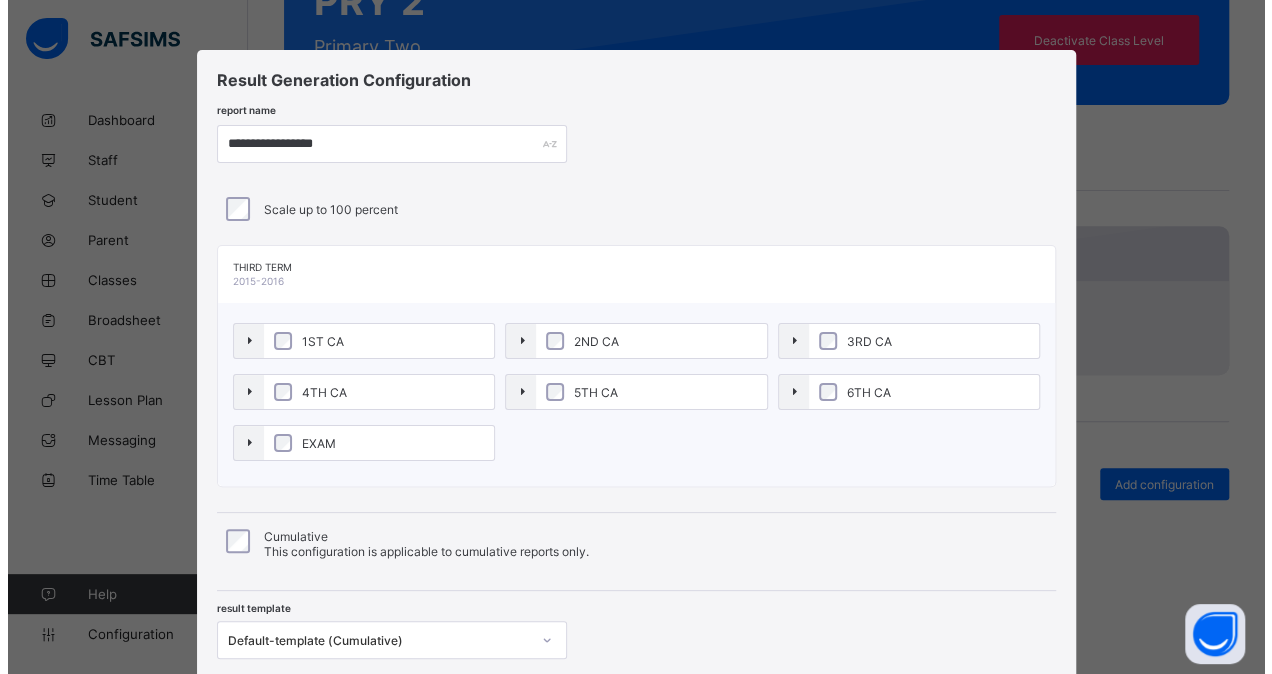 scroll, scrollTop: 138, scrollLeft: 0, axis: vertical 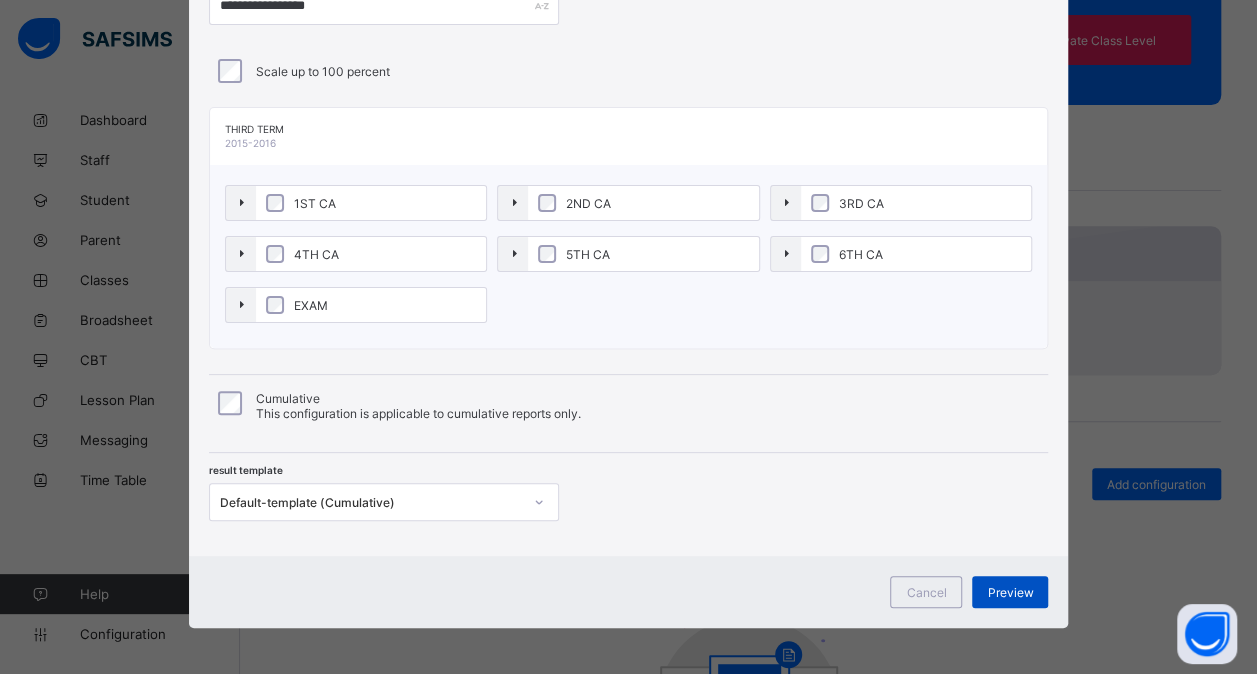 click on "Preview" at bounding box center [1010, 592] 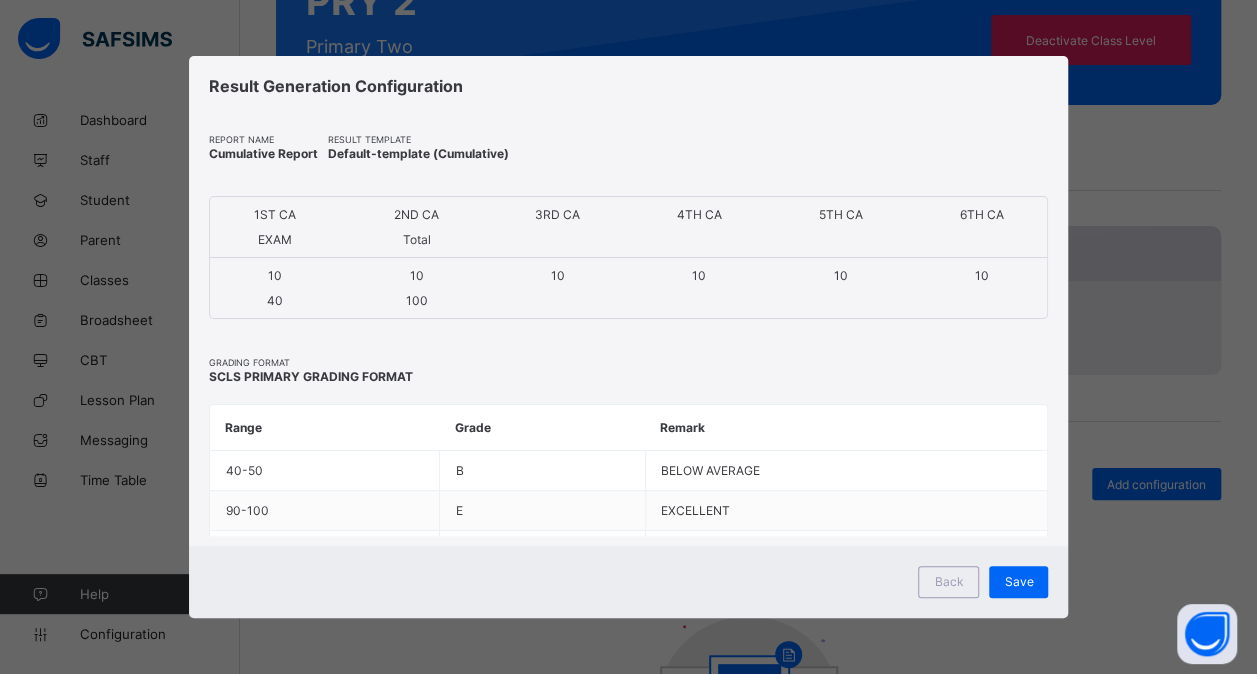 scroll, scrollTop: 0, scrollLeft: 0, axis: both 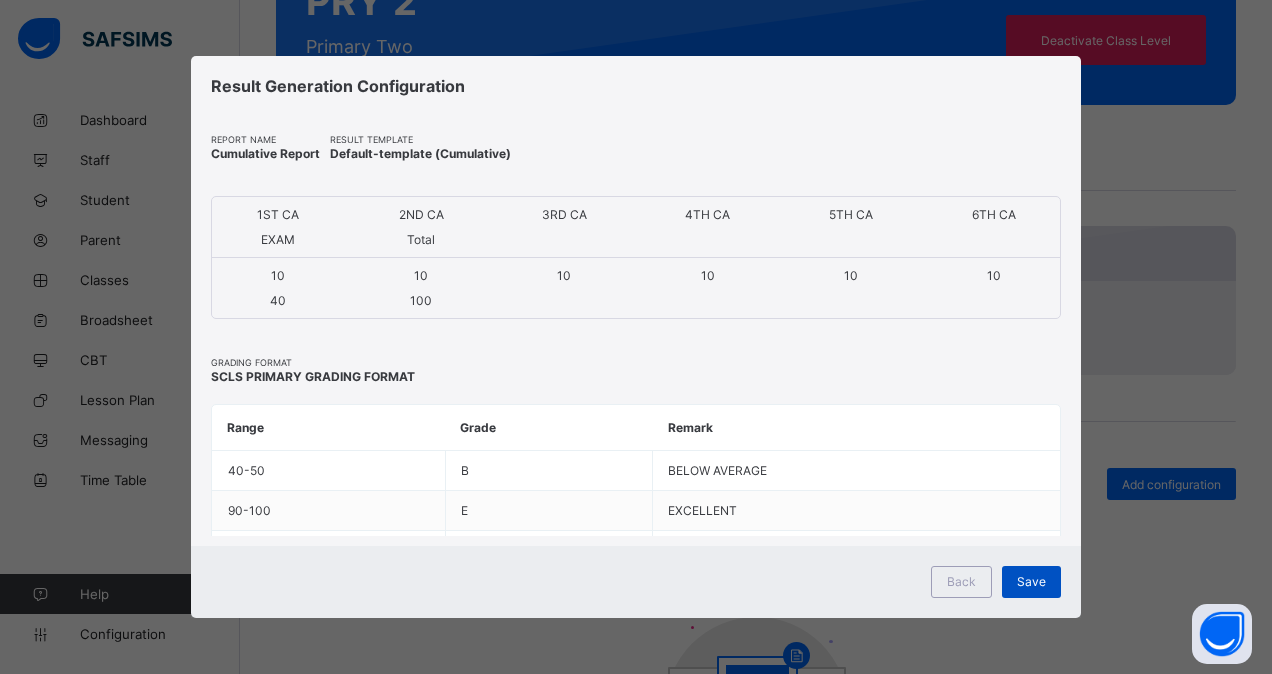 click on "Save" at bounding box center (1031, 581) 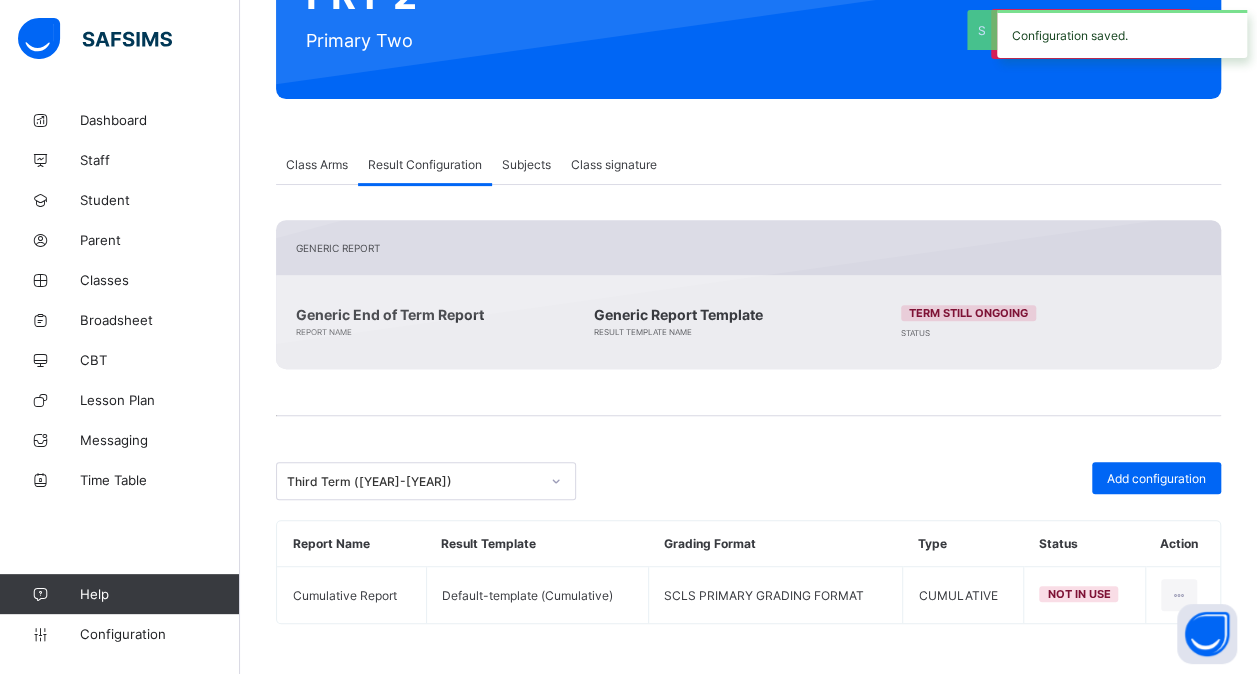 scroll, scrollTop: 260, scrollLeft: 0, axis: vertical 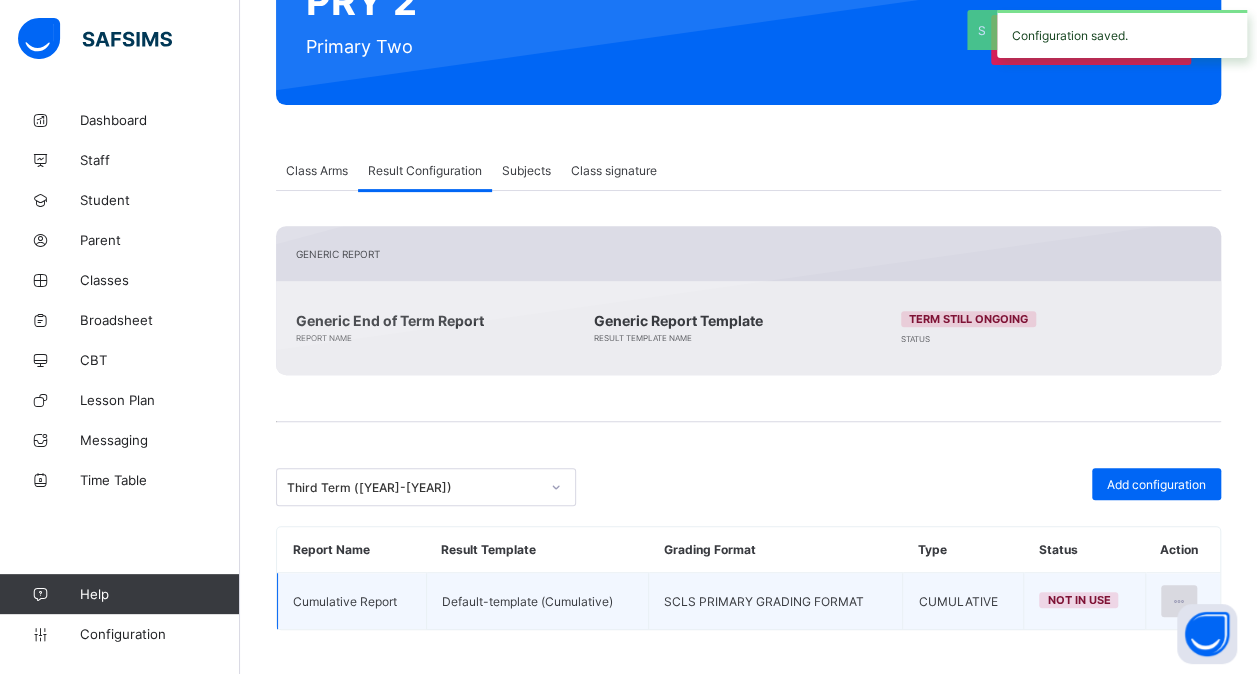 click at bounding box center (1179, 601) 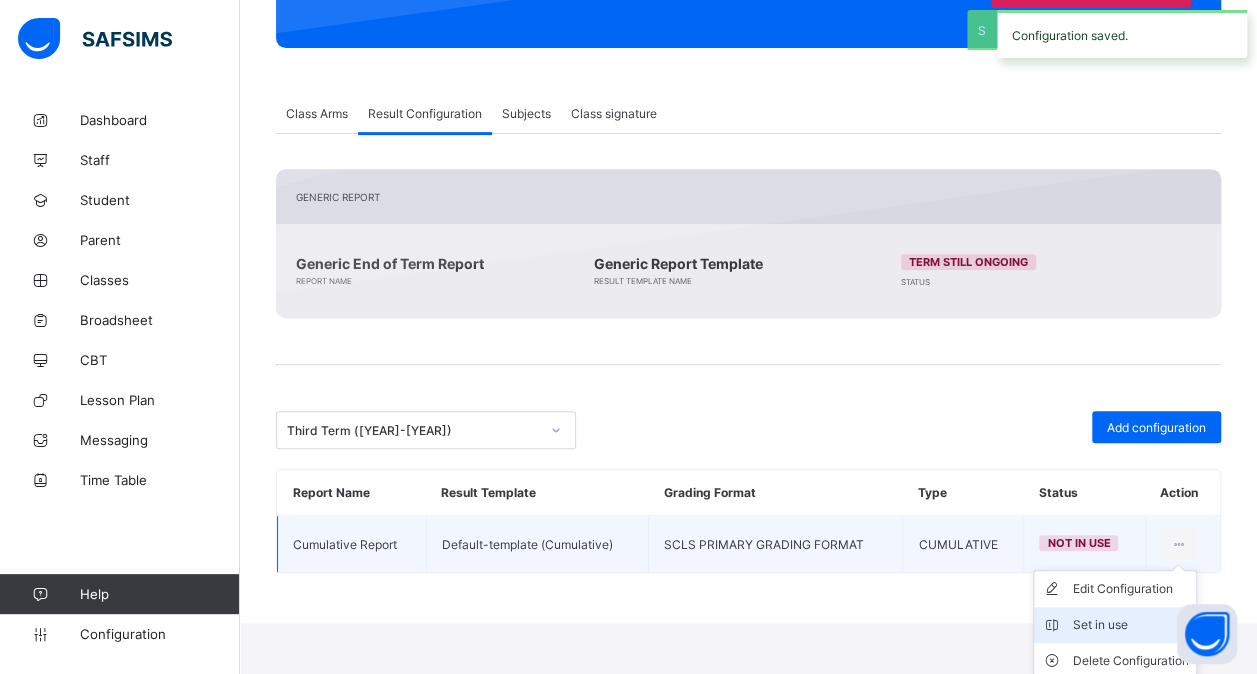 click on "Set in use" at bounding box center (1130, 625) 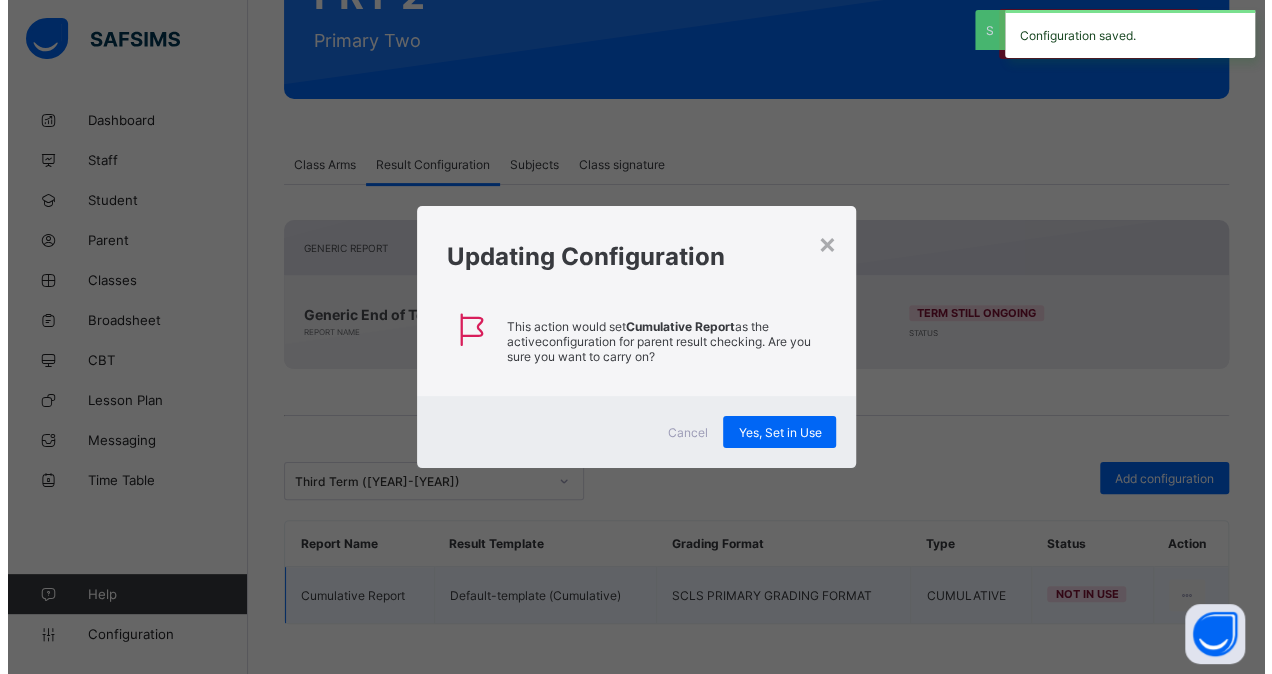 scroll, scrollTop: 260, scrollLeft: 0, axis: vertical 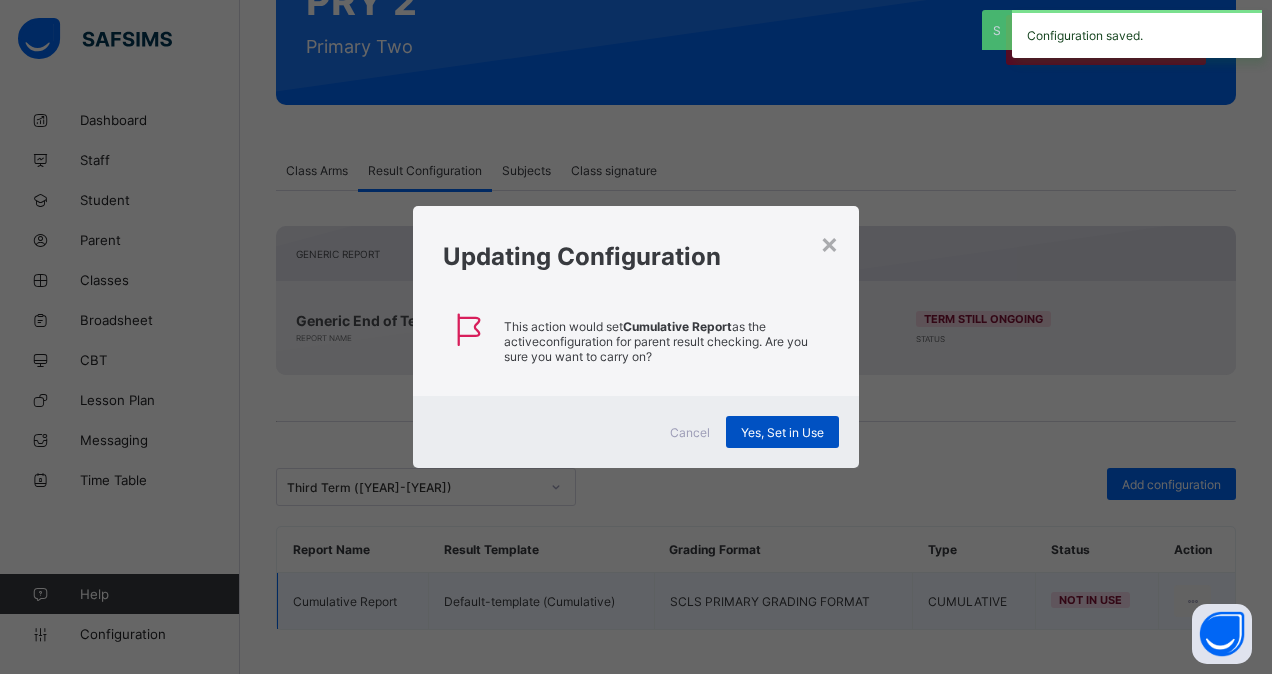 click on "Yes, Set in Use" at bounding box center (782, 432) 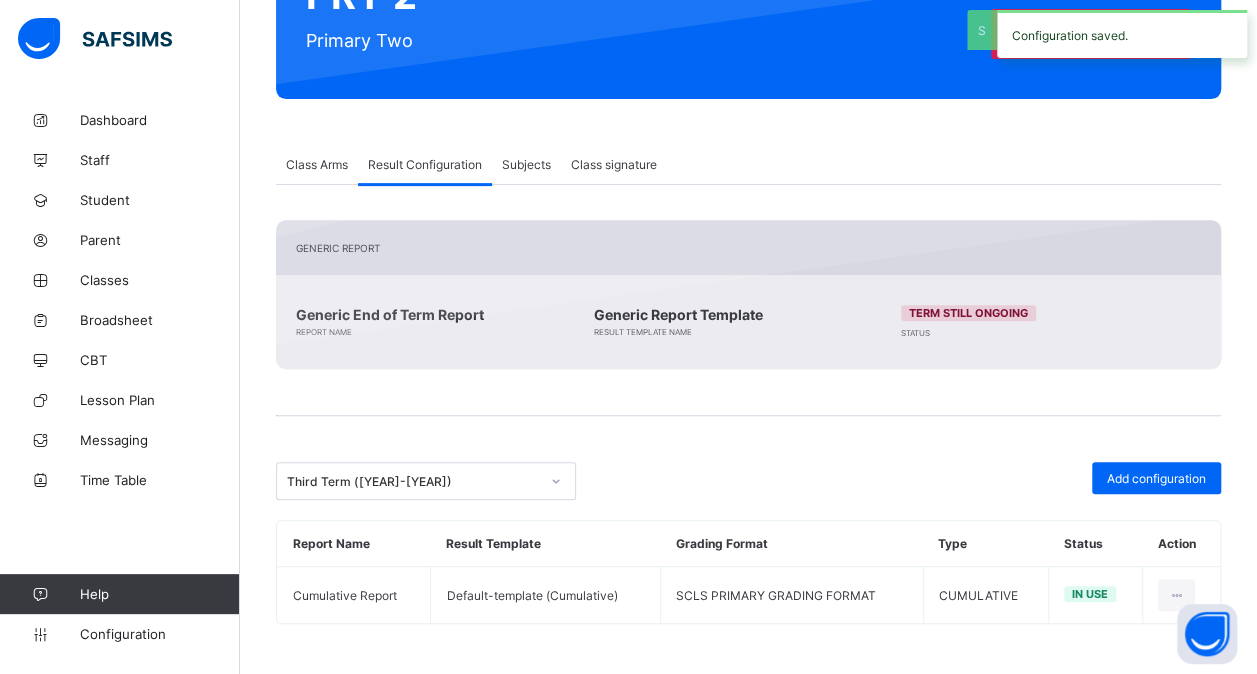 scroll, scrollTop: 260, scrollLeft: 0, axis: vertical 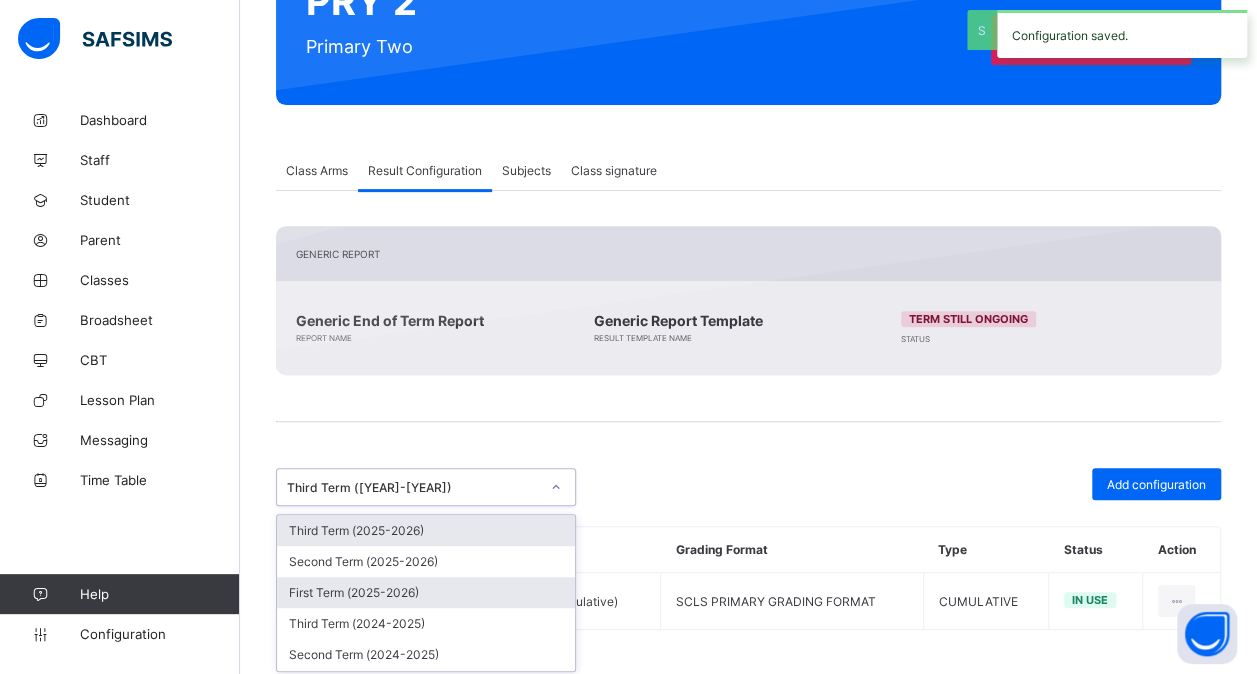 drag, startPoint x: 558, startPoint y: 489, endPoint x: 473, endPoint y: 578, distance: 123.069084 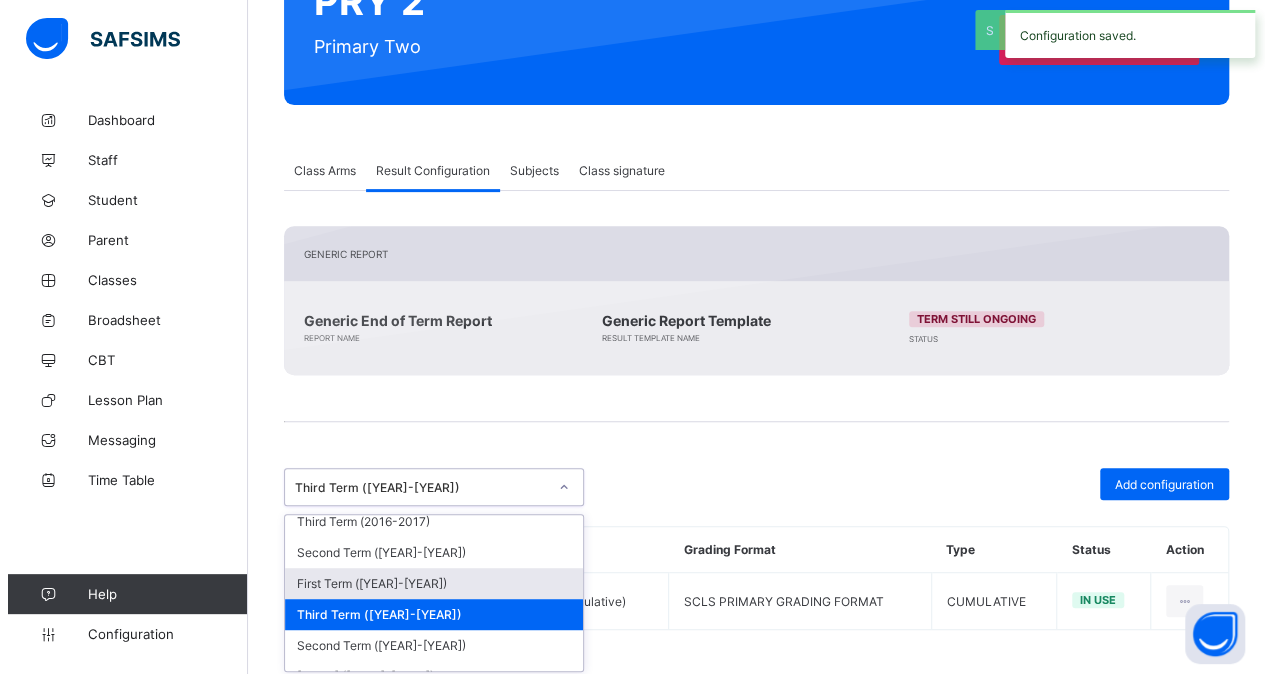 scroll, scrollTop: 834, scrollLeft: 0, axis: vertical 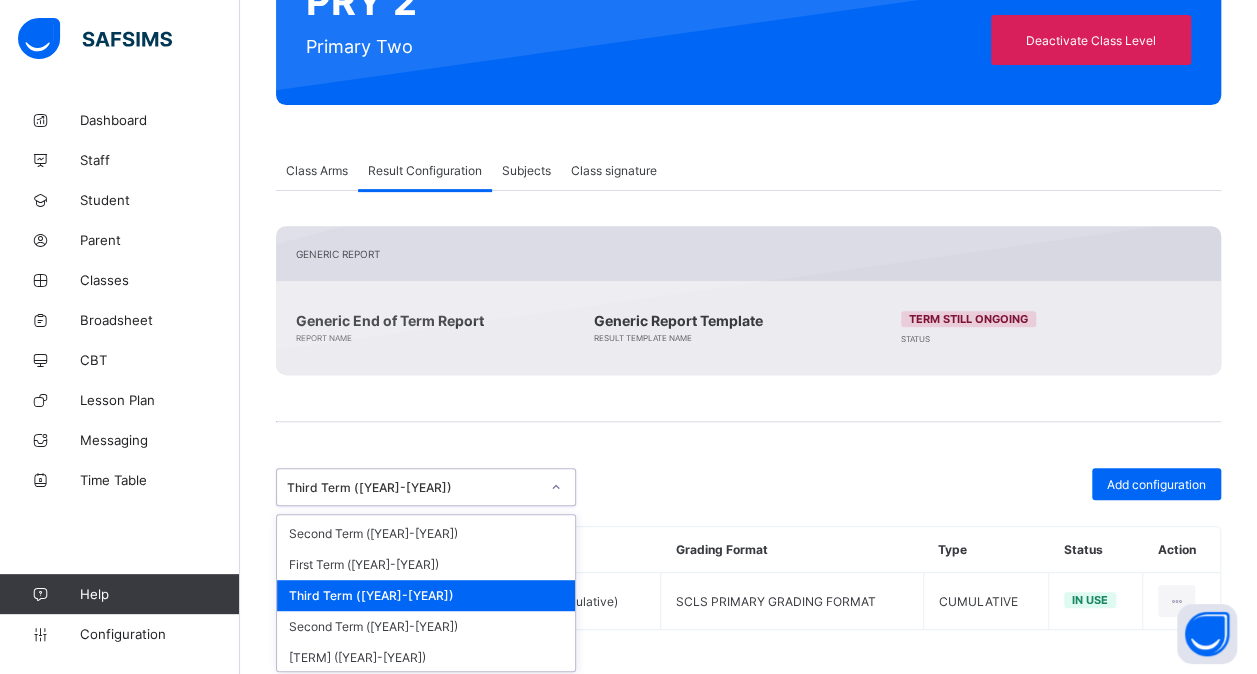 click on "[TERM] ([YEAR]-[YEAR])" at bounding box center [426, 688] 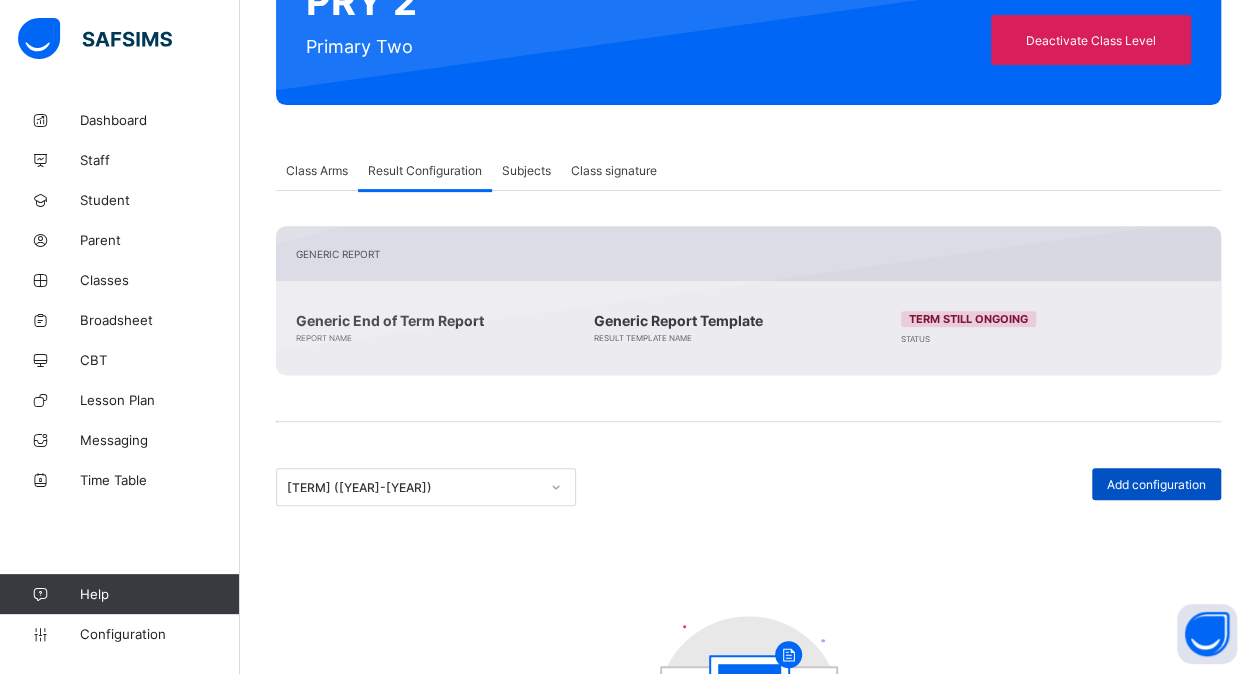 click on "Add configuration" at bounding box center (1156, 484) 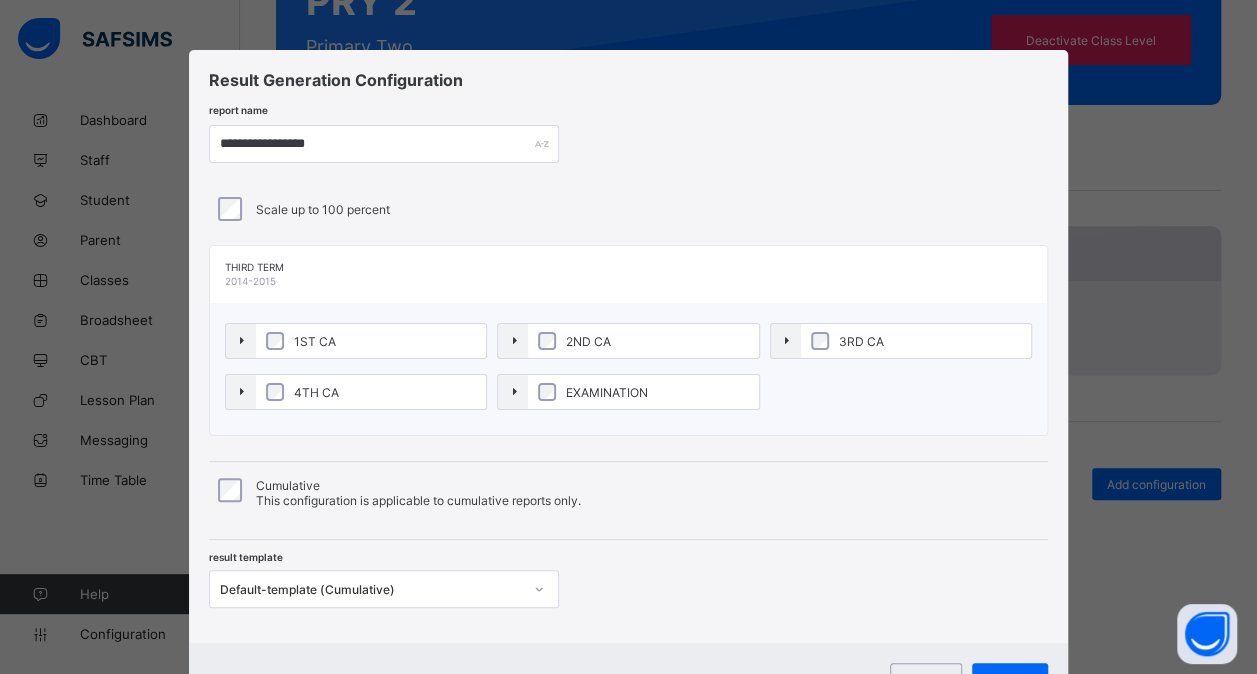 click on "1ST CA" at bounding box center [371, 341] 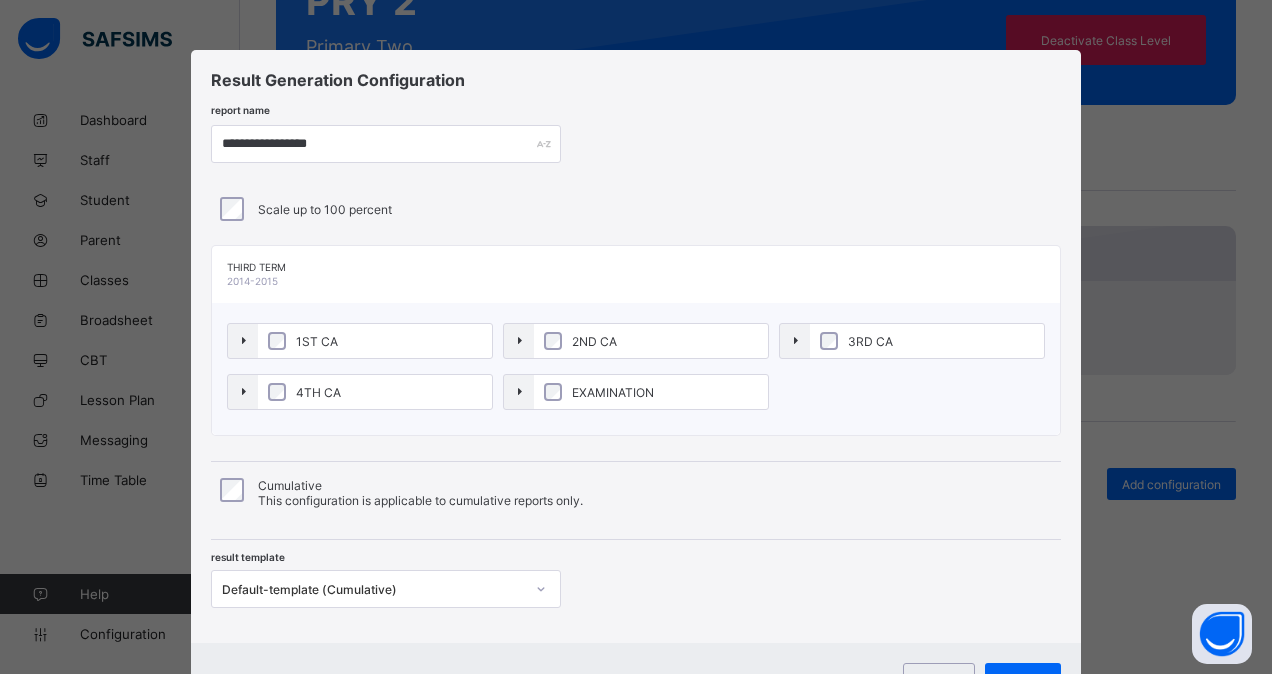 click on "4TH CA" at bounding box center [375, 392] 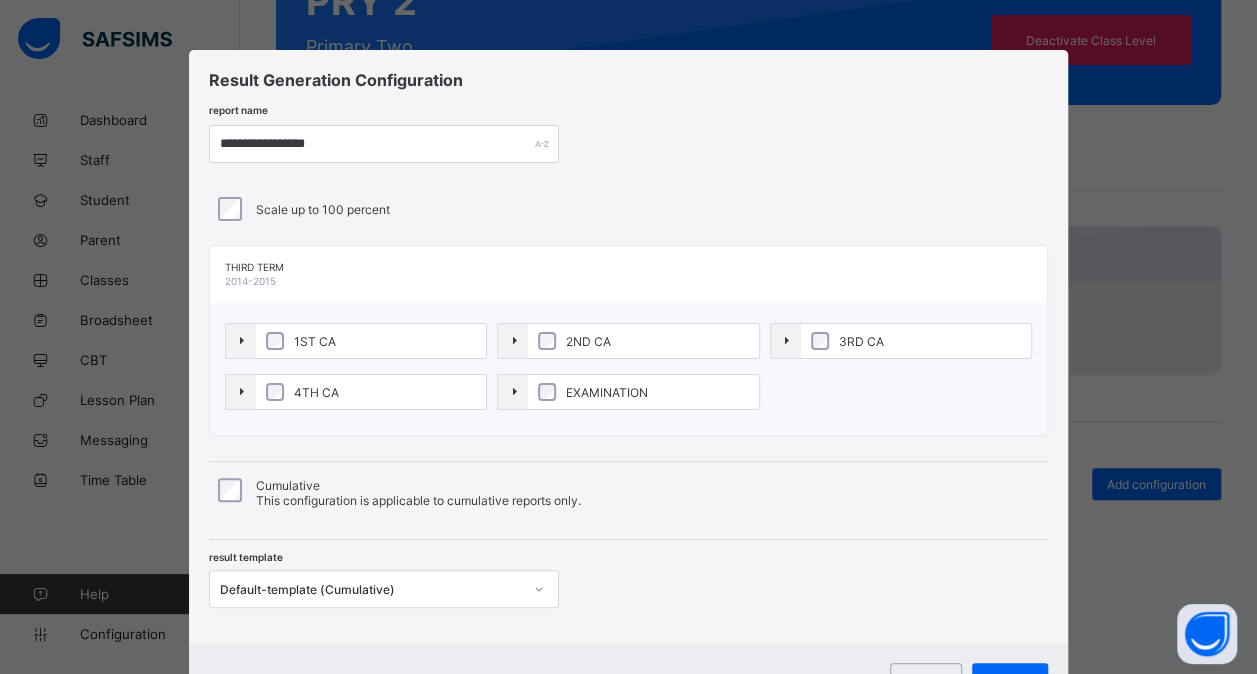 click on "3RD CA" at bounding box center [861, 341] 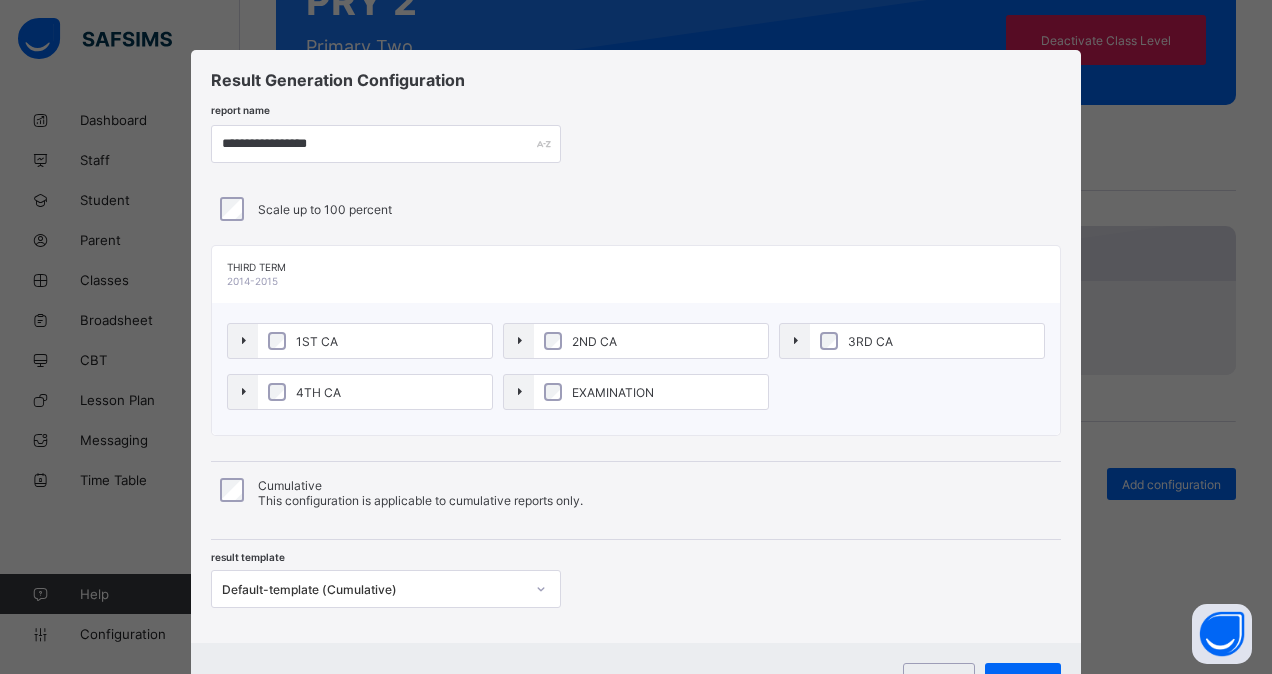 scroll, scrollTop: 87, scrollLeft: 0, axis: vertical 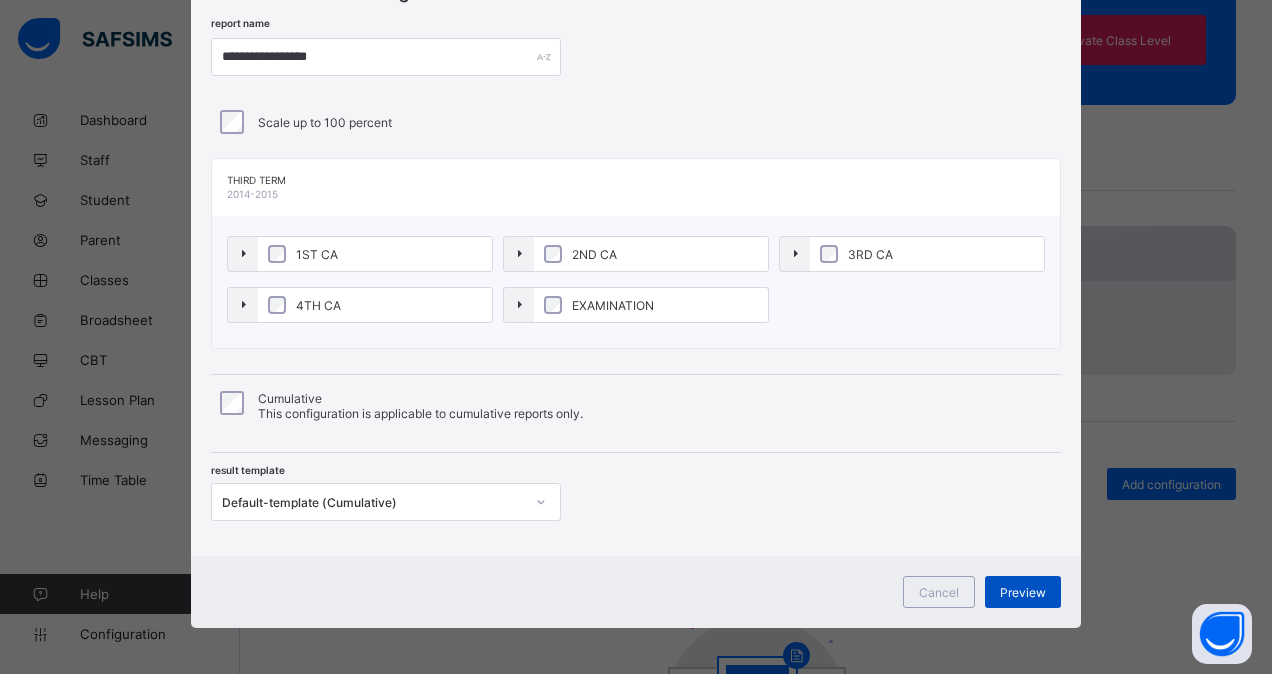 click on "Preview" at bounding box center [1023, 592] 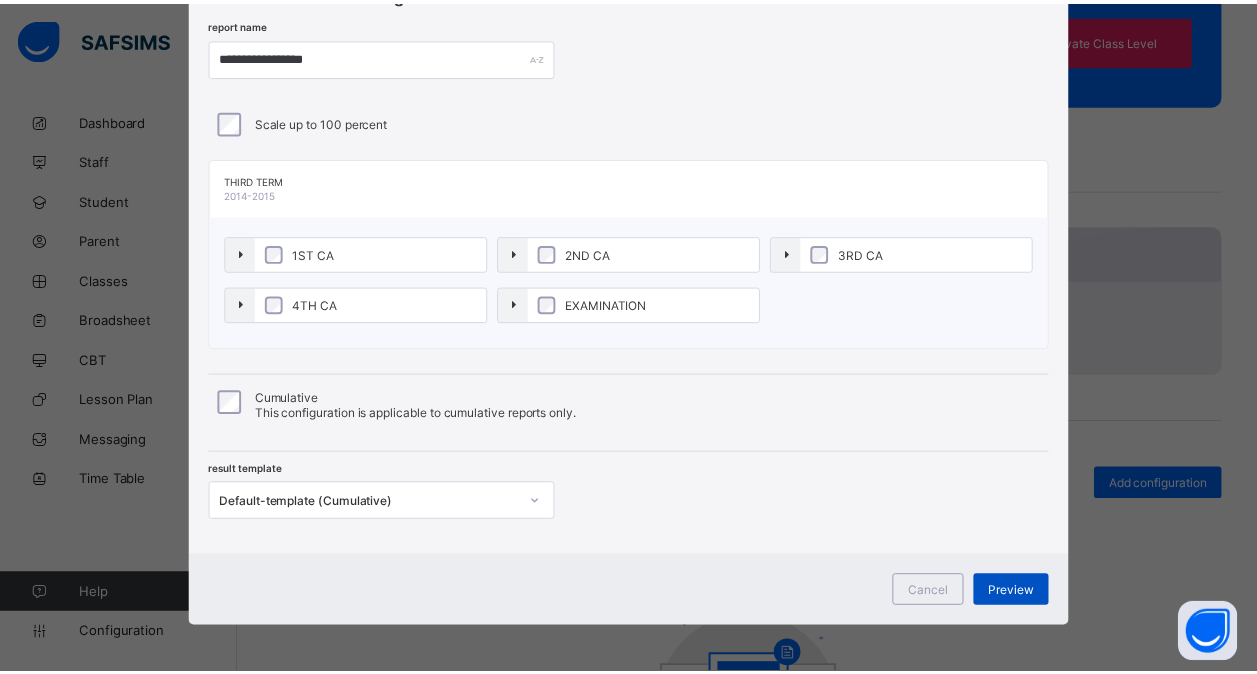 scroll, scrollTop: 0, scrollLeft: 0, axis: both 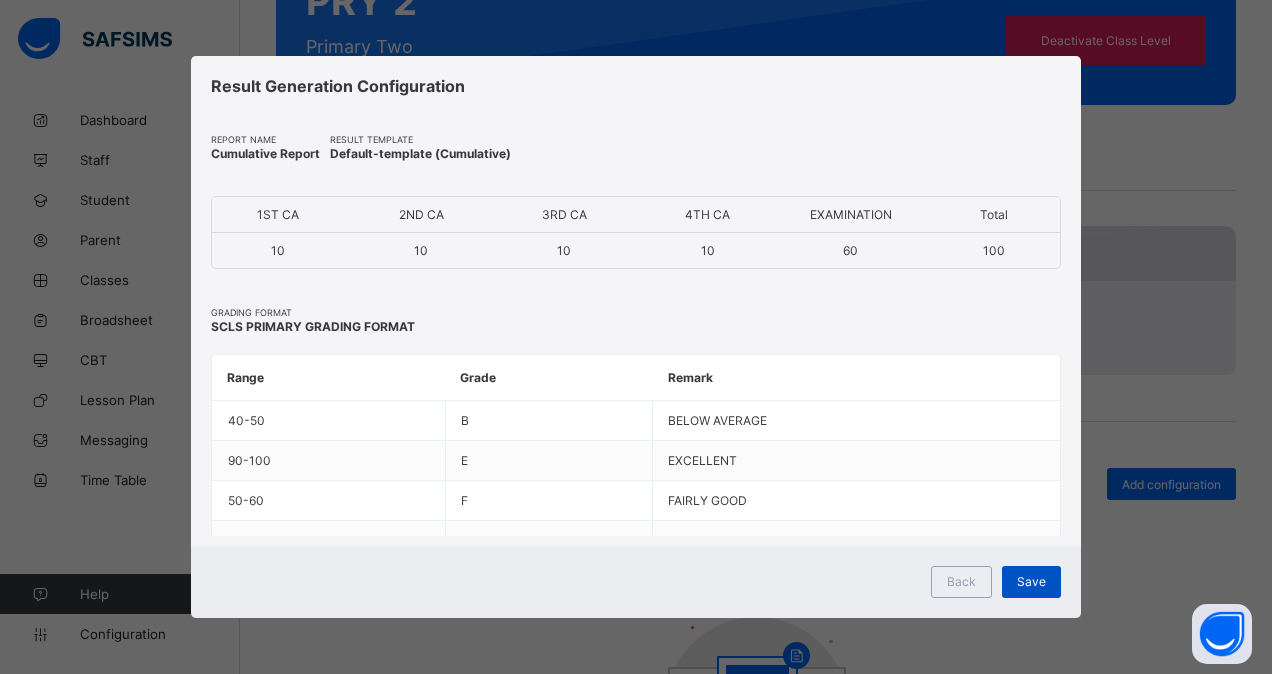 click on "Save" at bounding box center (1031, 581) 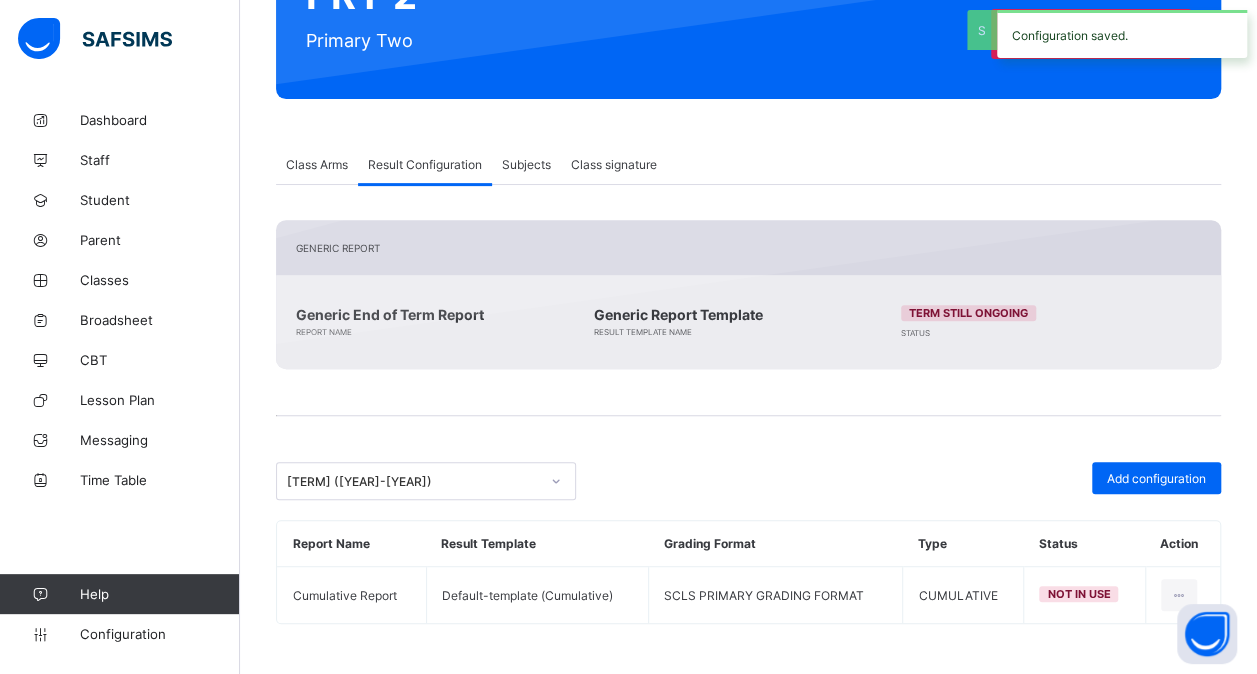 scroll, scrollTop: 260, scrollLeft: 0, axis: vertical 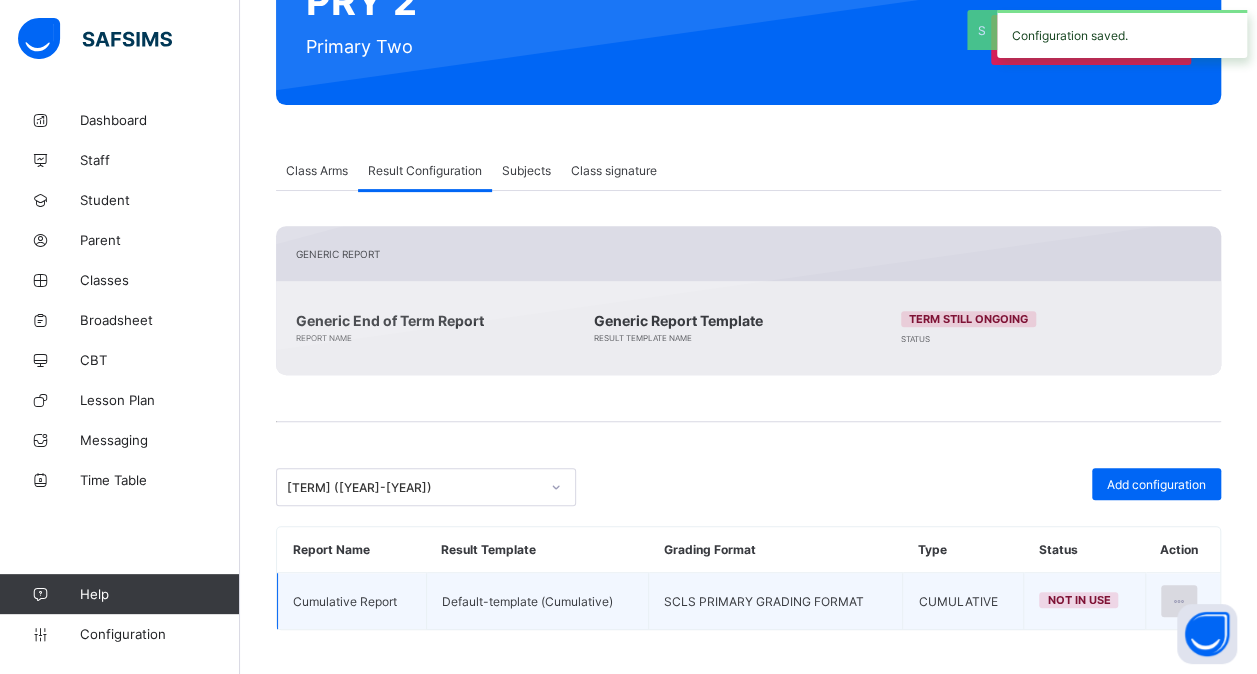 click at bounding box center [1179, 601] 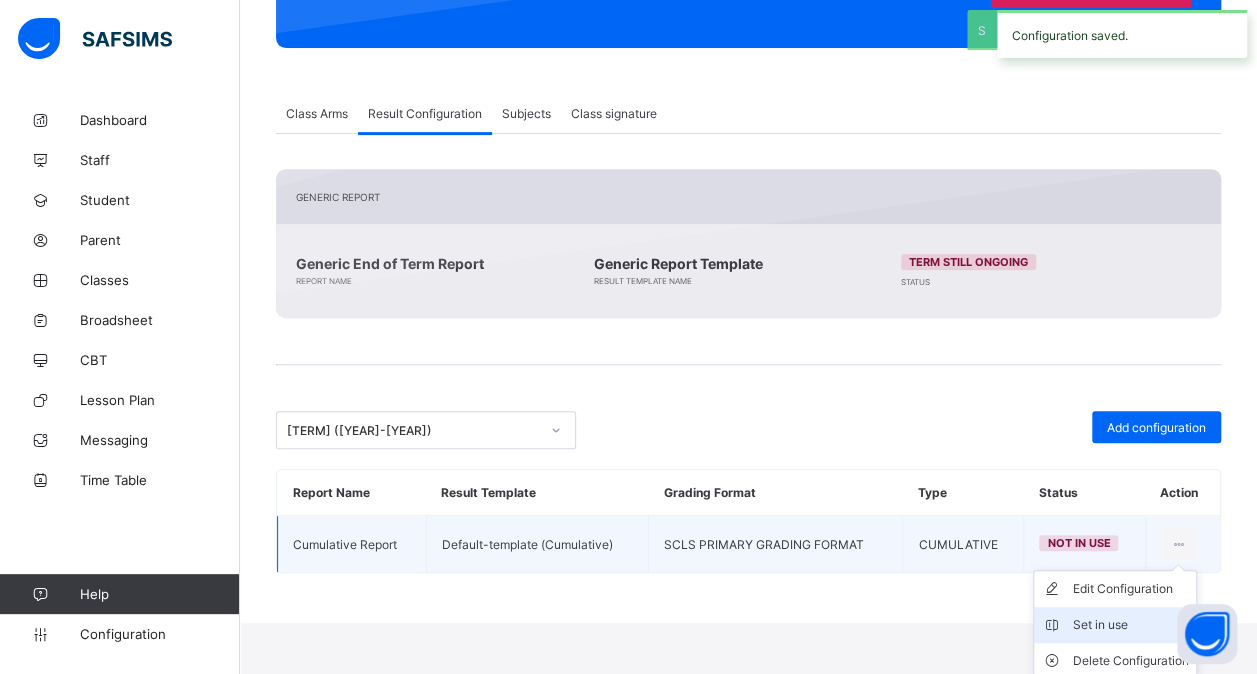 click on "Set in use" at bounding box center (1130, 625) 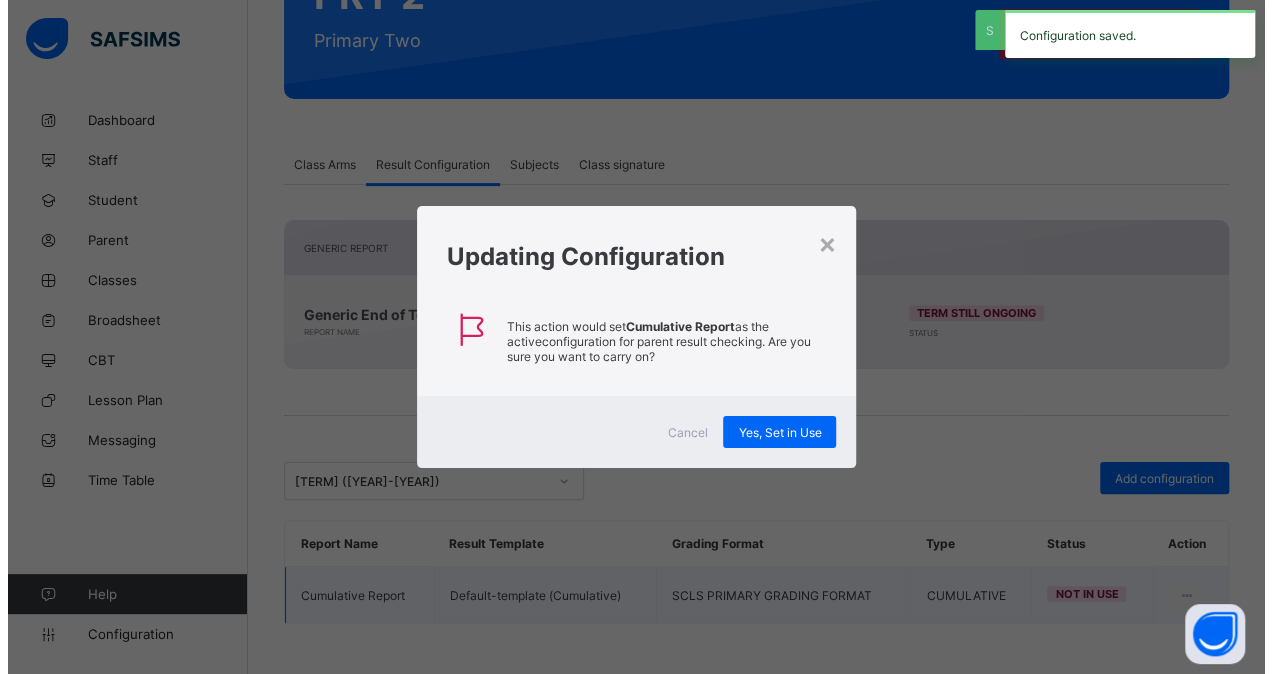 scroll, scrollTop: 260, scrollLeft: 0, axis: vertical 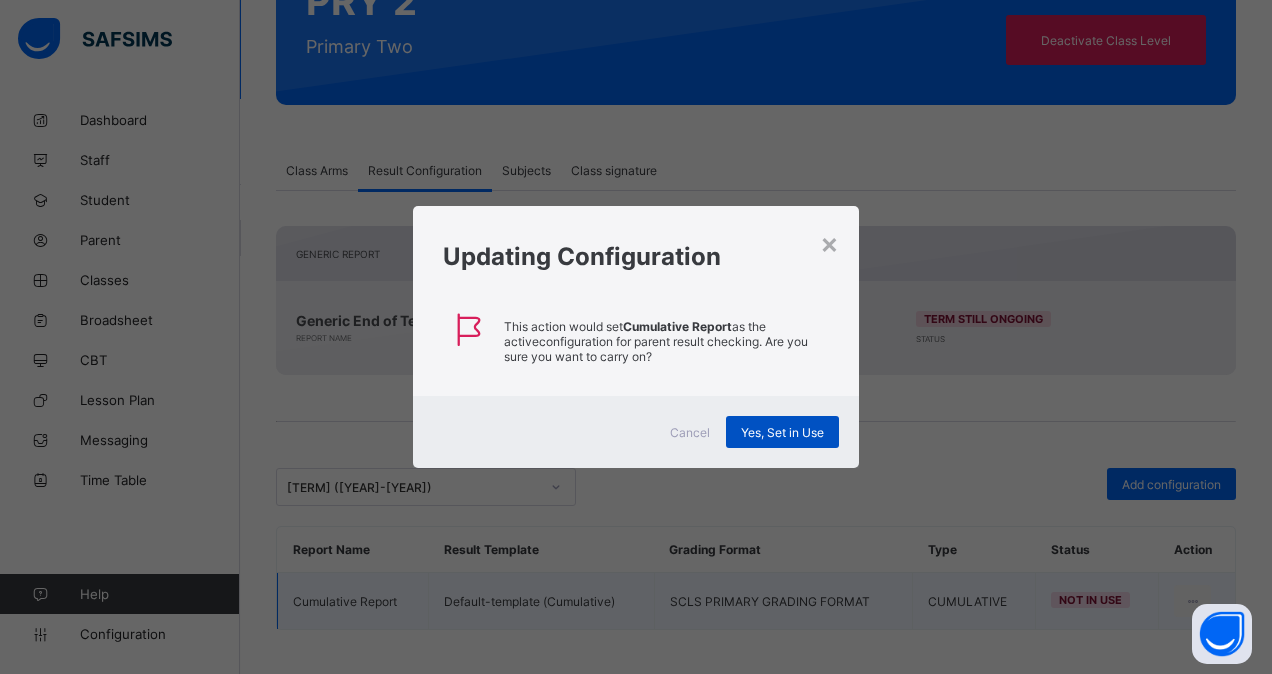click on "Yes, Set in Use" at bounding box center (782, 432) 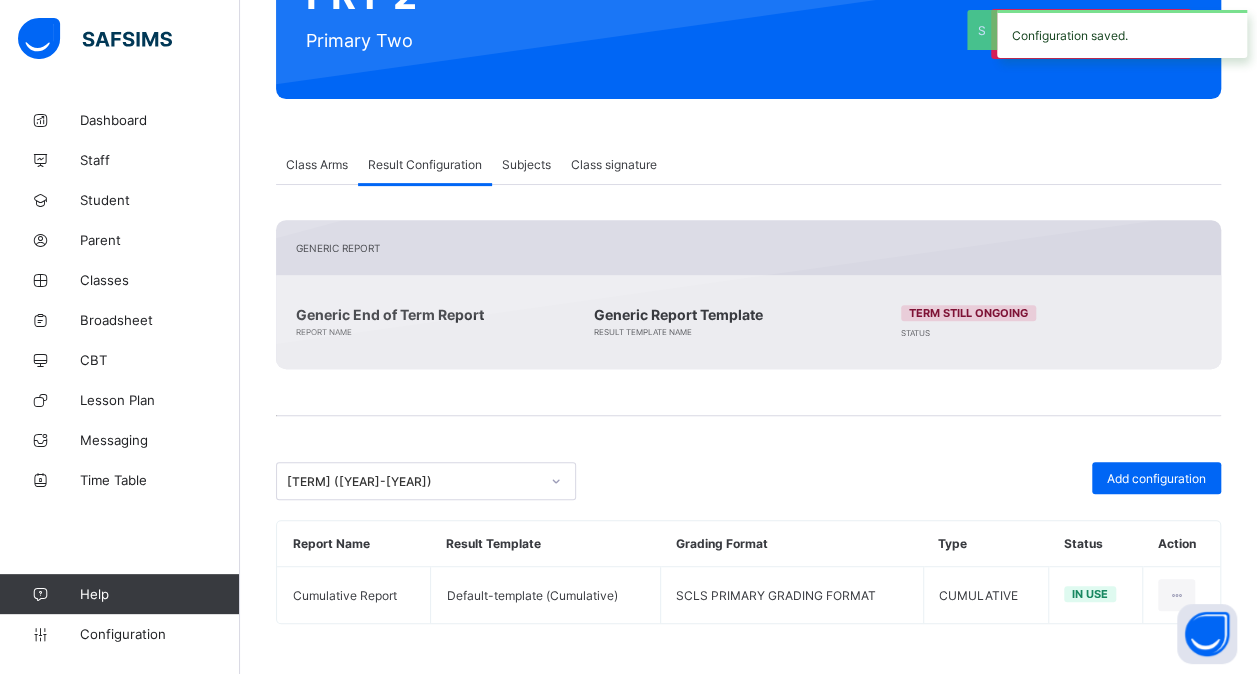 scroll, scrollTop: 260, scrollLeft: 0, axis: vertical 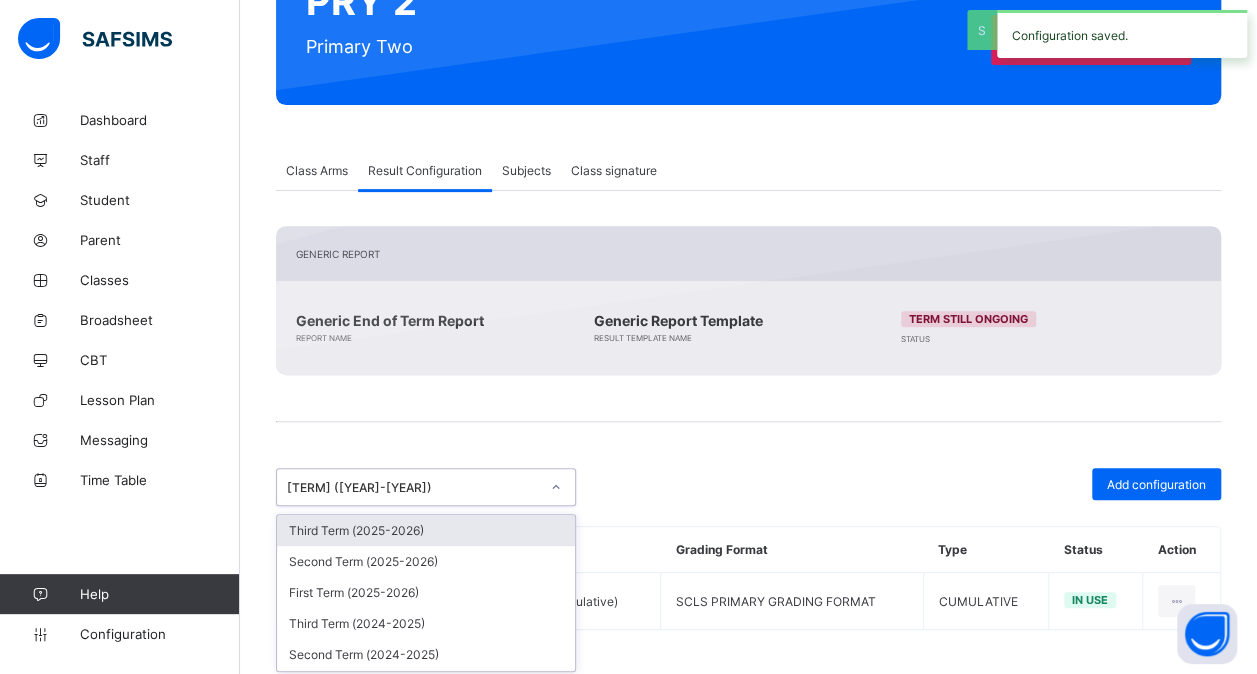 click at bounding box center [556, 487] 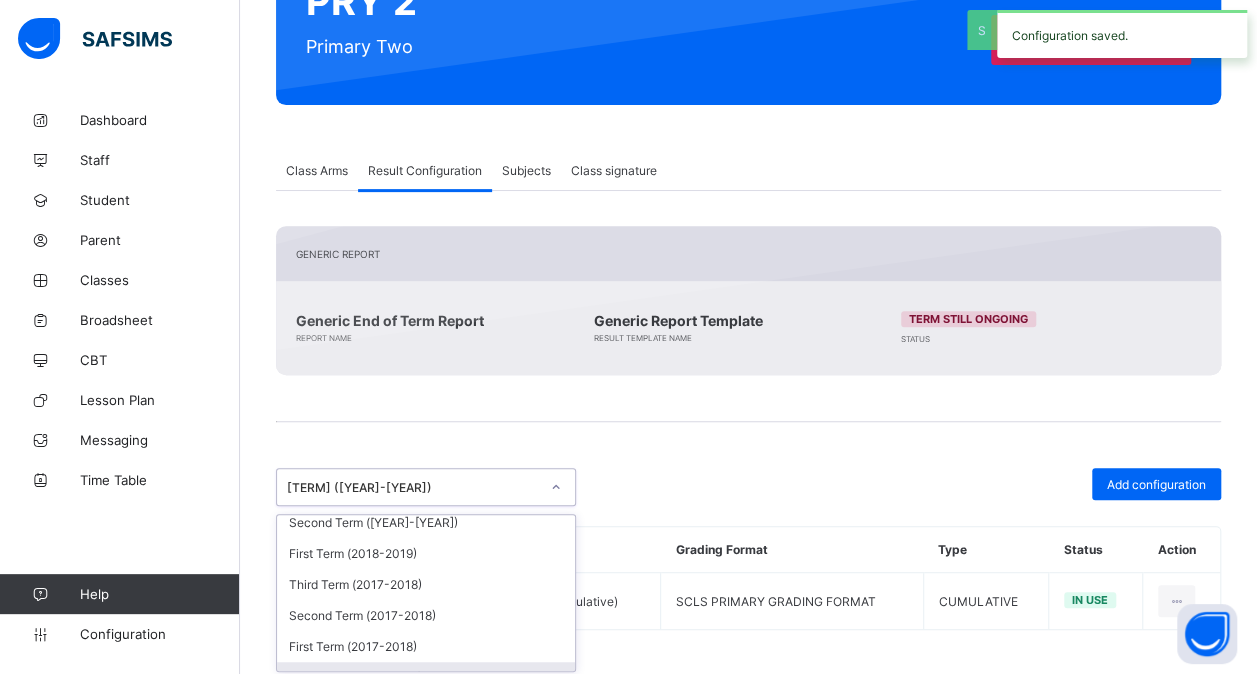 scroll, scrollTop: 834, scrollLeft: 0, axis: vertical 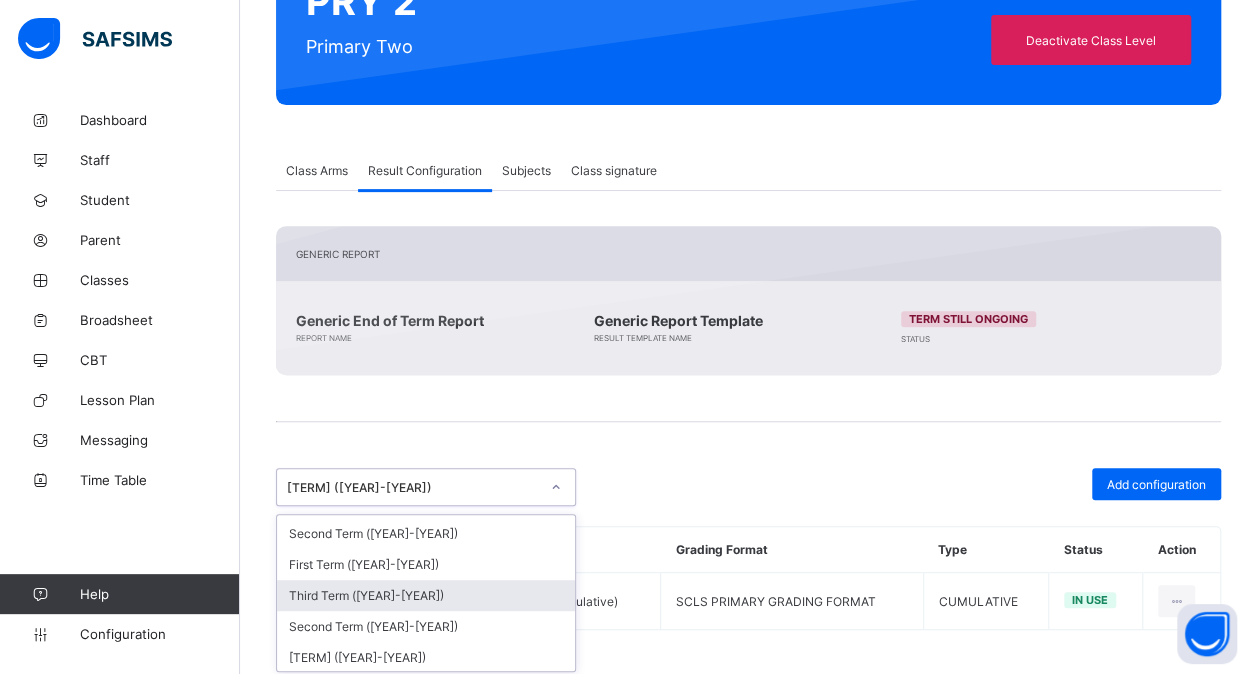 click on "Third Term ([YEAR]-[YEAR])" at bounding box center [426, 595] 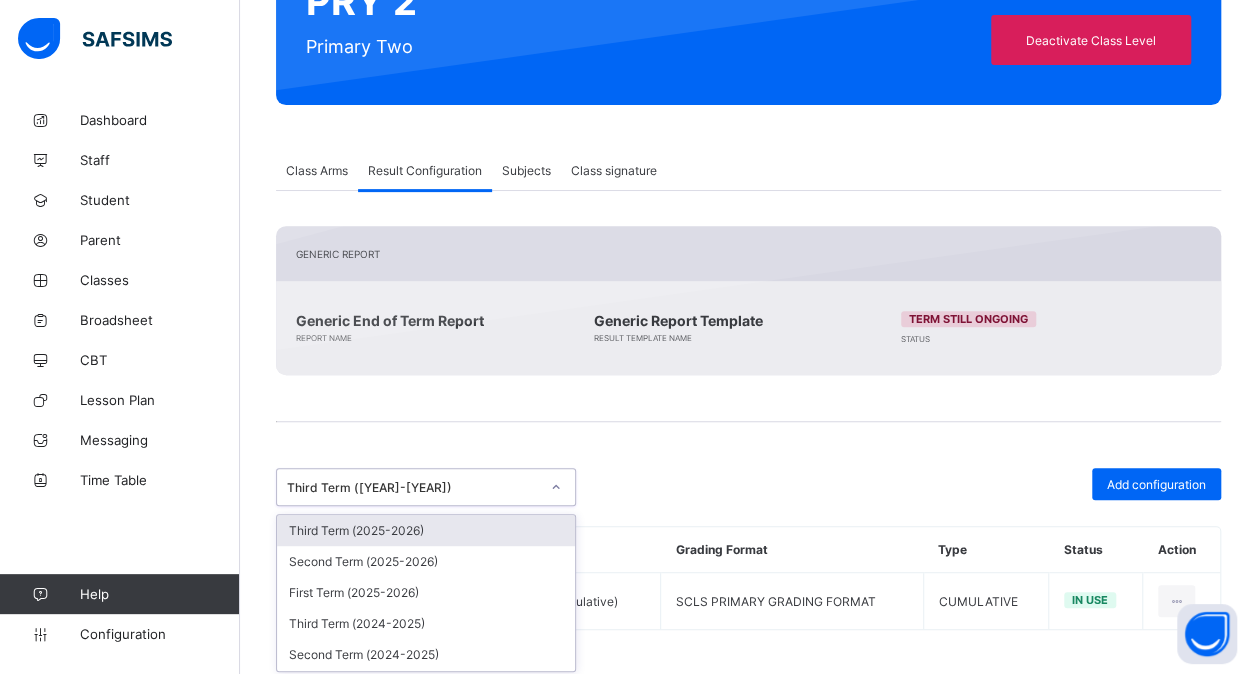 click 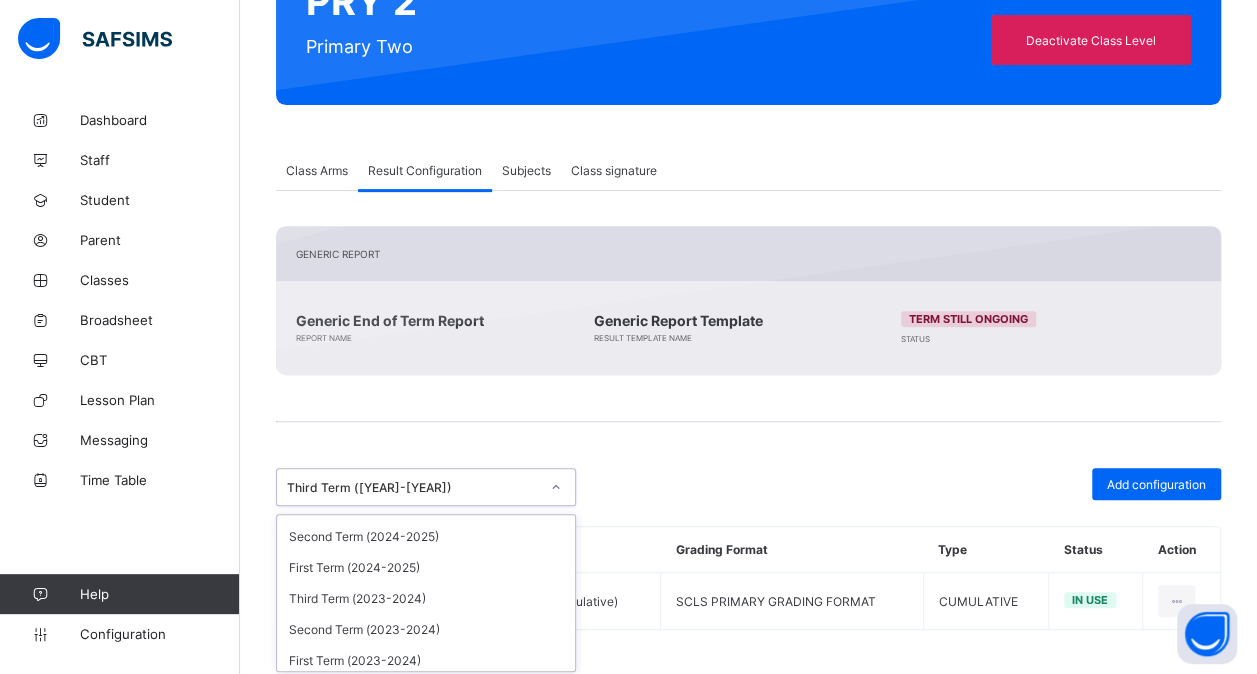 scroll, scrollTop: 128, scrollLeft: 0, axis: vertical 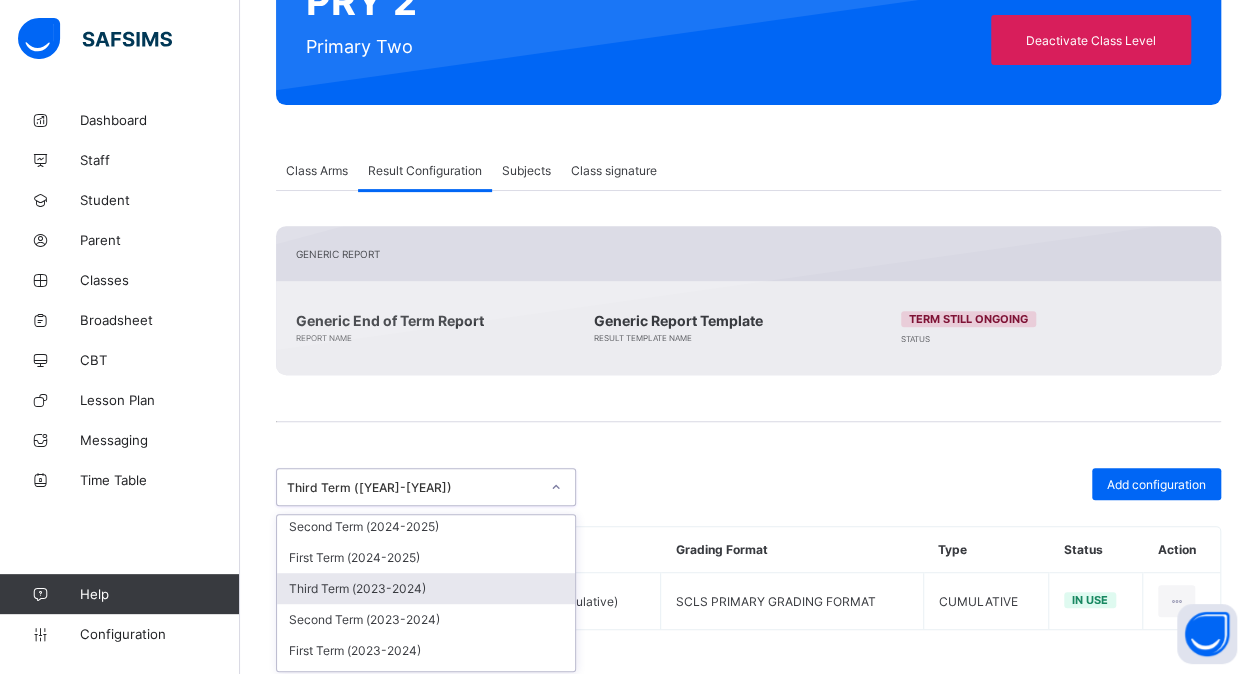 click on "Third Term (2023-2024)" at bounding box center [426, 588] 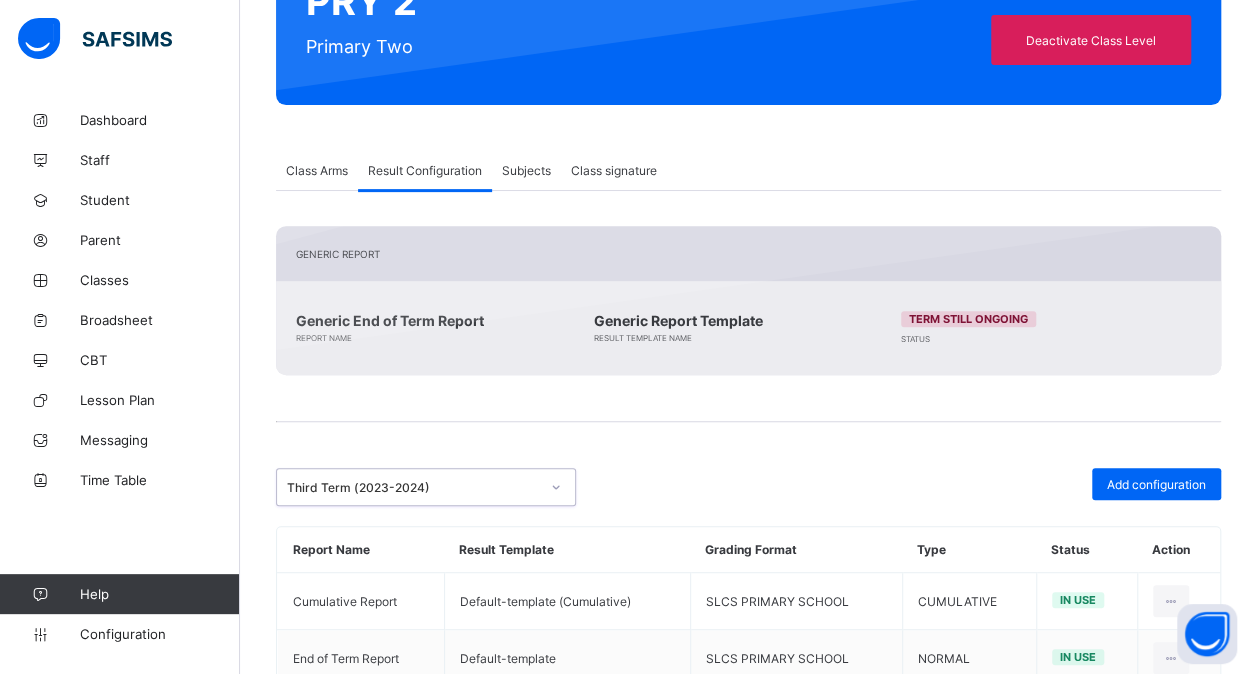 scroll, scrollTop: 317, scrollLeft: 0, axis: vertical 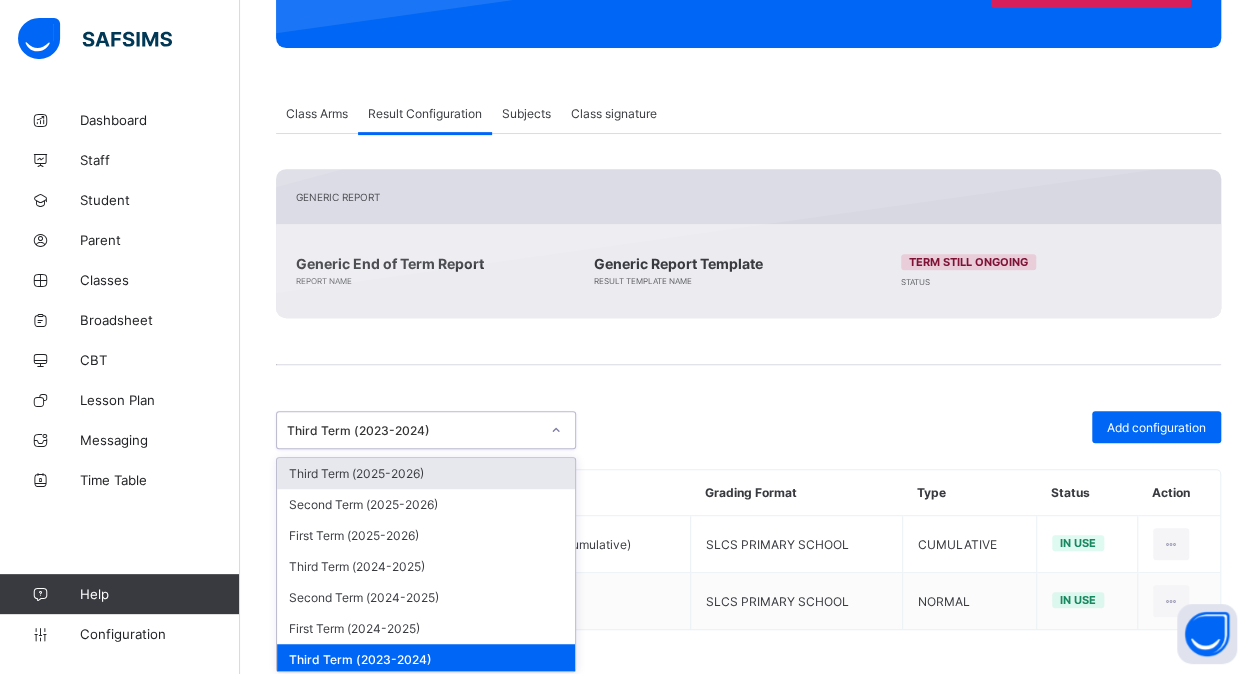 click on "option [TERM] ([YEAR]-[YEAR]), selected.    option [TERM] ([YEAR]-[YEAR]) focused, 1 of 33. 33 results available. Use Up and Down to choose options, press Enter to select the currently focused option, press Escape to exit the menu, press Tab to select the option and exit the menu. [TERM] ([YEAR]-[YEAR]) [TERM] ([YEAR]-[YEAR]) [TERM] ([YEAR]-[YEAR]) [TERM] ([YEAR]-[YEAR]) [TERM] ([YEAR]-[YEAR]) [TERM] ([YEAR]-[YEAR]) [TERM] ([YEAR]-[YEAR]) [TERM] ([YEAR]-[YEAR]) [TERM] ([YEAR]-[YEAR]) [TERM] ([YEAR]-[YEAR]) [TERM] ([YEAR]-[YEAR]) [TERM] ([YEAR]-[YEAR]) [TERM] ([YEAR]-[YEAR]) [TERM] ([YEAR]-[YEAR]) [TERM] ([YEAR]-[YEAR]) [TERM] ([YEAR]-[YEAR]) [TERM] ([YEAR]-[YEAR]) [TERM] ([YEAR]-[YEAR]) [TERM] ([YEAR]-[YEAR]) [TERM] ([YEAR]-[YEAR]) [TERM] ([YEAR]-[YEAR]) [TERM] ([YEAR]-[YEAR]) [TERM] ([YEAR]-[YEAR]) [TERM] ([YEAR]-[YEAR]) [TERM] ([YEAR]-[YEAR]) [TERM] ([YEAR]-[YEAR]) [TERM] ([YEAR]-[YEAR]) [TERM] ([YEAR]-[YEAR]) [TERM] ([YEAR]-[YEAR]) [TERM] ([YEAR]-[YEAR])" at bounding box center [426, 430] 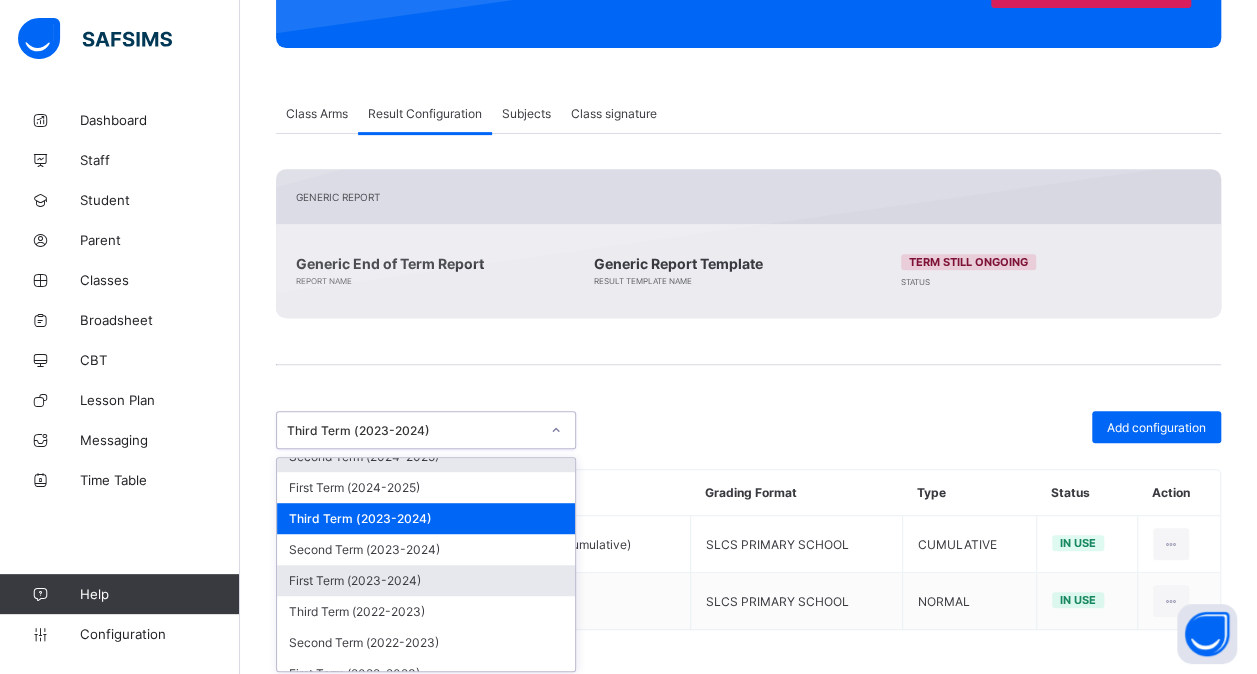 scroll, scrollTop: 142, scrollLeft: 0, axis: vertical 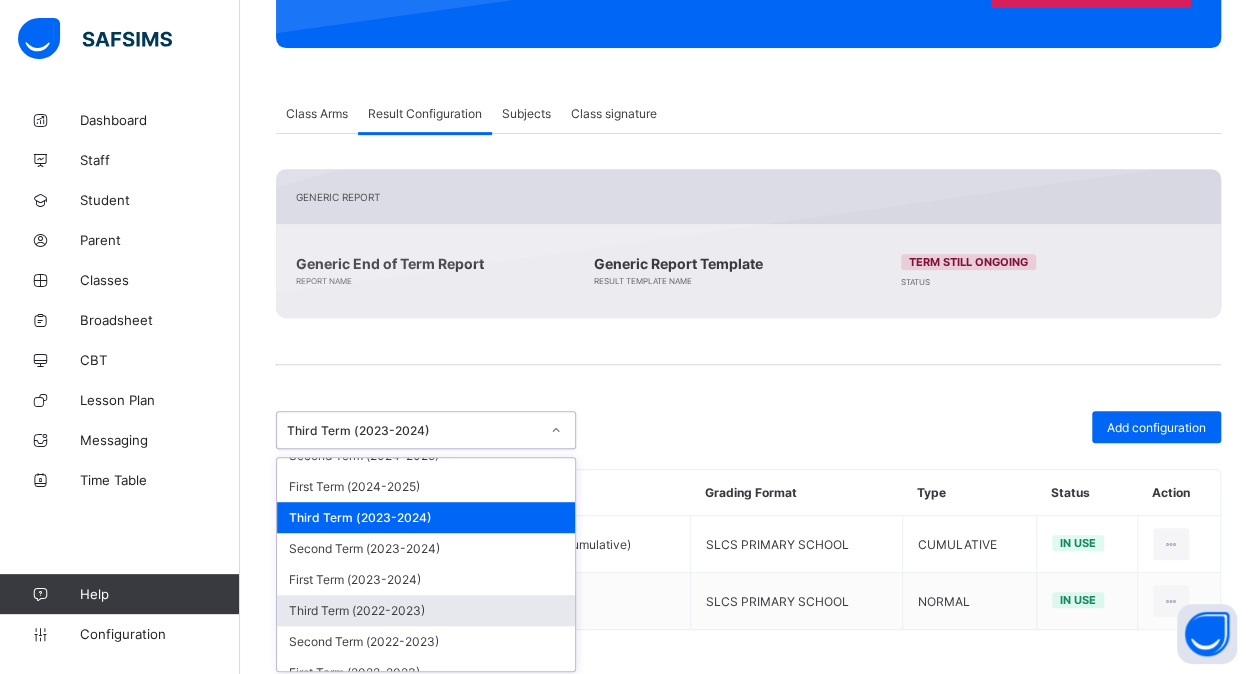 click on "Third Term (2022-2023)" at bounding box center [426, 610] 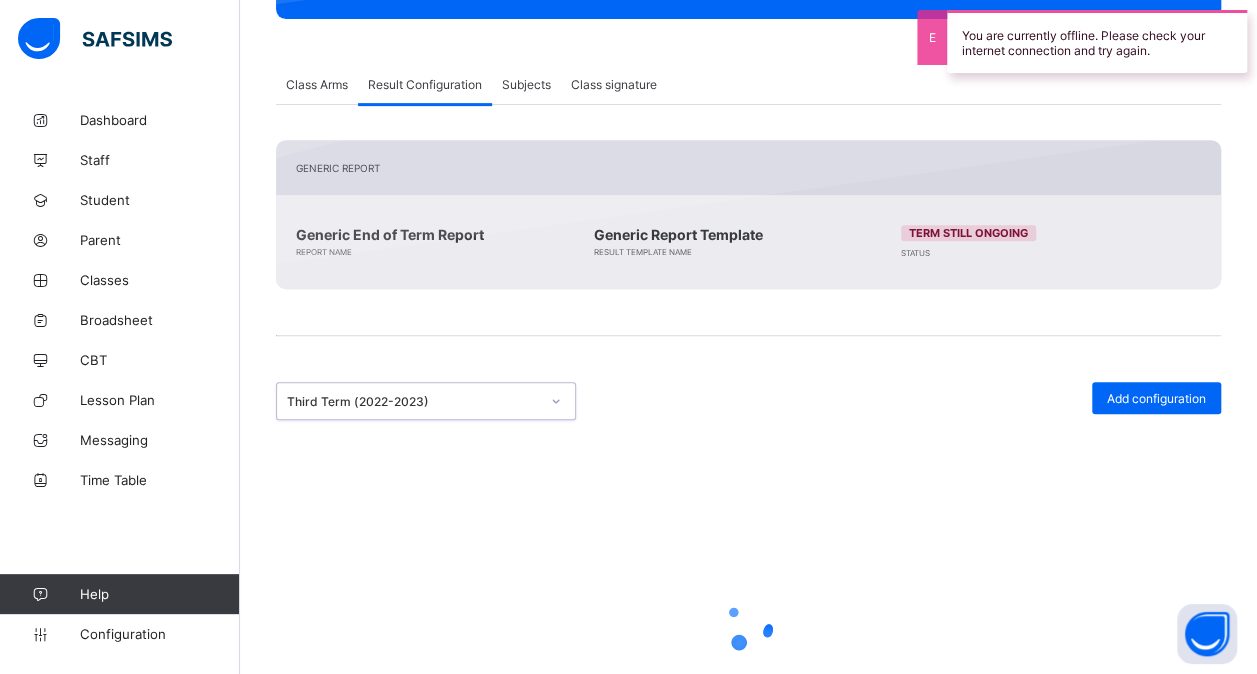 scroll, scrollTop: 317, scrollLeft: 0, axis: vertical 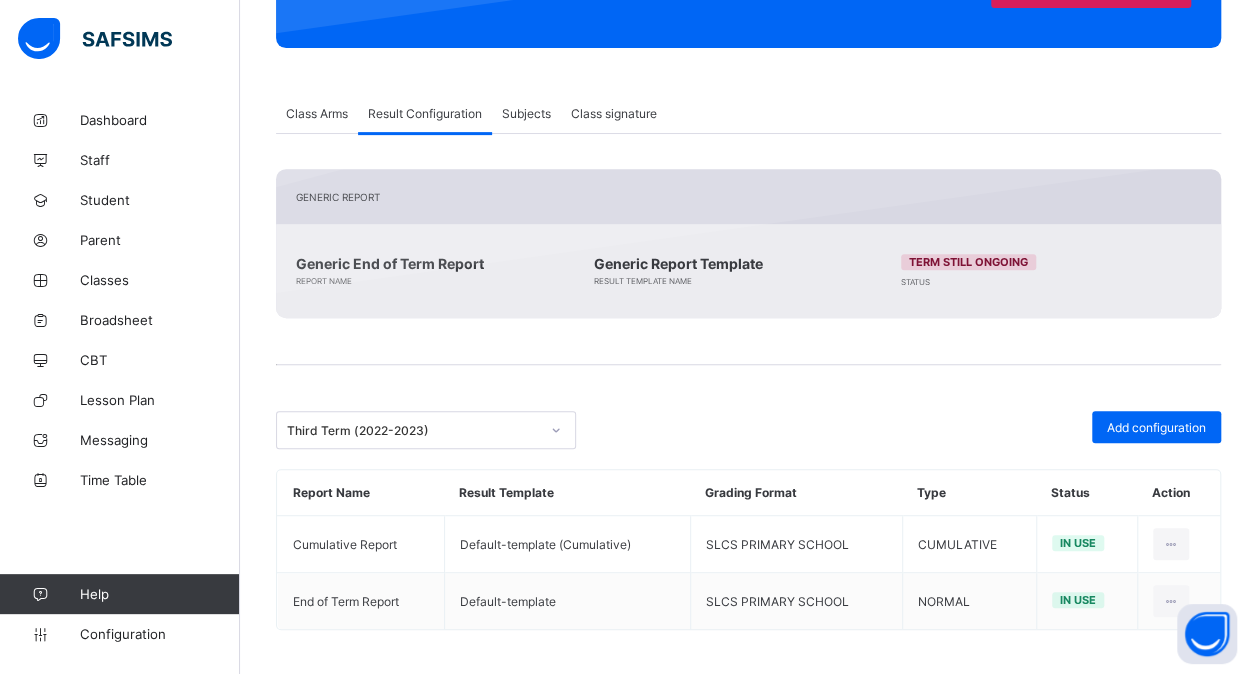 click at bounding box center [748, 391] 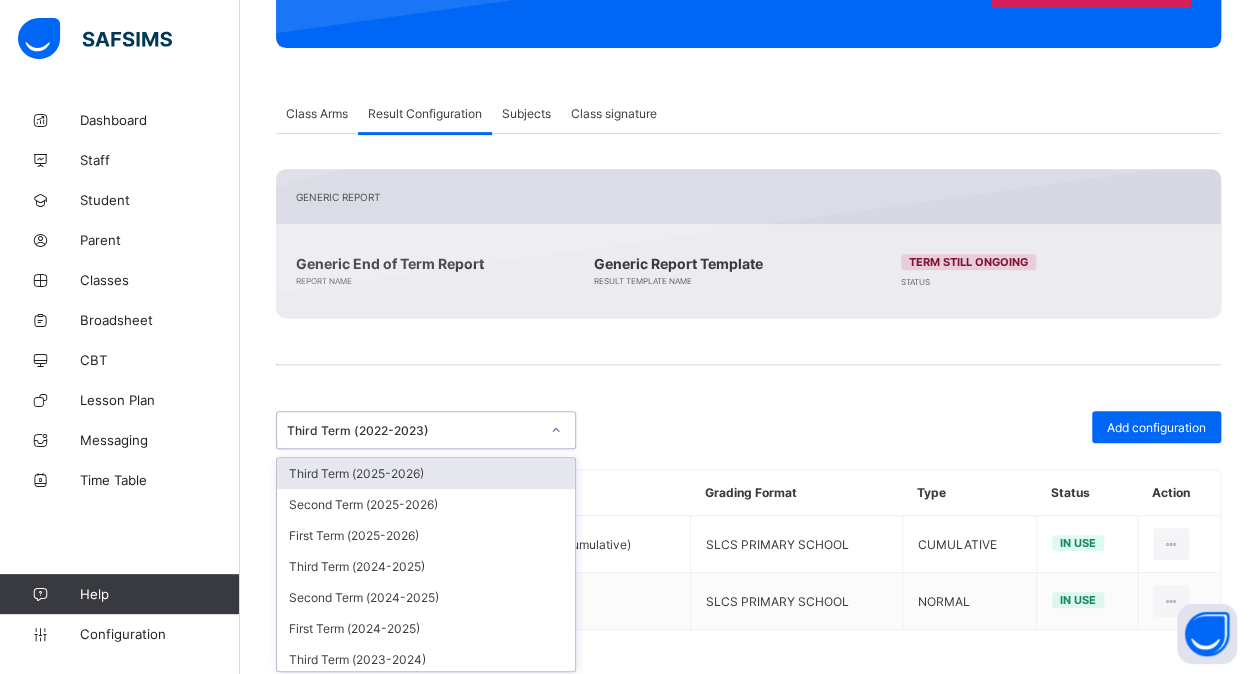 click 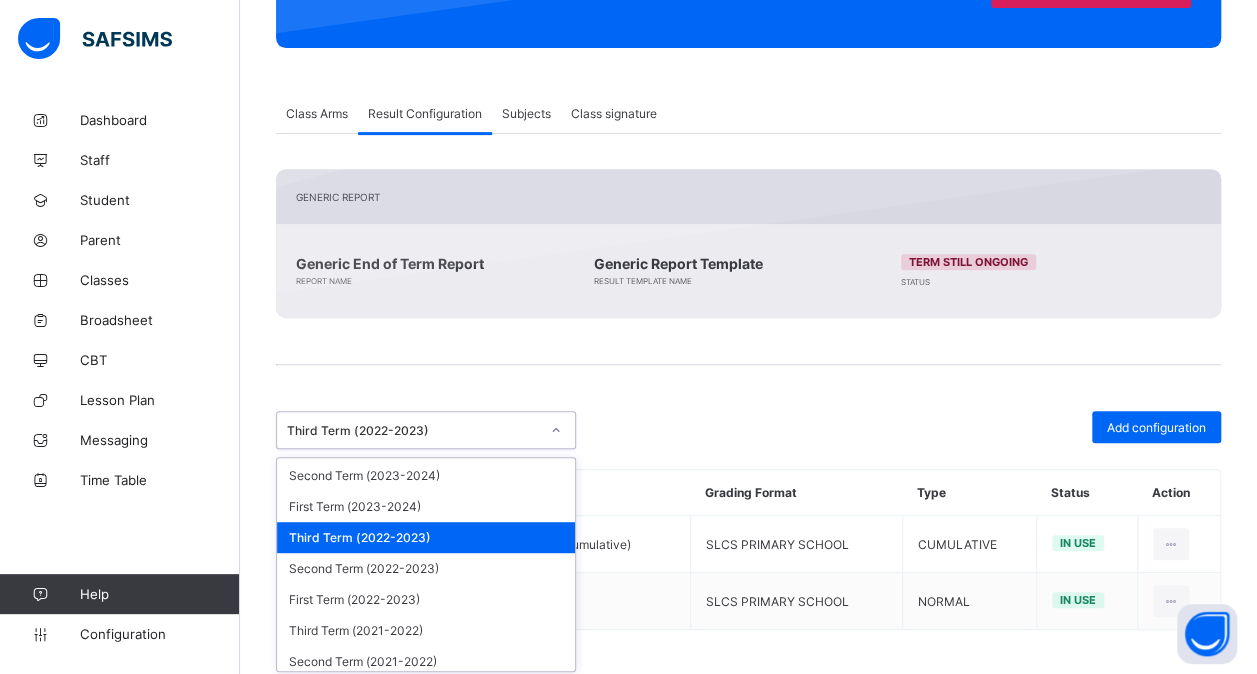 scroll, scrollTop: 220, scrollLeft: 0, axis: vertical 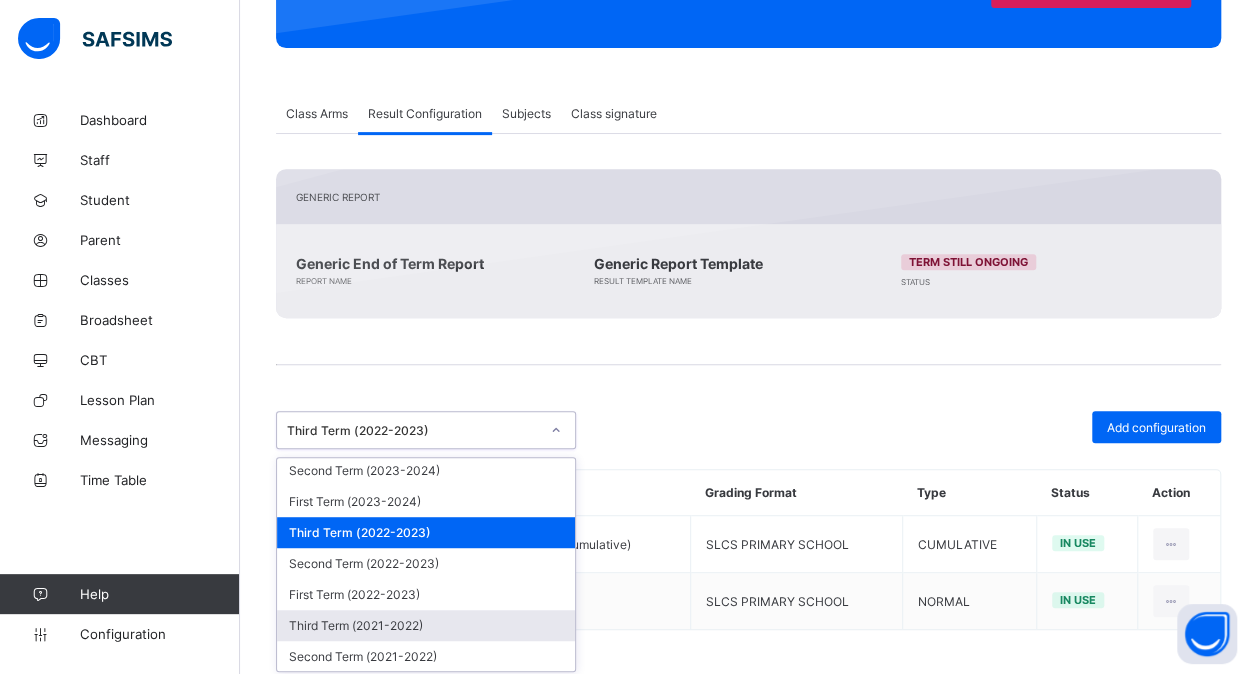 click on "Third Term (2021-2022)" at bounding box center (426, 625) 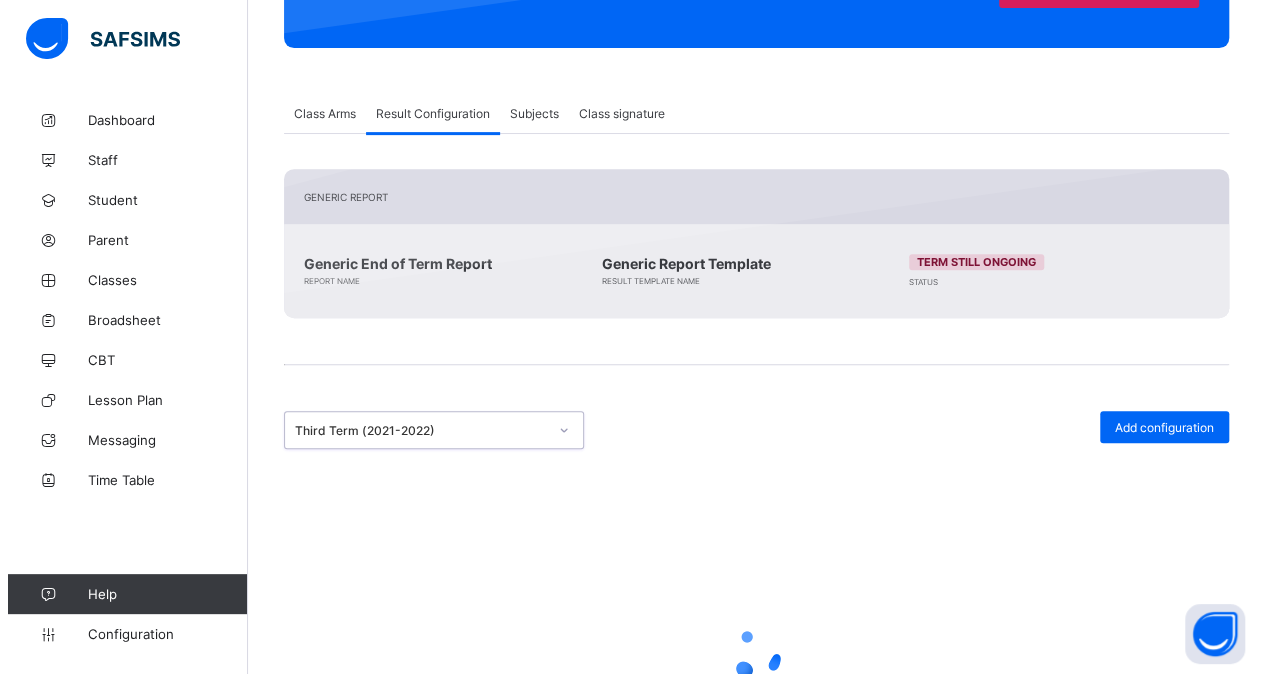 scroll, scrollTop: 260, scrollLeft: 0, axis: vertical 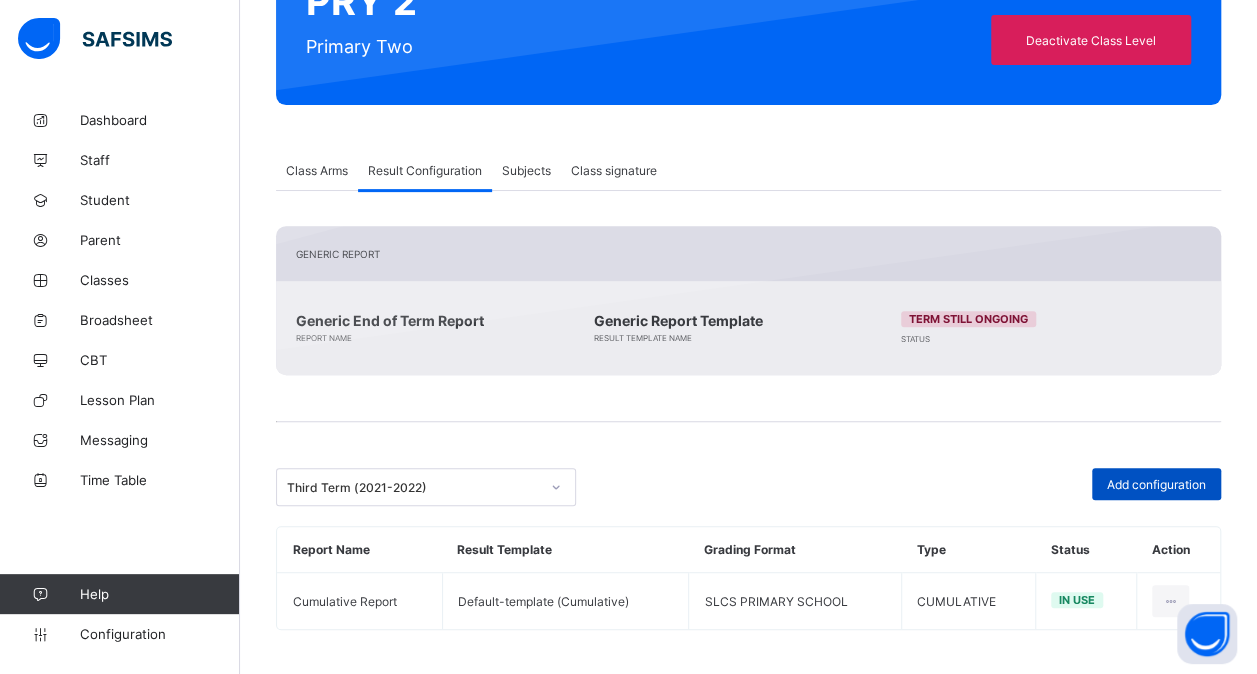 click on "Add configuration" at bounding box center [1156, 484] 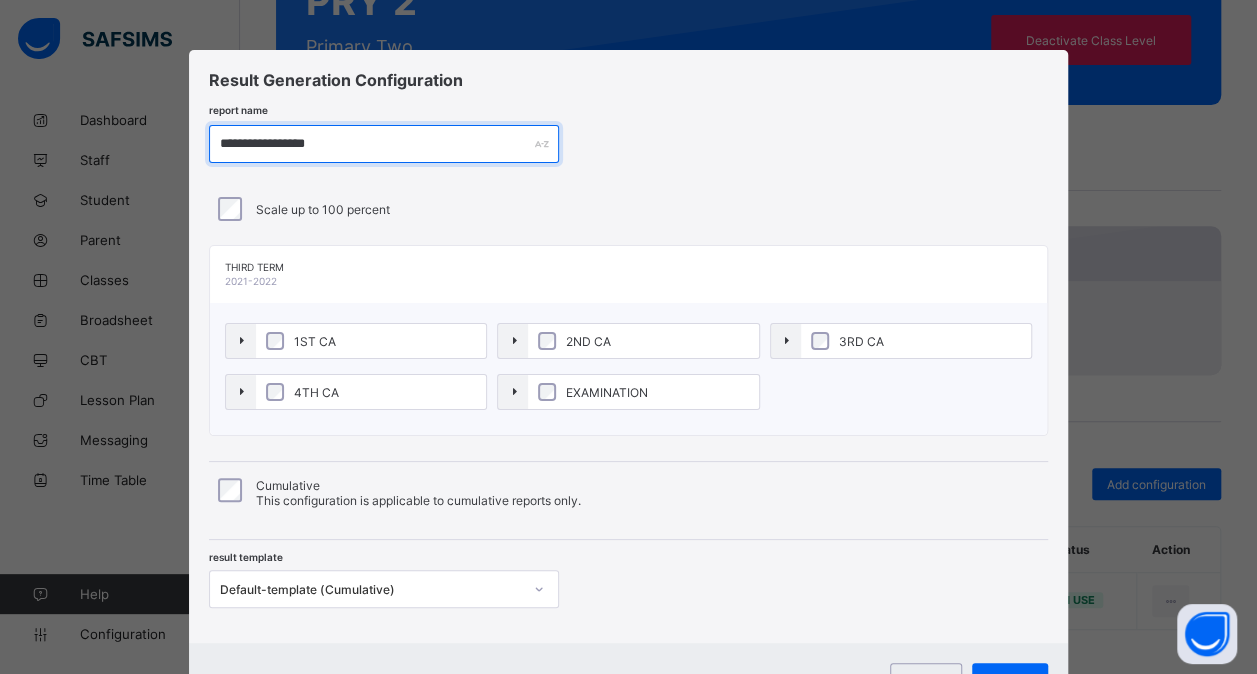 click on "**********" at bounding box center [384, 144] 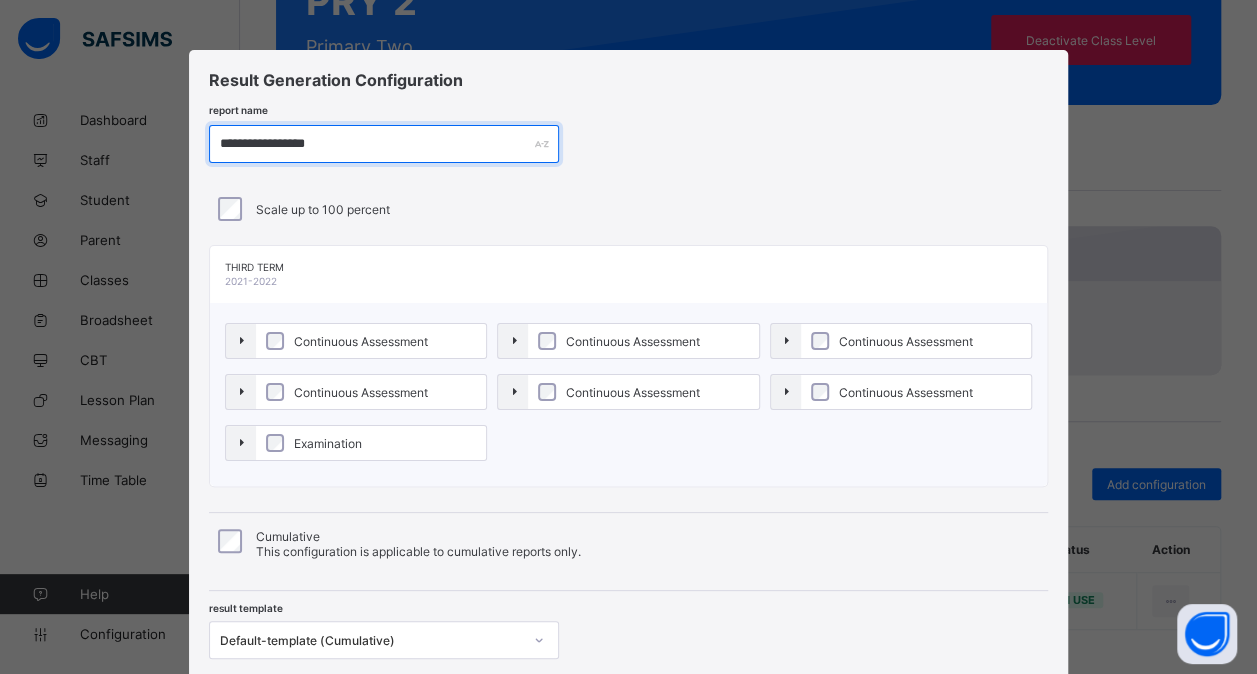 type on "*" 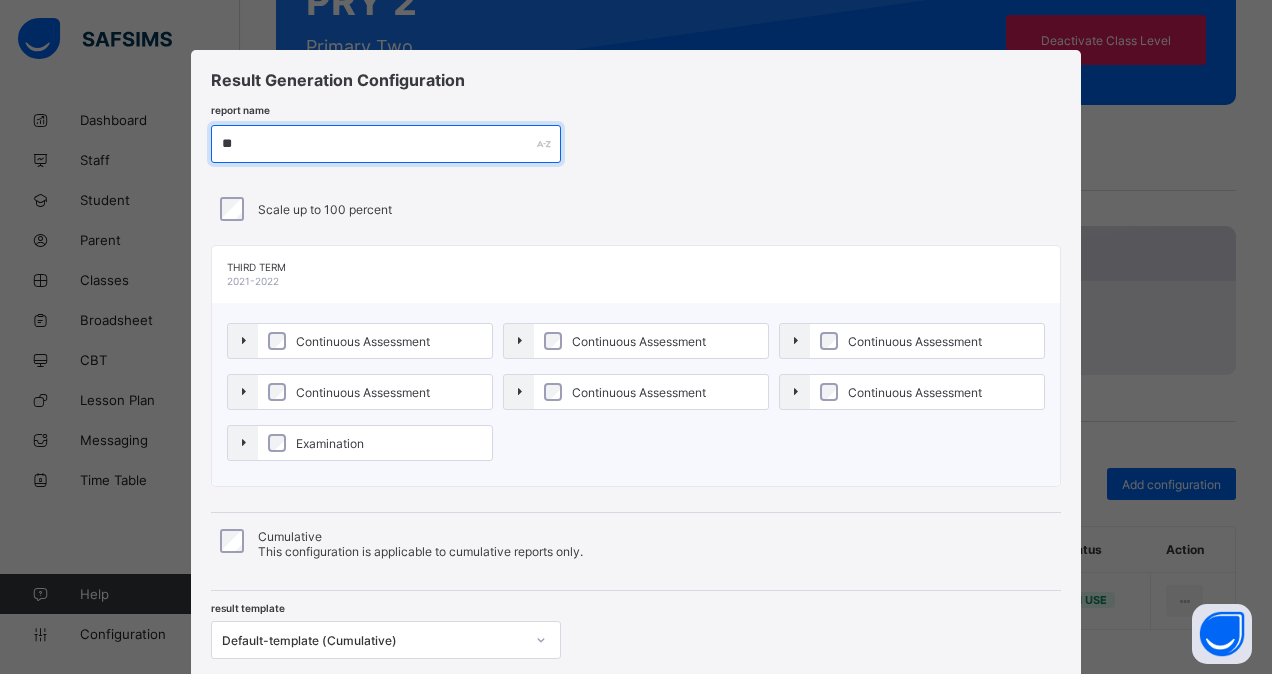 type on "*" 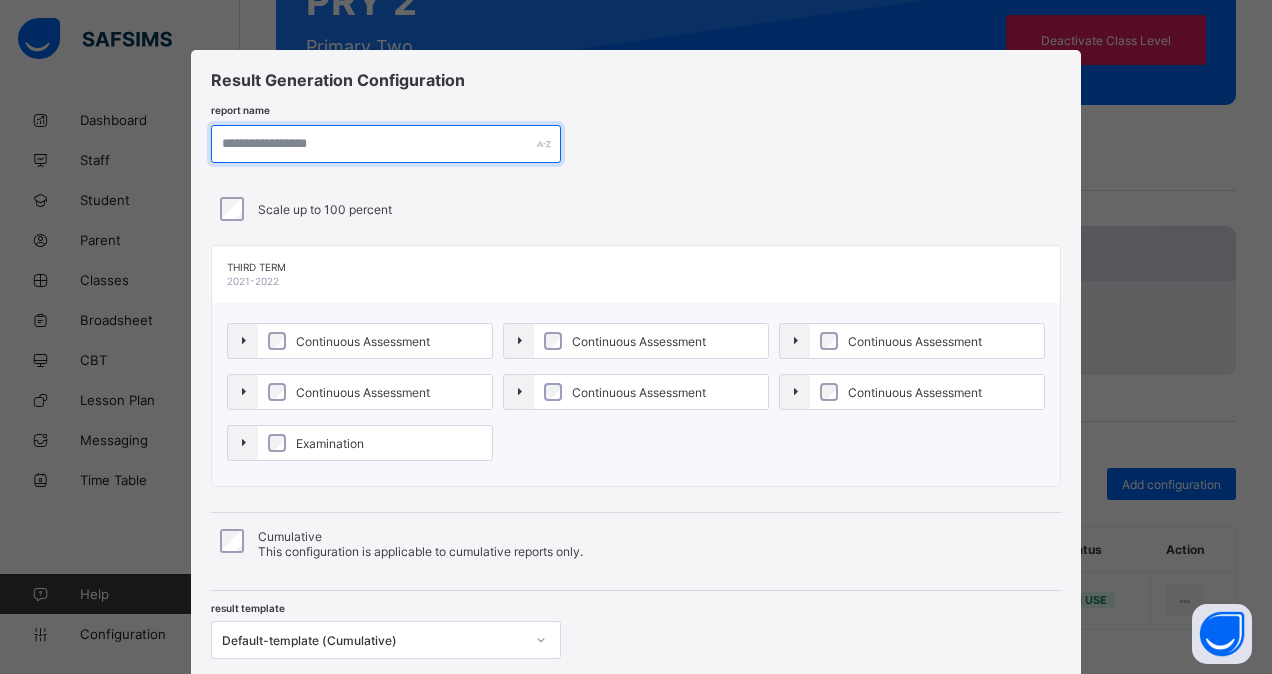 paste on "**********" 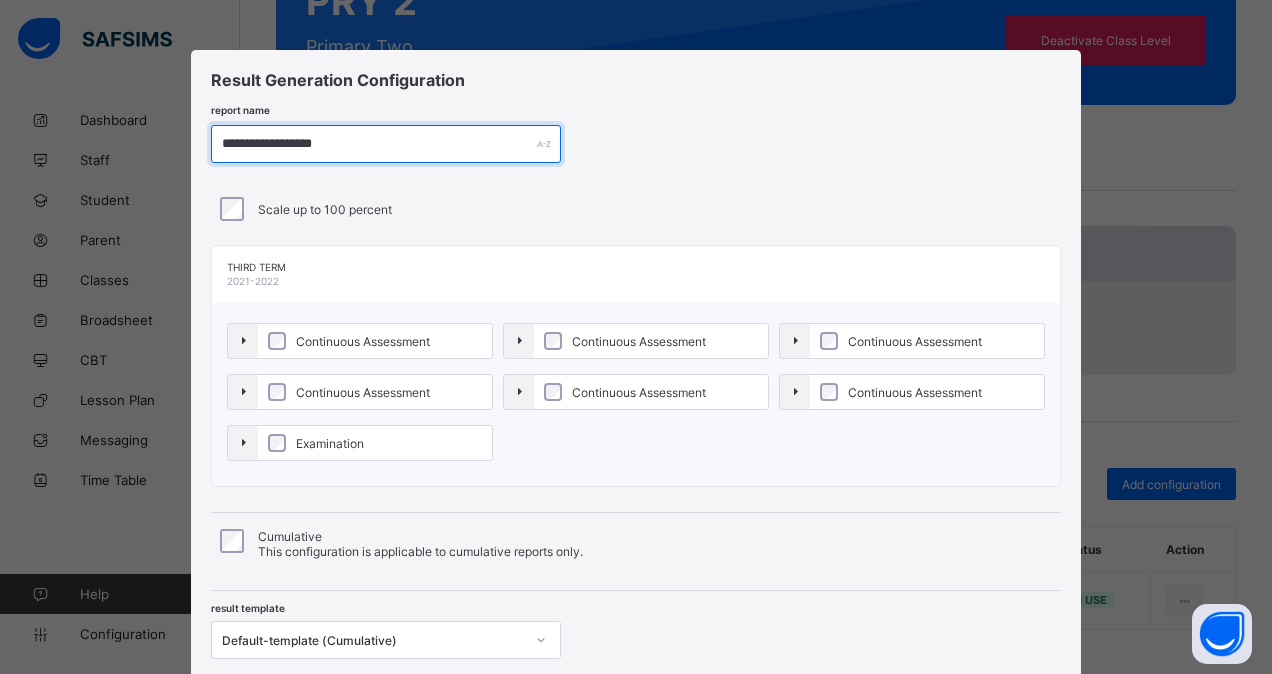 type on "**********" 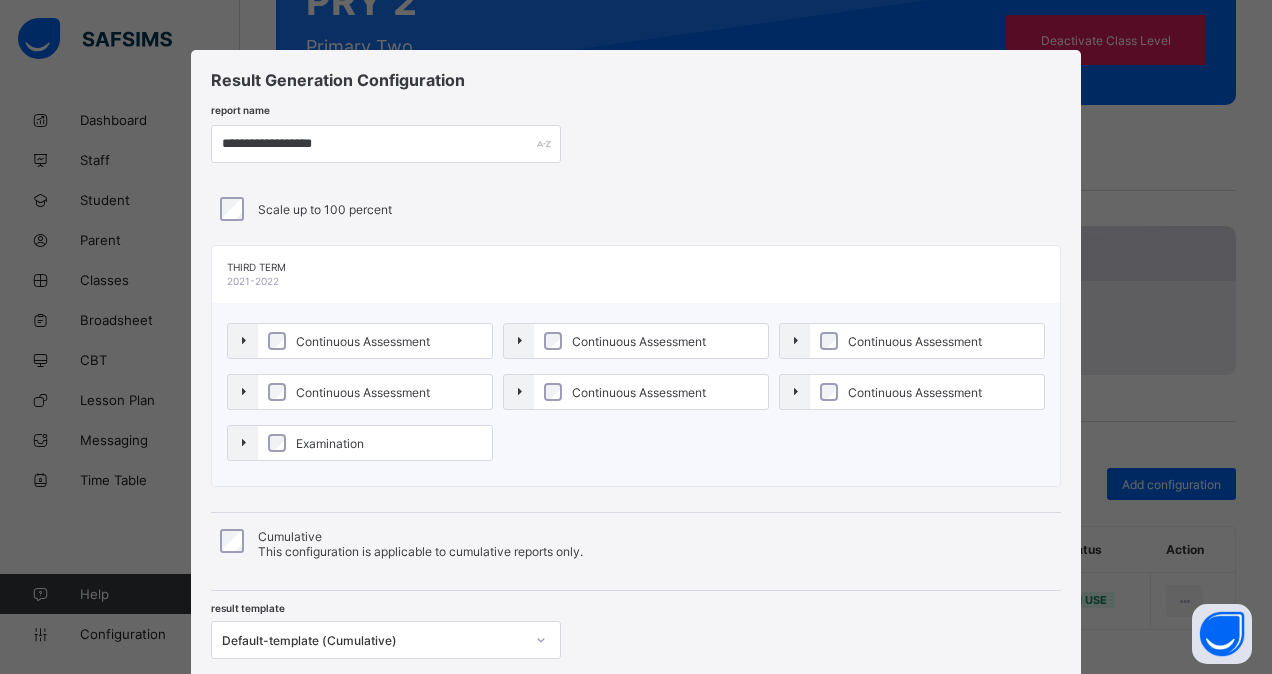 click on "Continuous Assessment" at bounding box center [363, 341] 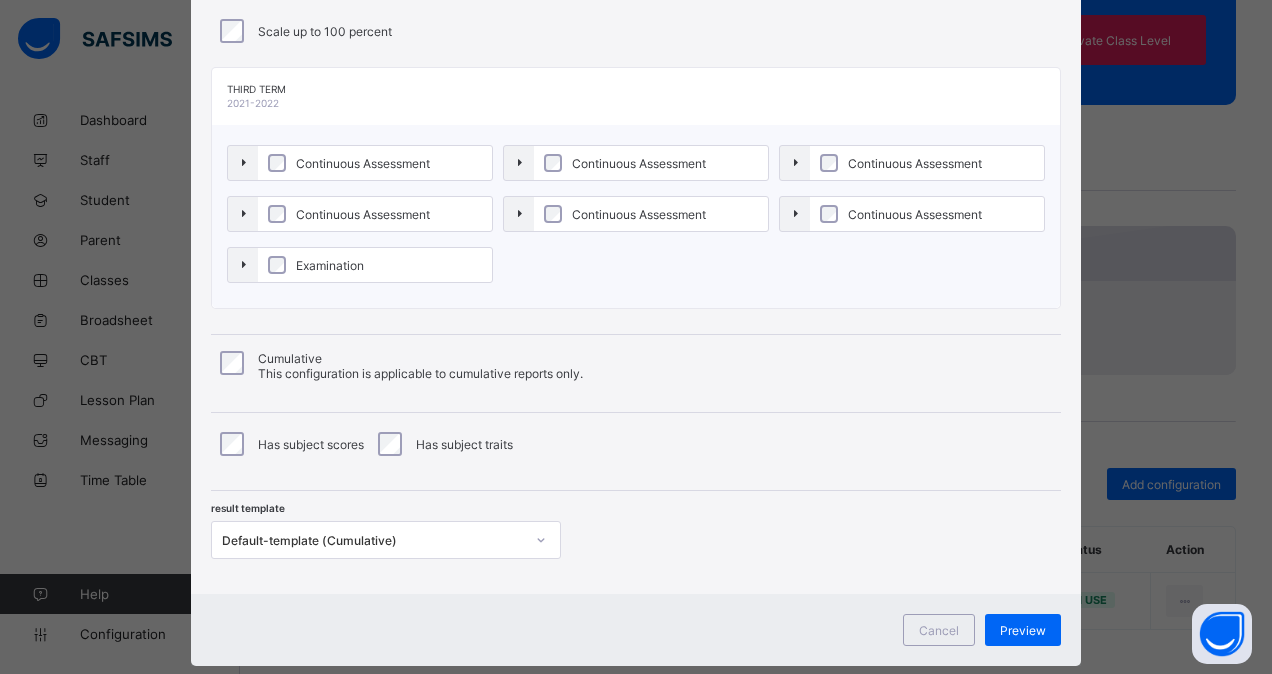 scroll, scrollTop: 215, scrollLeft: 0, axis: vertical 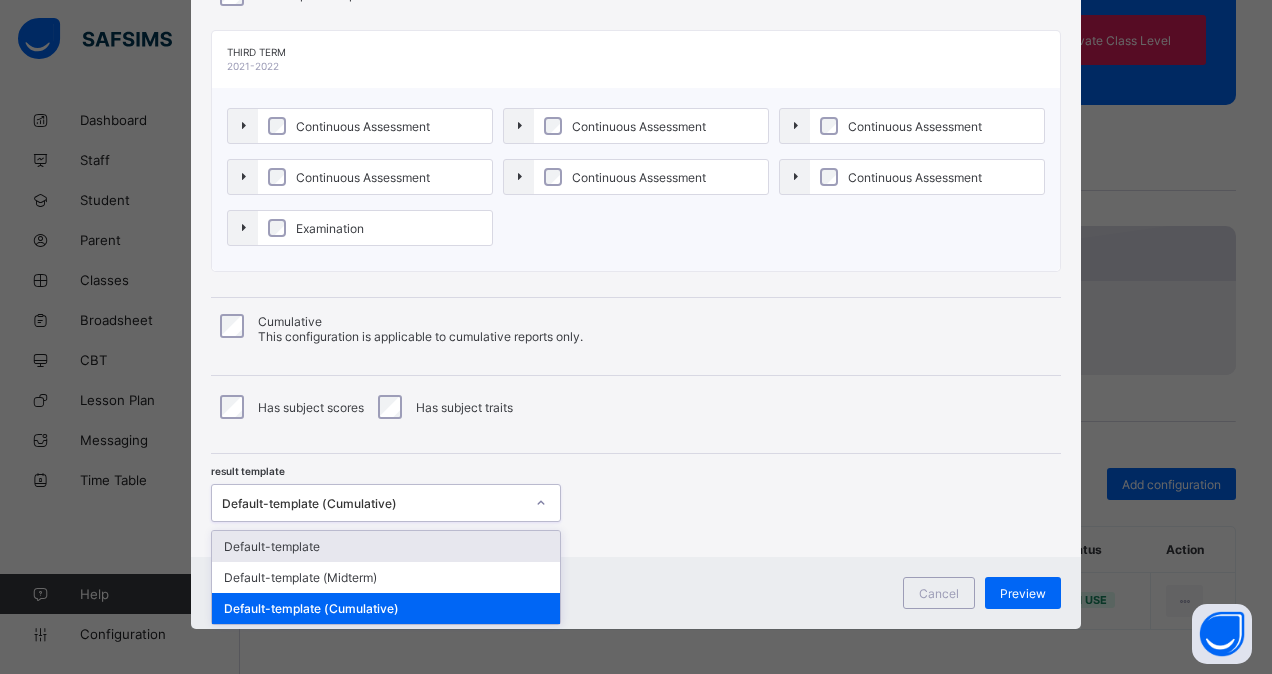 click on "Default-template (Cumulative)" at bounding box center (367, 503) 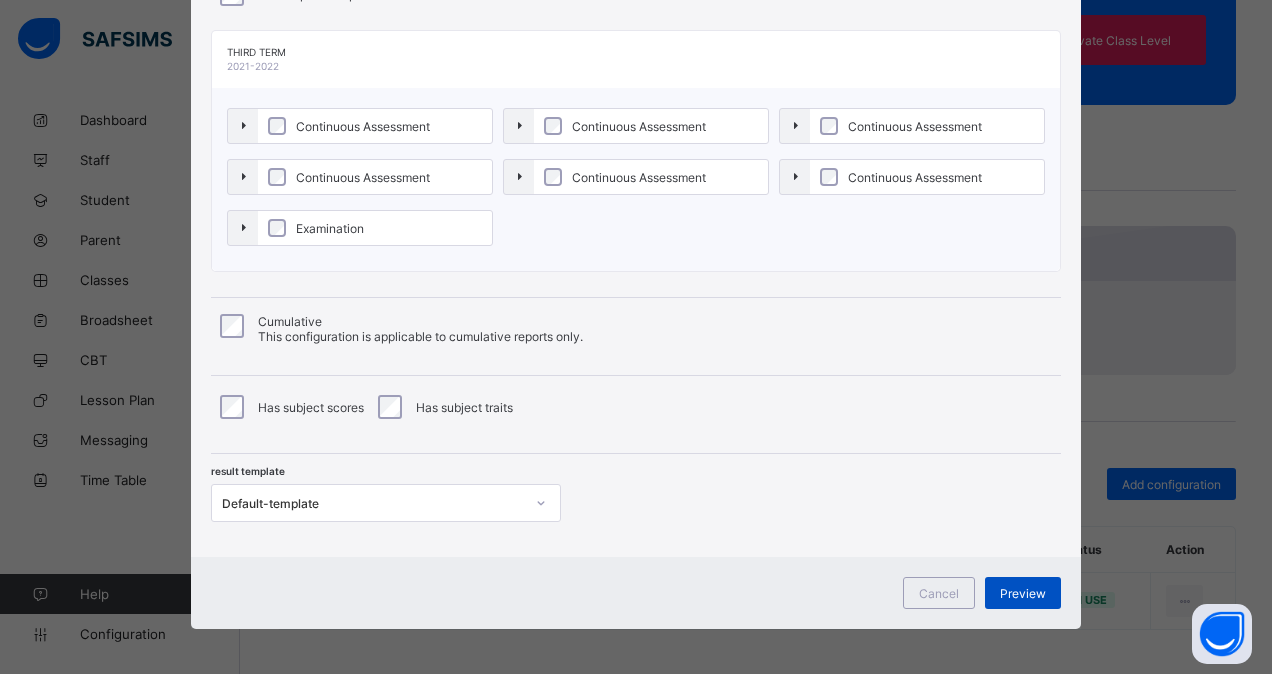 drag, startPoint x: 1014, startPoint y: 570, endPoint x: 1014, endPoint y: 588, distance: 18 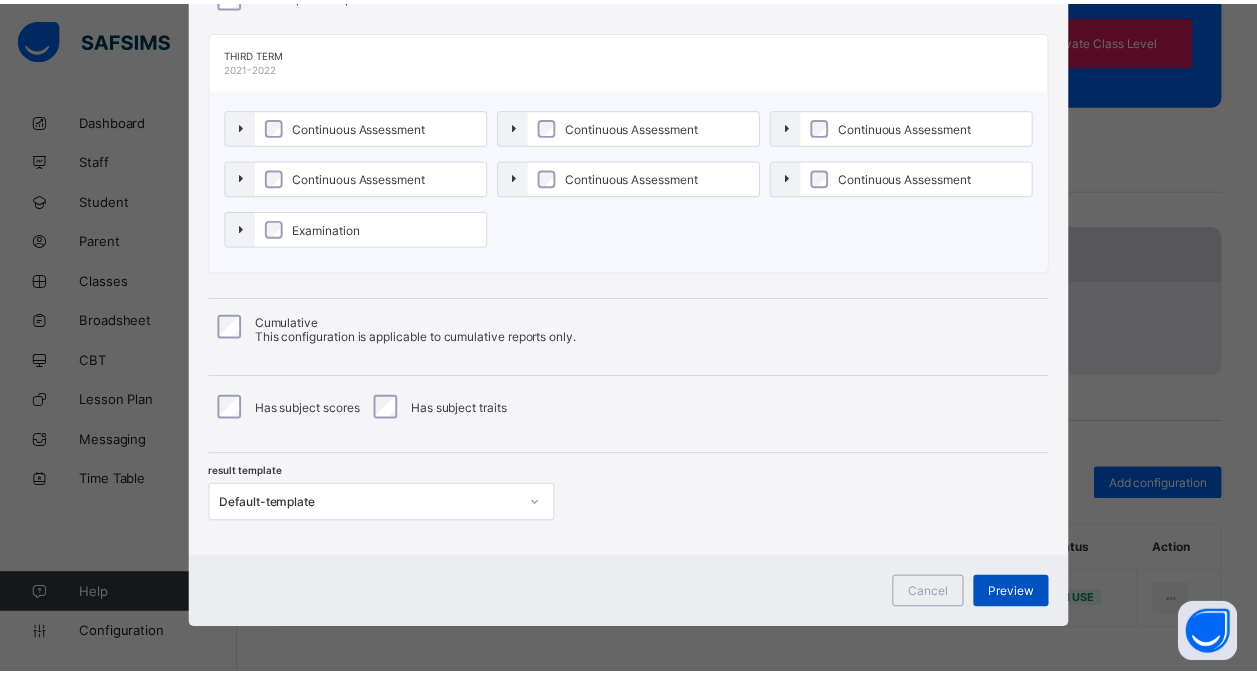 scroll, scrollTop: 0, scrollLeft: 0, axis: both 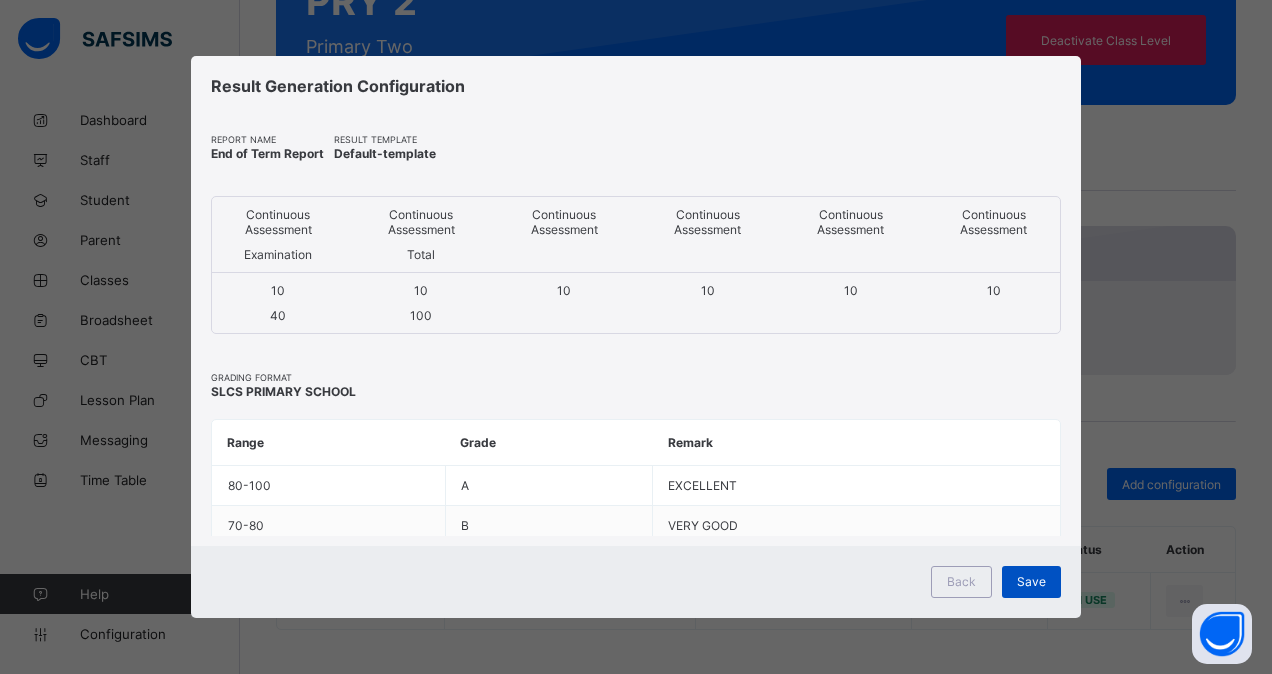 click on "Save" at bounding box center (1031, 581) 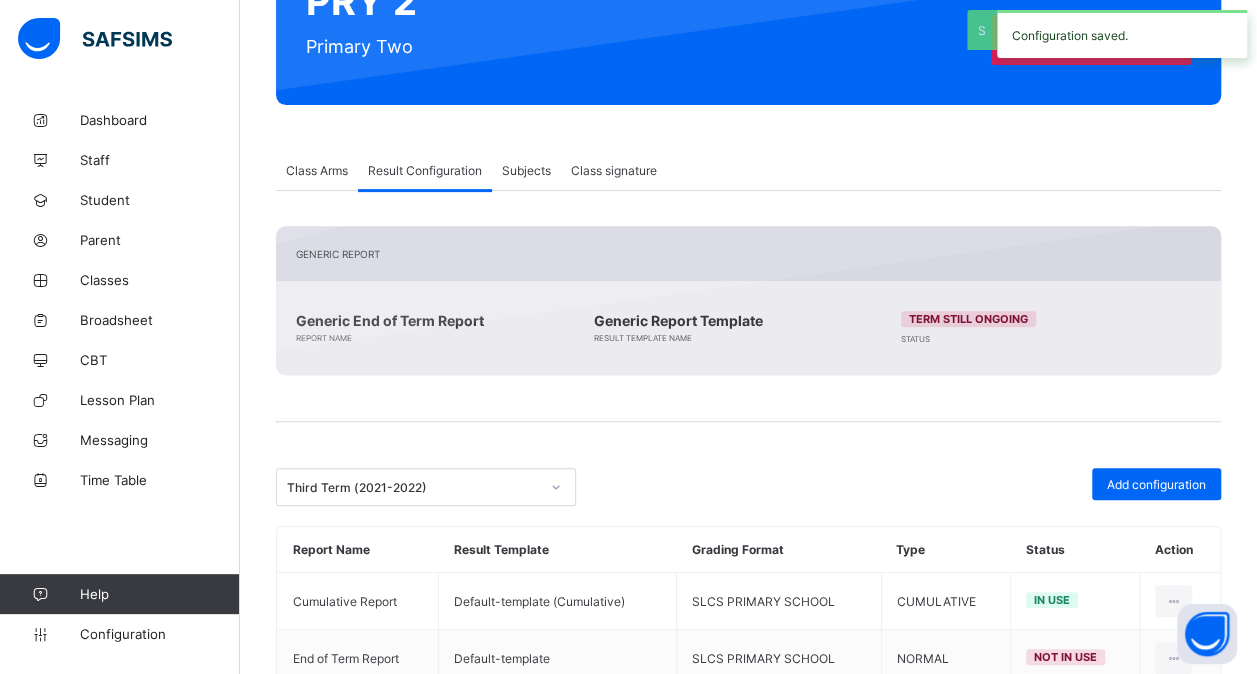 scroll, scrollTop: 317, scrollLeft: 0, axis: vertical 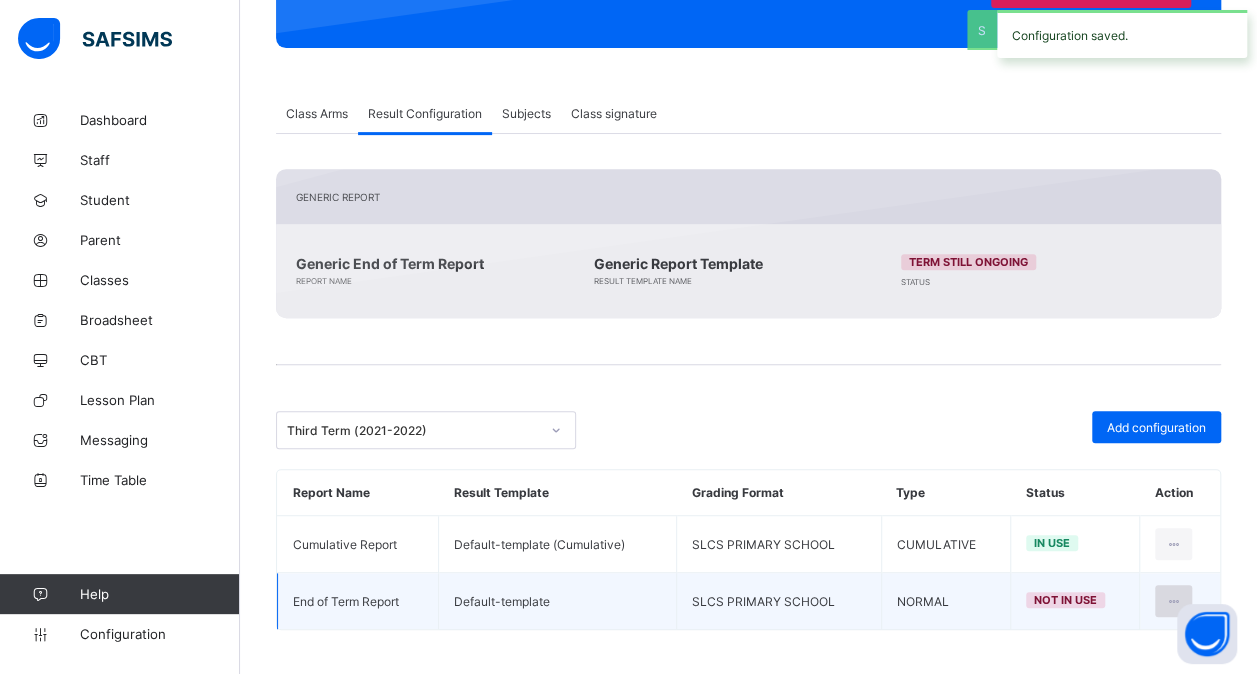 click at bounding box center (1173, 601) 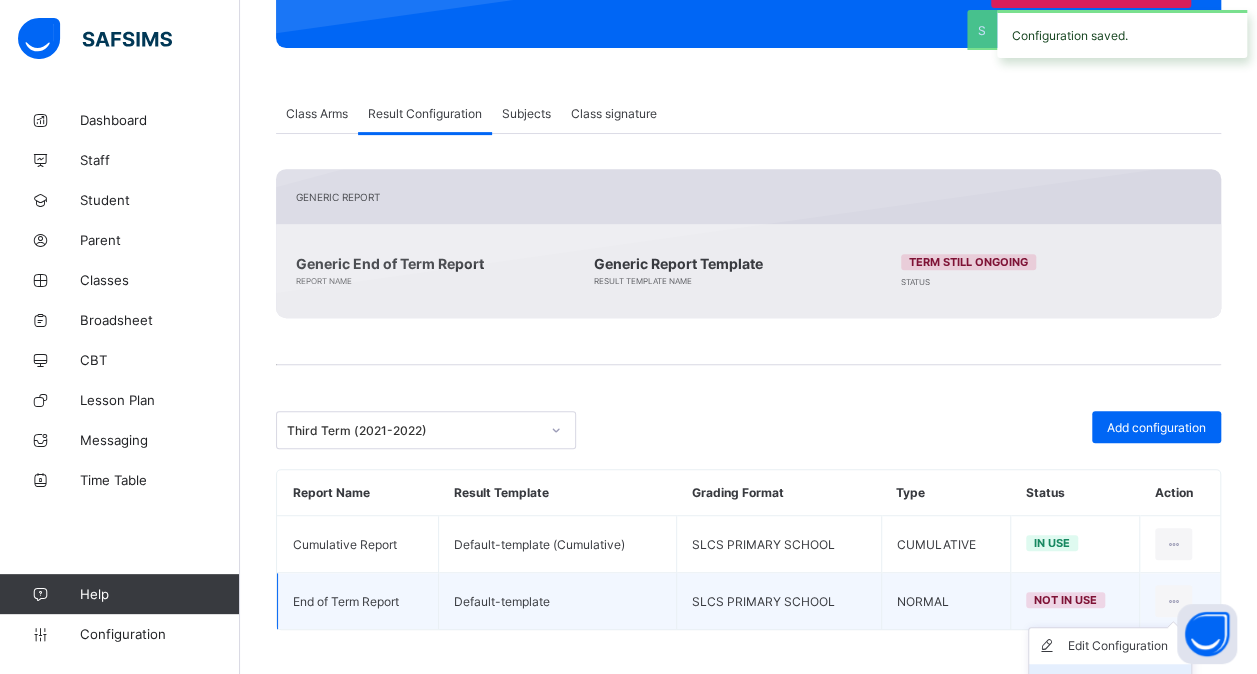 click on "Set in use" at bounding box center (1110, 682) 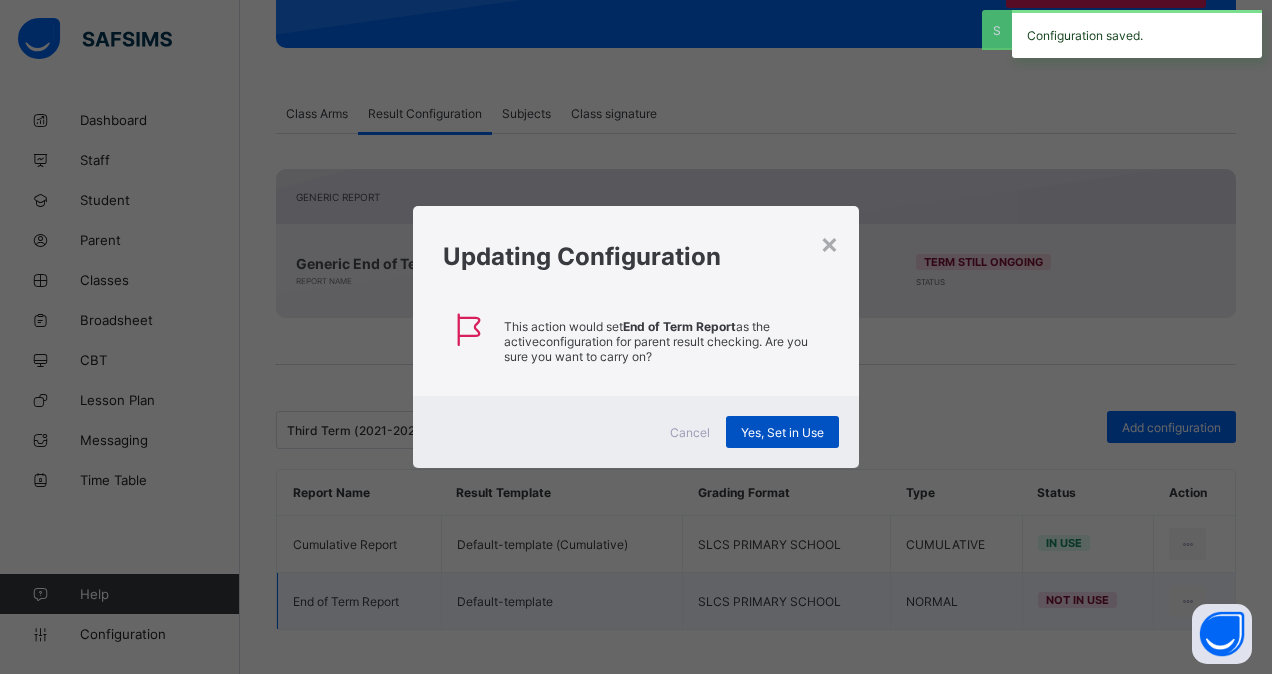 click on "Yes, Set in Use" at bounding box center (782, 432) 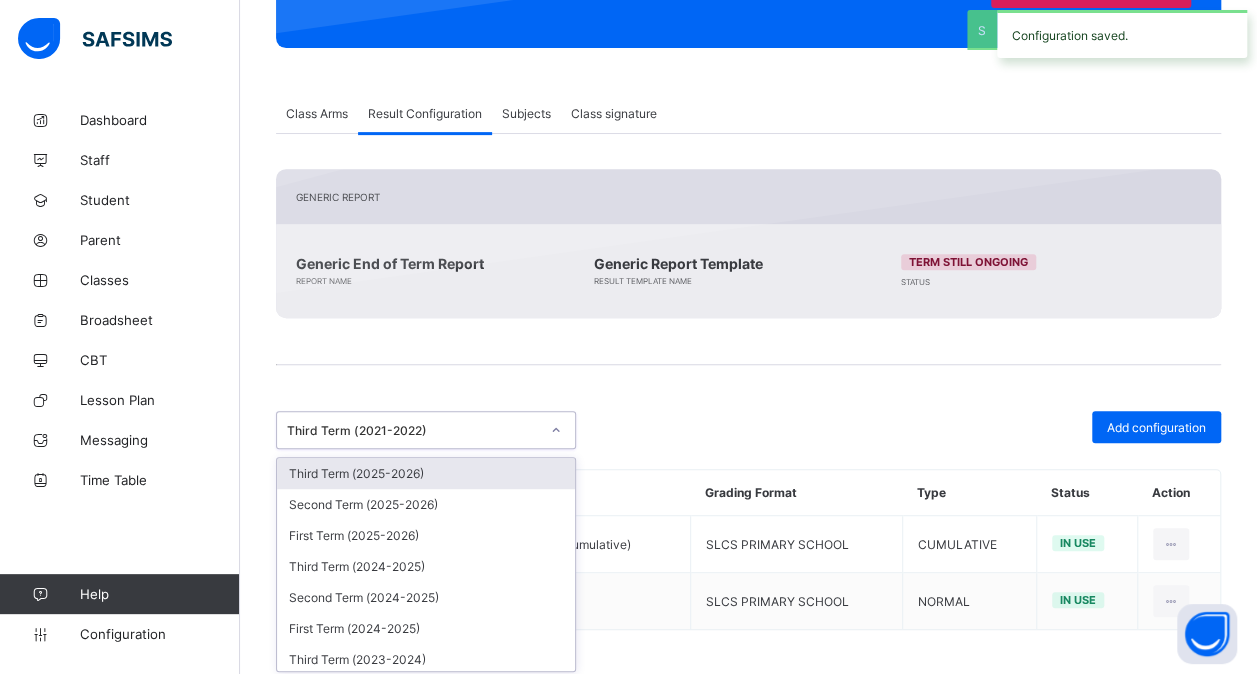 drag, startPoint x: 564, startPoint y: 427, endPoint x: 472, endPoint y: 481, distance: 106.677086 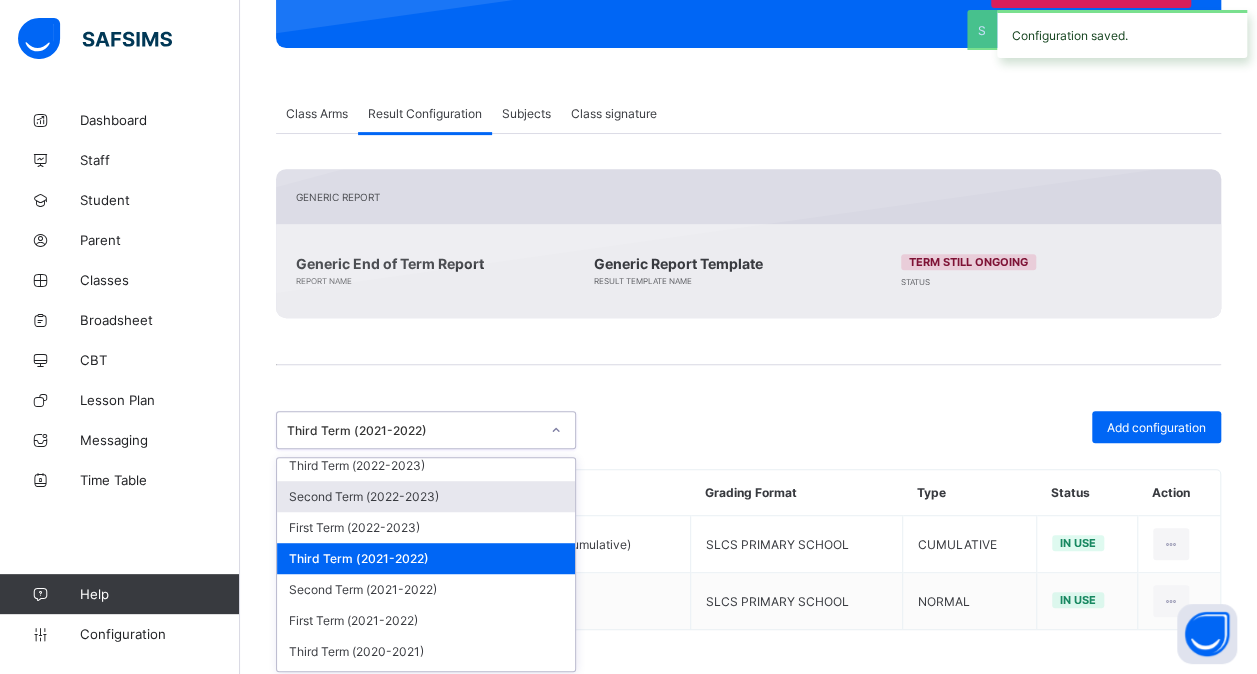scroll, scrollTop: 302, scrollLeft: 0, axis: vertical 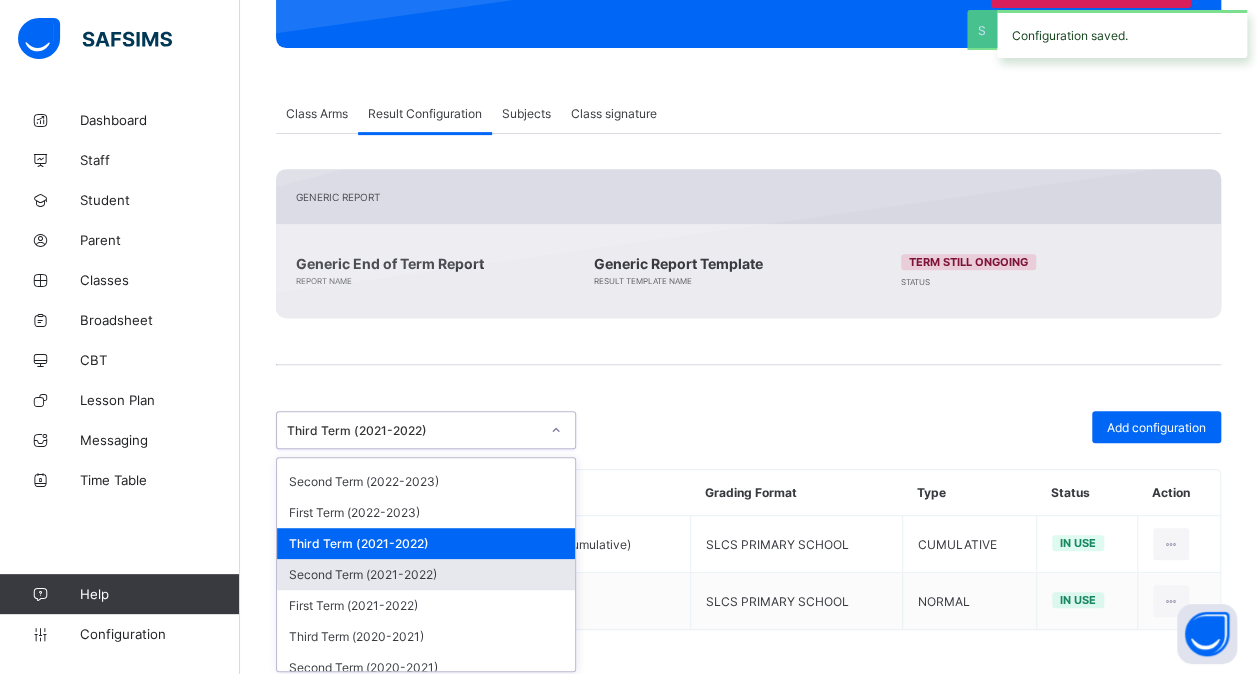 click on "Second Term (2021-2022)" at bounding box center (426, 574) 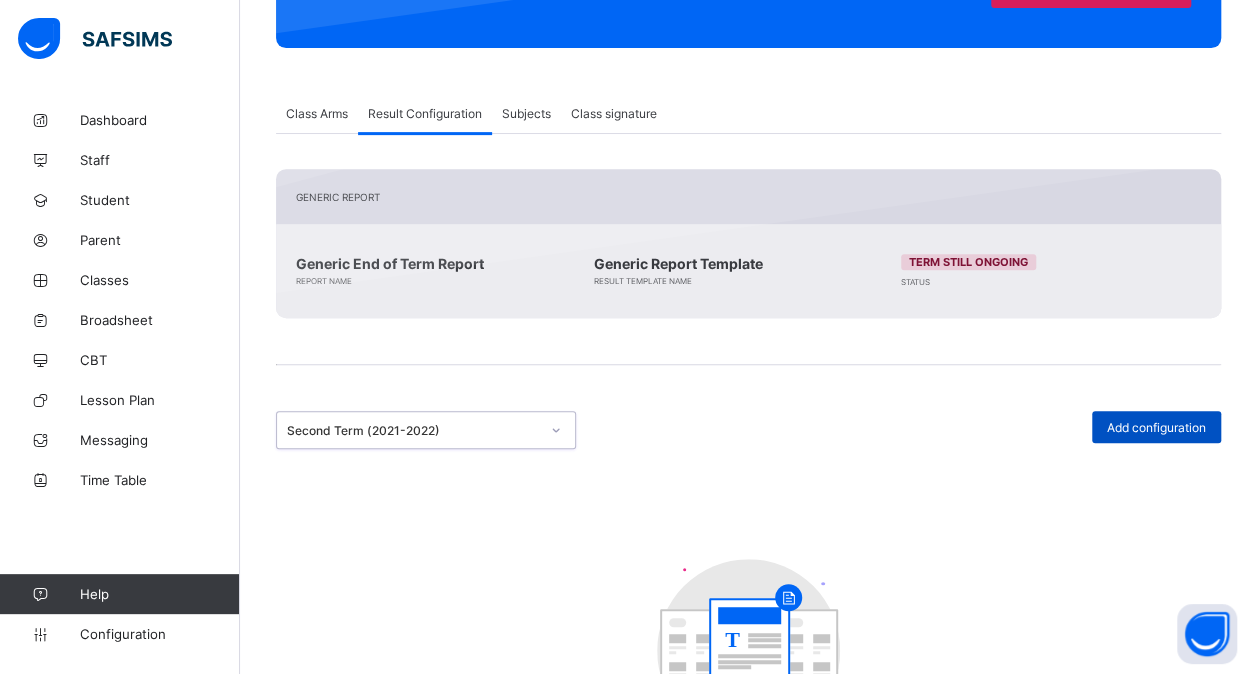click on "Add configuration" at bounding box center [1156, 427] 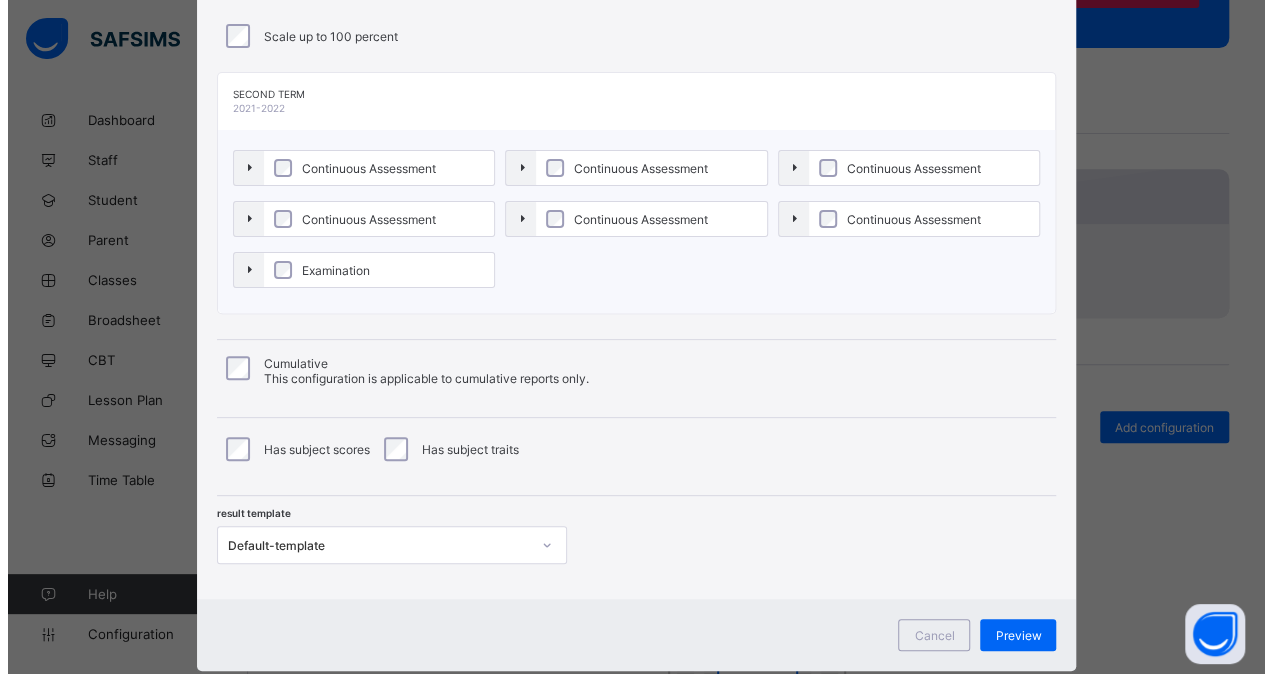 scroll, scrollTop: 174, scrollLeft: 0, axis: vertical 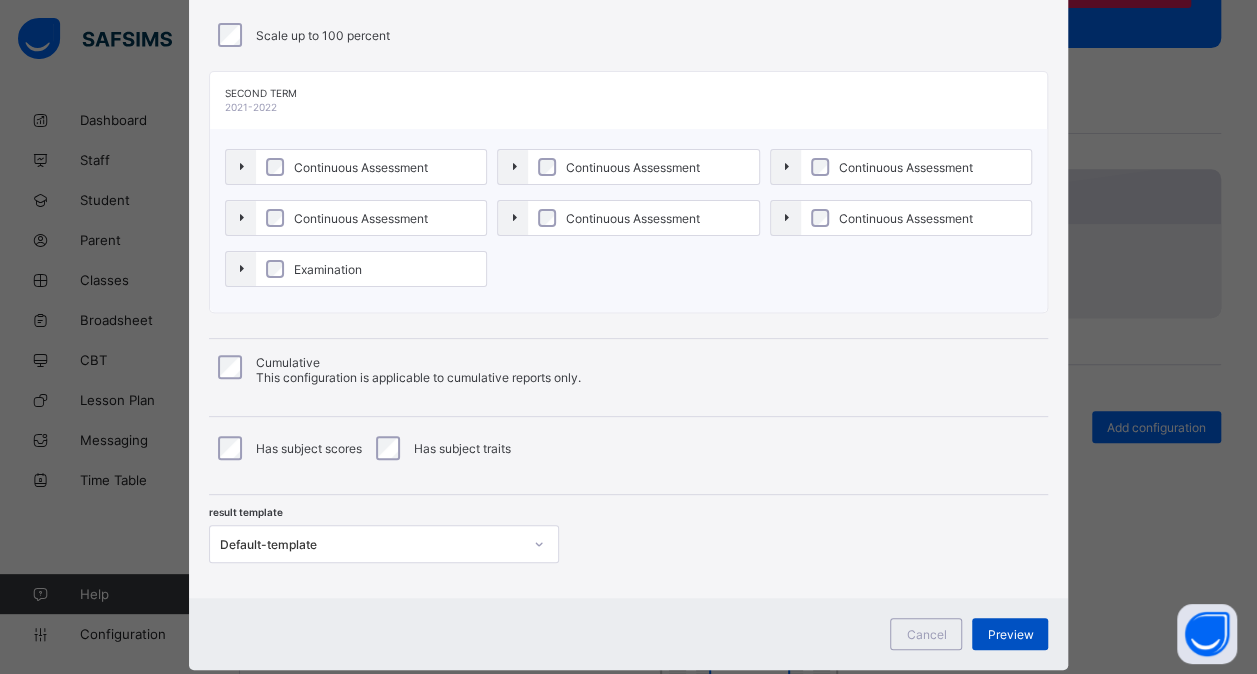 click on "Preview" at bounding box center [1010, 634] 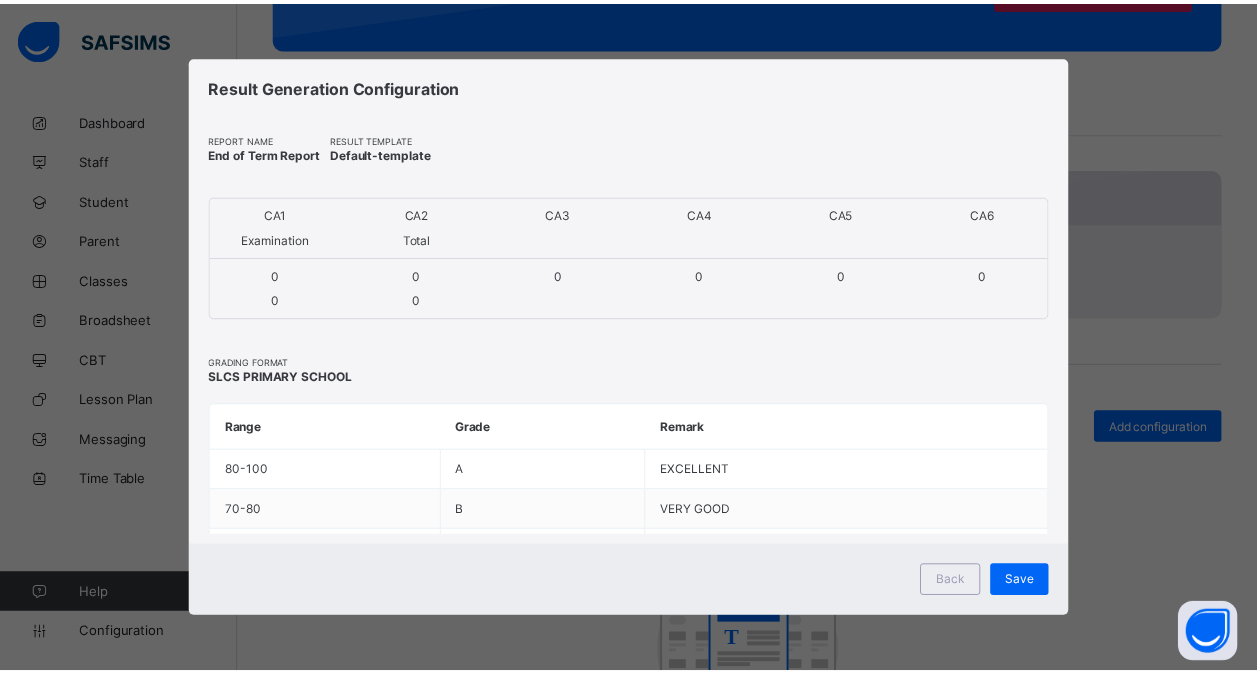 scroll, scrollTop: 0, scrollLeft: 0, axis: both 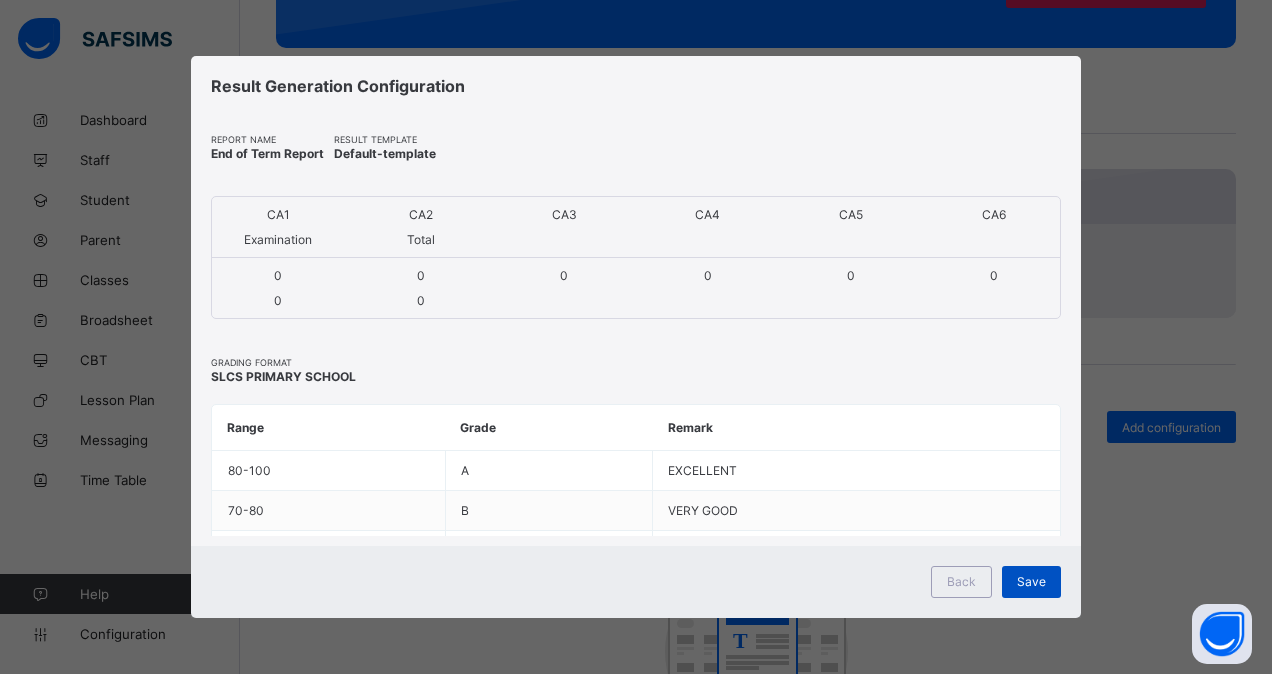 click on "Save" at bounding box center [1031, 581] 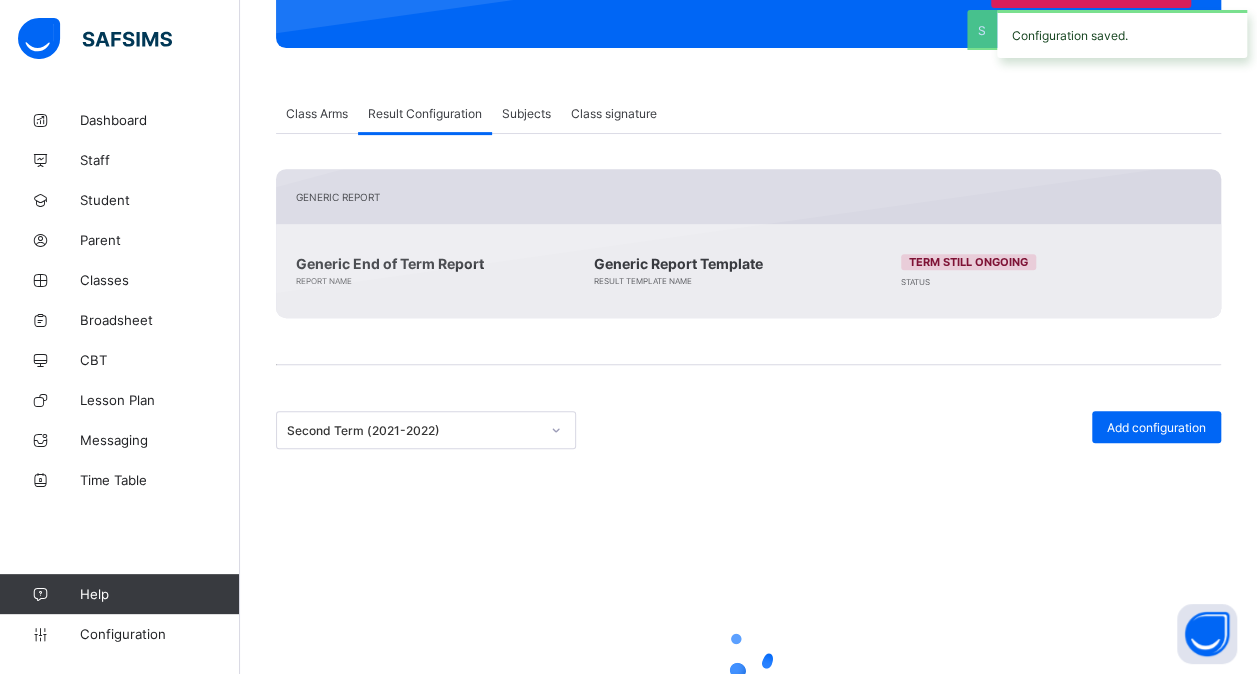 scroll, scrollTop: 260, scrollLeft: 0, axis: vertical 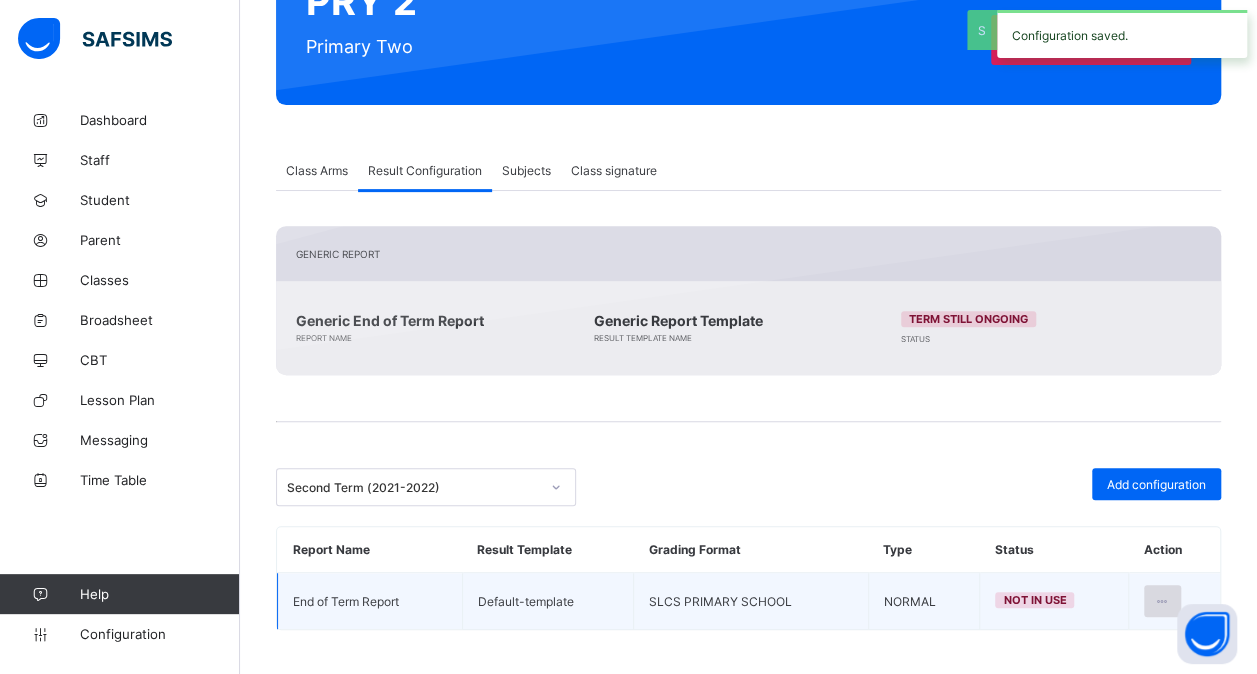 click at bounding box center (1162, 601) 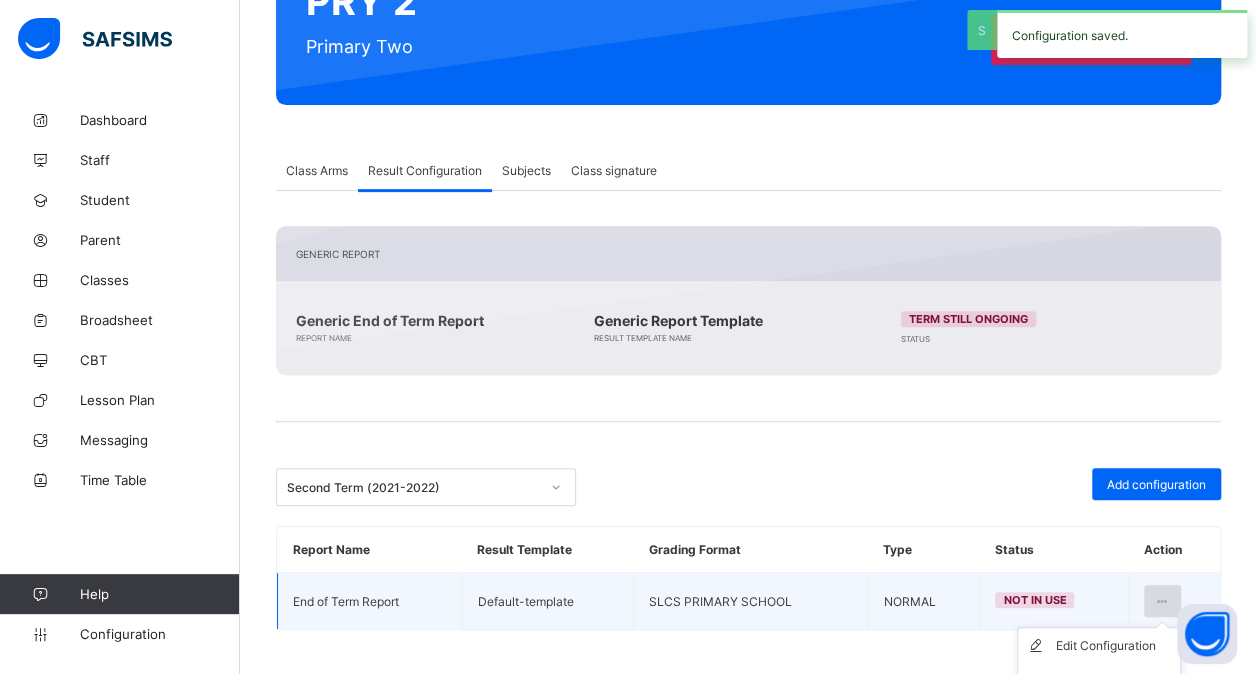 scroll, scrollTop: 317, scrollLeft: 0, axis: vertical 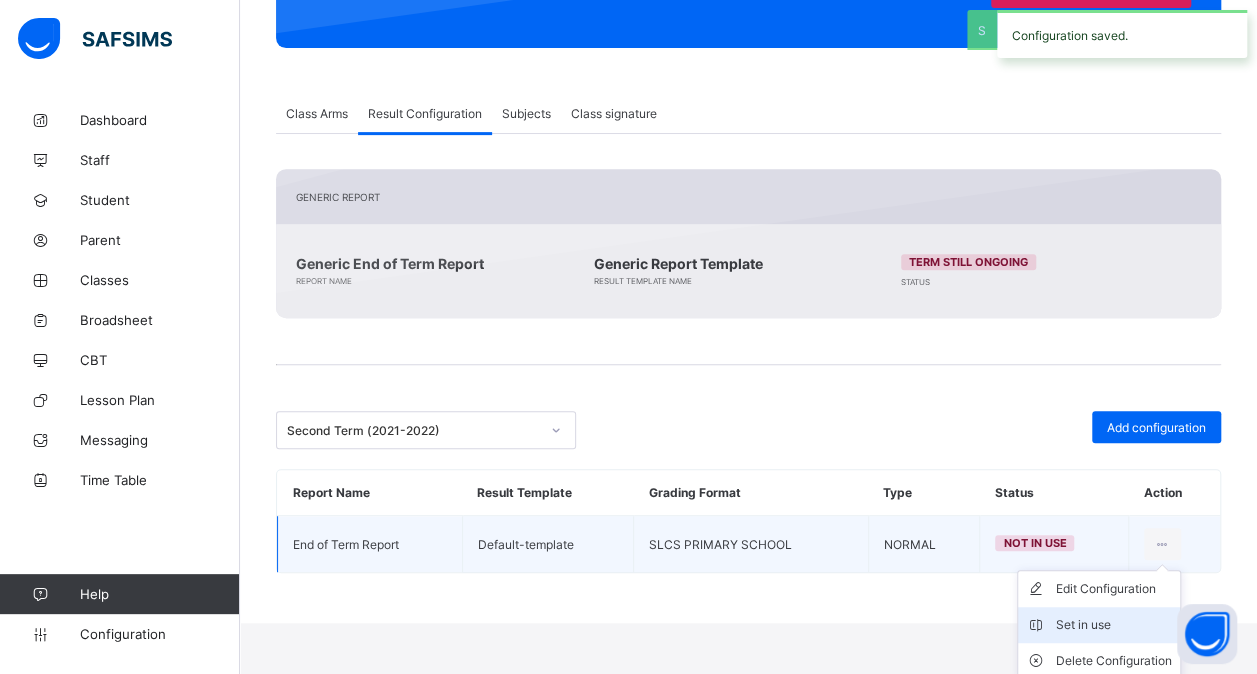 click on "Set in use" at bounding box center [1114, 625] 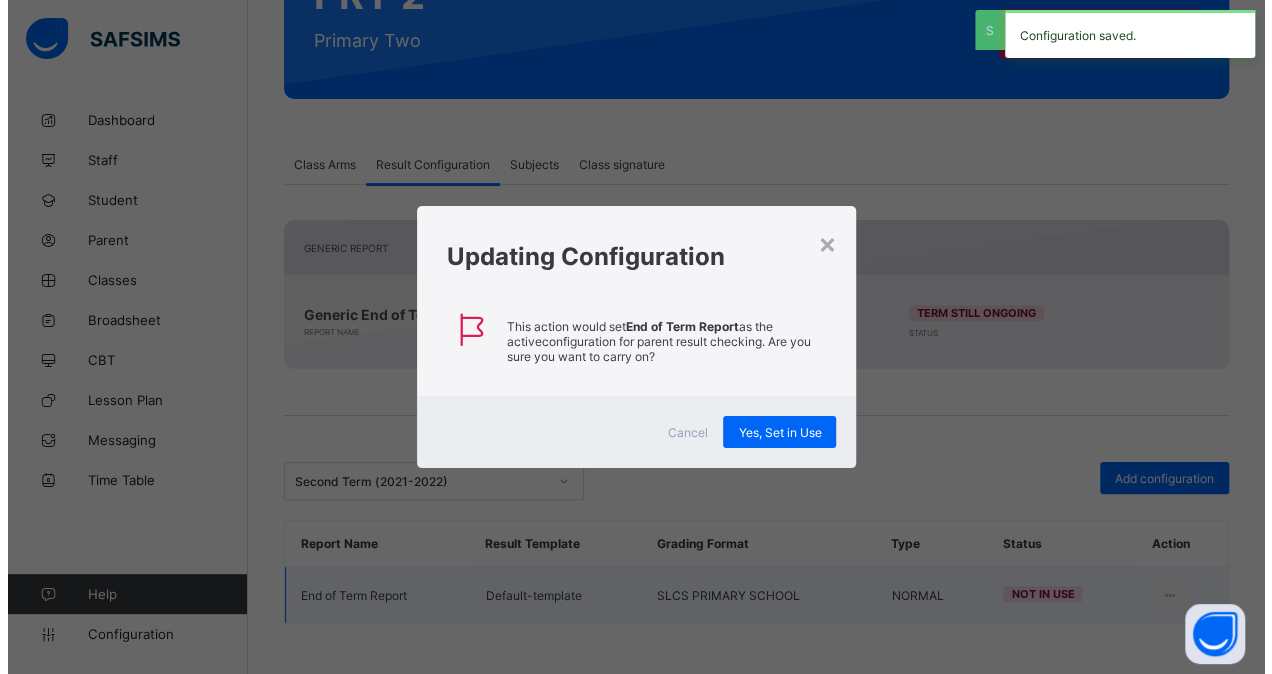scroll, scrollTop: 260, scrollLeft: 0, axis: vertical 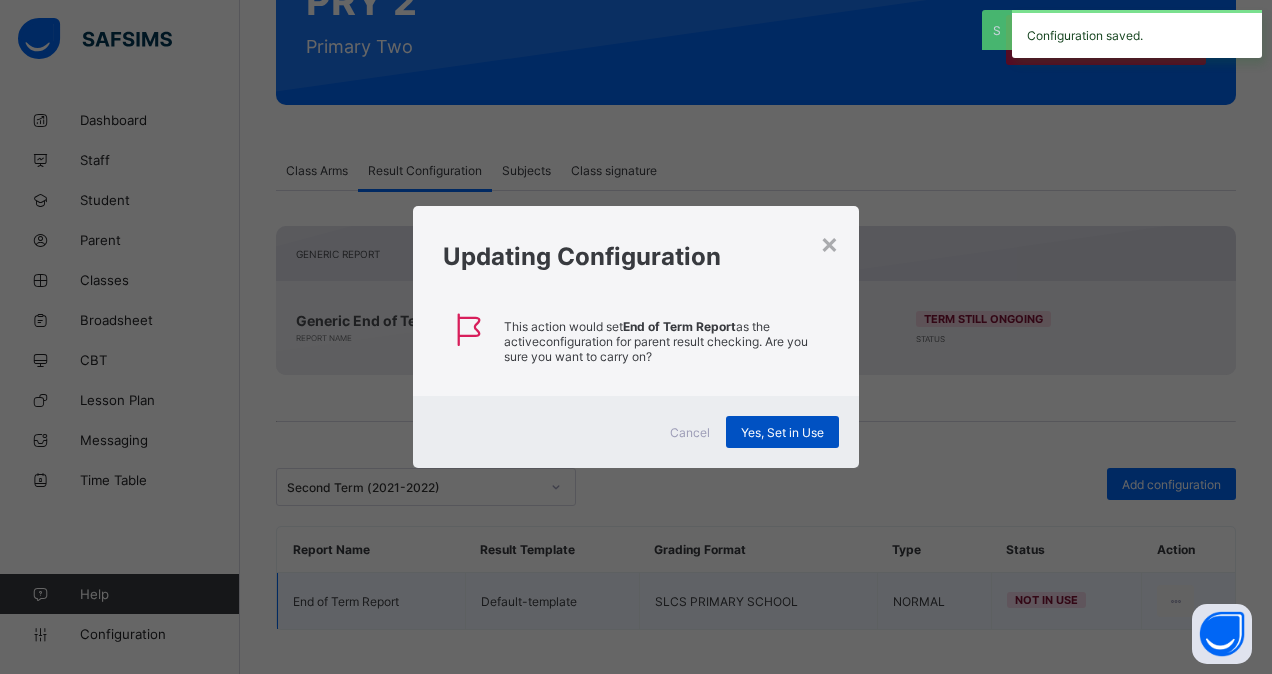 click on "Yes, Set in Use" at bounding box center (782, 432) 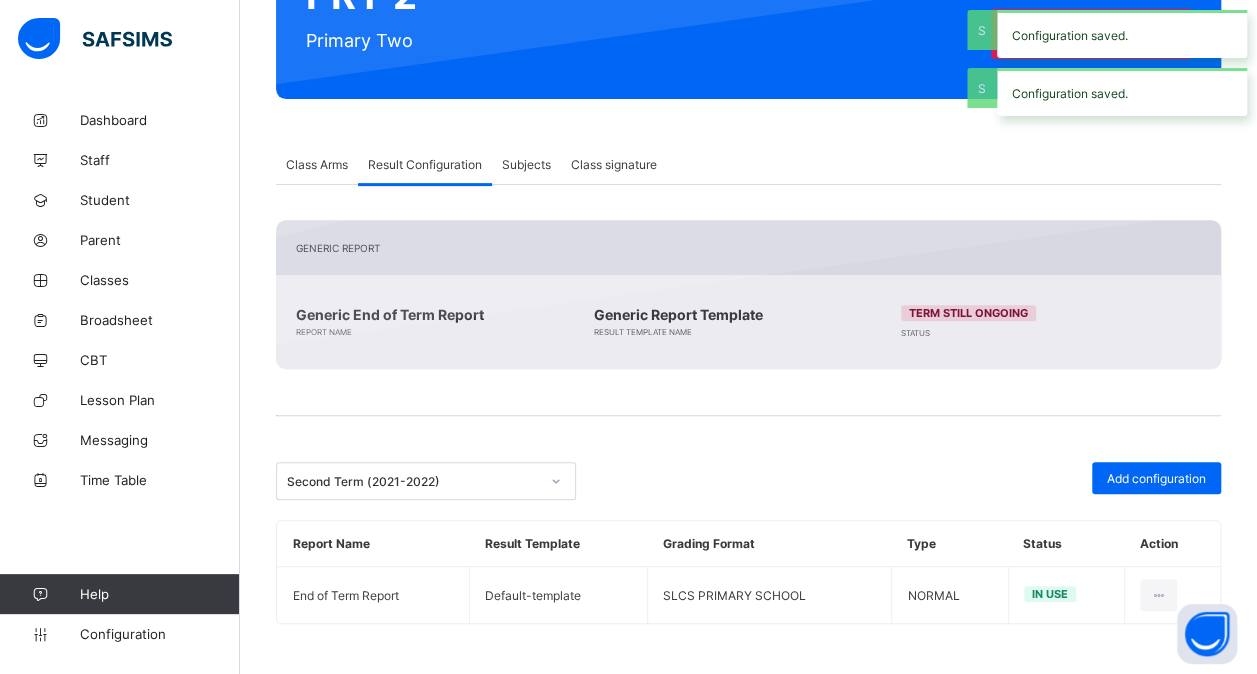 scroll, scrollTop: 260, scrollLeft: 0, axis: vertical 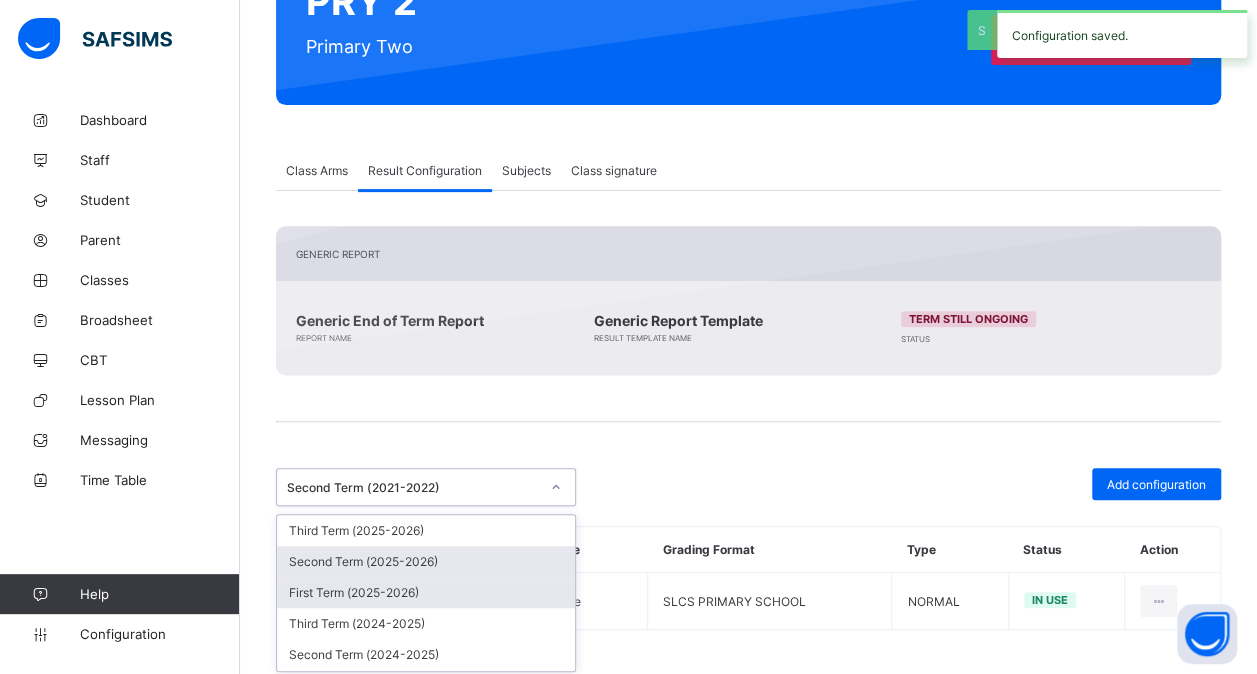 drag, startPoint x: 553, startPoint y: 482, endPoint x: 465, endPoint y: 588, distance: 137.76791 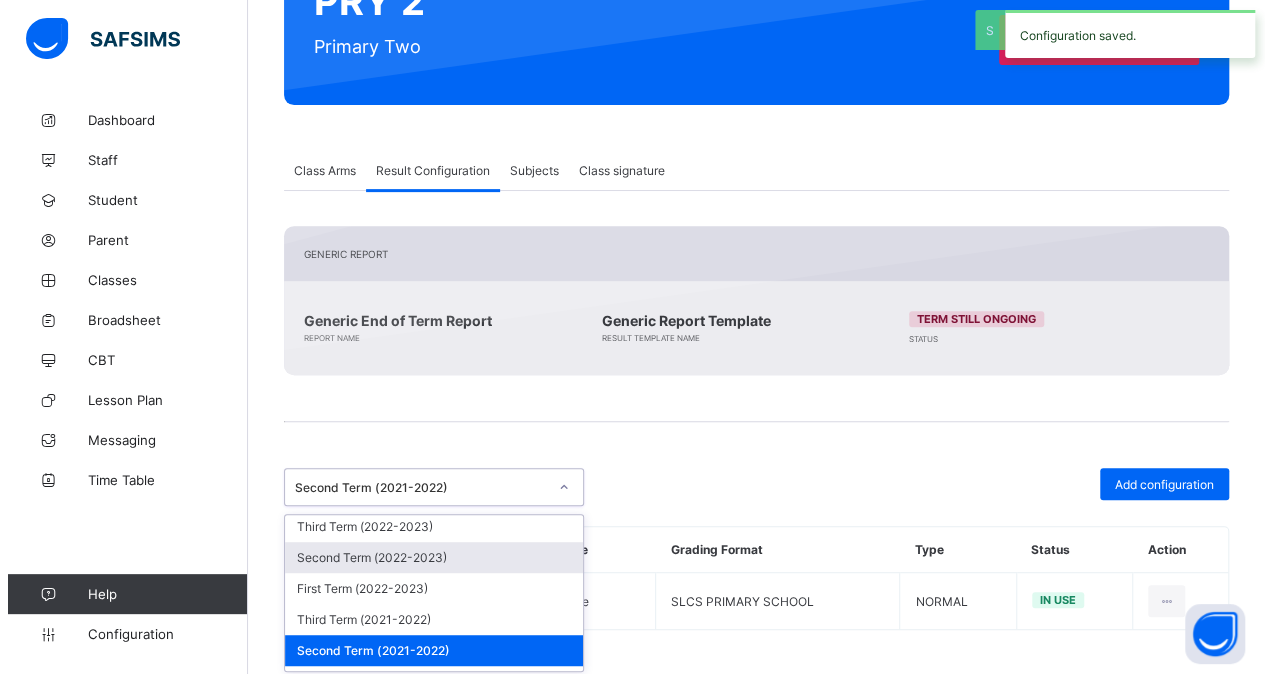 scroll, scrollTop: 340, scrollLeft: 0, axis: vertical 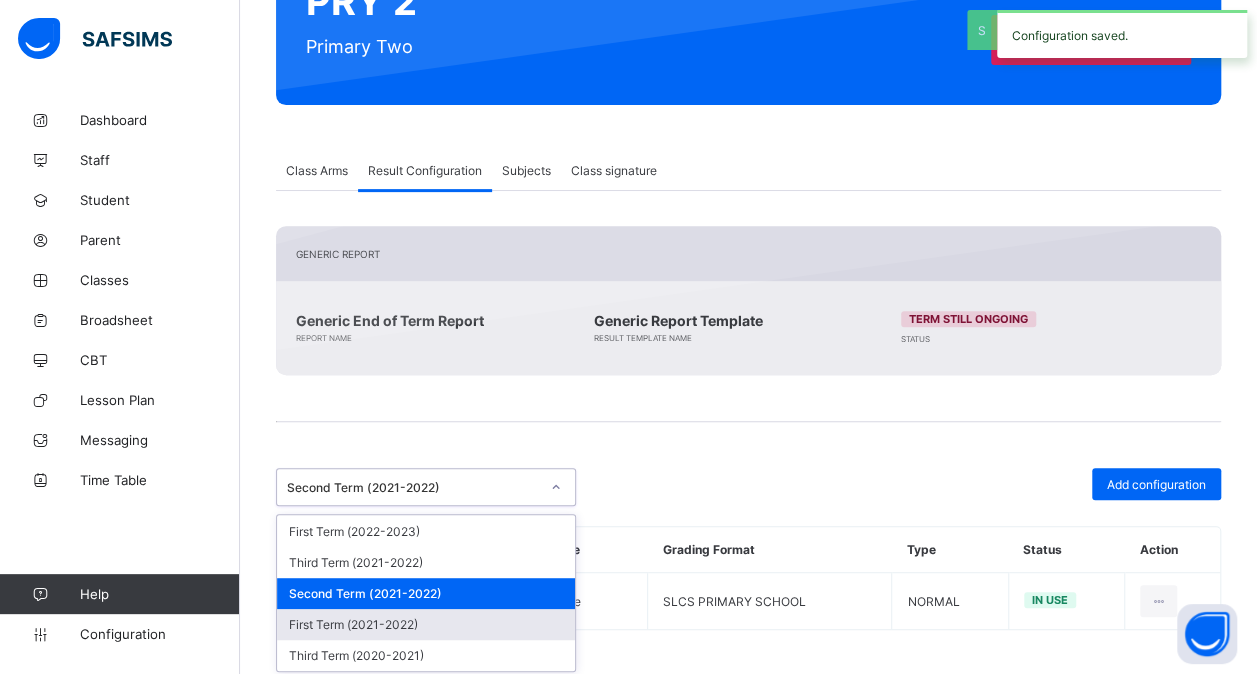 click on "First Term (2021-2022)" at bounding box center [426, 624] 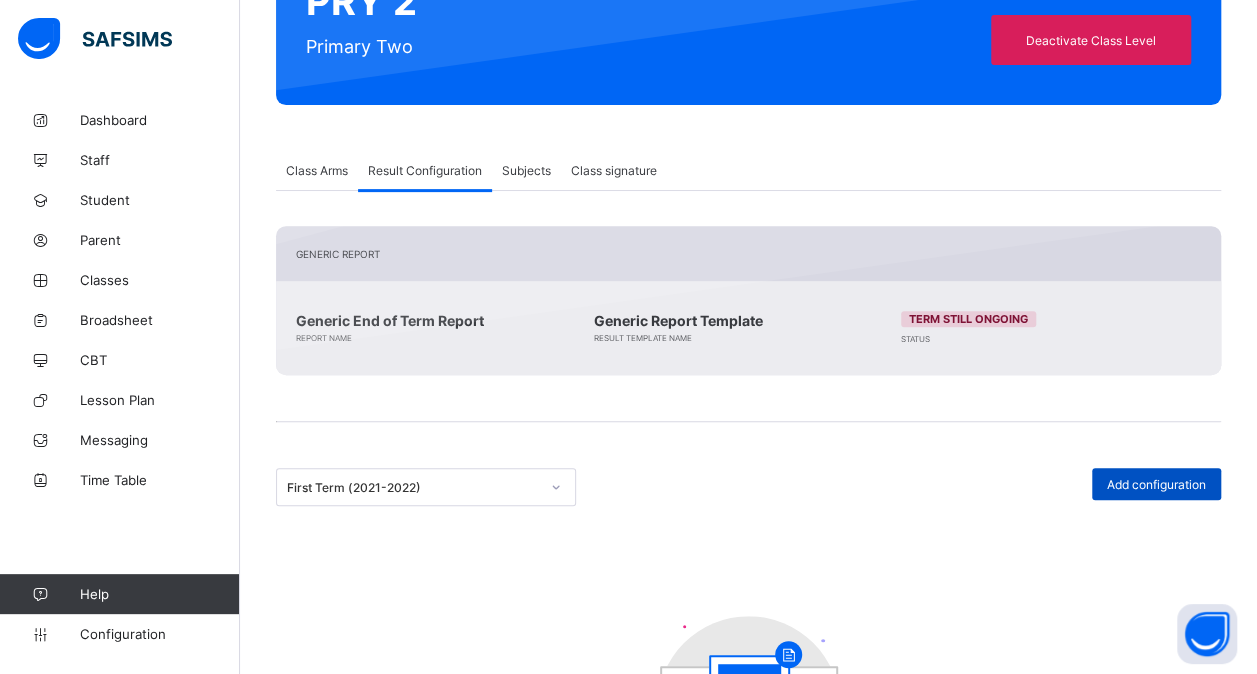 click on "Add configuration" at bounding box center [1156, 484] 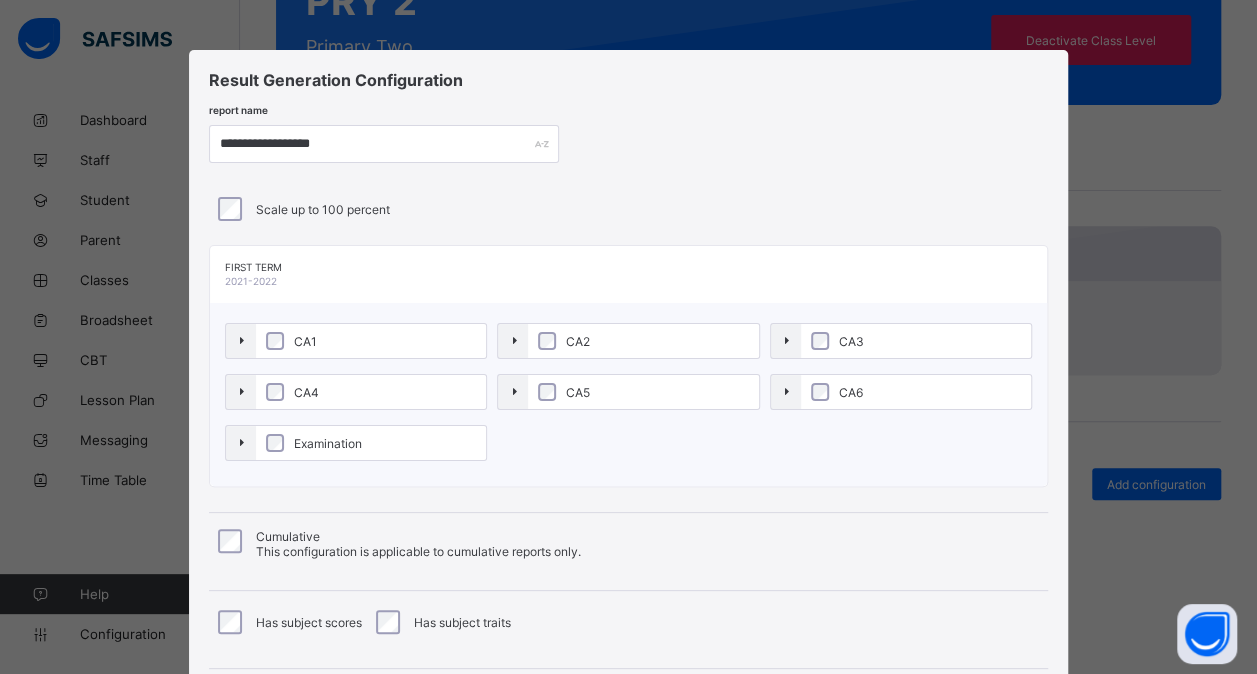 click on "CA1" at bounding box center [371, 341] 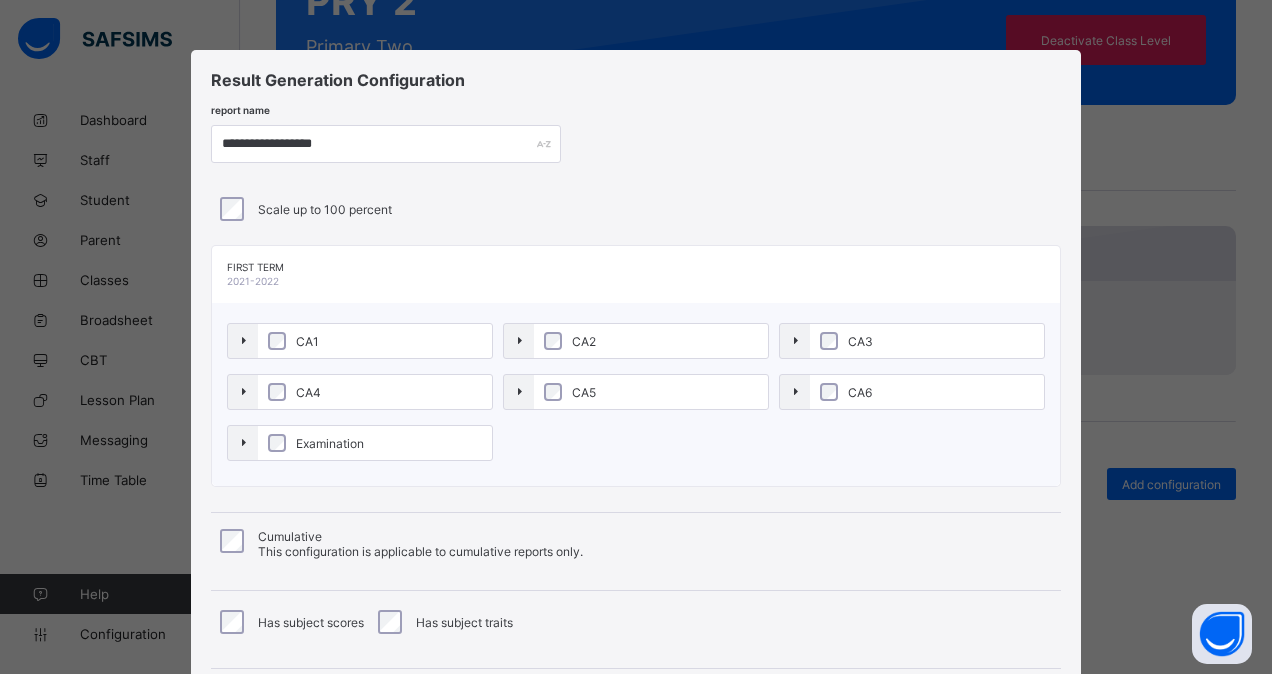 click on "CA4" at bounding box center [375, 392] 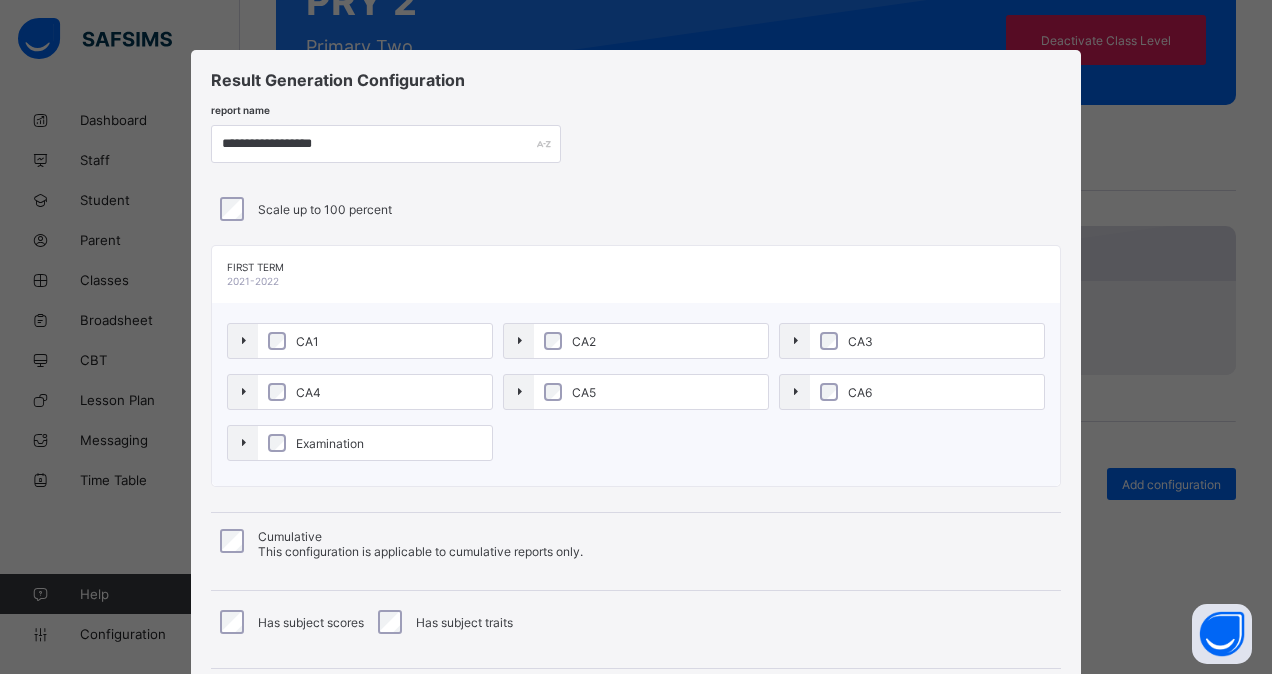 click on "Examination" at bounding box center (375, 443) 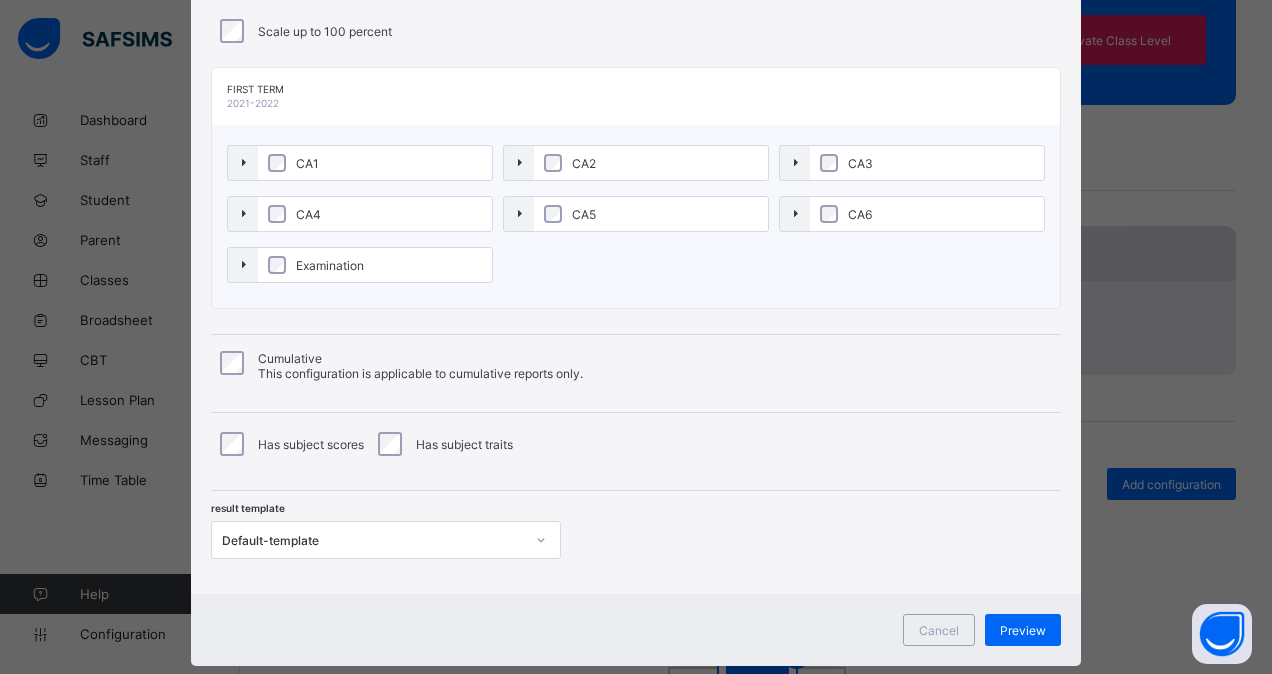 scroll, scrollTop: 215, scrollLeft: 0, axis: vertical 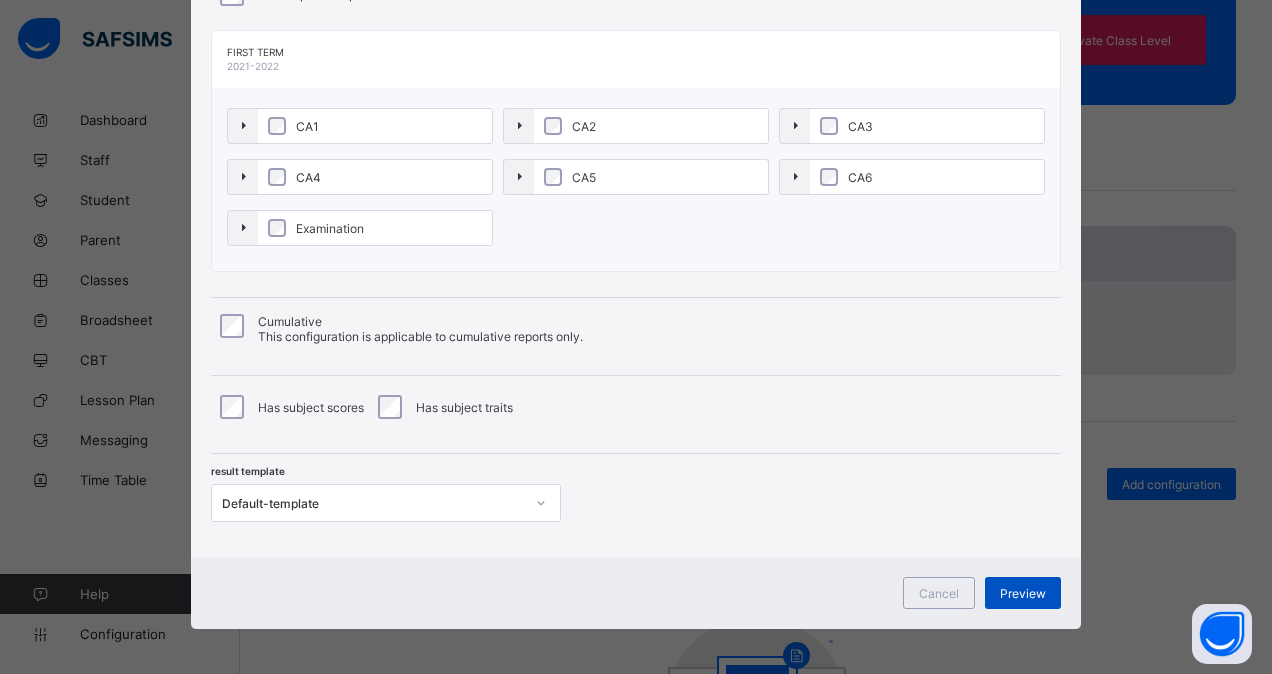 click on "Preview" at bounding box center (1023, 593) 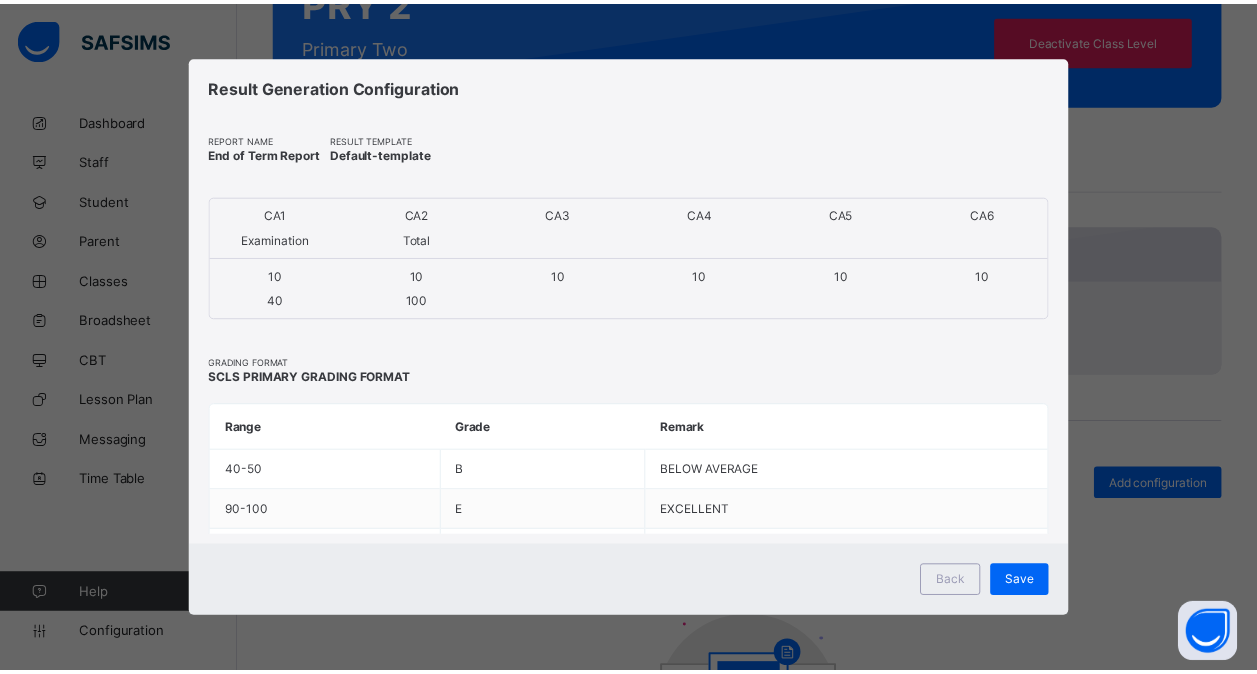scroll, scrollTop: 0, scrollLeft: 0, axis: both 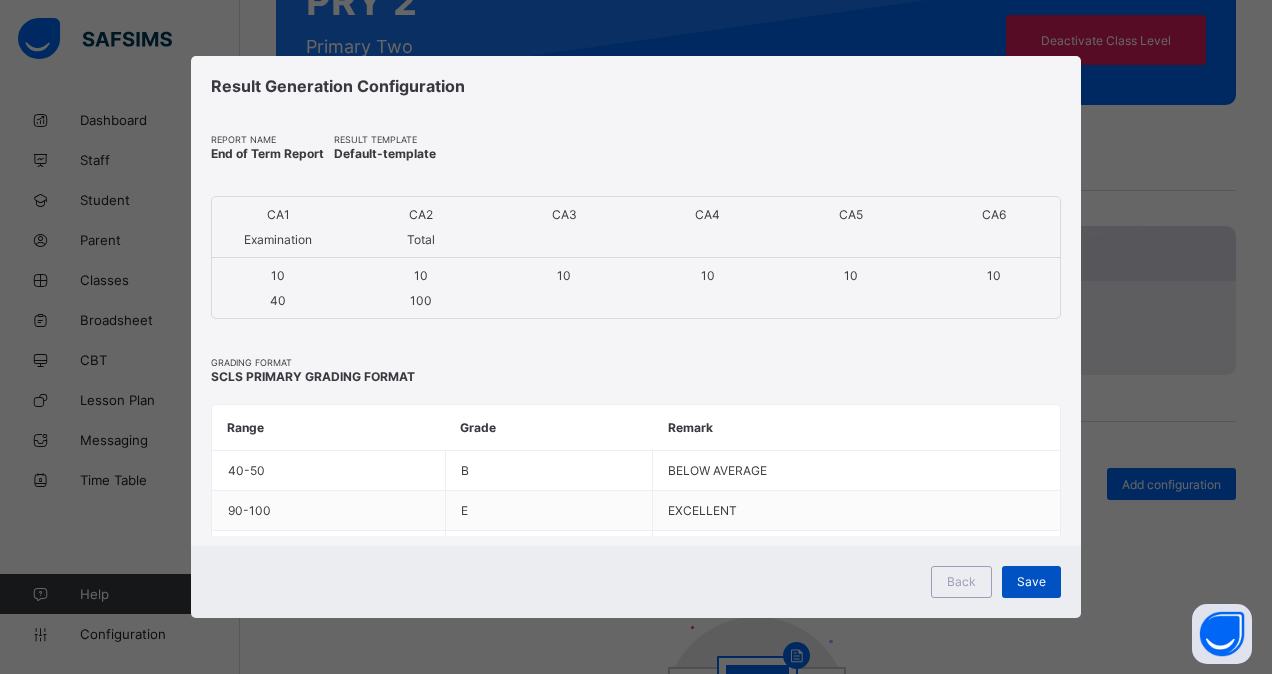 click on "Save" at bounding box center [1031, 581] 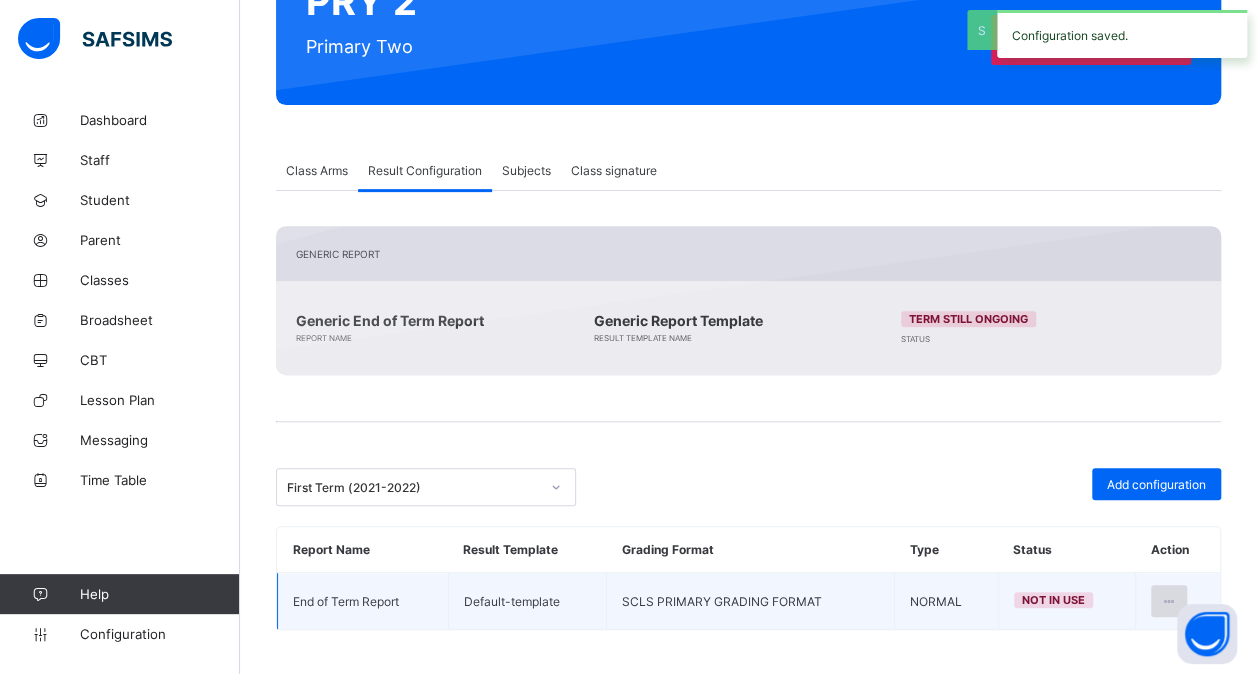 click at bounding box center [1169, 601] 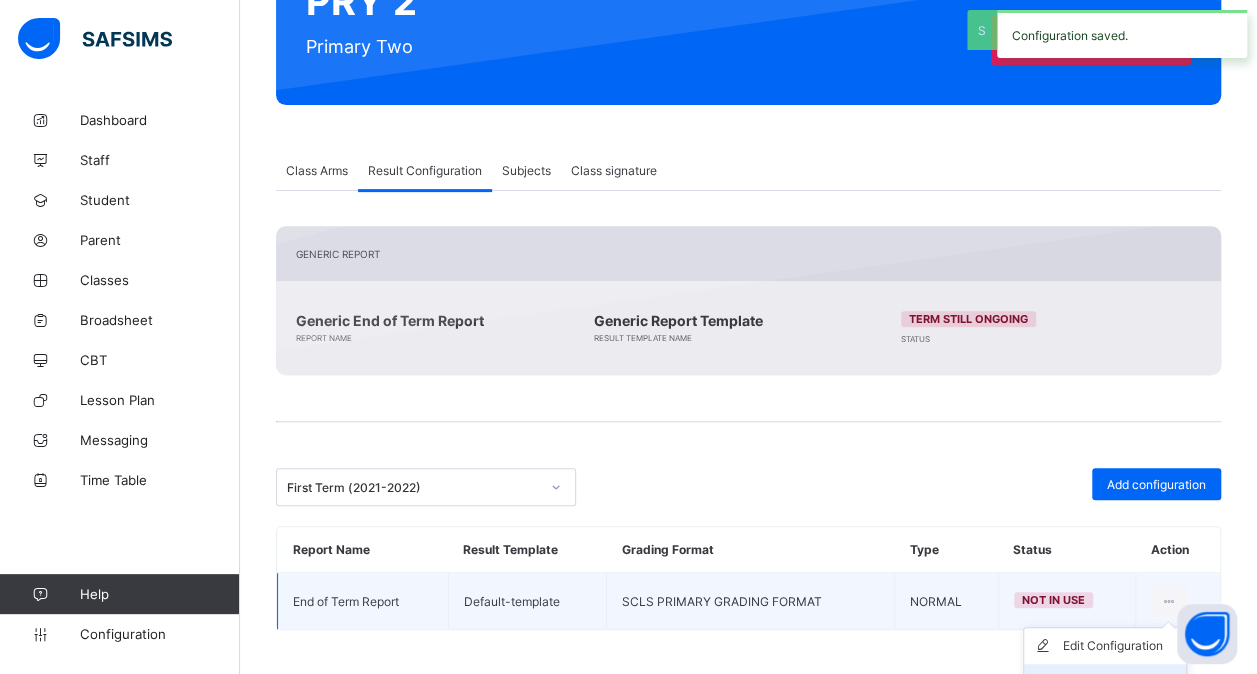 click on "Set in use" at bounding box center (1105, 682) 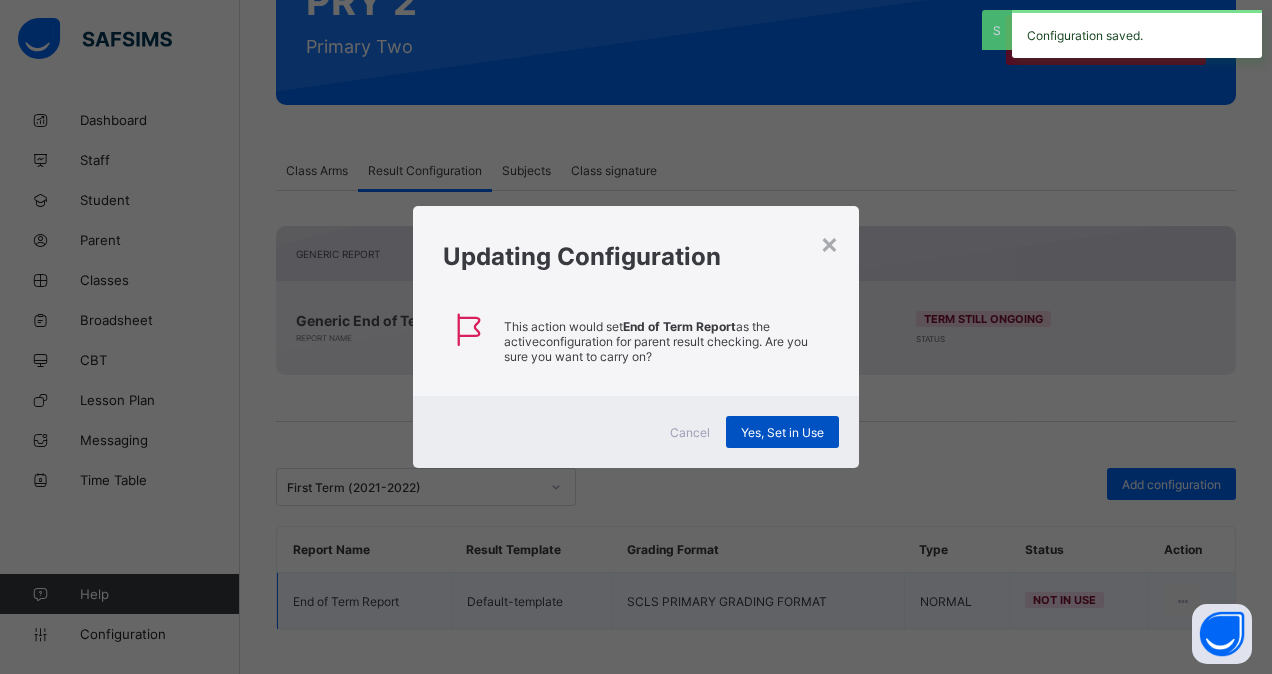 click on "Yes, Set in Use" at bounding box center (782, 432) 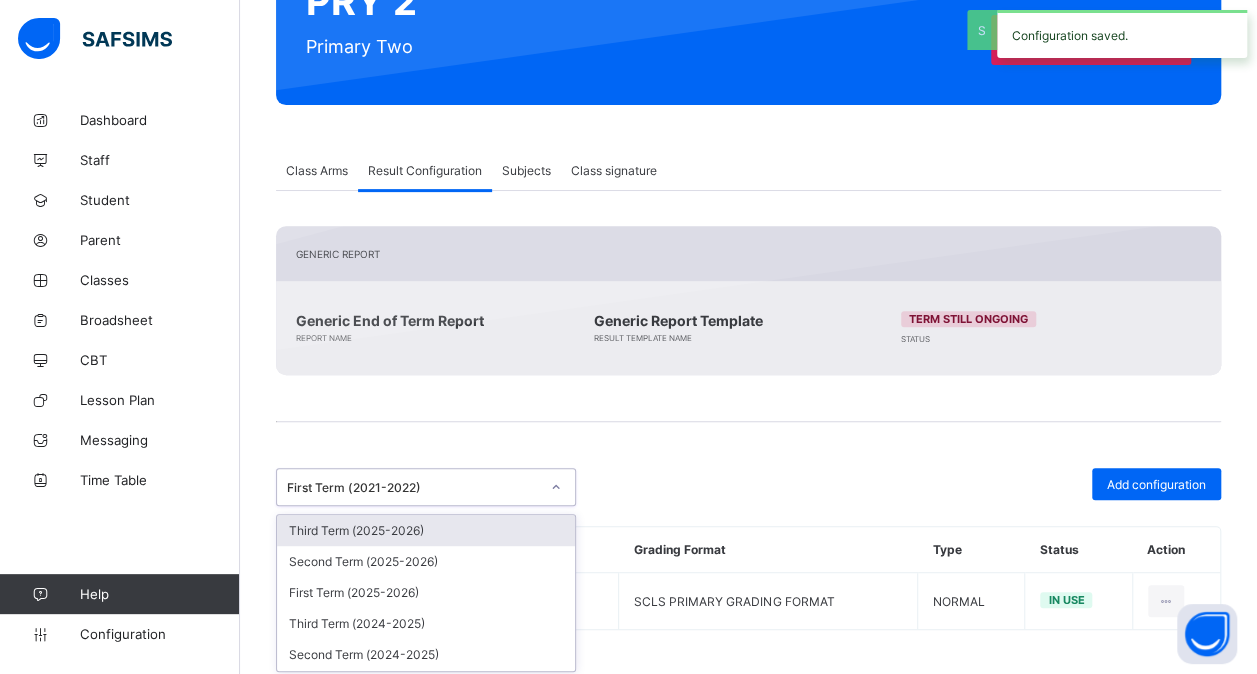 click 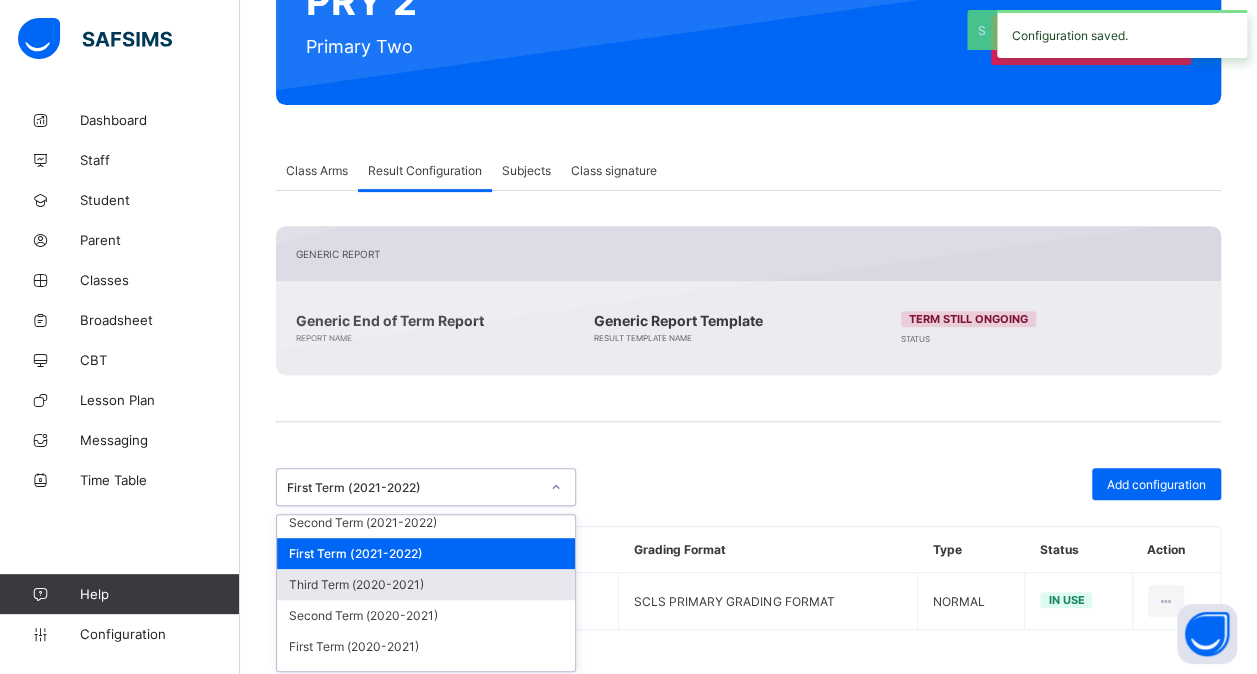 scroll, scrollTop: 414, scrollLeft: 0, axis: vertical 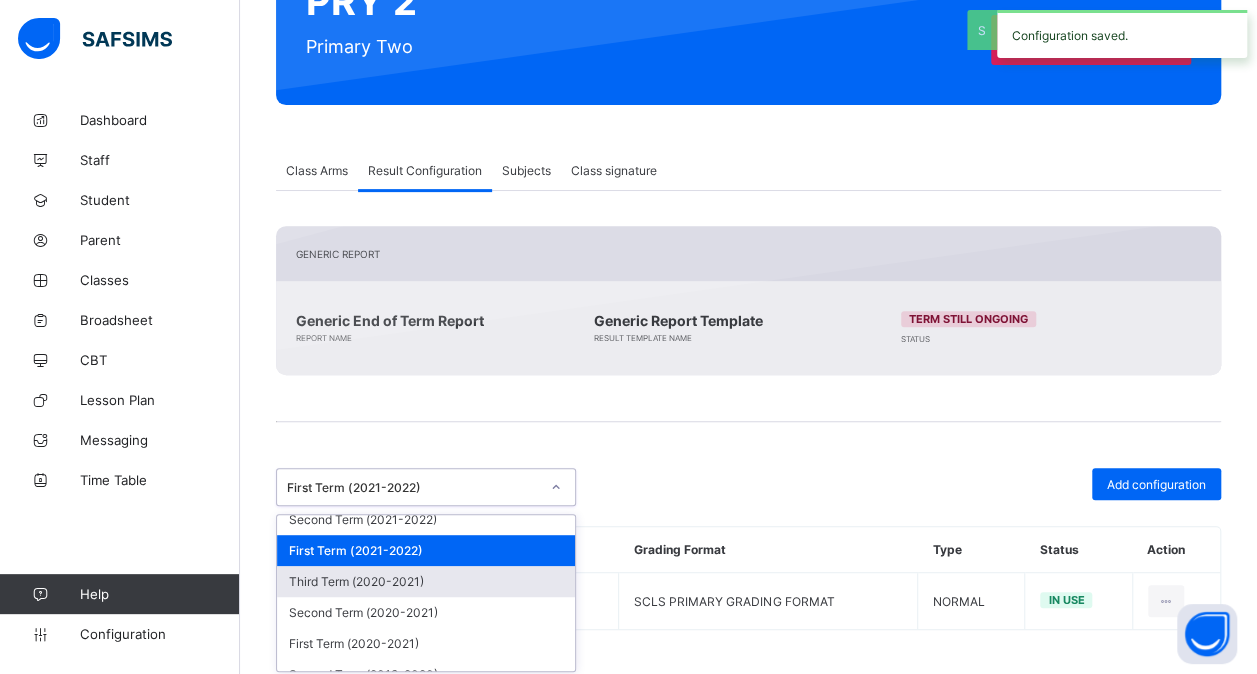 click on "Third Term (2020-2021)" at bounding box center [426, 581] 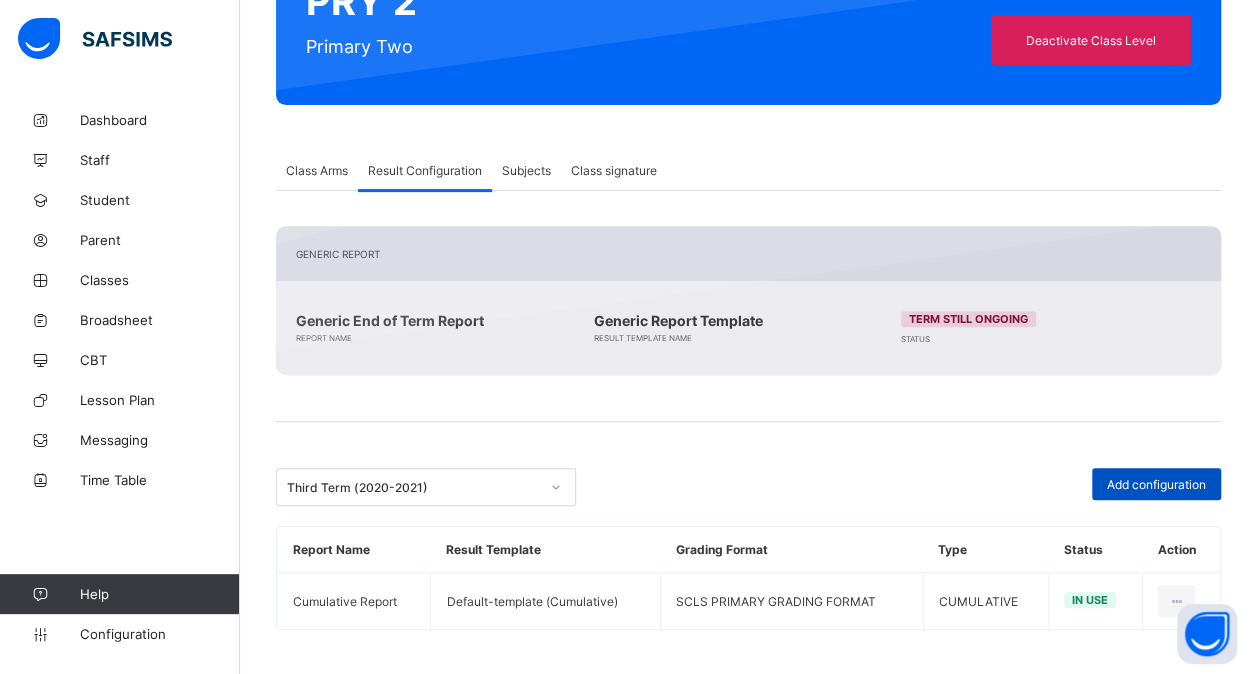 click on "Add configuration" at bounding box center [1156, 484] 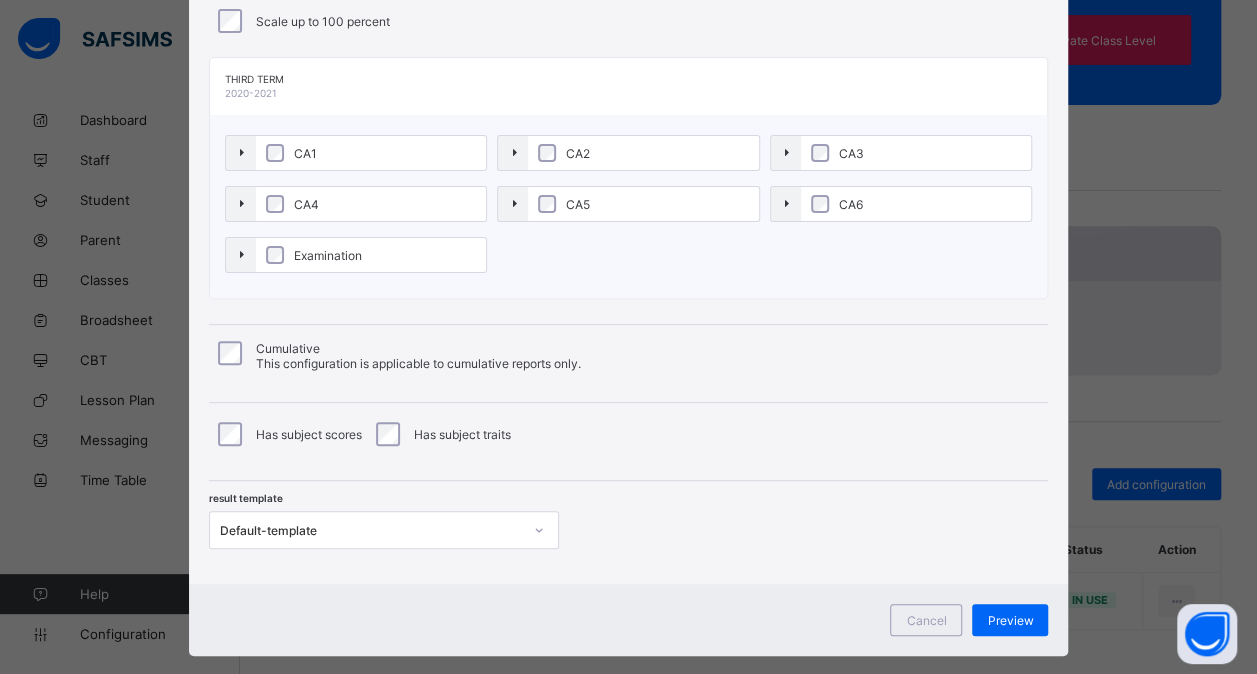 scroll, scrollTop: 191, scrollLeft: 0, axis: vertical 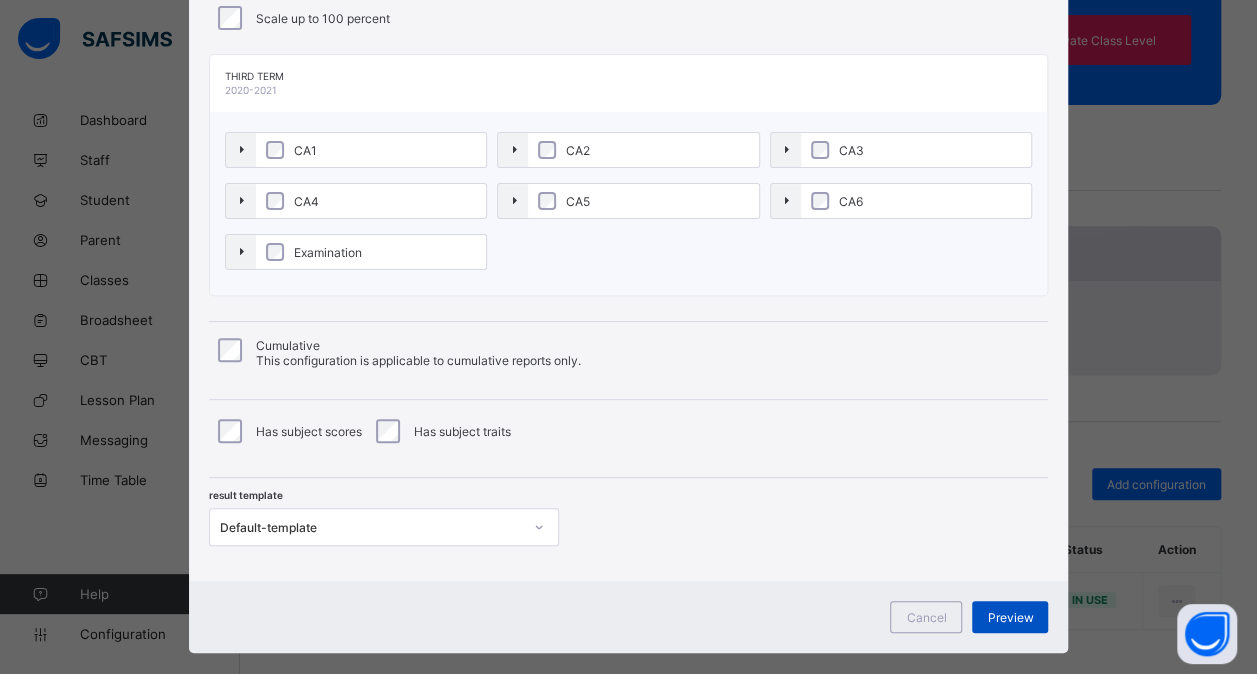 click on "Preview" at bounding box center [1010, 617] 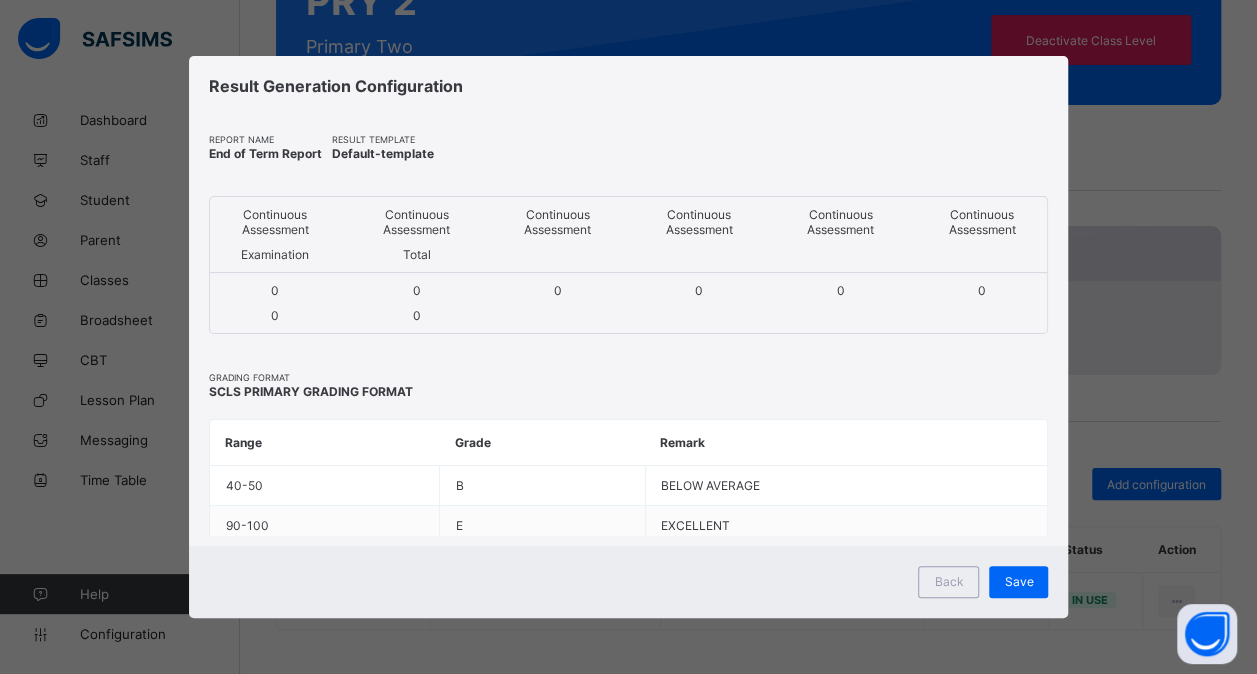 scroll, scrollTop: 0, scrollLeft: 0, axis: both 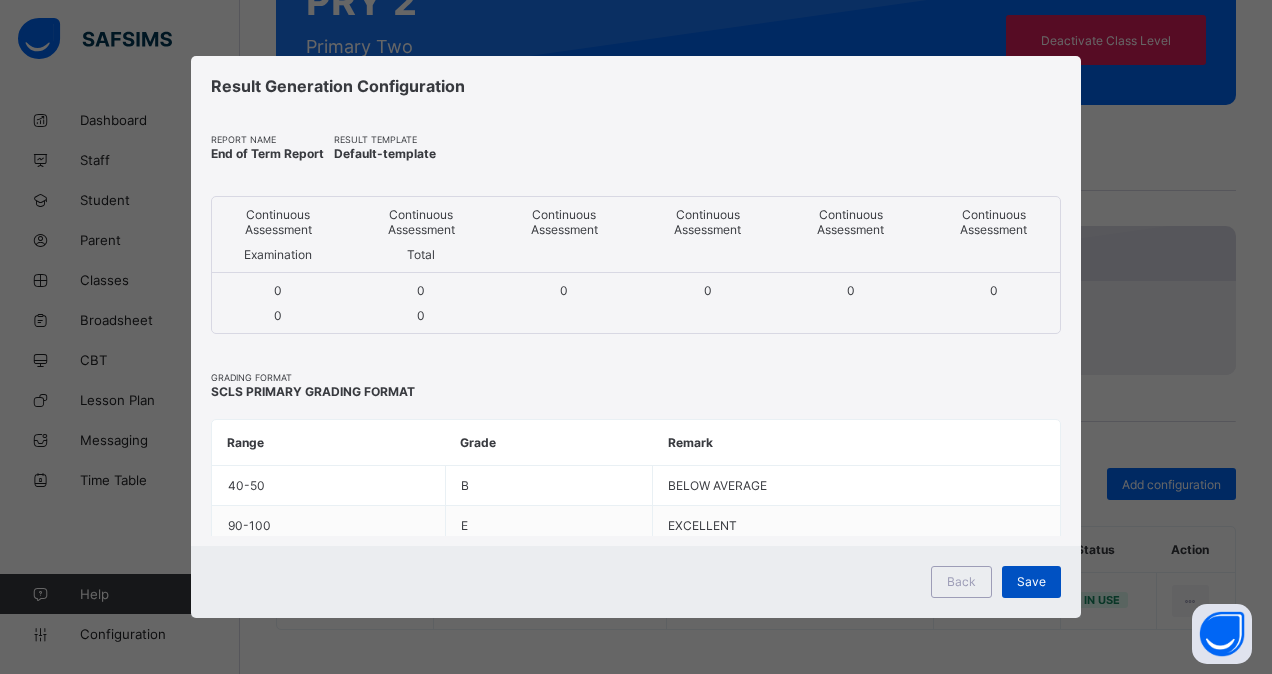 click on "Save" at bounding box center (1031, 581) 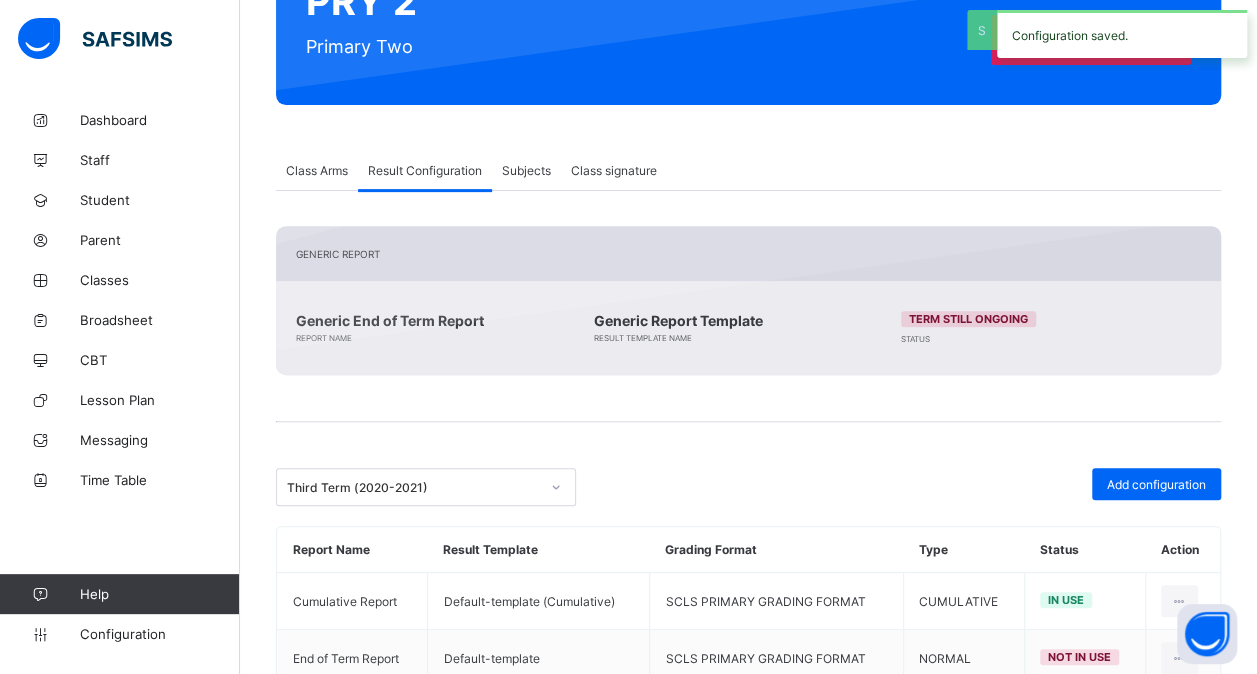 scroll, scrollTop: 317, scrollLeft: 0, axis: vertical 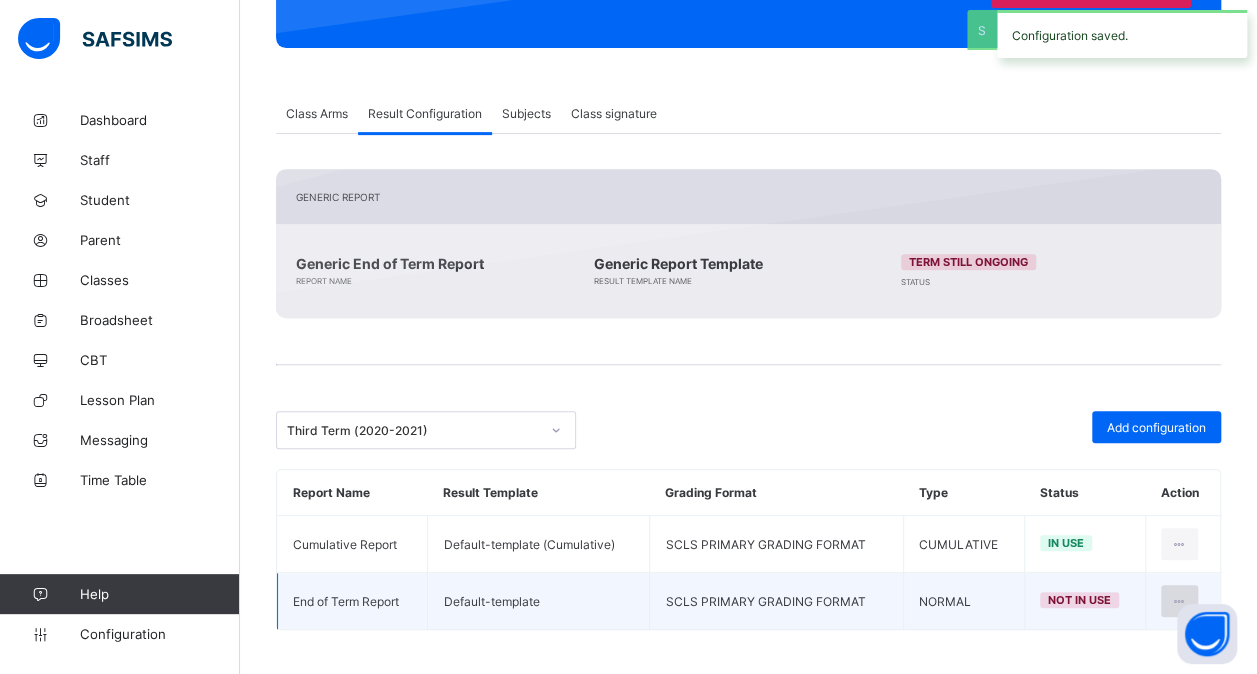 click at bounding box center (1179, 601) 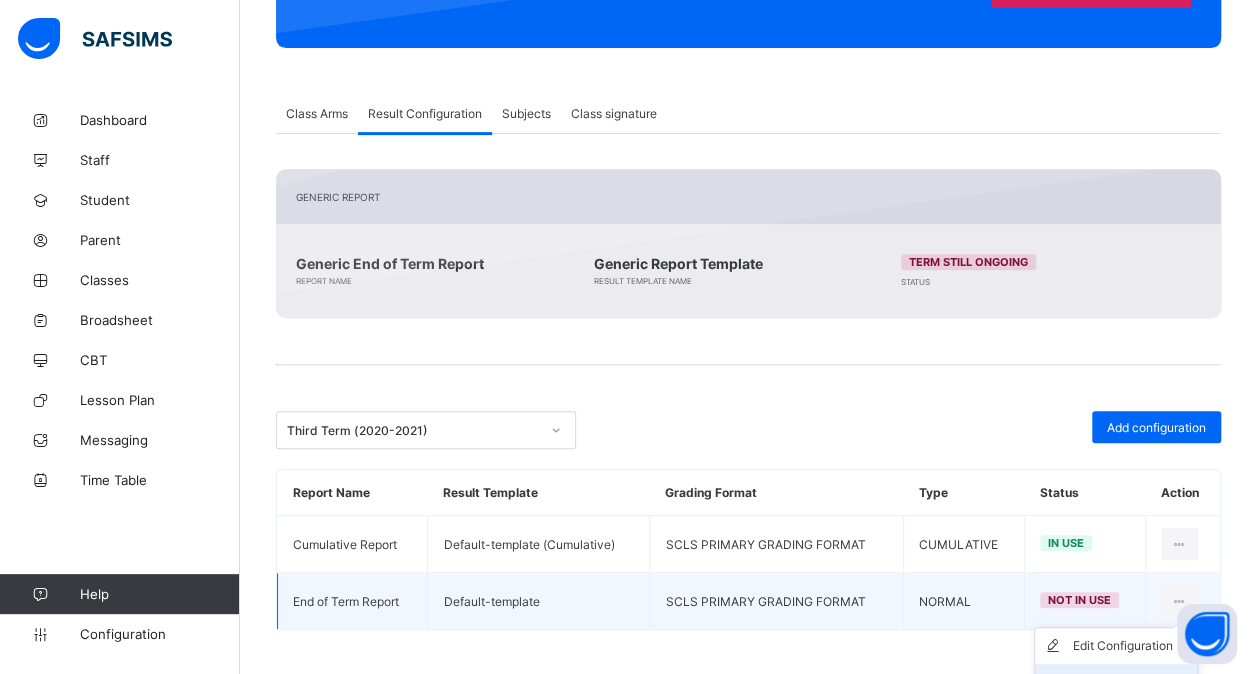 click on "Set in use" at bounding box center (1116, 682) 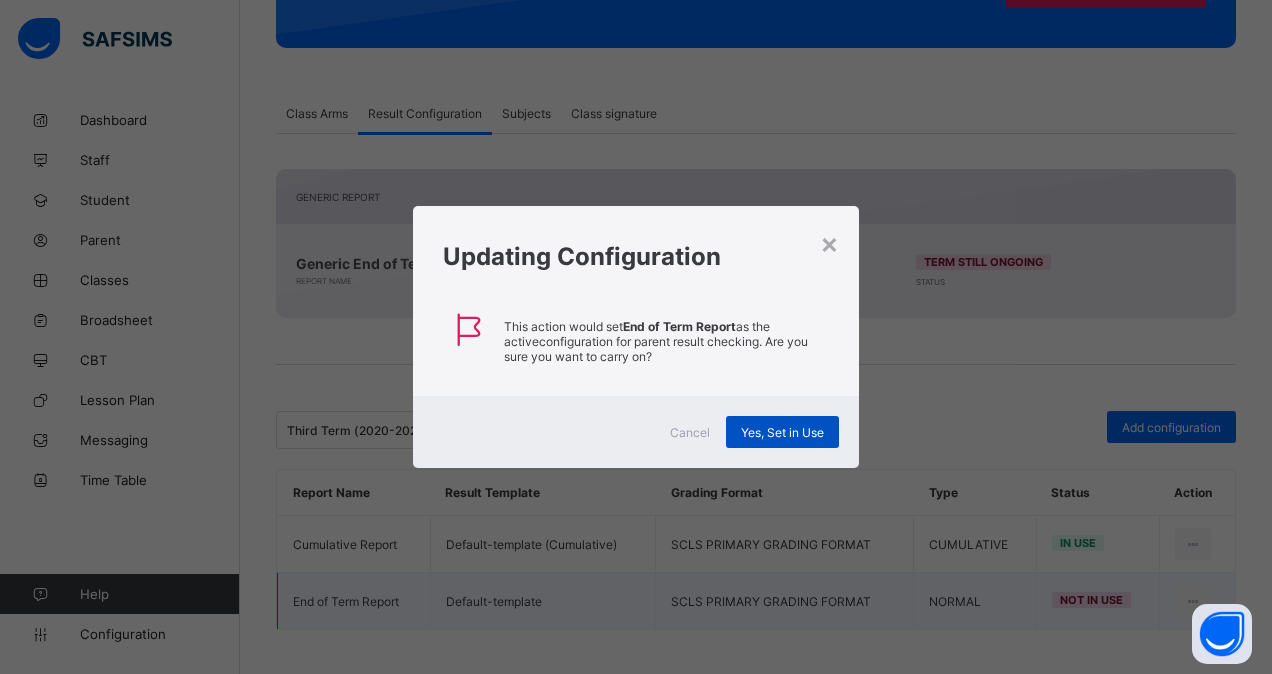 click on "Yes, Set in Use" at bounding box center (782, 432) 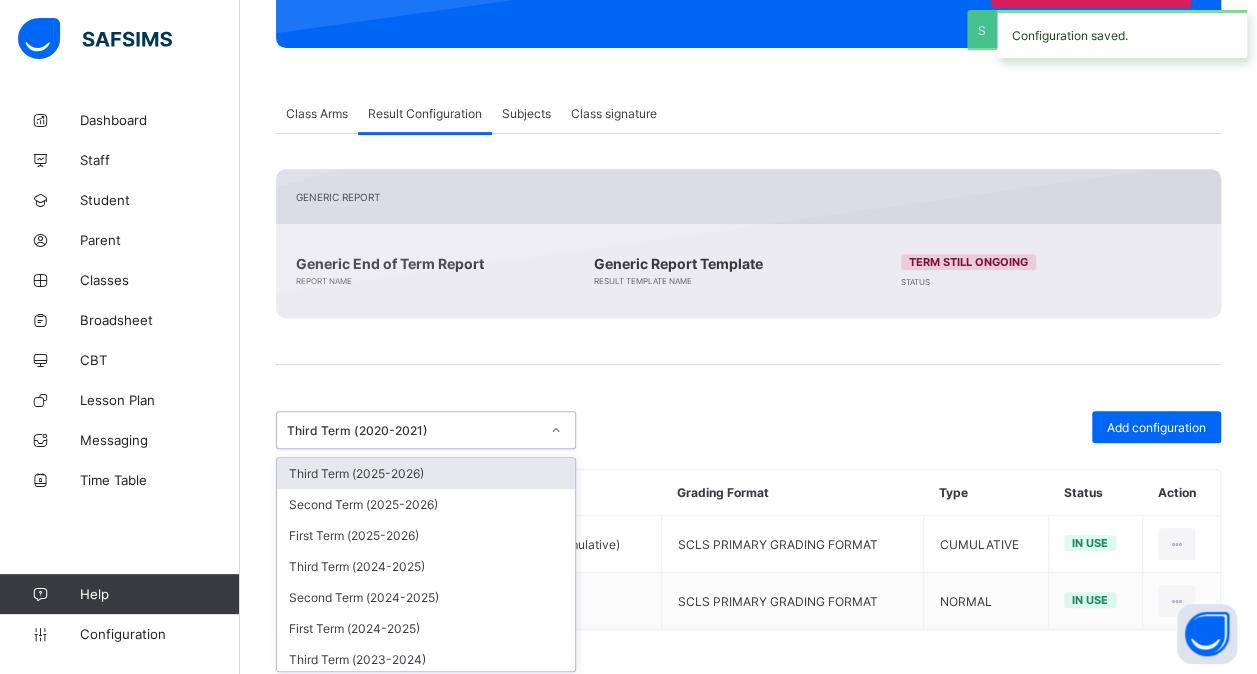click at bounding box center (556, 430) 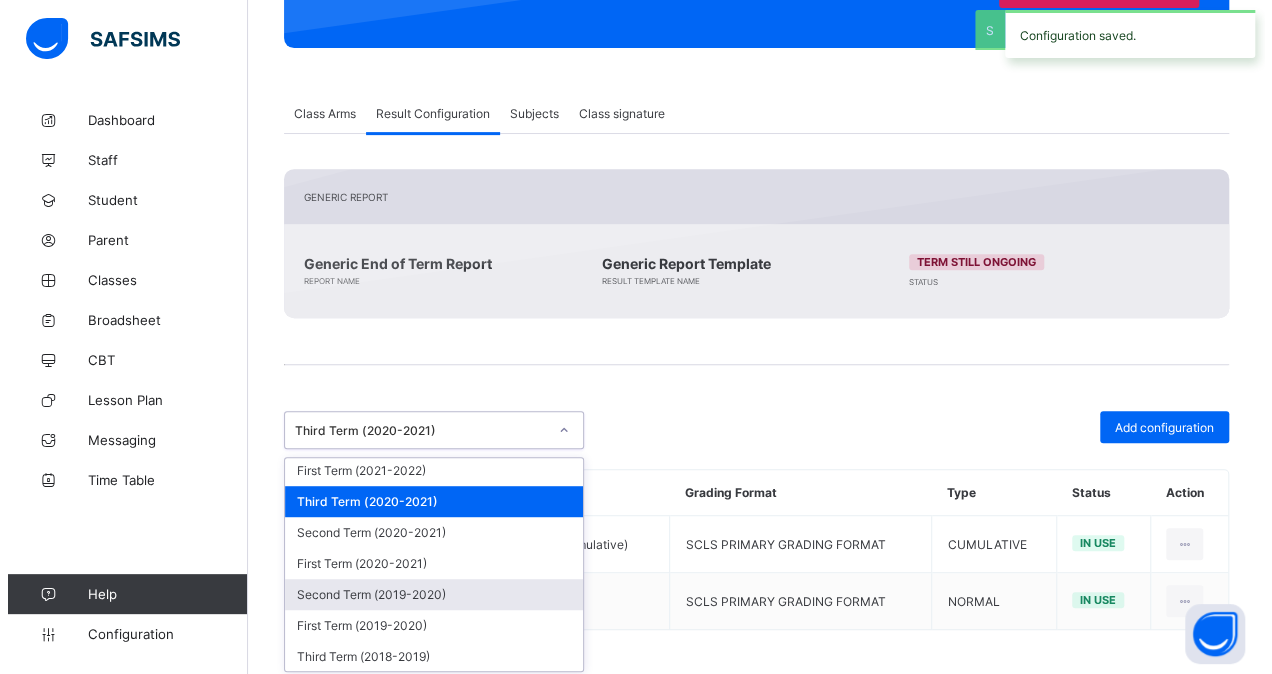 scroll, scrollTop: 439, scrollLeft: 0, axis: vertical 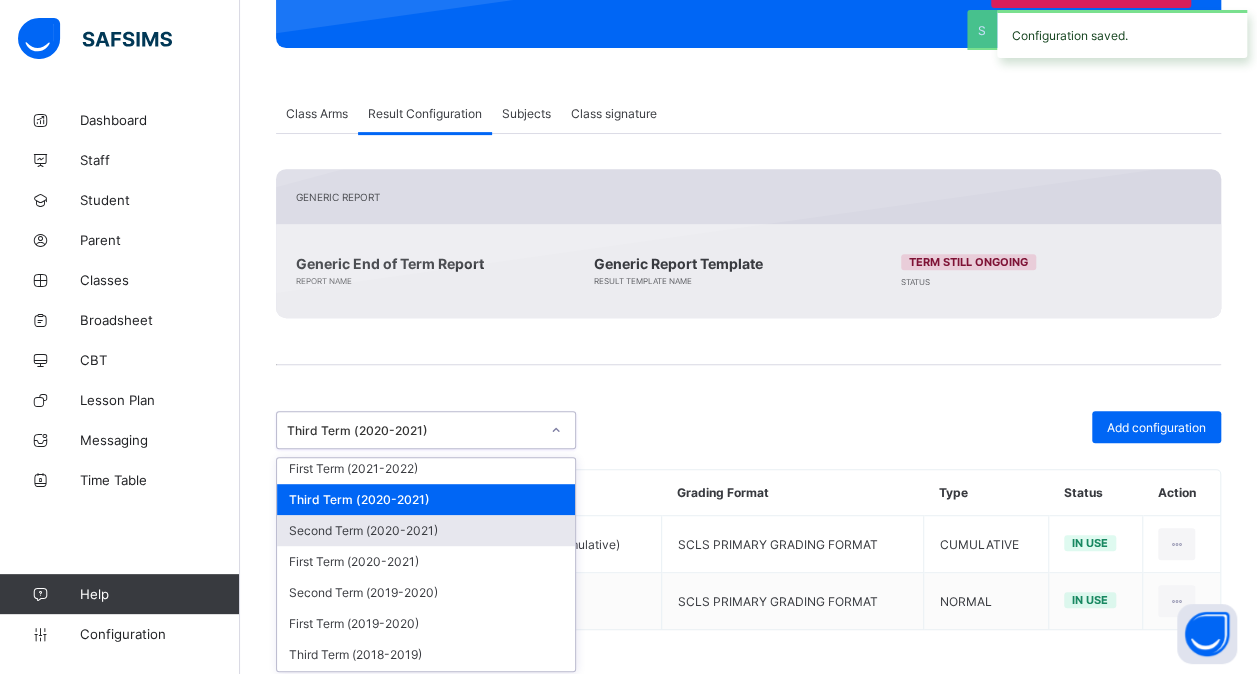 click on "Second Term (2020-2021)" at bounding box center (426, 530) 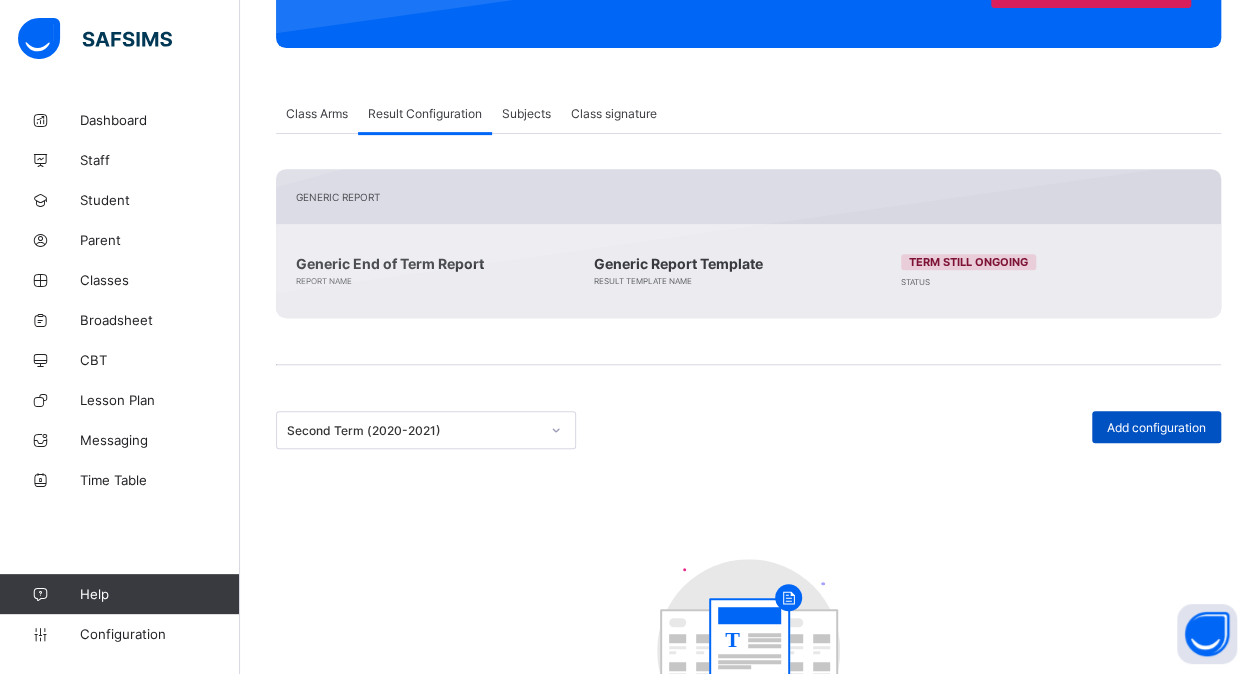 click on "Add configuration" at bounding box center (1156, 427) 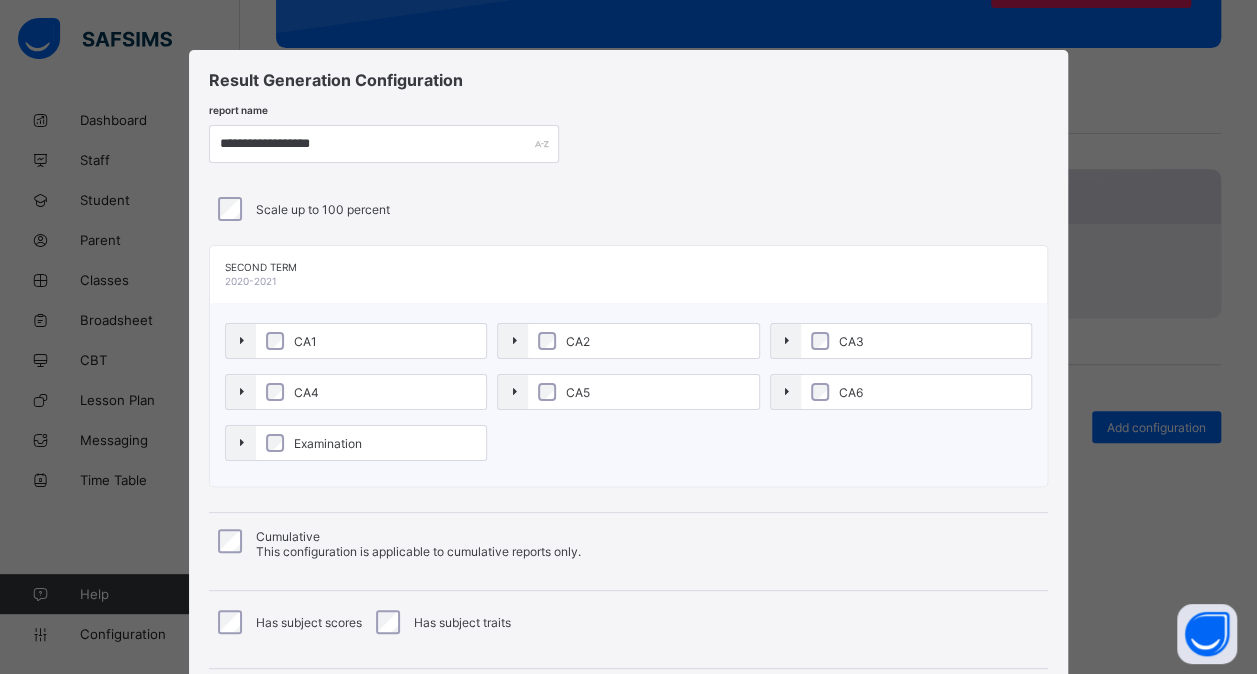 click on "CA4" at bounding box center [371, 392] 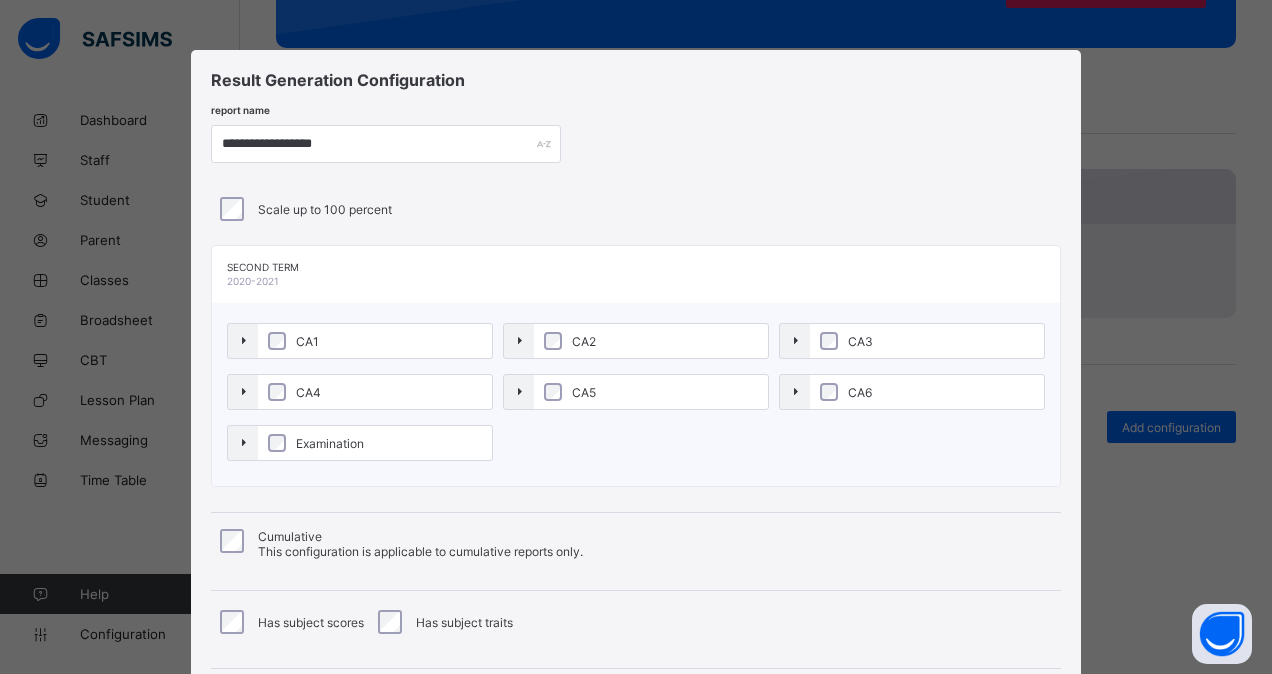 click on "CA1" at bounding box center [375, 341] 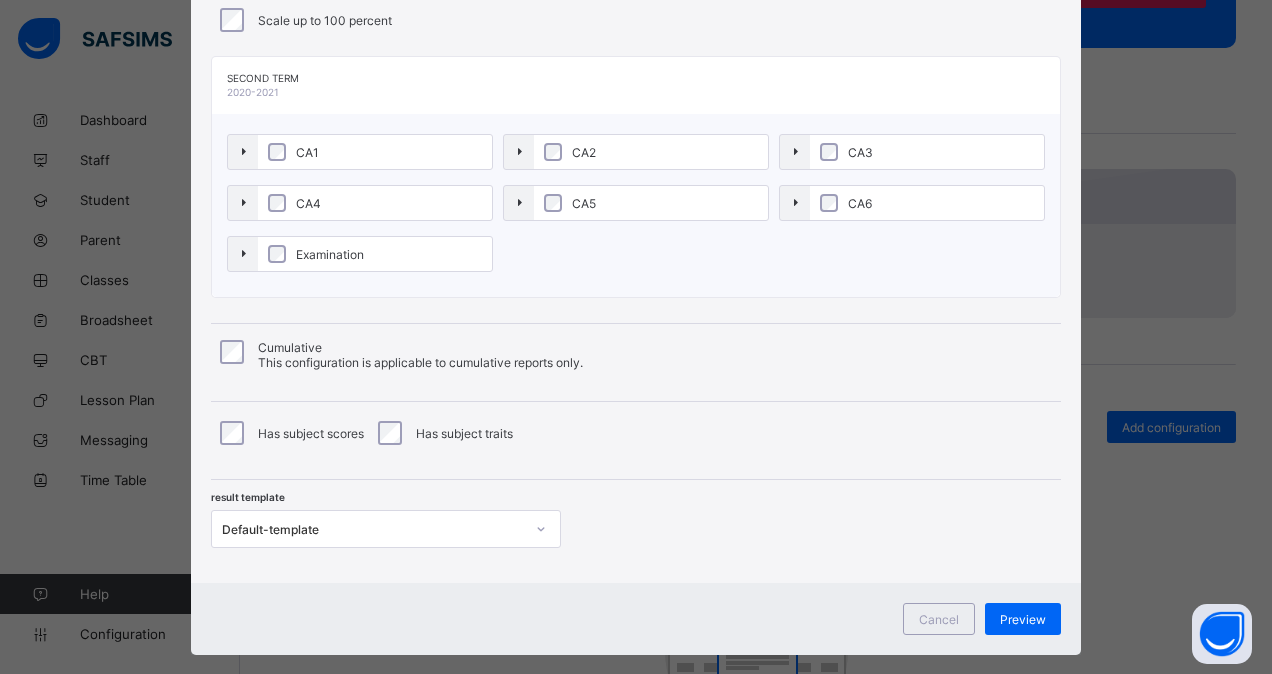 scroll, scrollTop: 215, scrollLeft: 0, axis: vertical 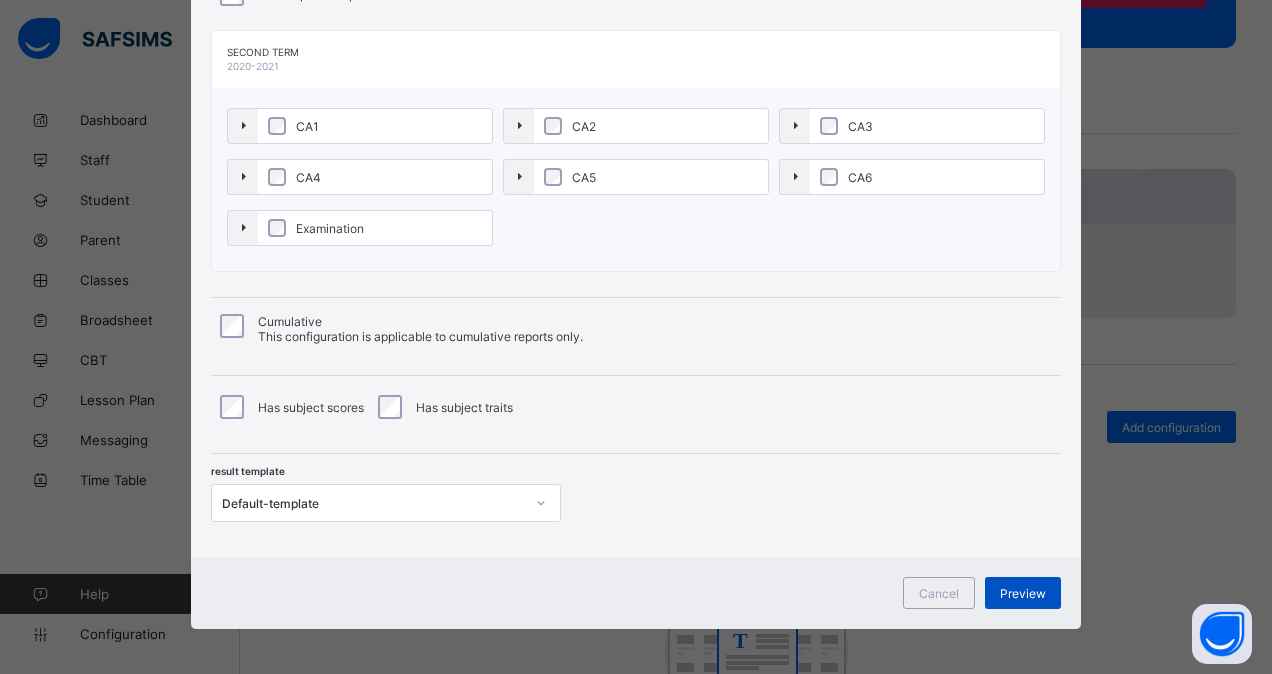 click on "Preview" at bounding box center [1023, 593] 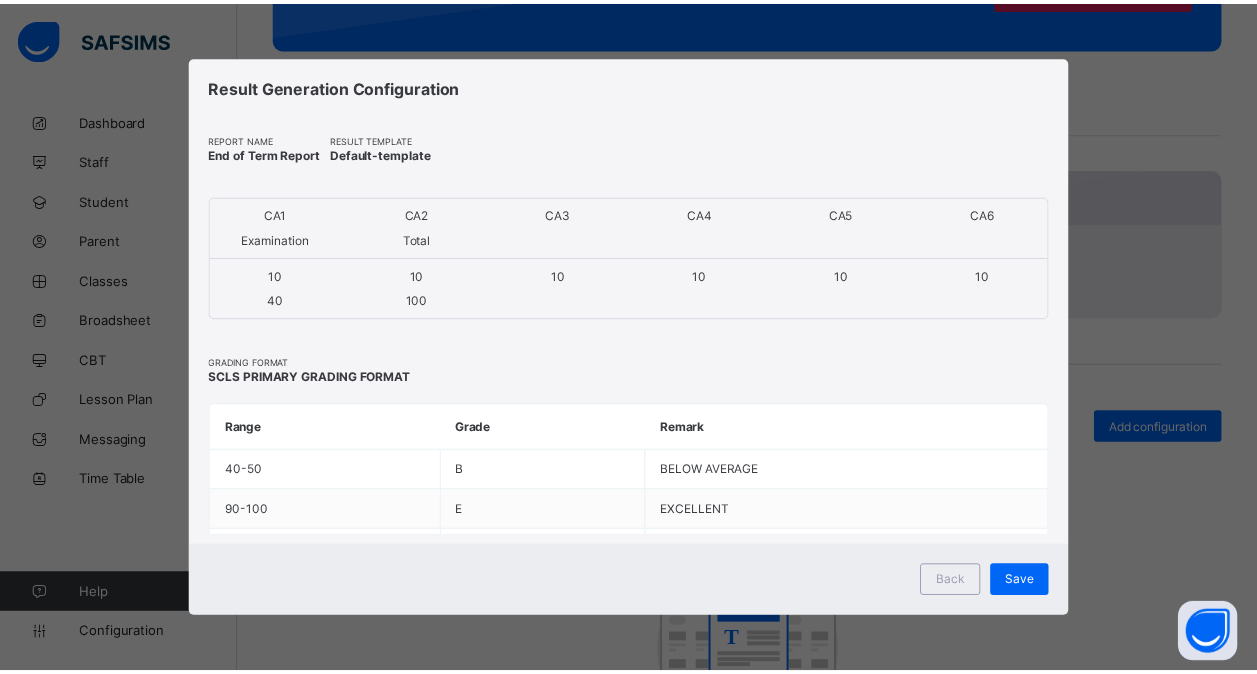 scroll, scrollTop: 0, scrollLeft: 0, axis: both 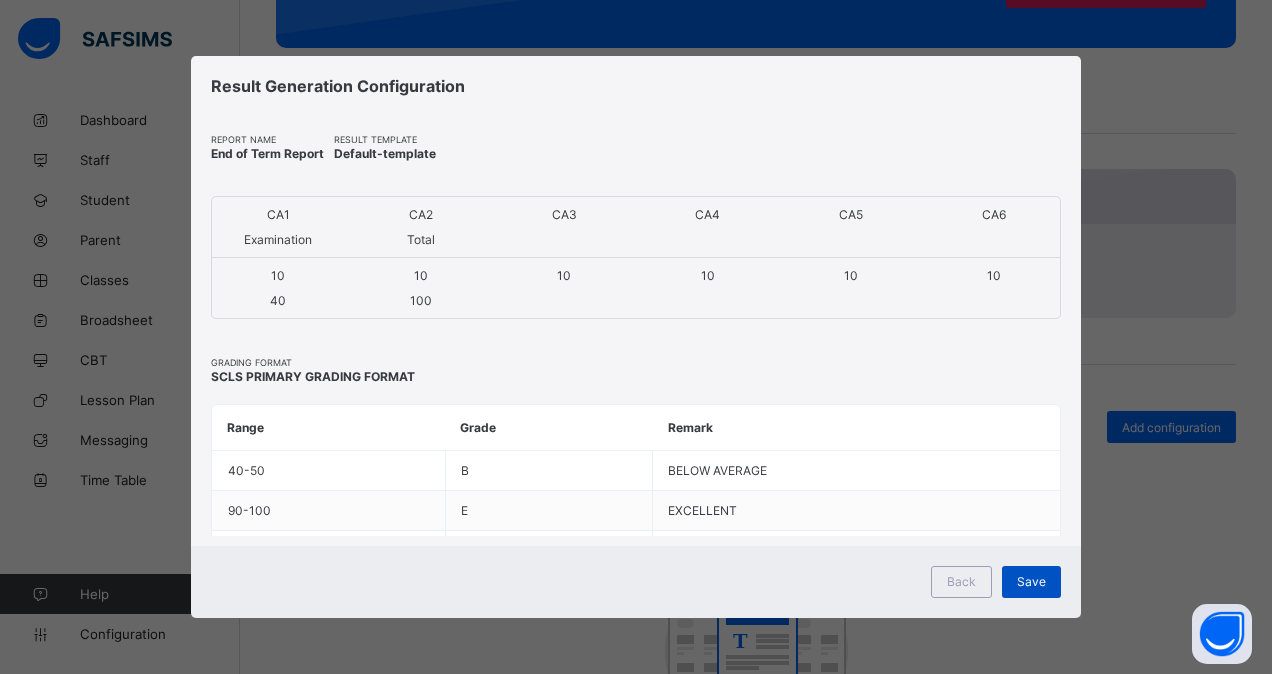 click on "Save" at bounding box center (1031, 582) 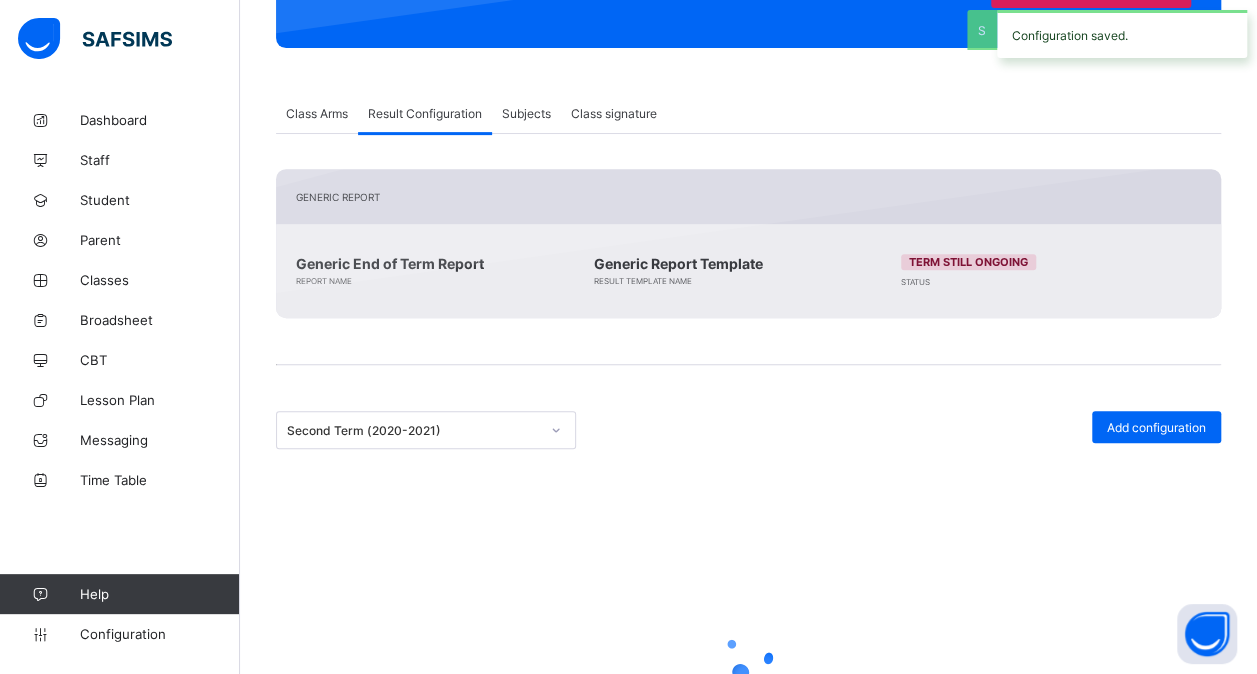 scroll, scrollTop: 260, scrollLeft: 0, axis: vertical 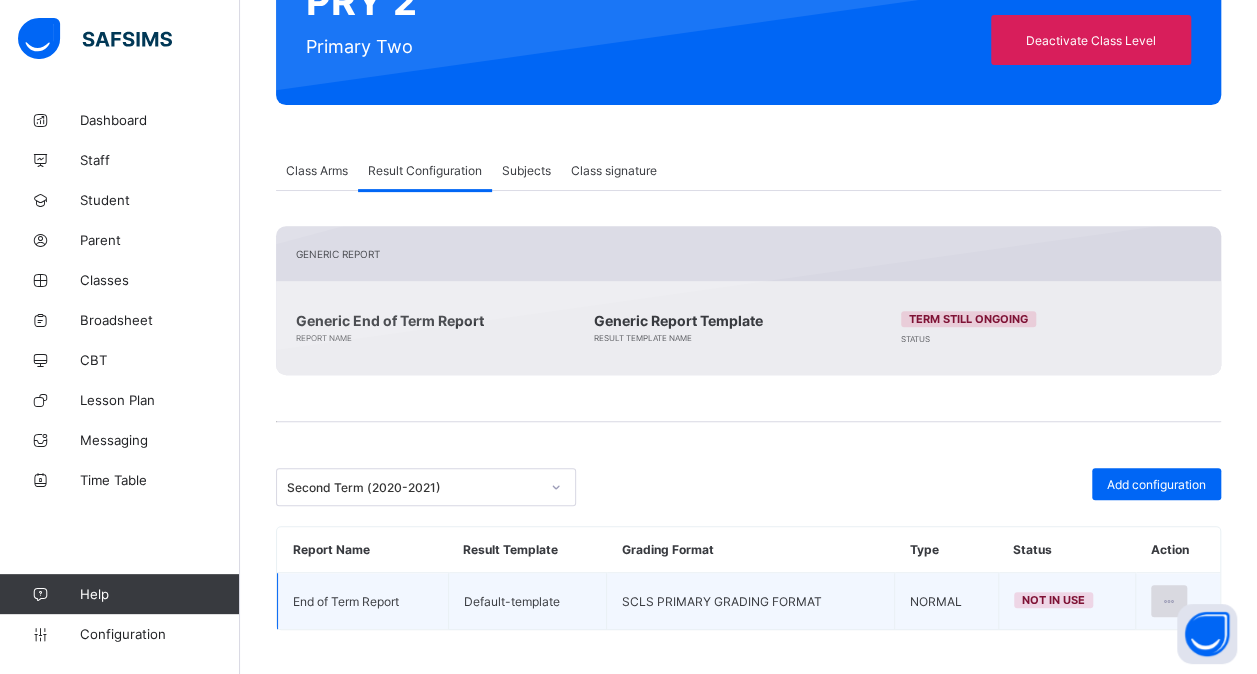 click at bounding box center (1169, 601) 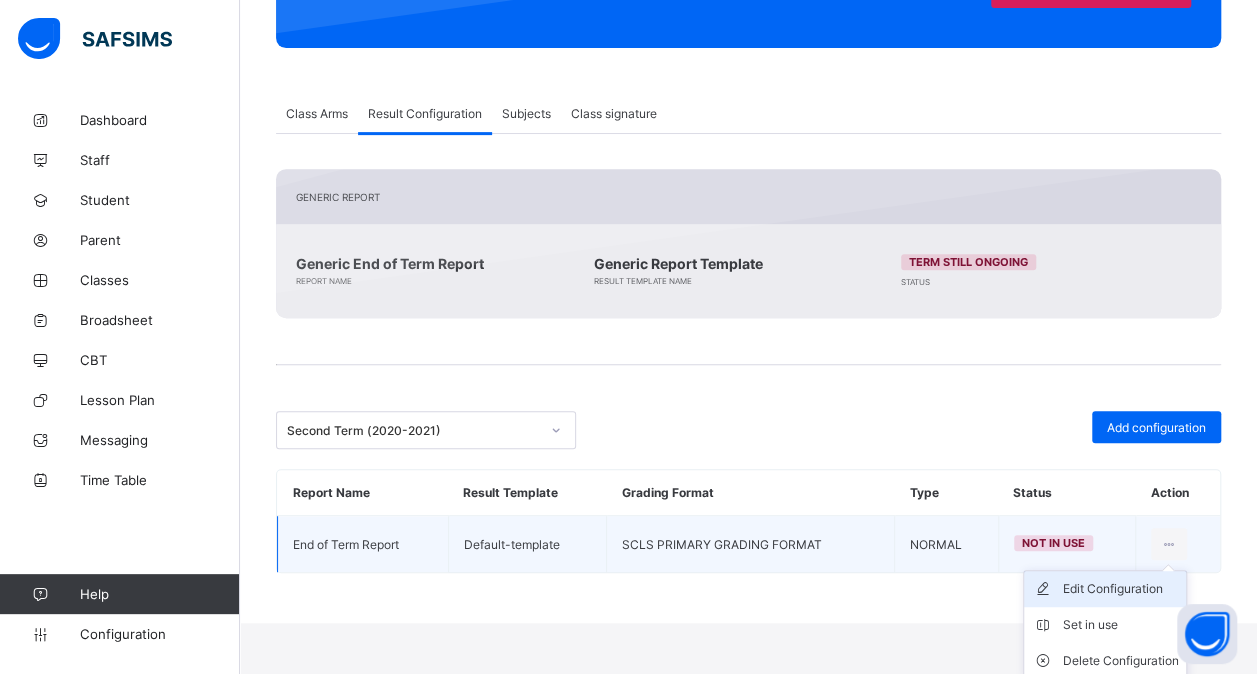click on "Edit Configuration" at bounding box center (1120, 589) 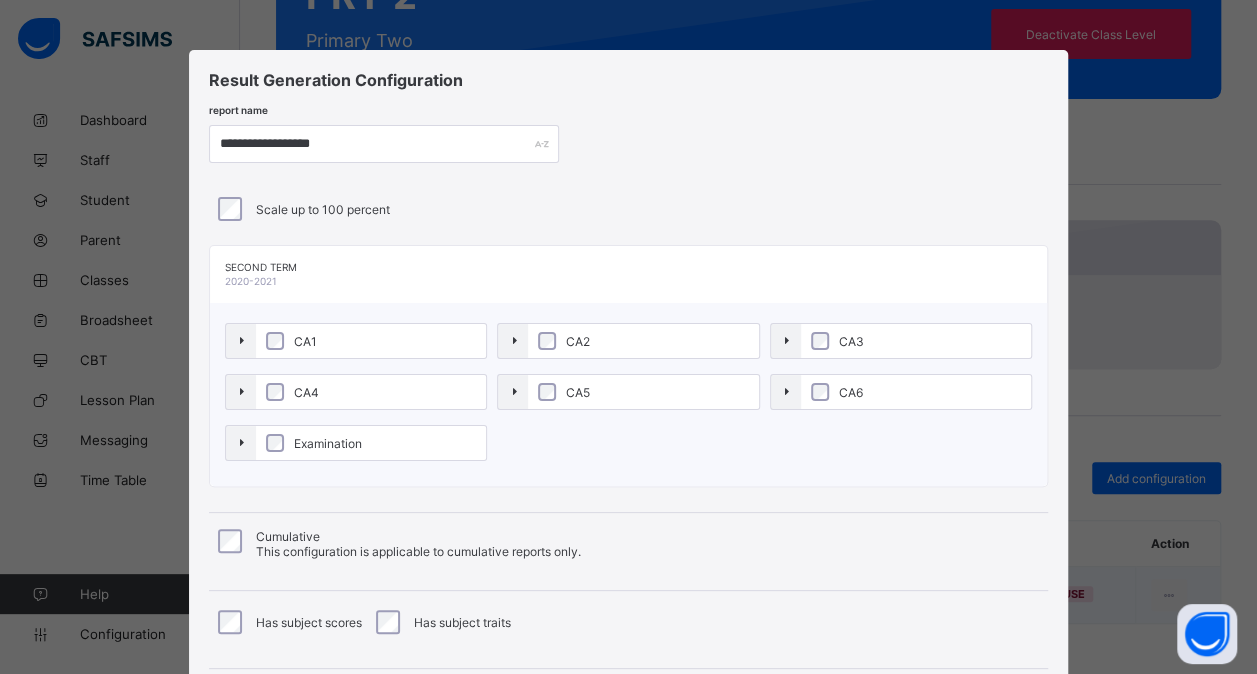 type on "**********" 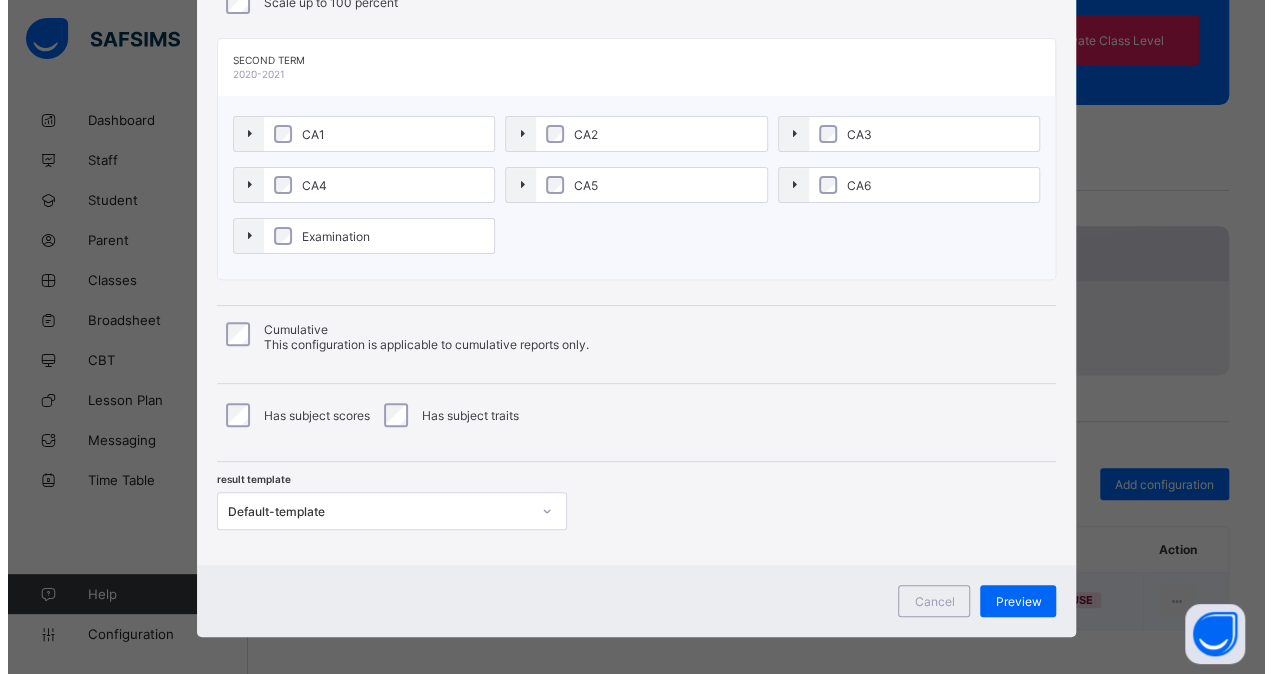 scroll, scrollTop: 215, scrollLeft: 0, axis: vertical 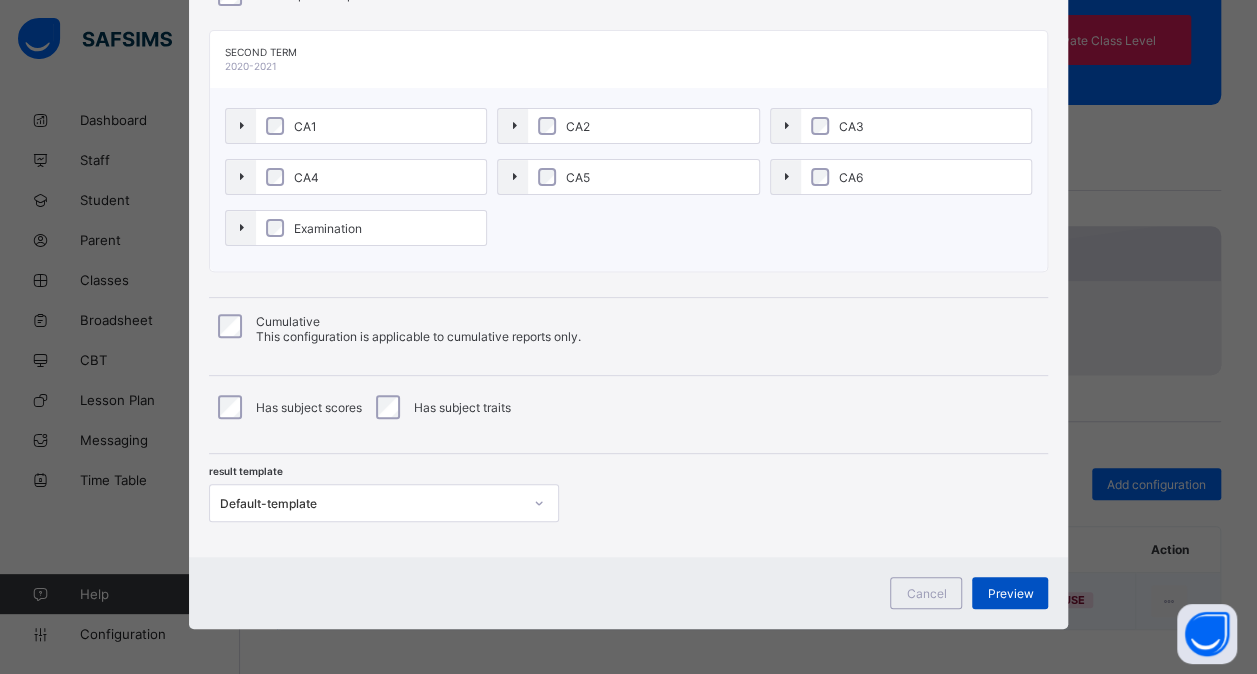 click on "Preview" at bounding box center (1010, 593) 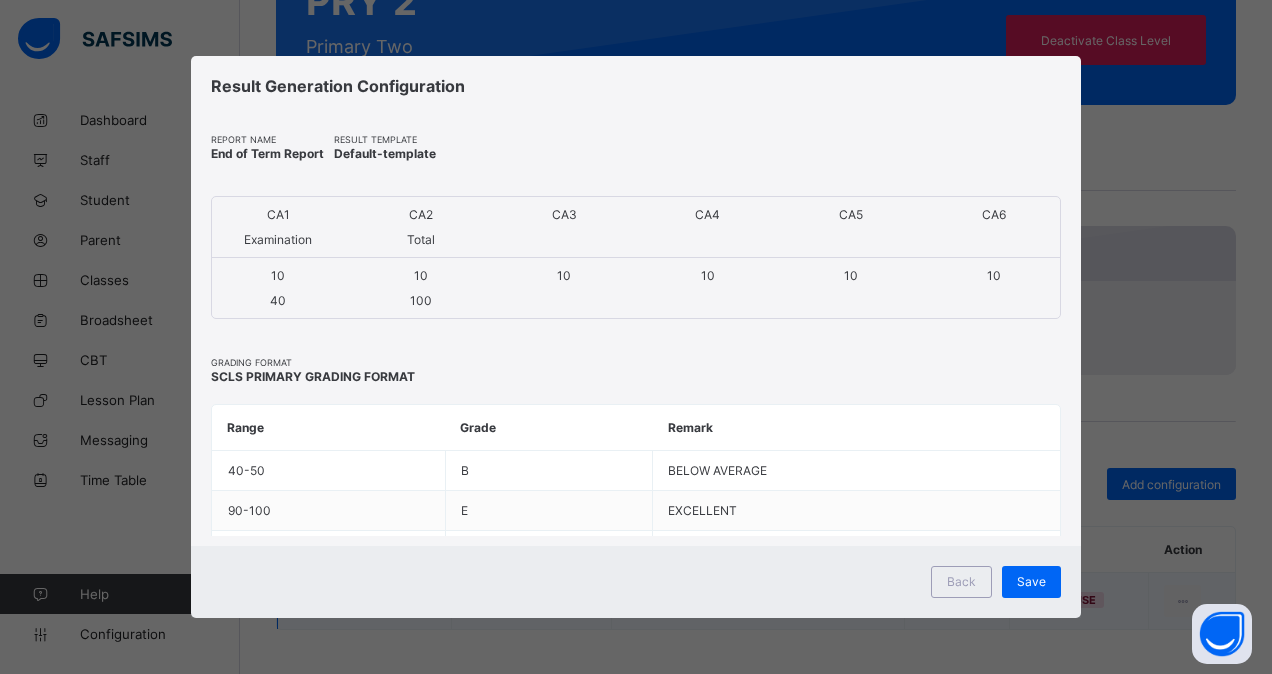 scroll, scrollTop: 0, scrollLeft: 0, axis: both 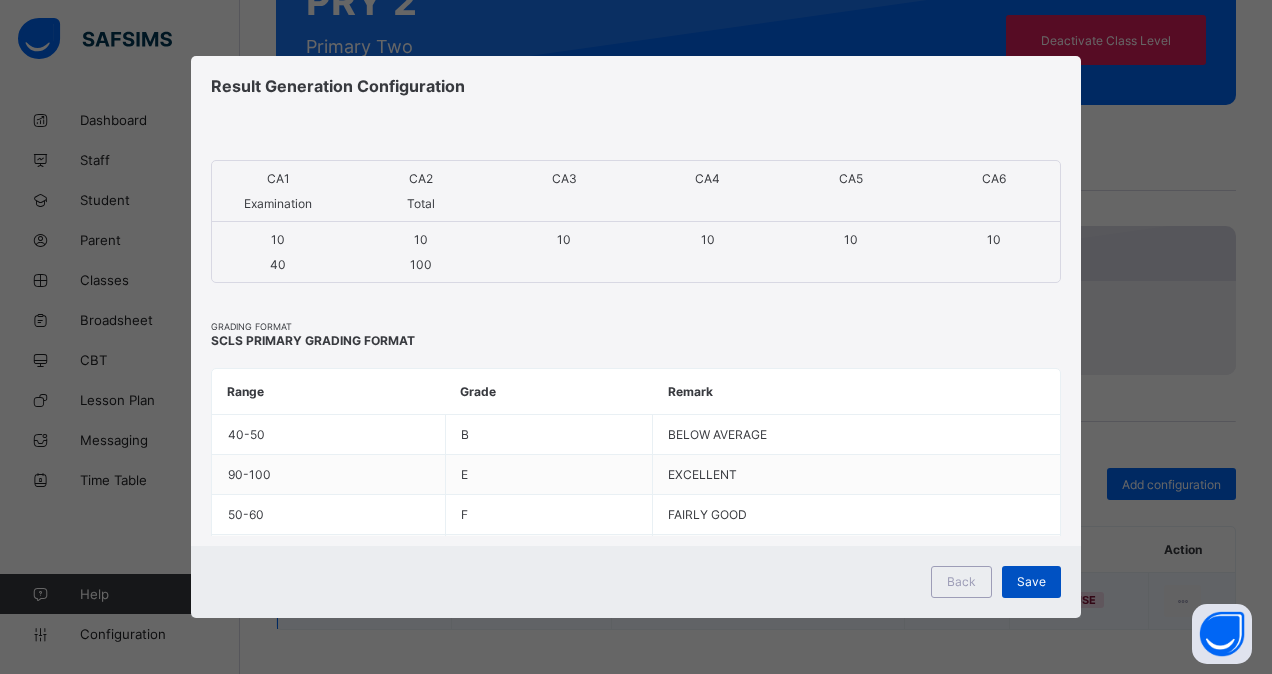 click on "Save" at bounding box center (1031, 581) 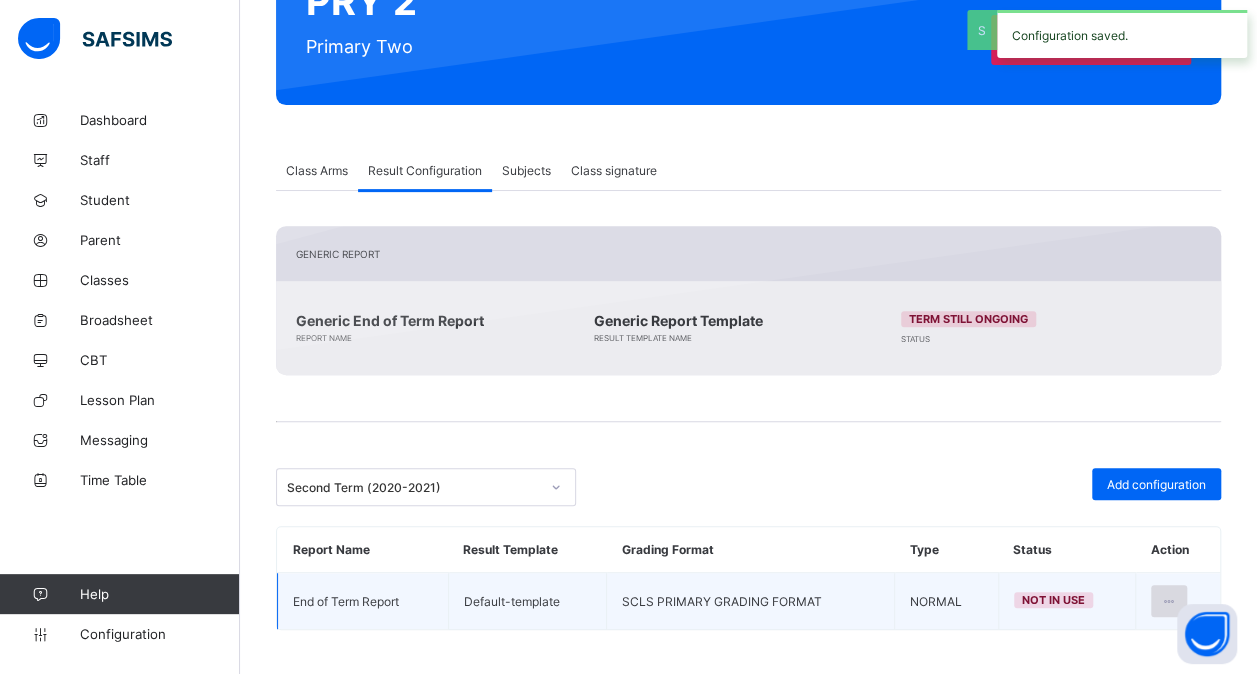 click at bounding box center [1169, 601] 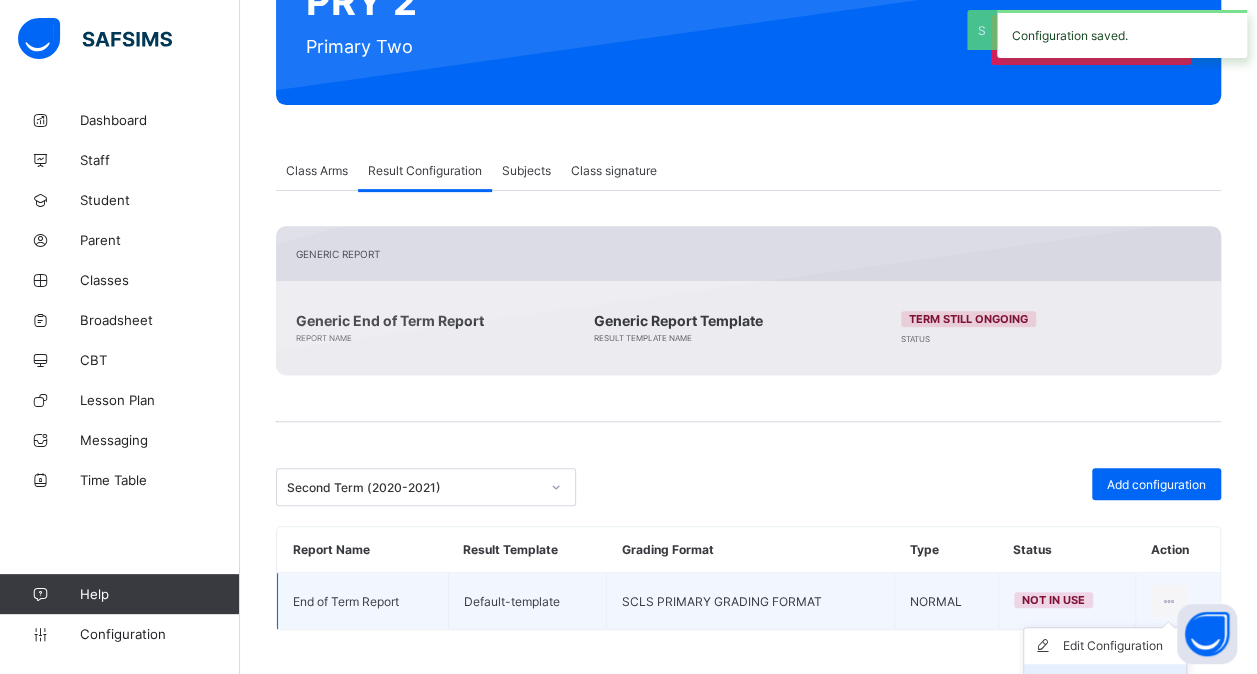 click on "Set in use" at bounding box center (1120, 682) 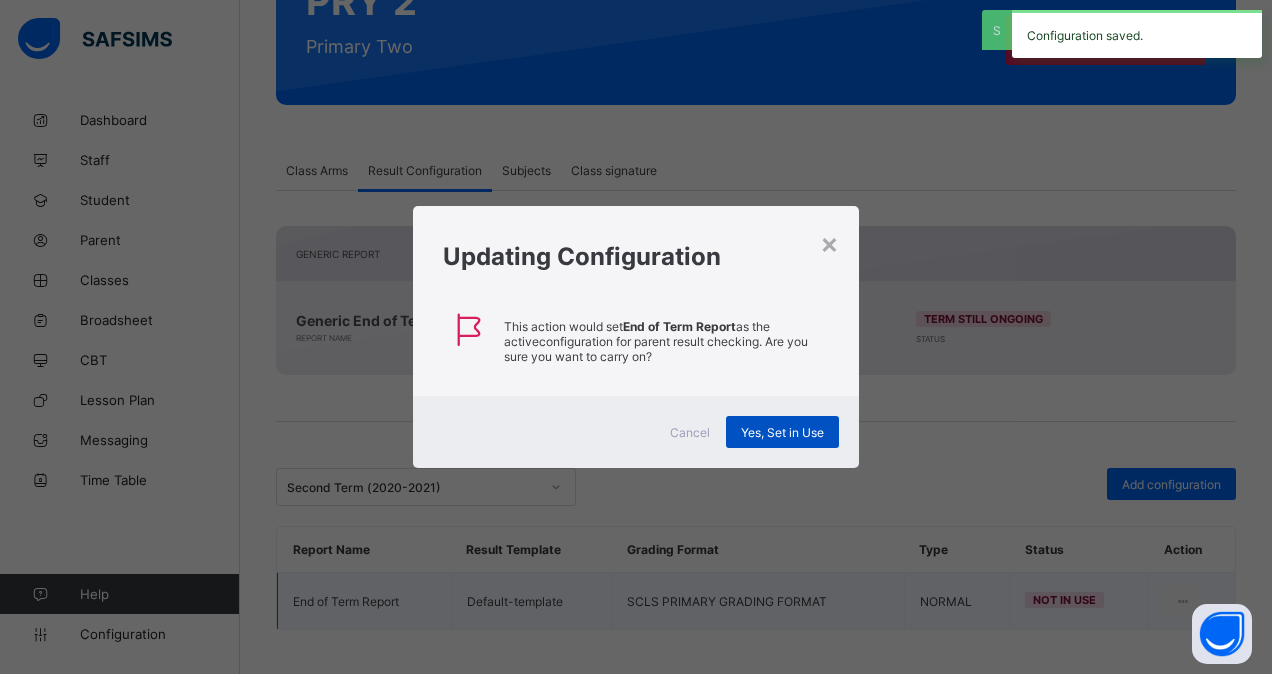 click on "Yes, Set in Use" at bounding box center (782, 432) 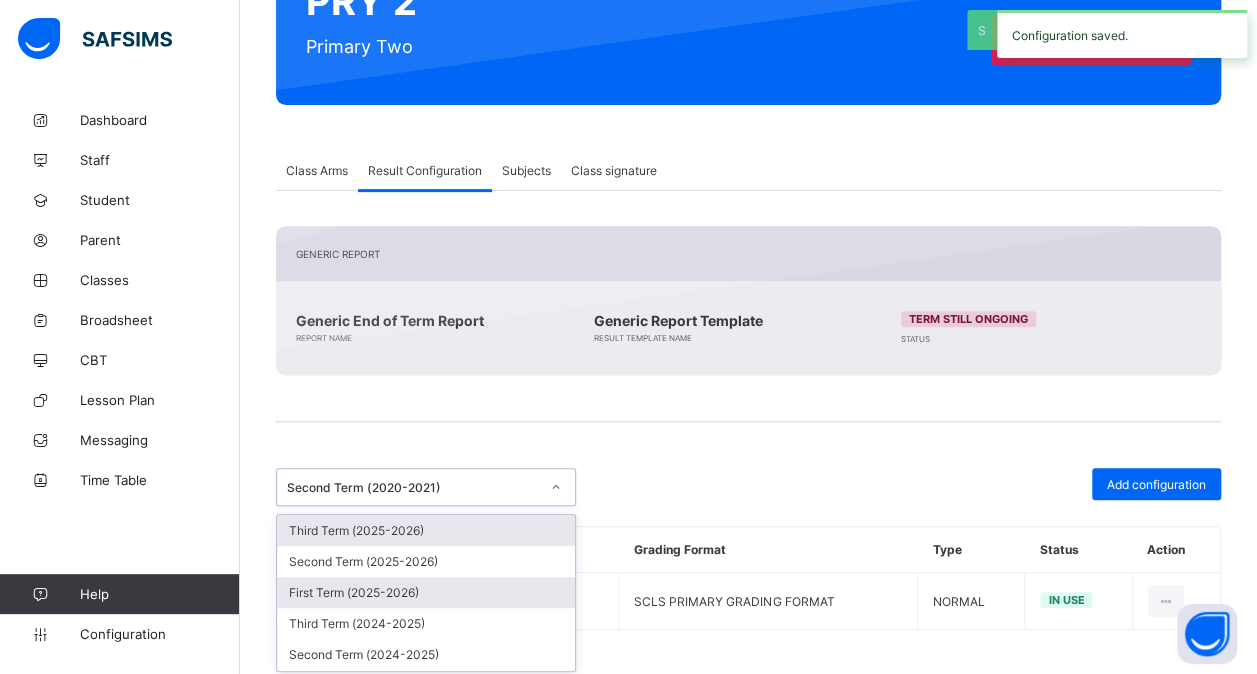 drag, startPoint x: 558, startPoint y: 471, endPoint x: 491, endPoint y: 572, distance: 121.20231 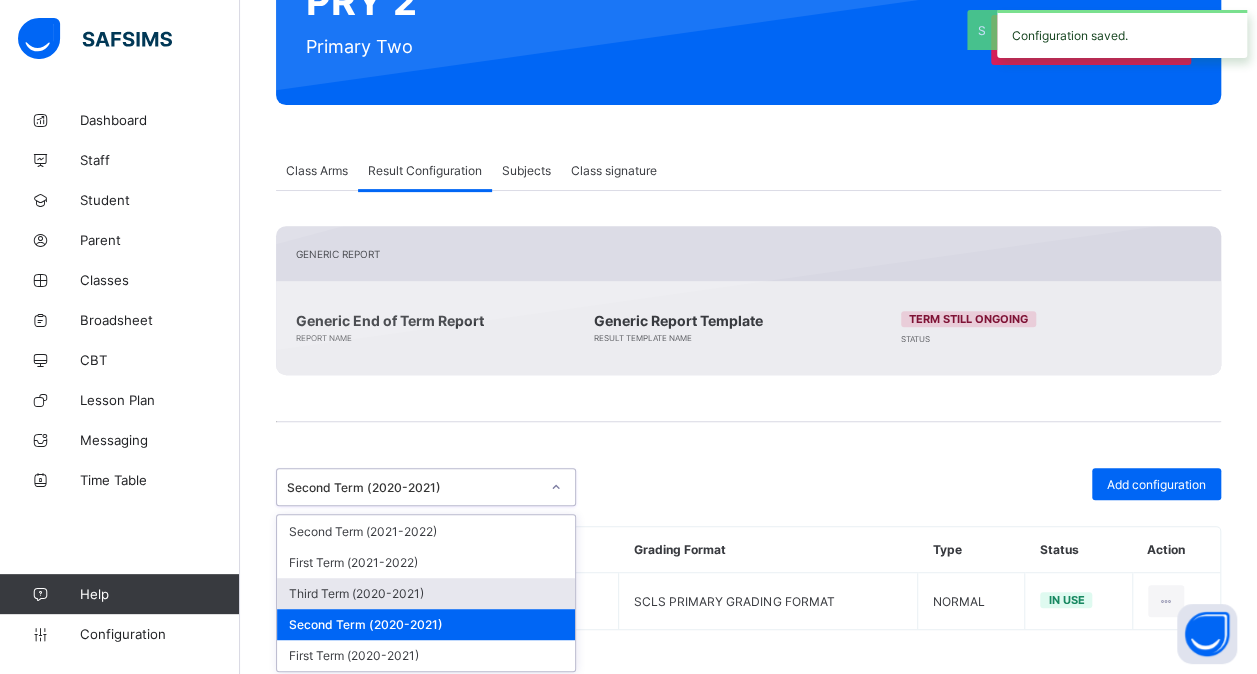 scroll, scrollTop: 411, scrollLeft: 0, axis: vertical 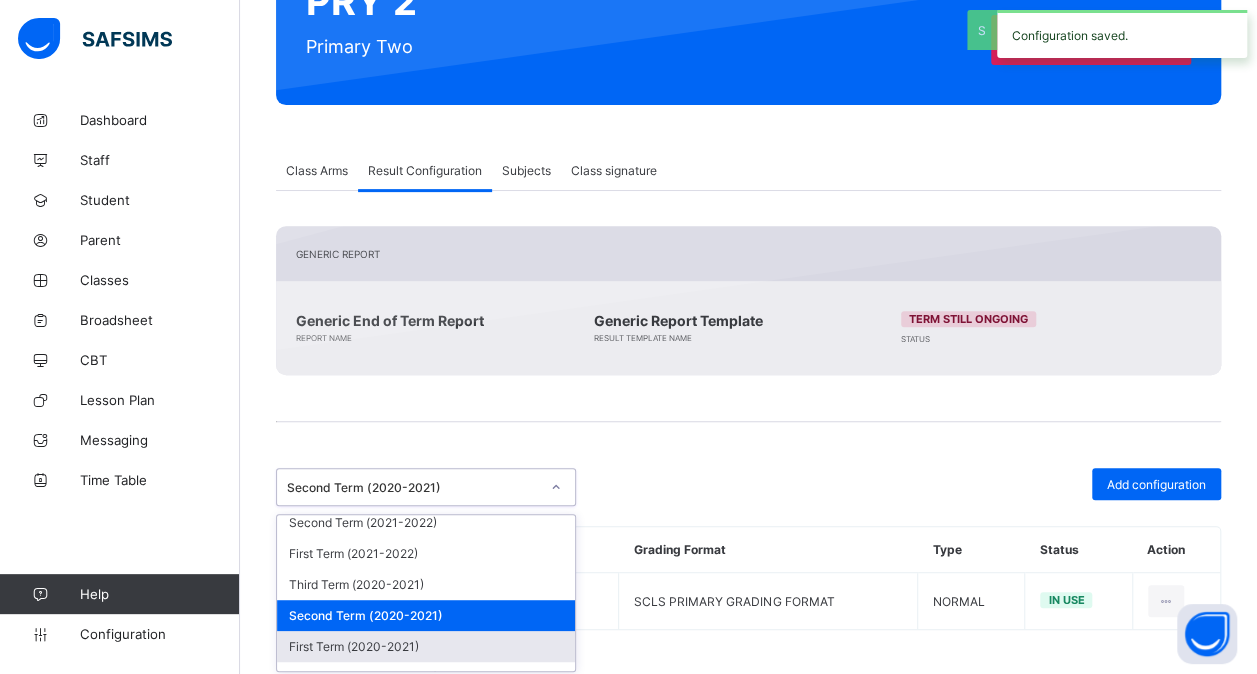 click on "First Term (2020-2021)" at bounding box center (426, 646) 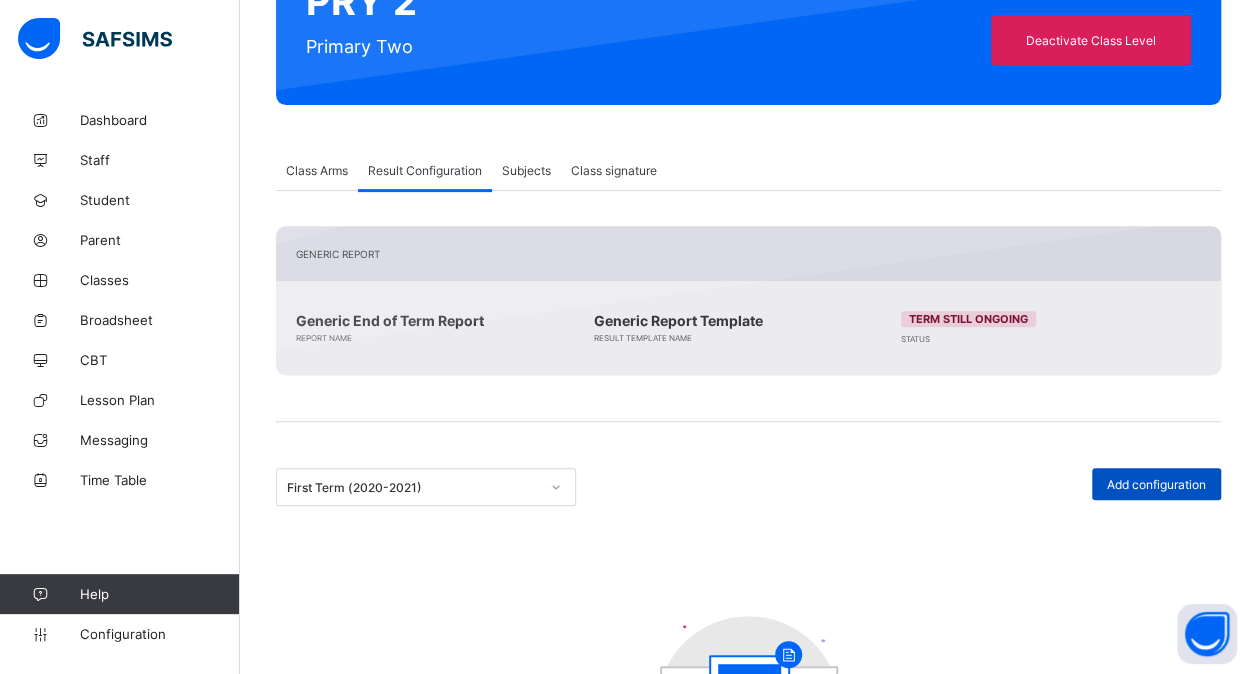click on "Add configuration" at bounding box center [1156, 484] 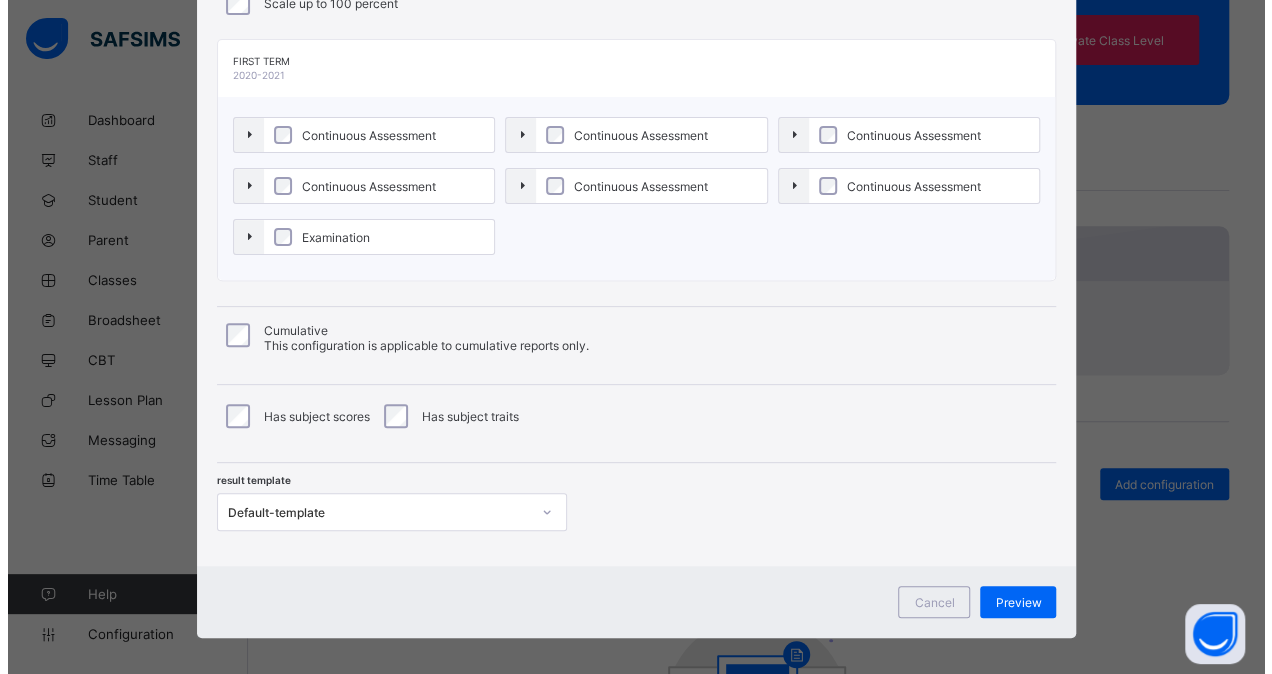 scroll, scrollTop: 215, scrollLeft: 0, axis: vertical 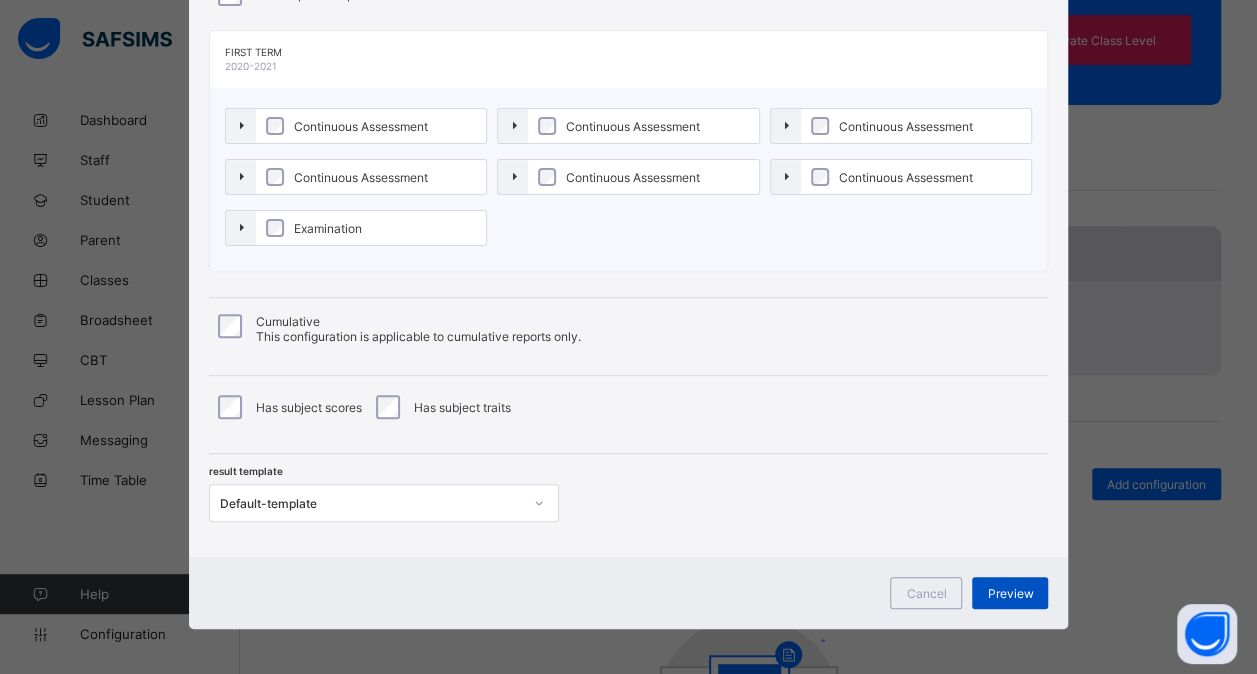 click on "Preview" at bounding box center [1010, 593] 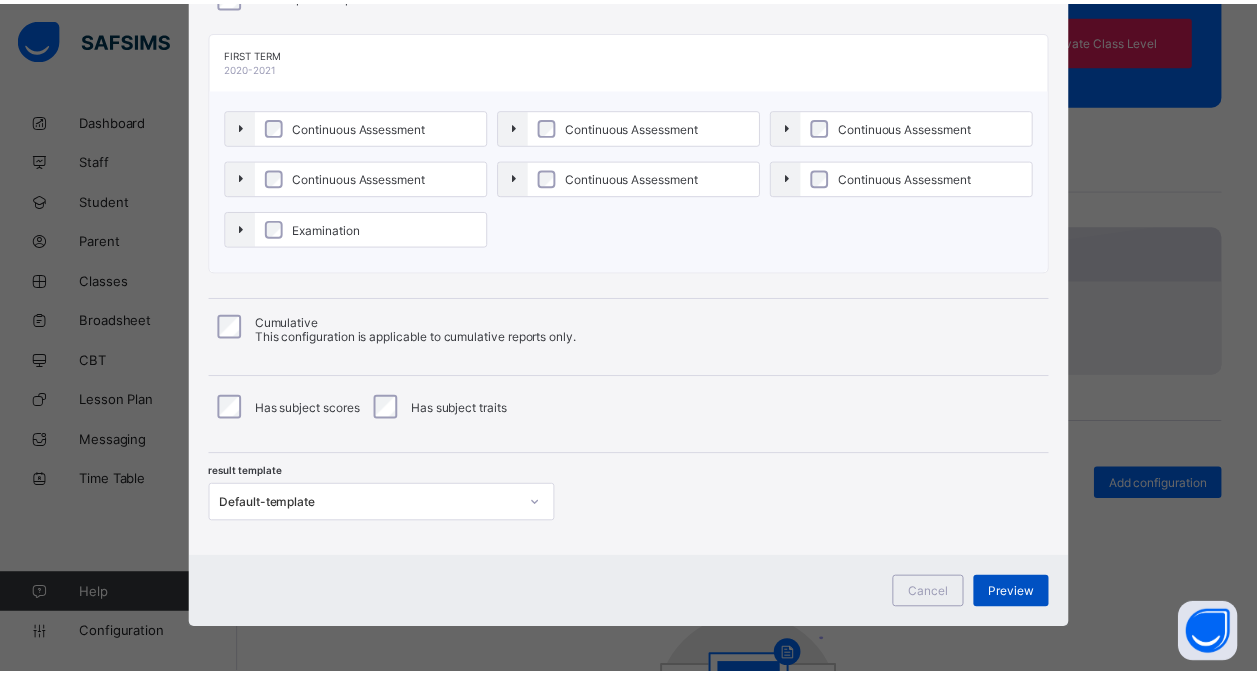 scroll, scrollTop: 0, scrollLeft: 0, axis: both 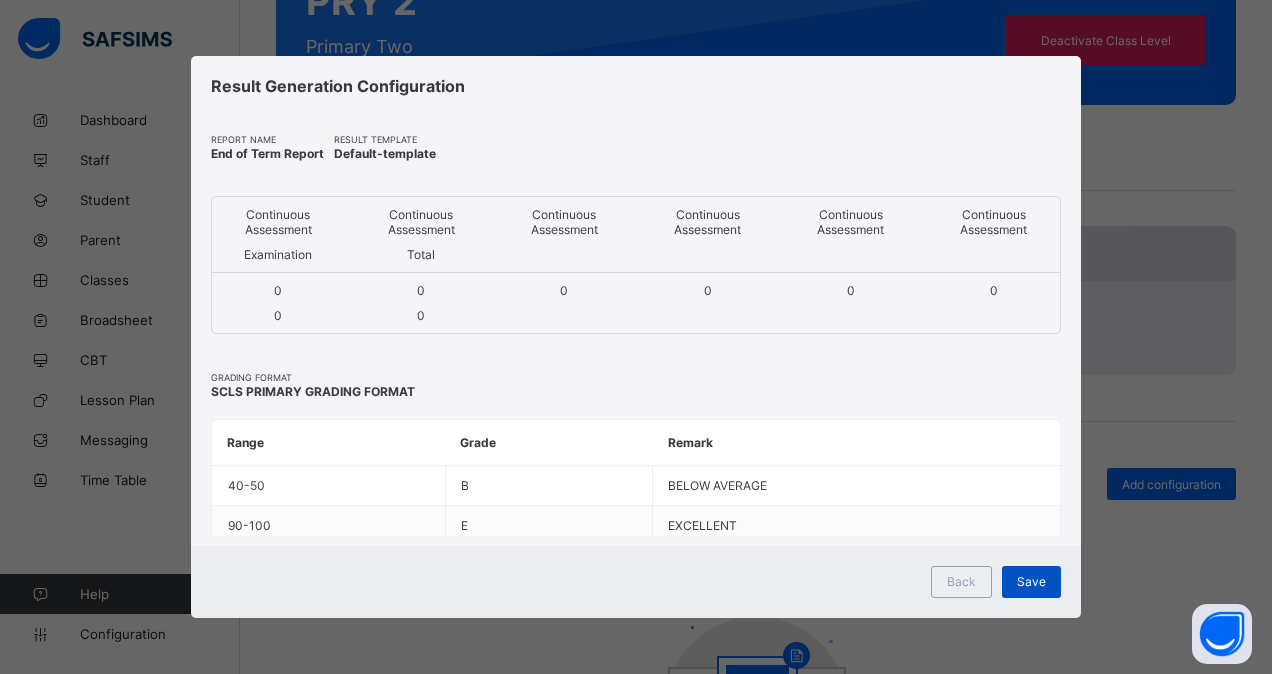 click on "Save" at bounding box center (1031, 582) 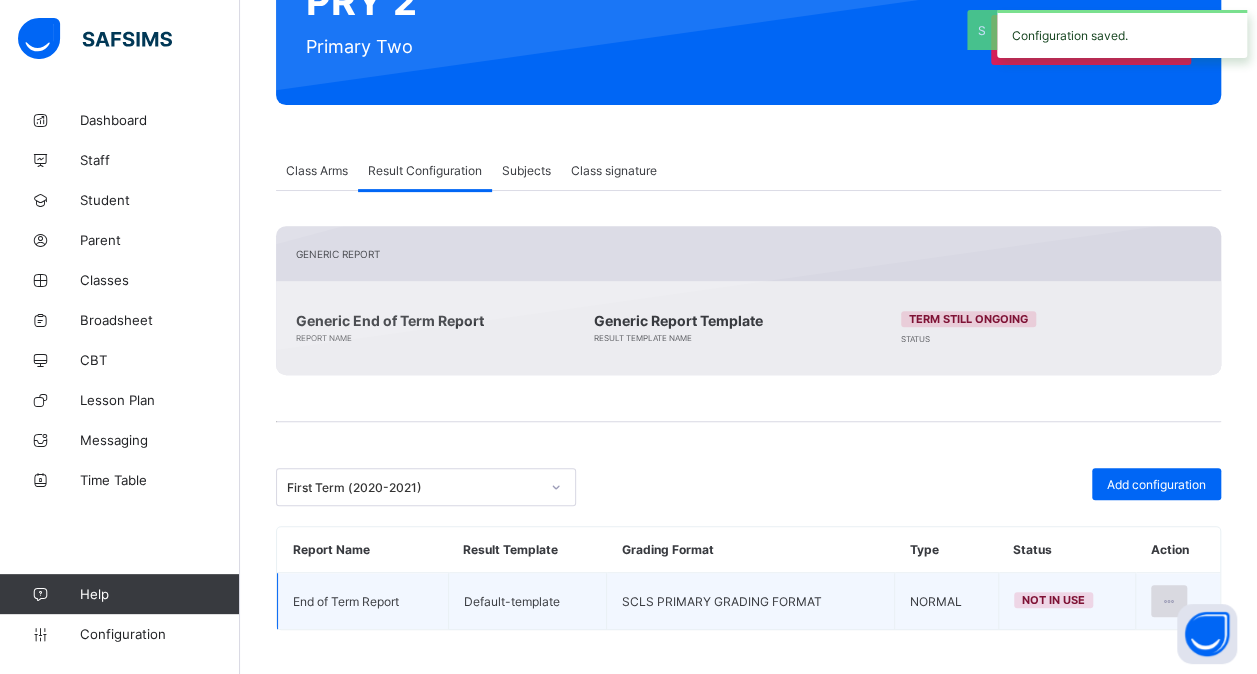 click at bounding box center [1169, 601] 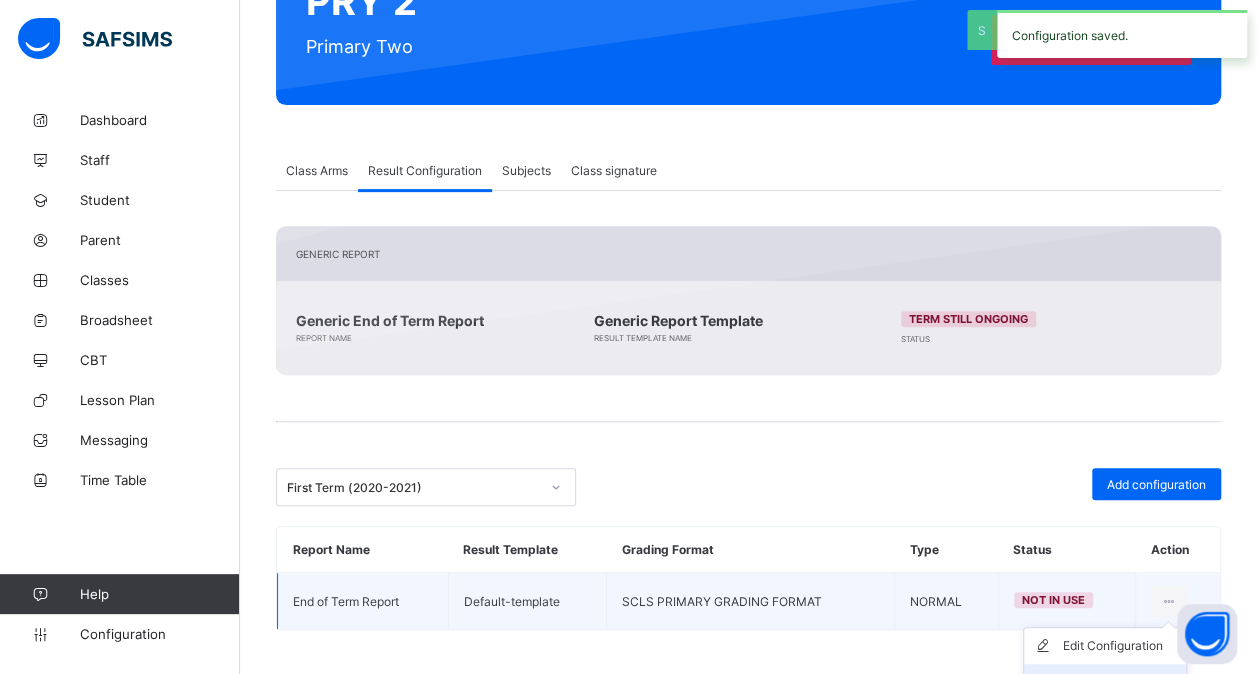 click on "Set in use" at bounding box center [1120, 682] 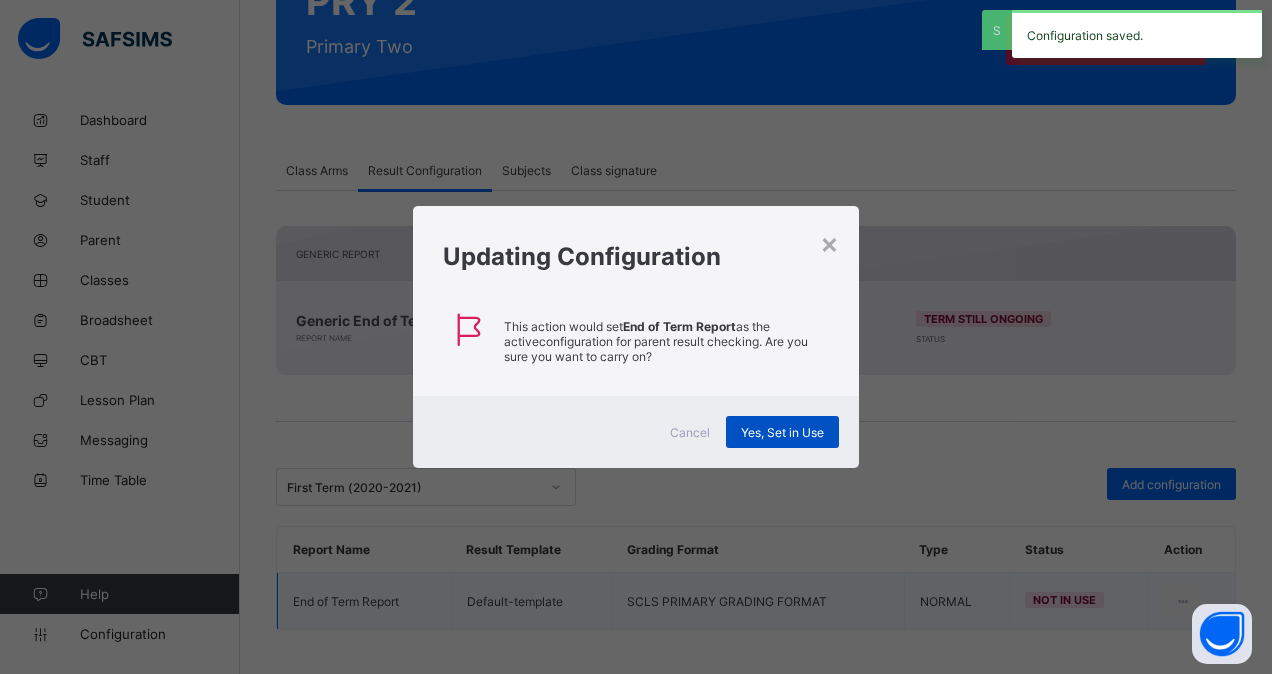click on "Yes, Set in Use" at bounding box center (782, 432) 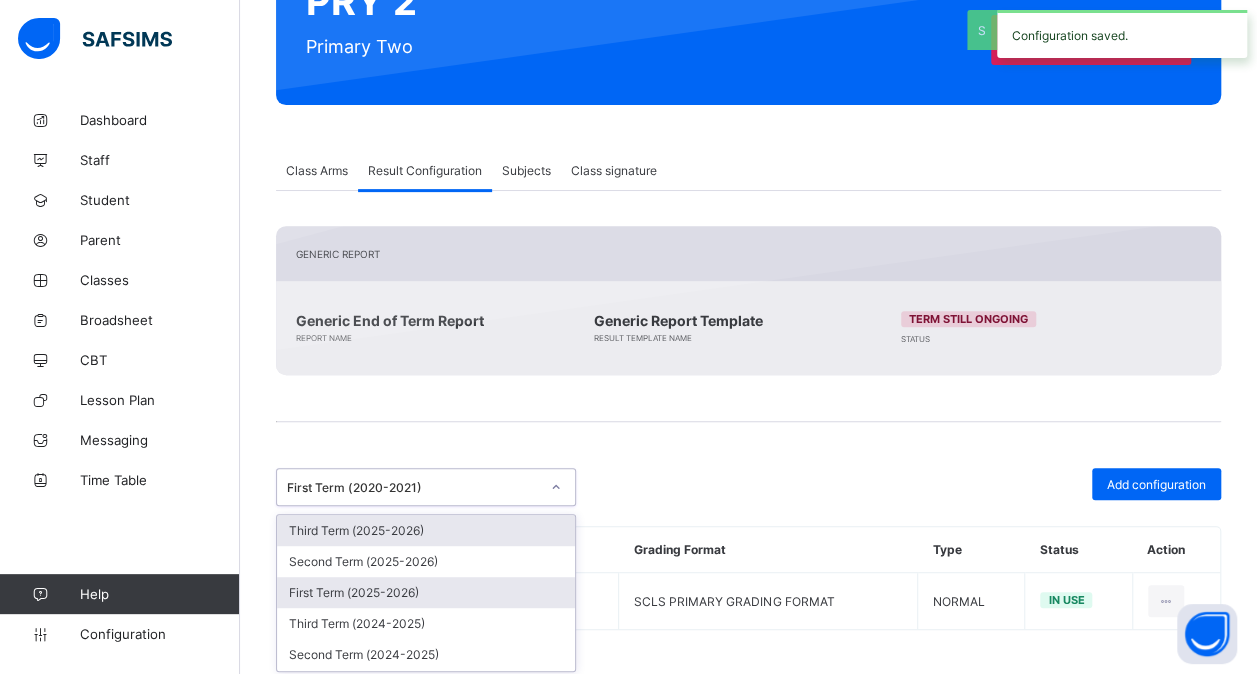 drag, startPoint x: 560, startPoint y: 486, endPoint x: 469, endPoint y: 596, distance: 142.76204 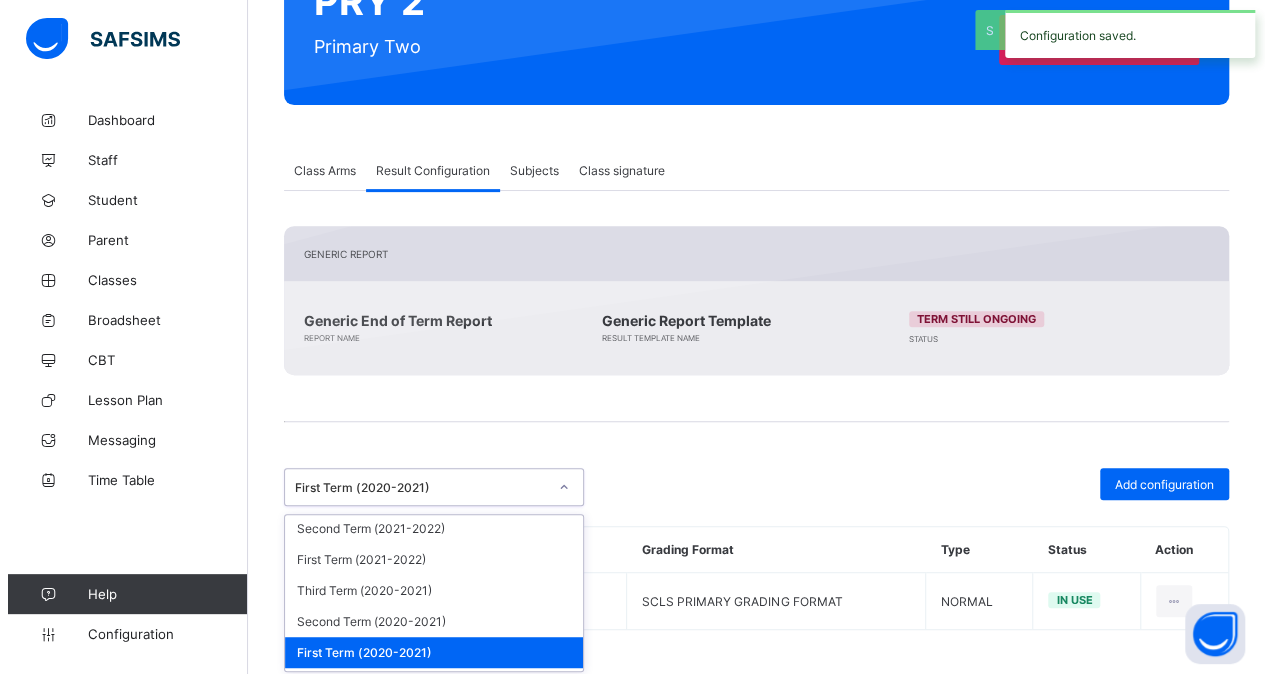 scroll, scrollTop: 448, scrollLeft: 0, axis: vertical 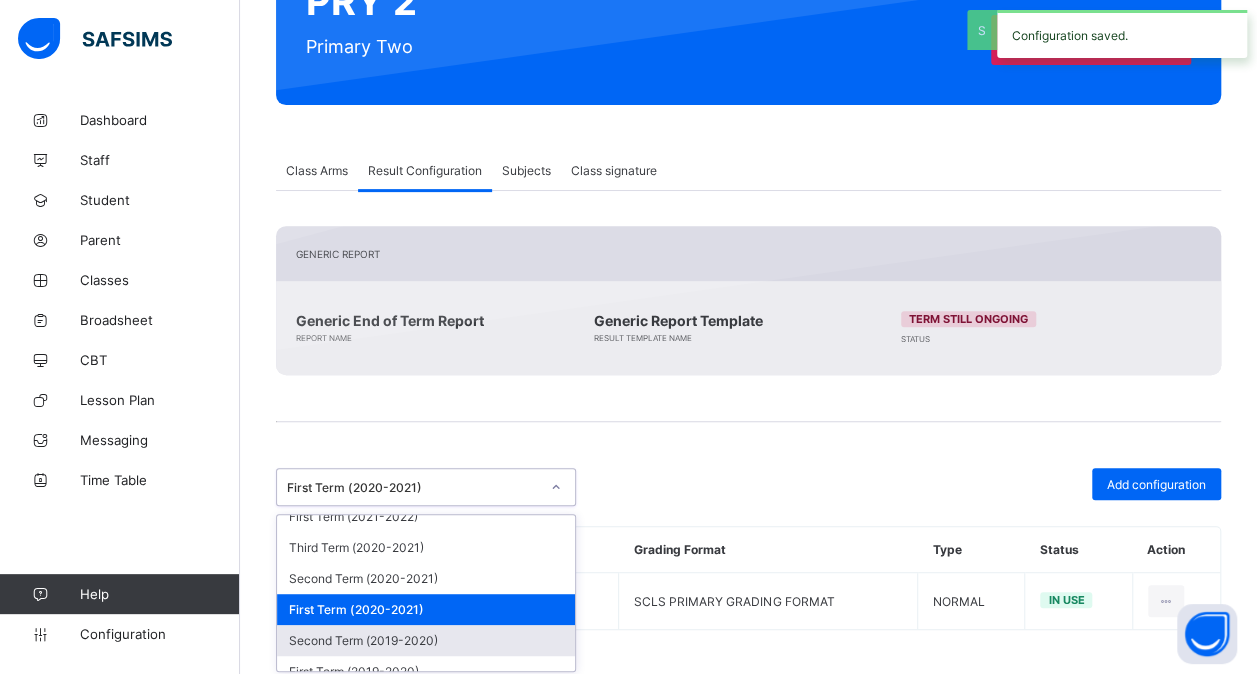 click on "Second Term (2019-2020)" at bounding box center [426, 640] 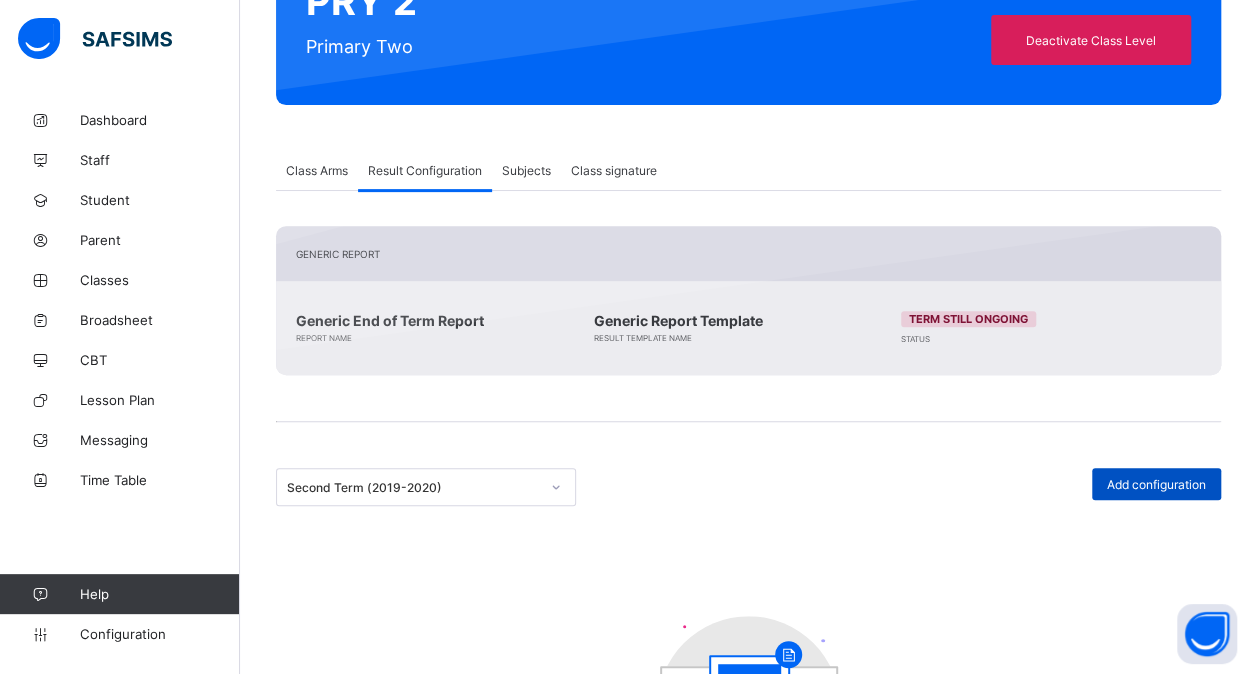 click on "Add configuration" at bounding box center (1156, 484) 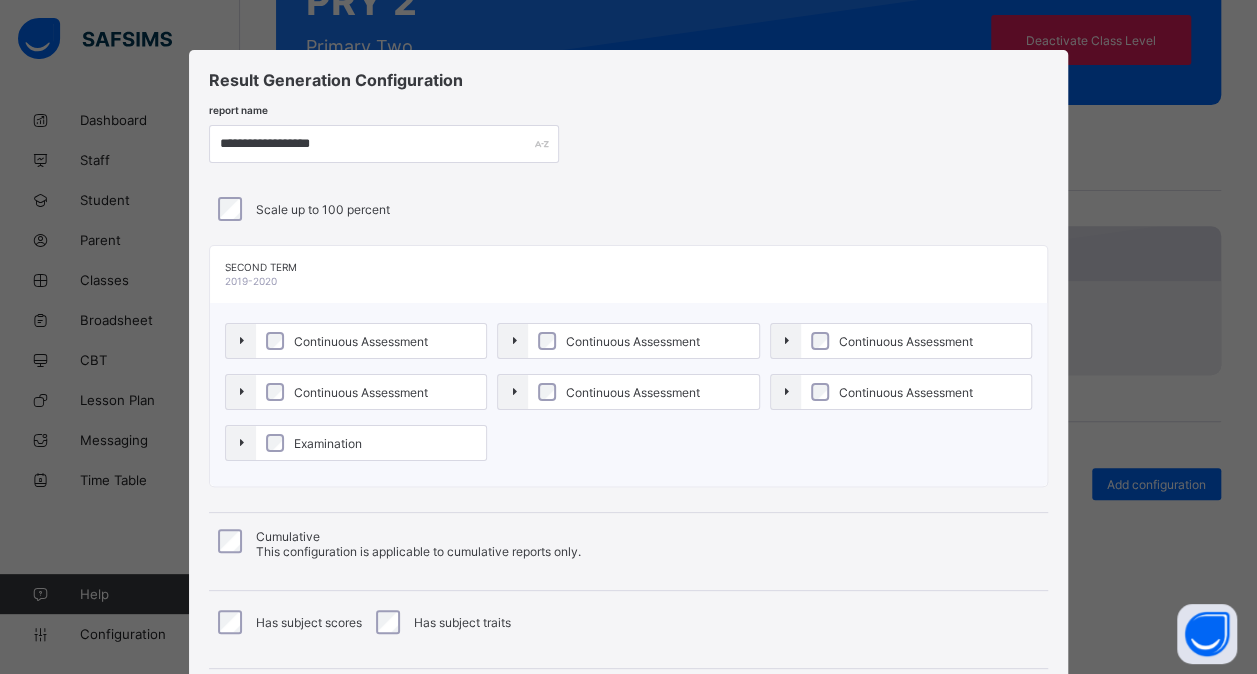 click on "Continuous Assessment" at bounding box center (371, 341) 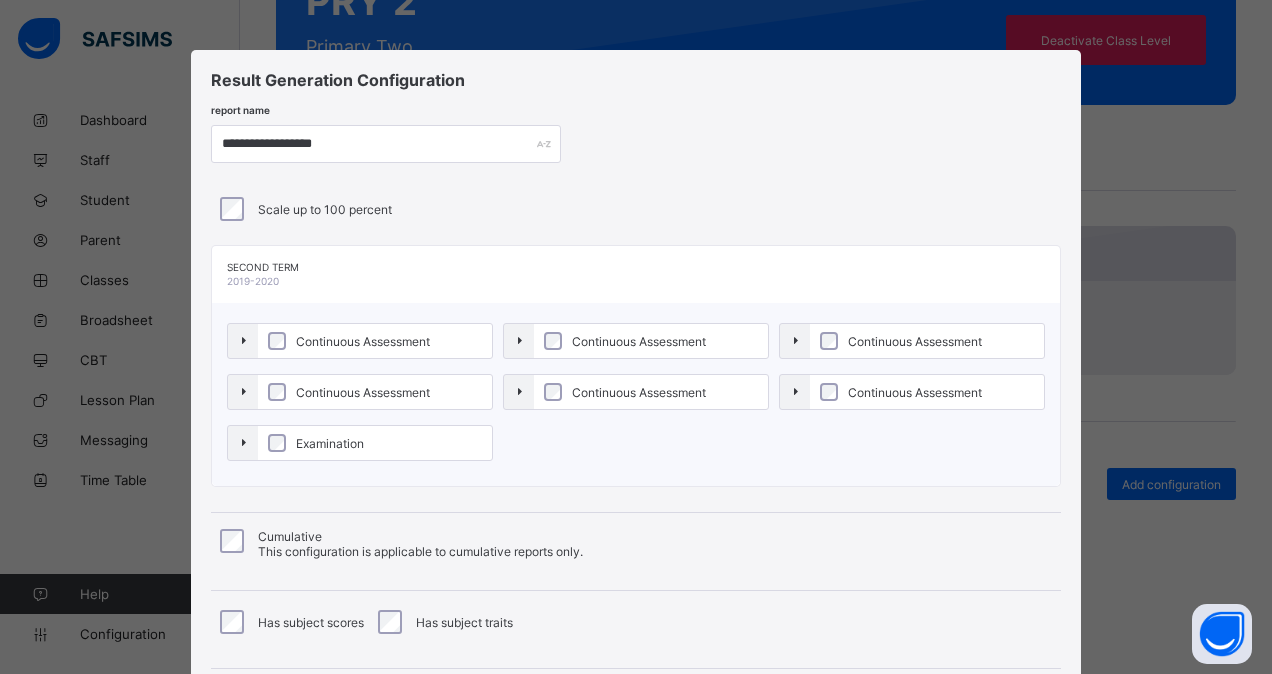 click on "Continuous Assessment" at bounding box center (375, 392) 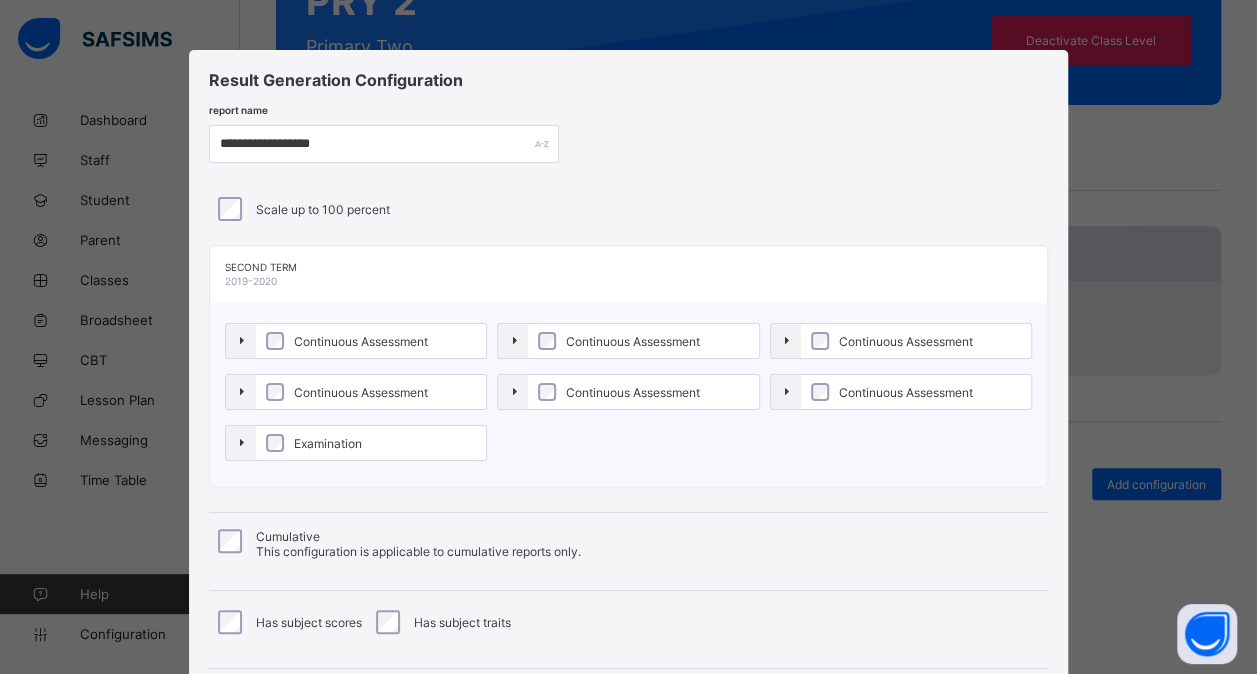 click on "Examination" at bounding box center (371, 443) 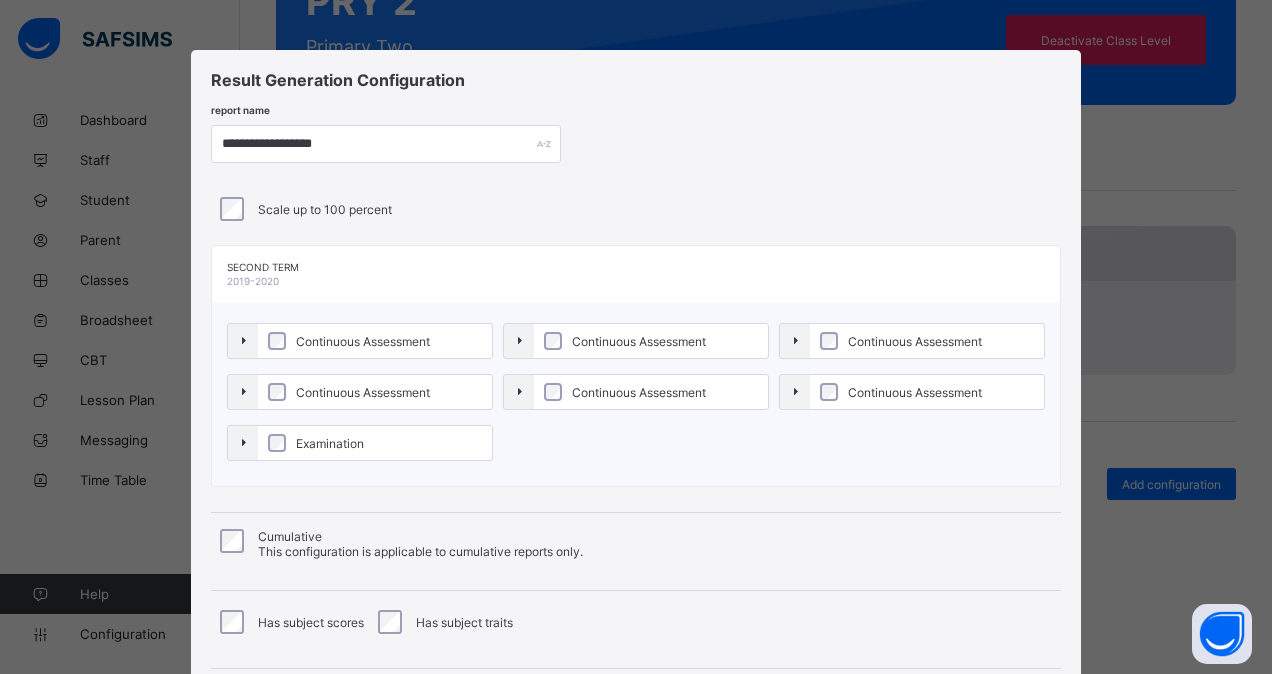 click on "Continuous Assessment" at bounding box center [639, 341] 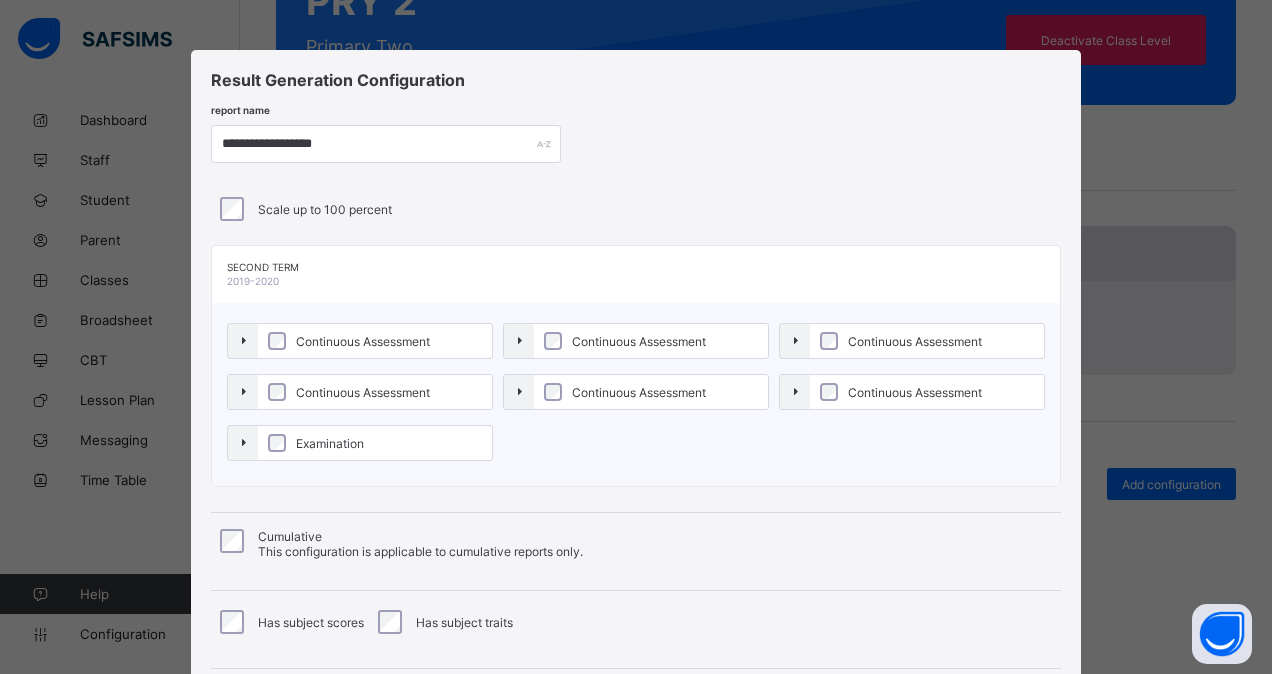 click on "Continuous Assessment" at bounding box center [639, 392] 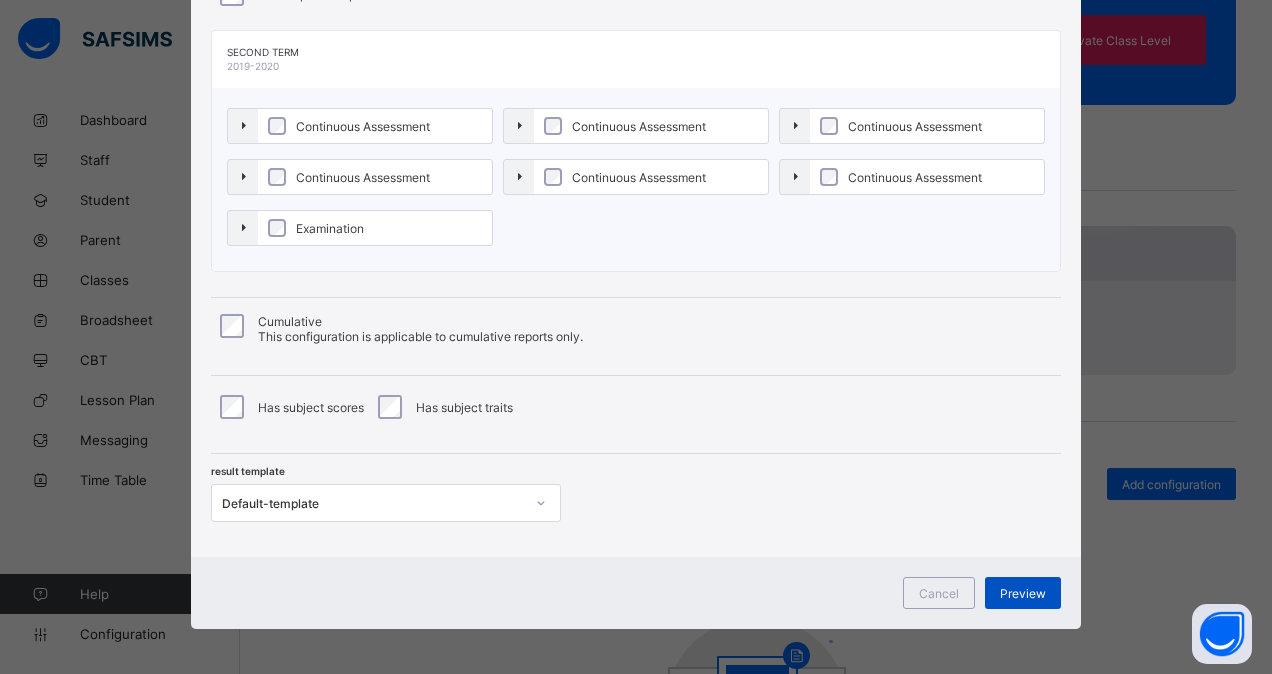 click on "Preview" at bounding box center (1023, 593) 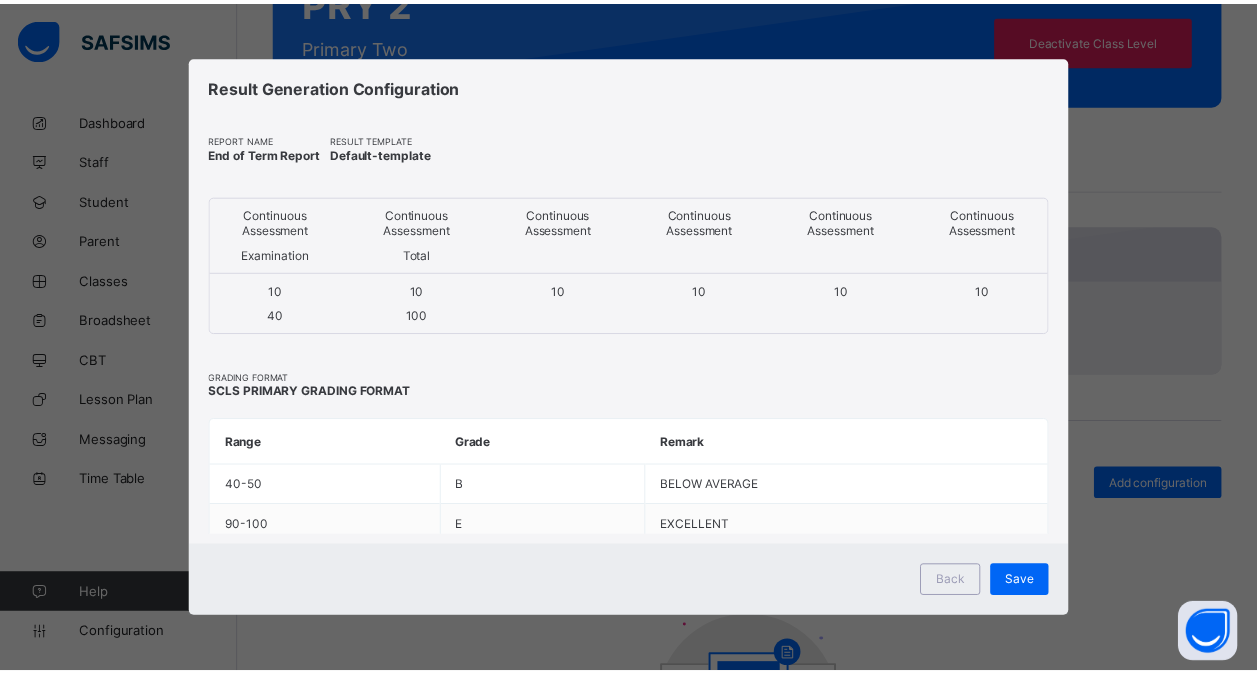 scroll, scrollTop: 0, scrollLeft: 0, axis: both 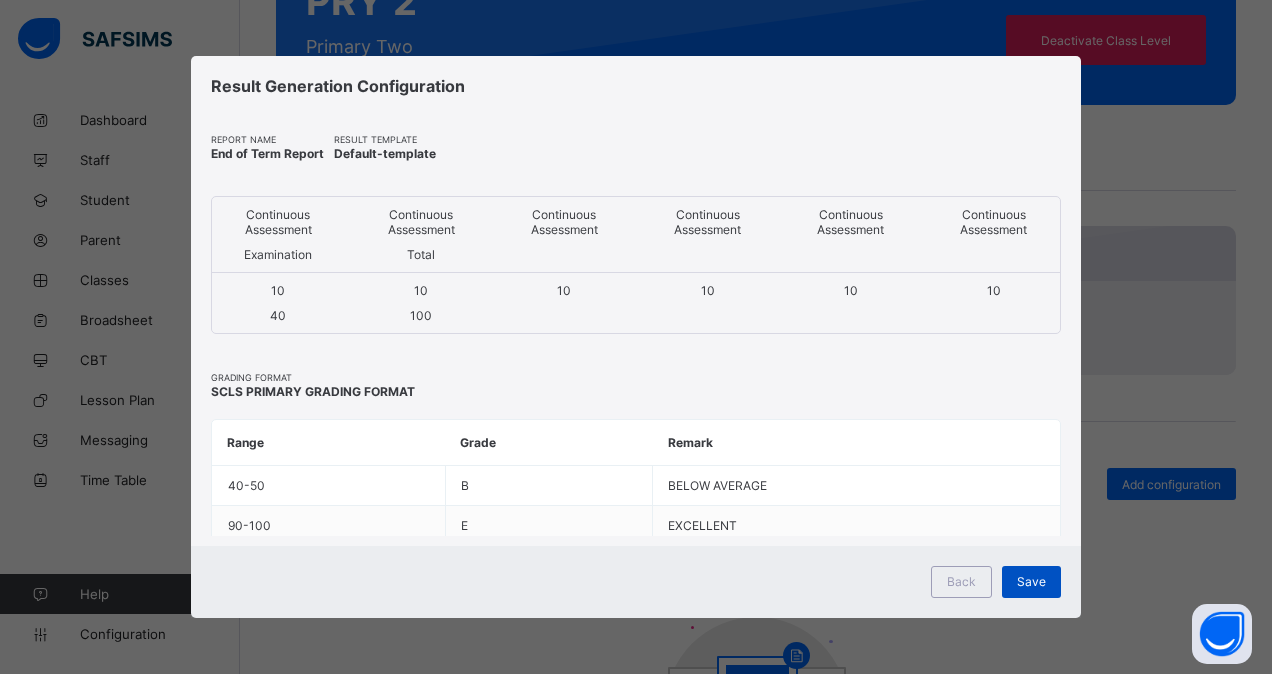 click on "Save" at bounding box center [1031, 581] 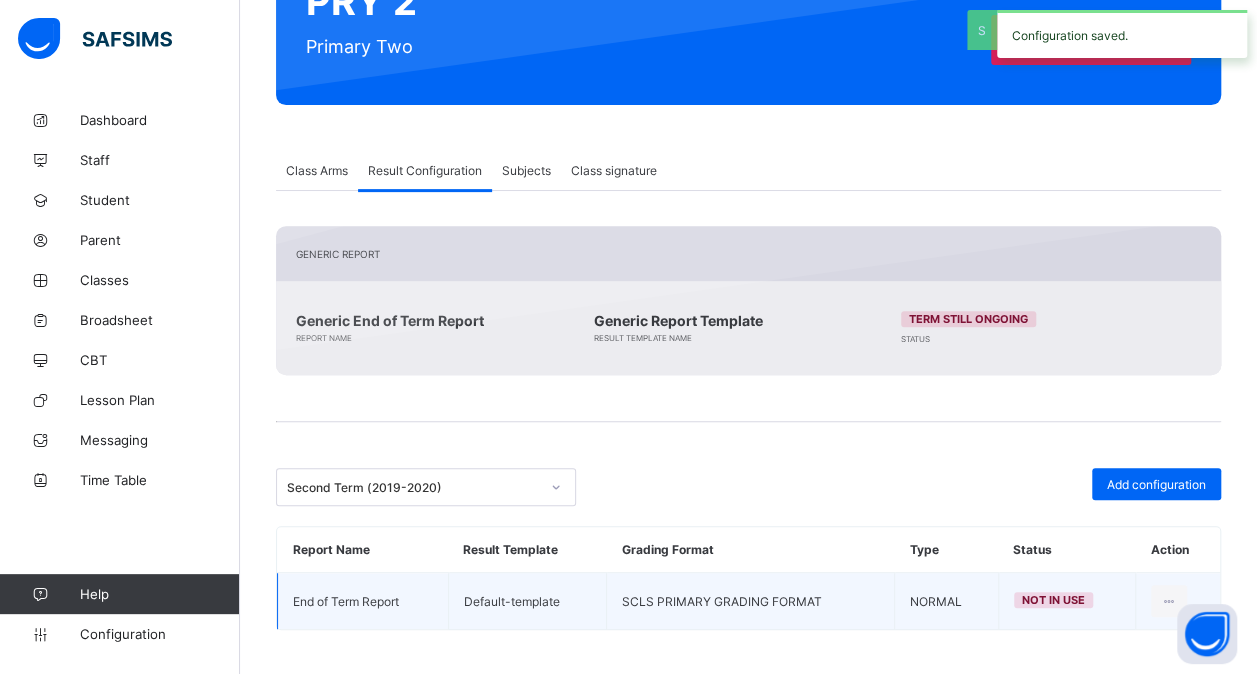 click at bounding box center [1177, 601] 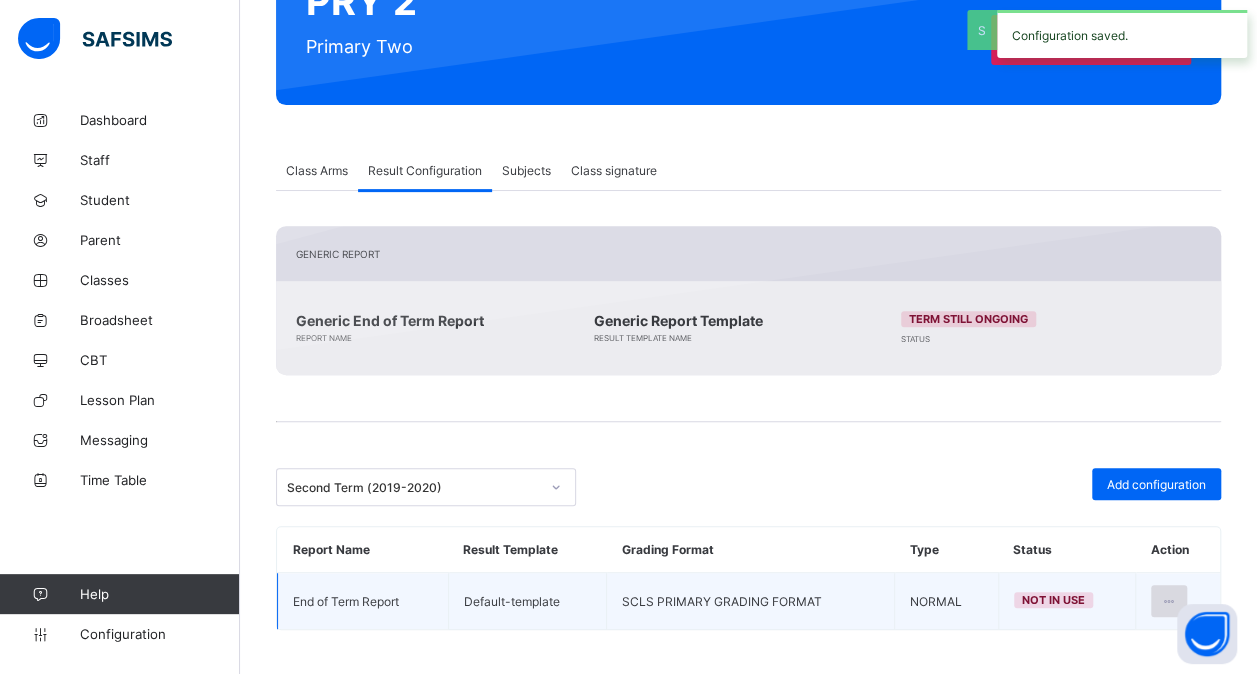 click at bounding box center [1169, 601] 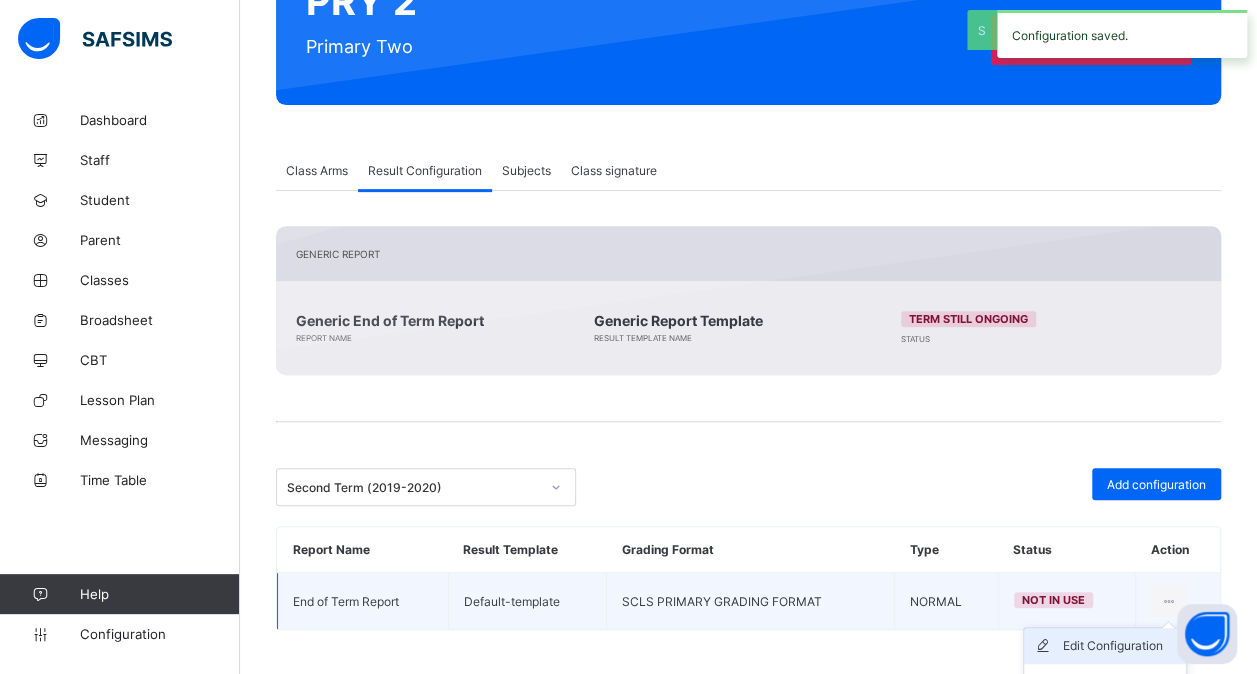 click on "Edit Configuration" at bounding box center (1105, 646) 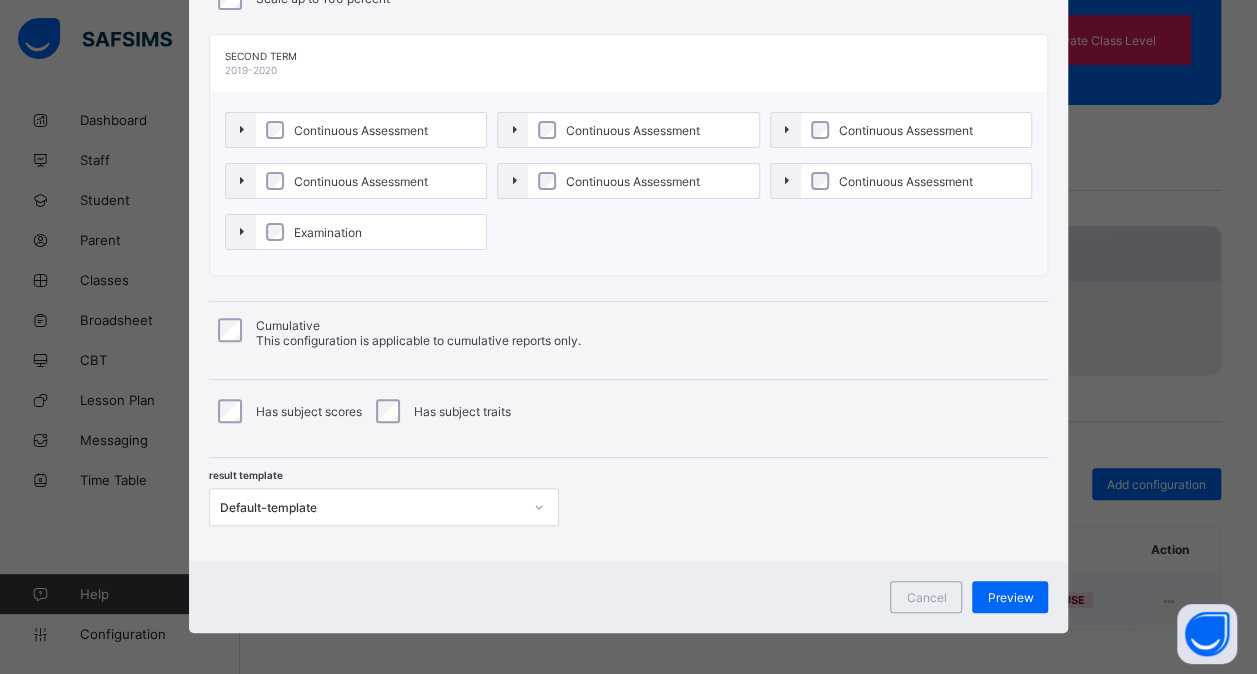 scroll, scrollTop: 213, scrollLeft: 0, axis: vertical 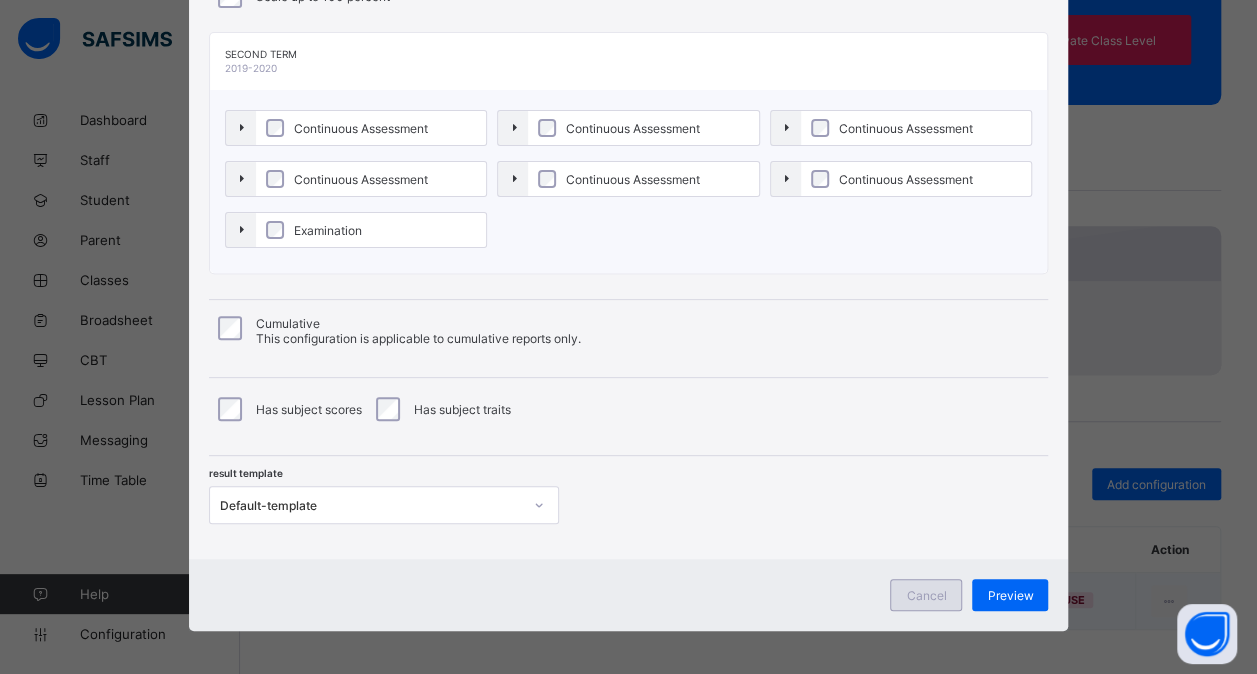 click on "Cancel" at bounding box center (926, 595) 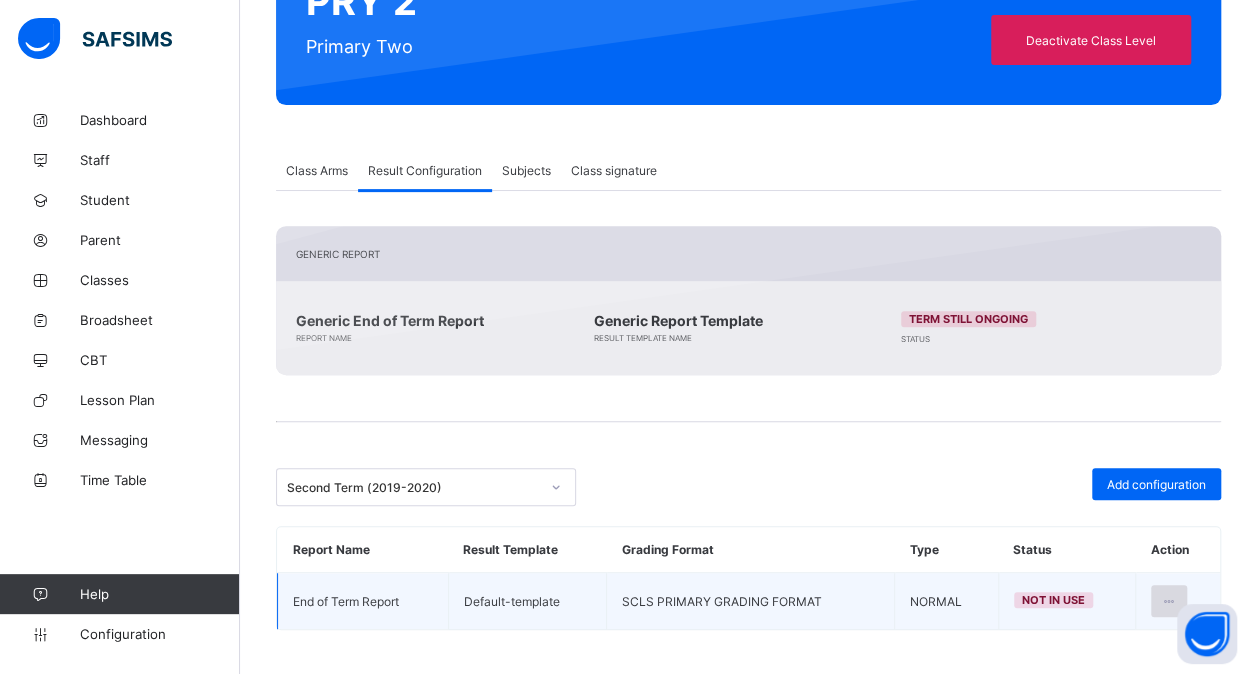 click at bounding box center (1169, 601) 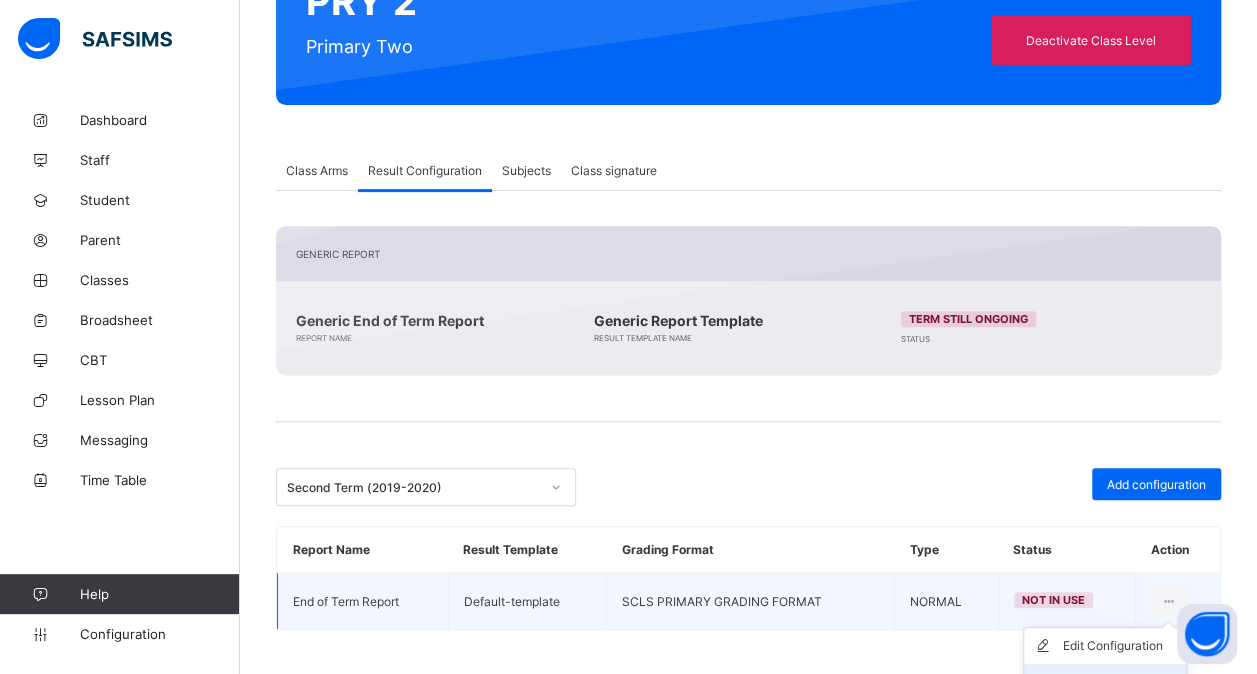 click on "Set in use" at bounding box center (1120, 682) 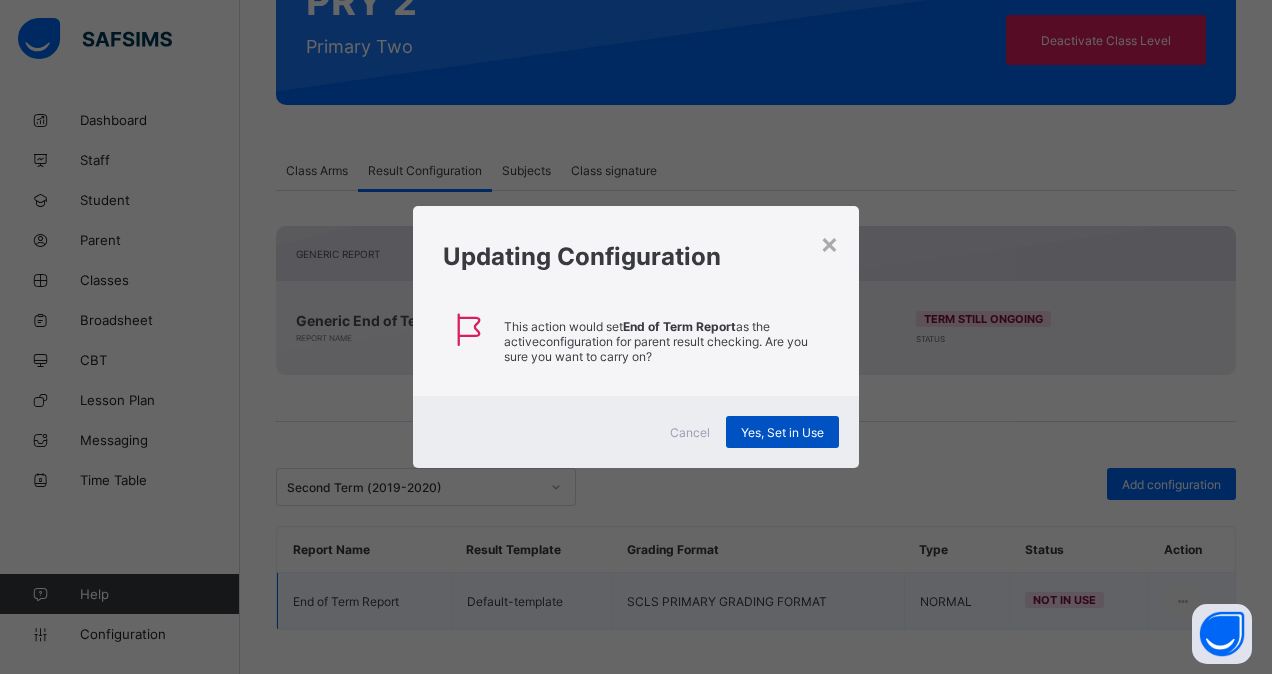 click on "Yes, Set in Use" at bounding box center (782, 432) 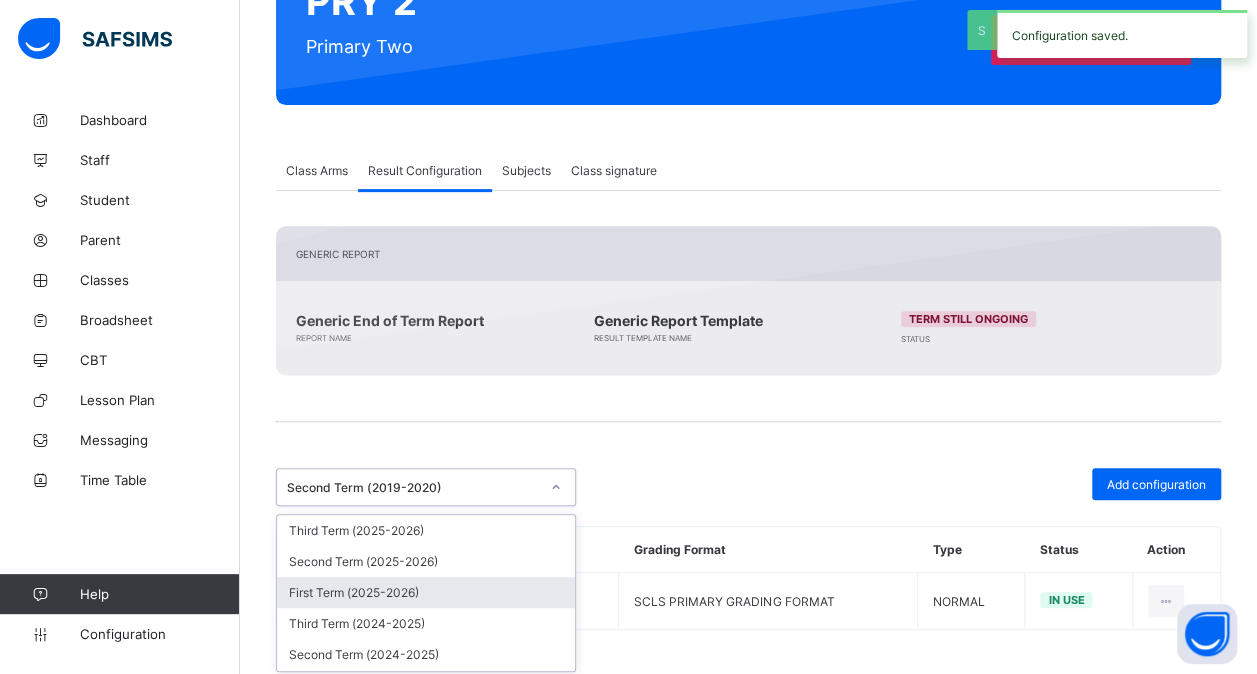 drag, startPoint x: 557, startPoint y: 469, endPoint x: 486, endPoint y: 600, distance: 149.00336 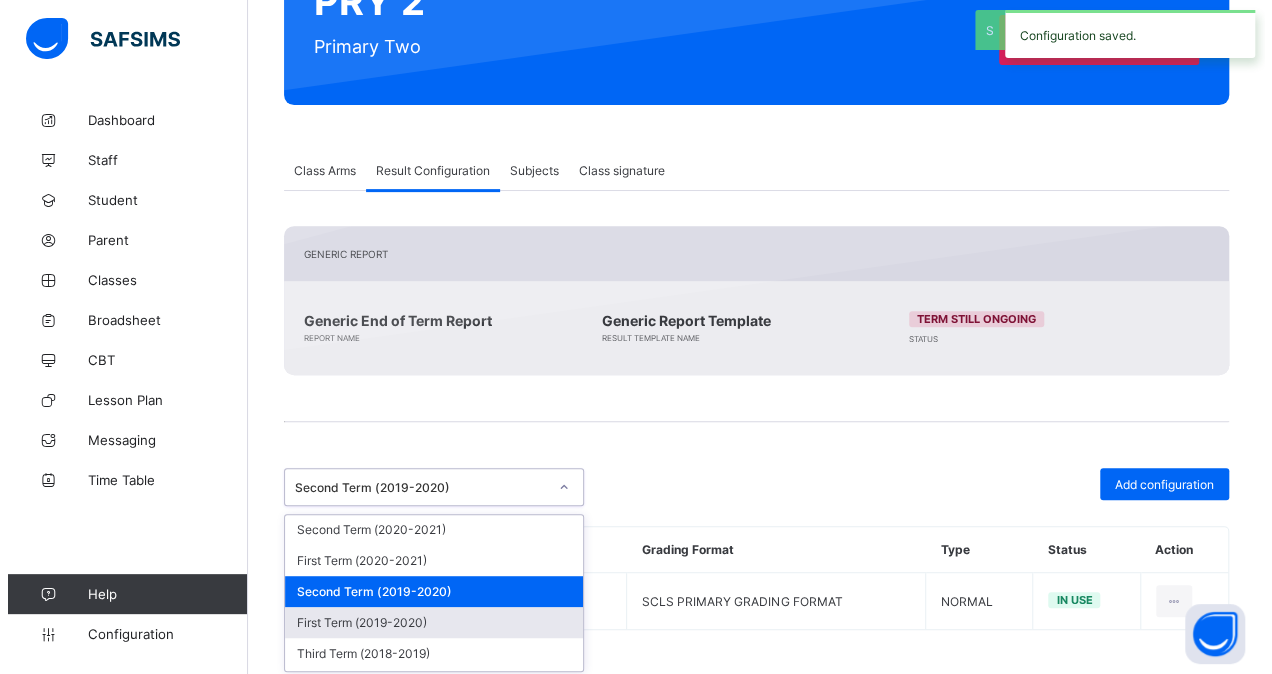 scroll, scrollTop: 499, scrollLeft: 0, axis: vertical 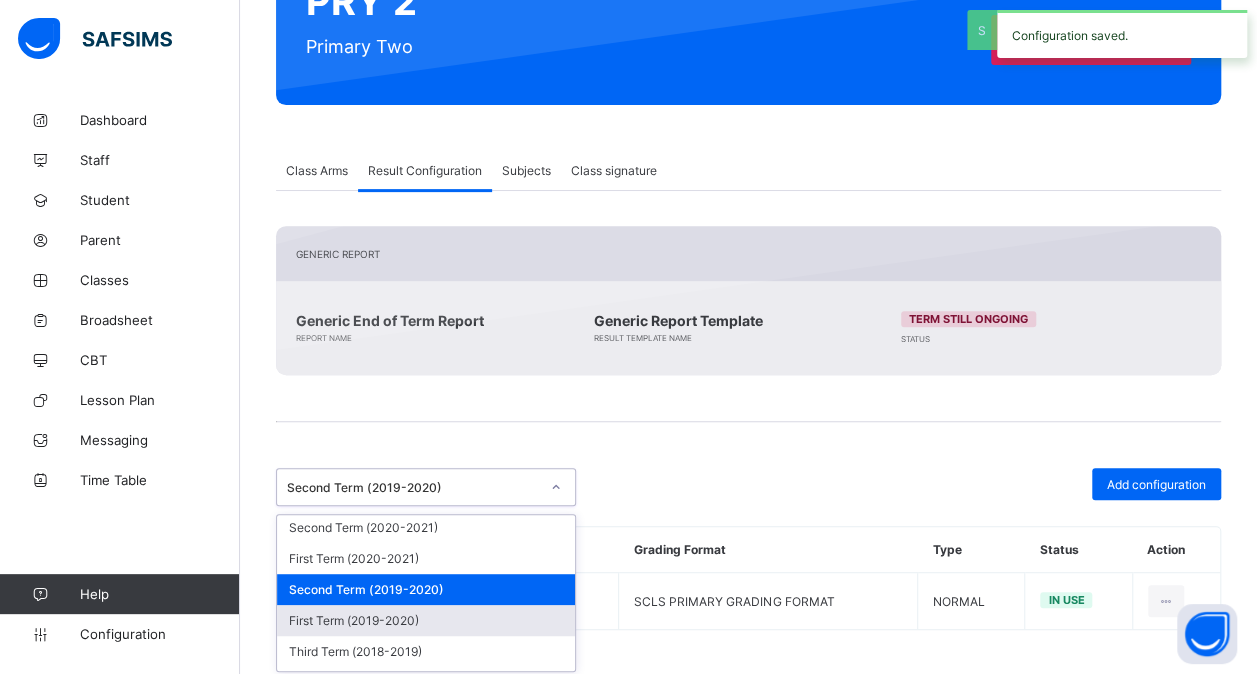 click on "First Term (2019-2020)" at bounding box center [426, 620] 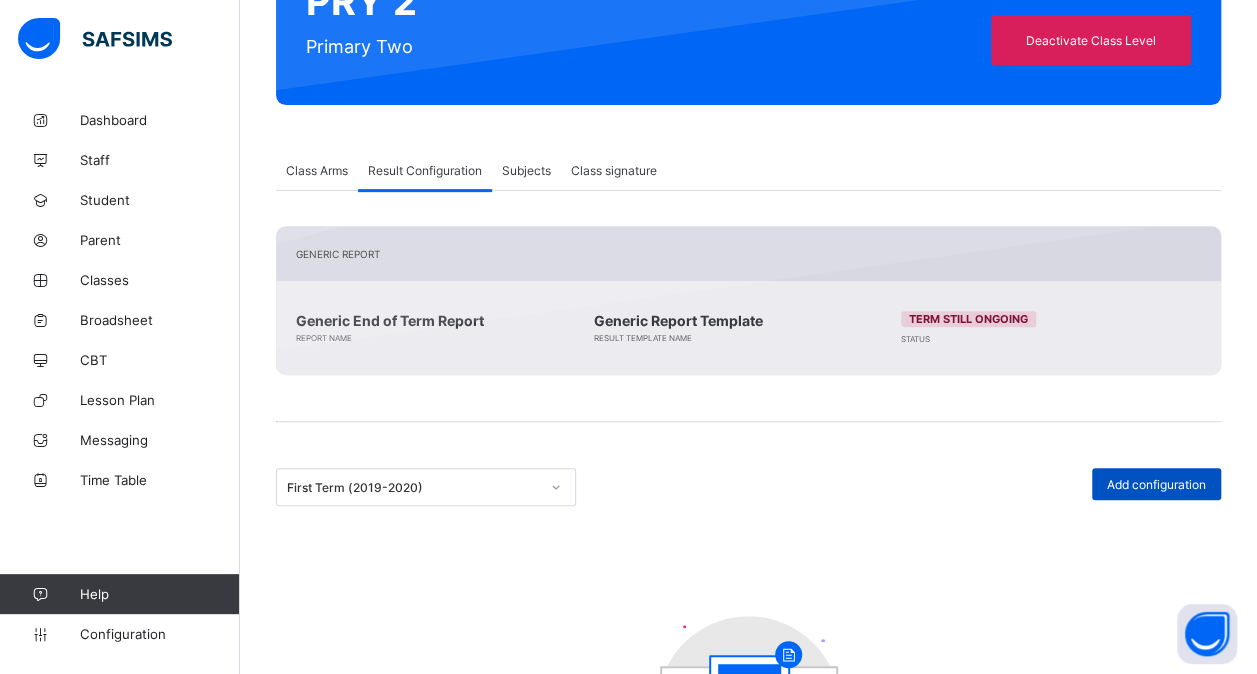 click on "Add configuration" at bounding box center (1156, 484) 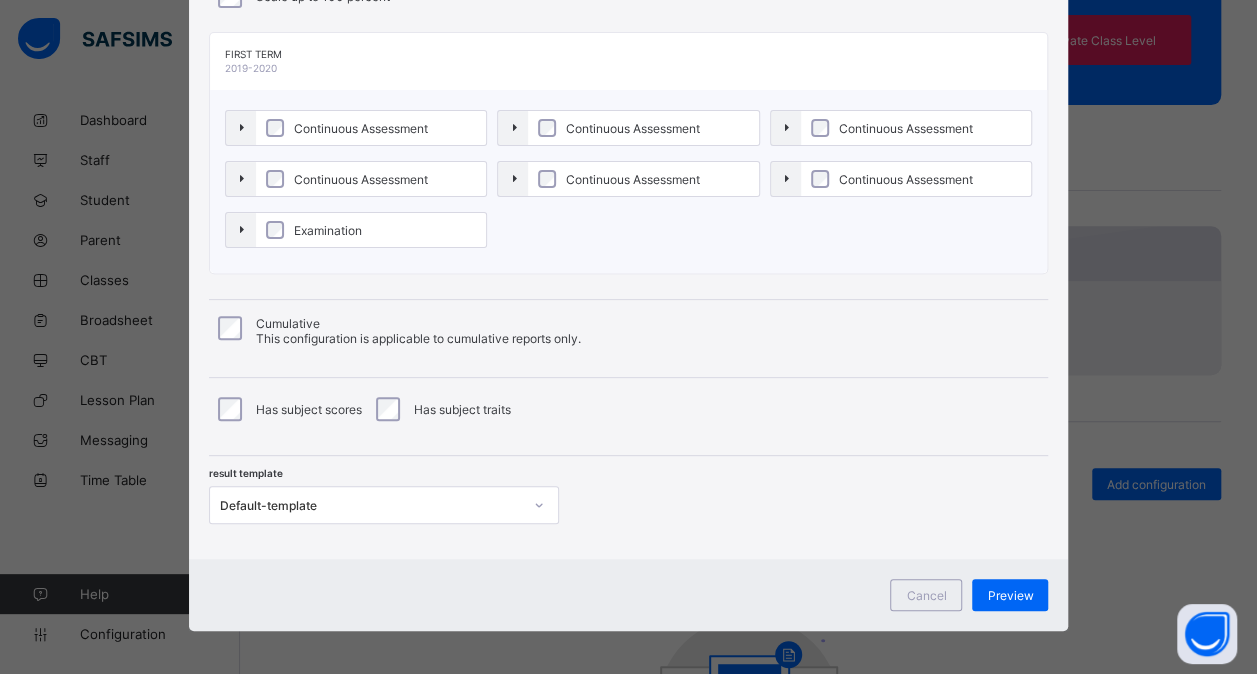click on "Cancel   Preview" at bounding box center (629, 595) 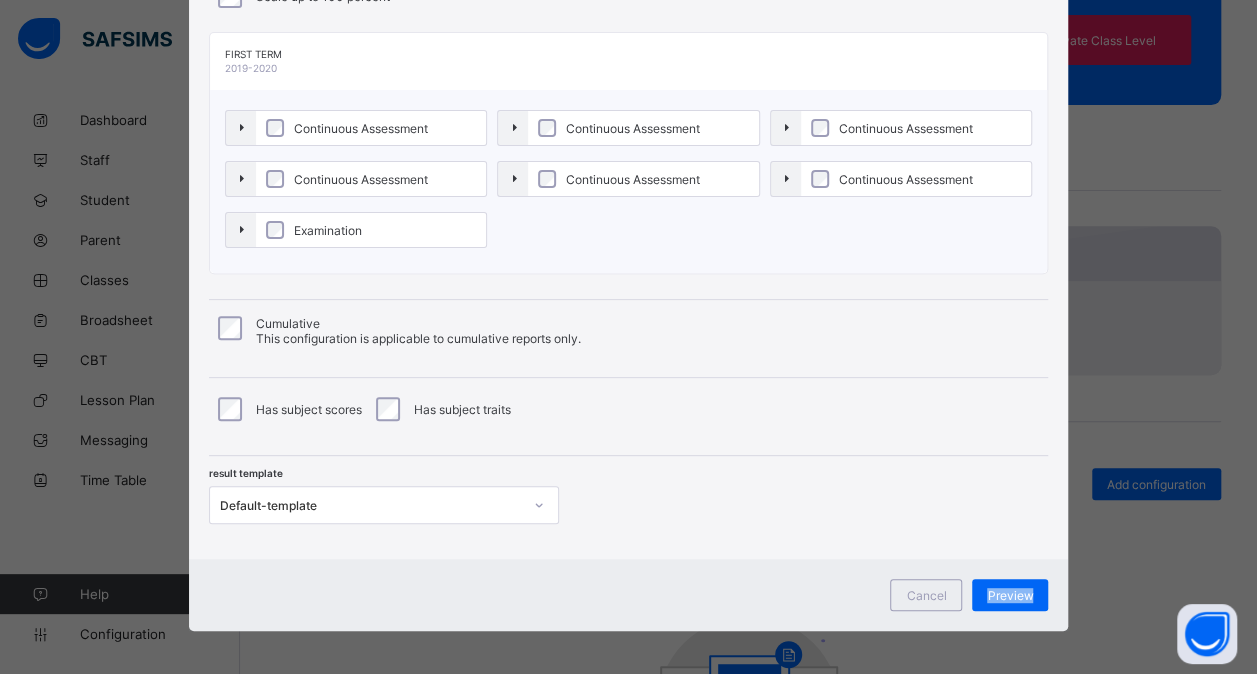 click on "Cancel   Preview" at bounding box center [629, 595] 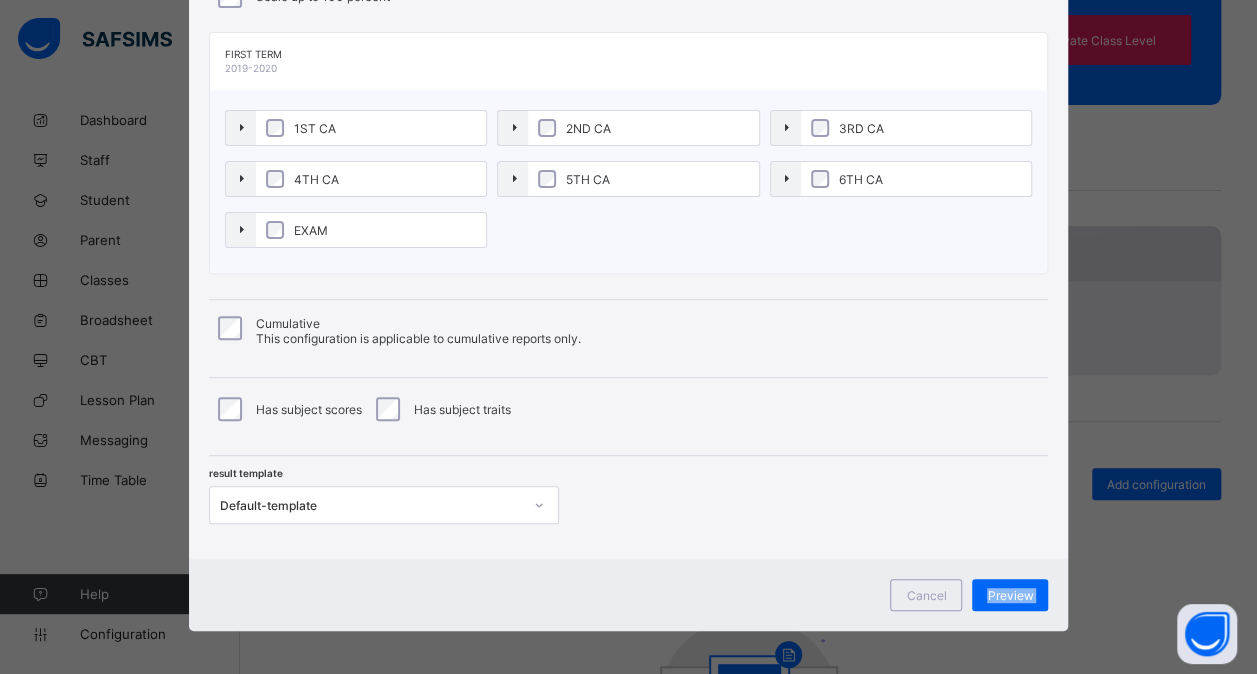 click on "Cancel   Preview" at bounding box center [629, 595] 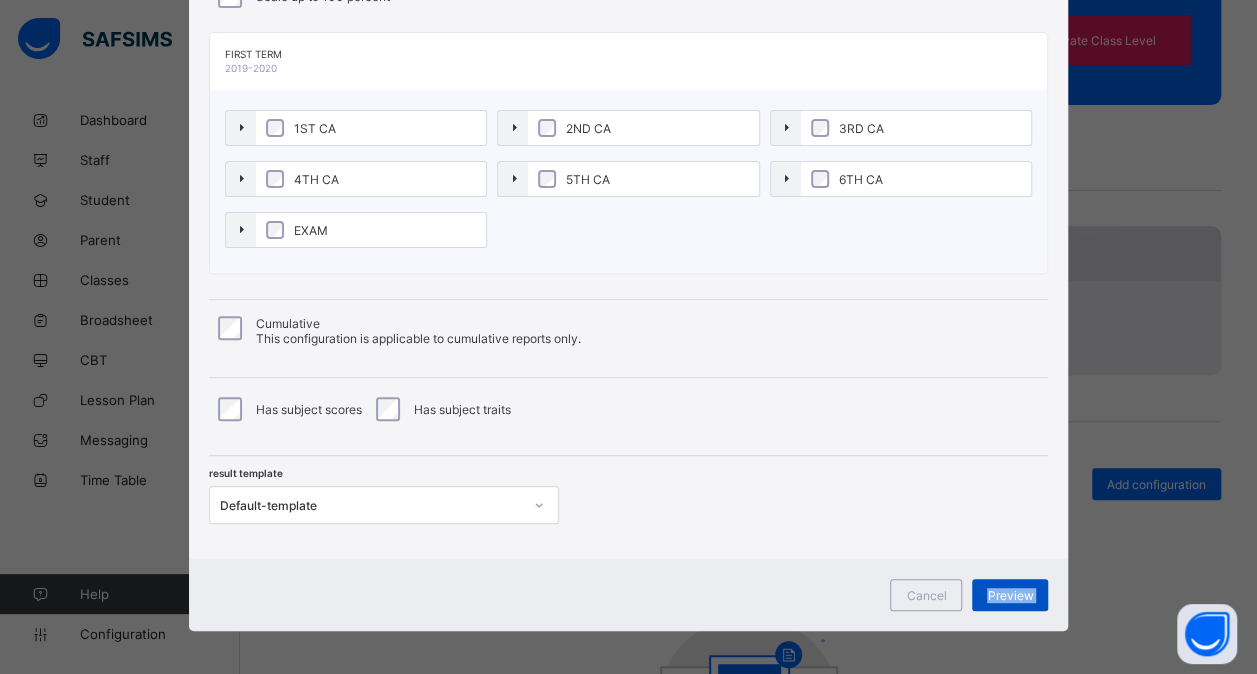 drag, startPoint x: 1018, startPoint y: 569, endPoint x: 1003, endPoint y: 586, distance: 22.671568 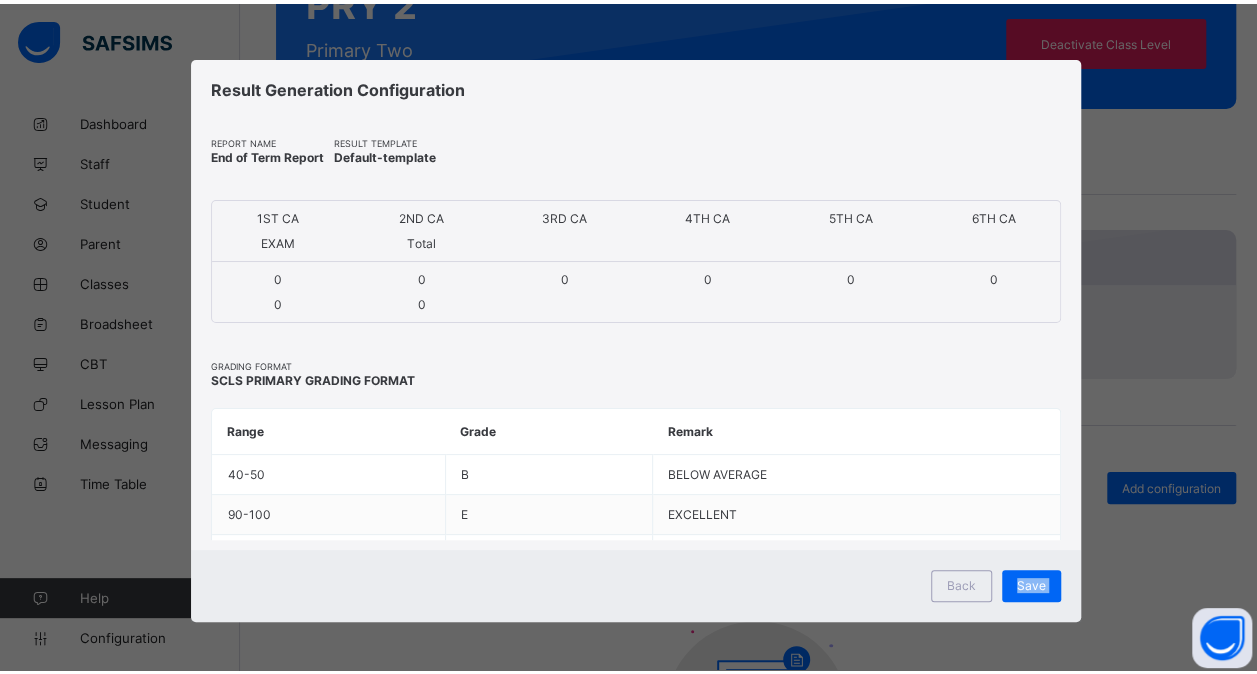 scroll, scrollTop: 0, scrollLeft: 0, axis: both 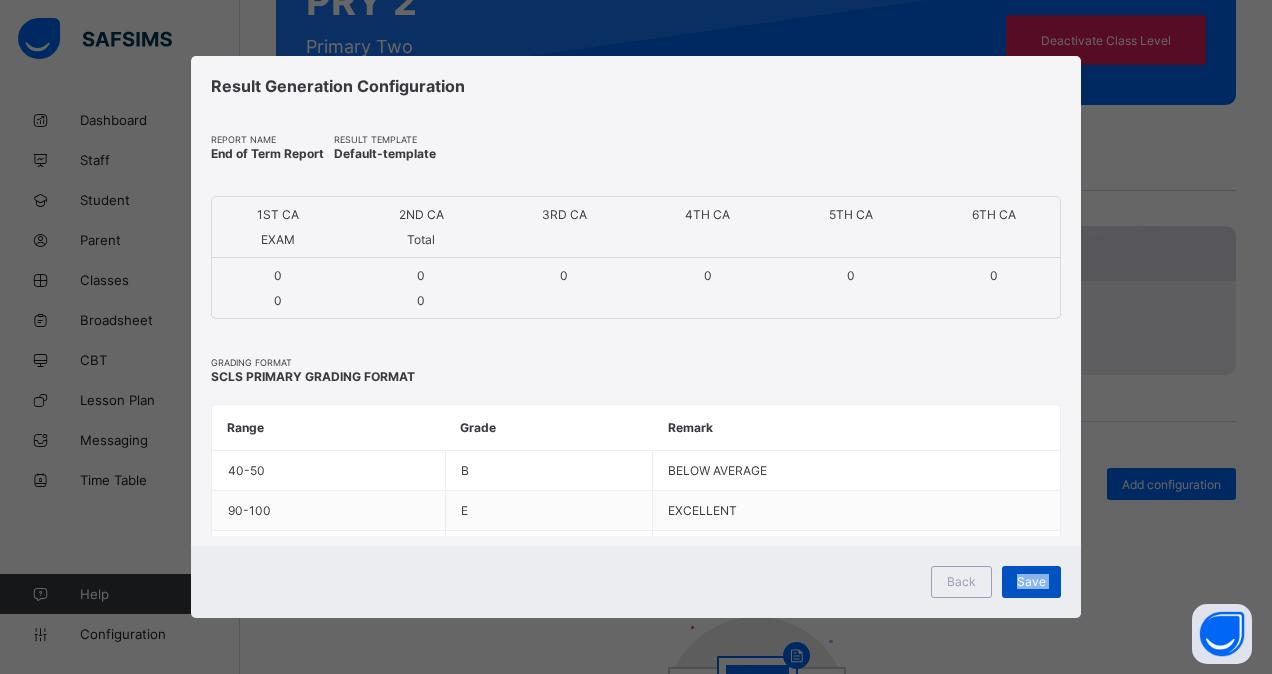 click on "Save" at bounding box center (1031, 581) 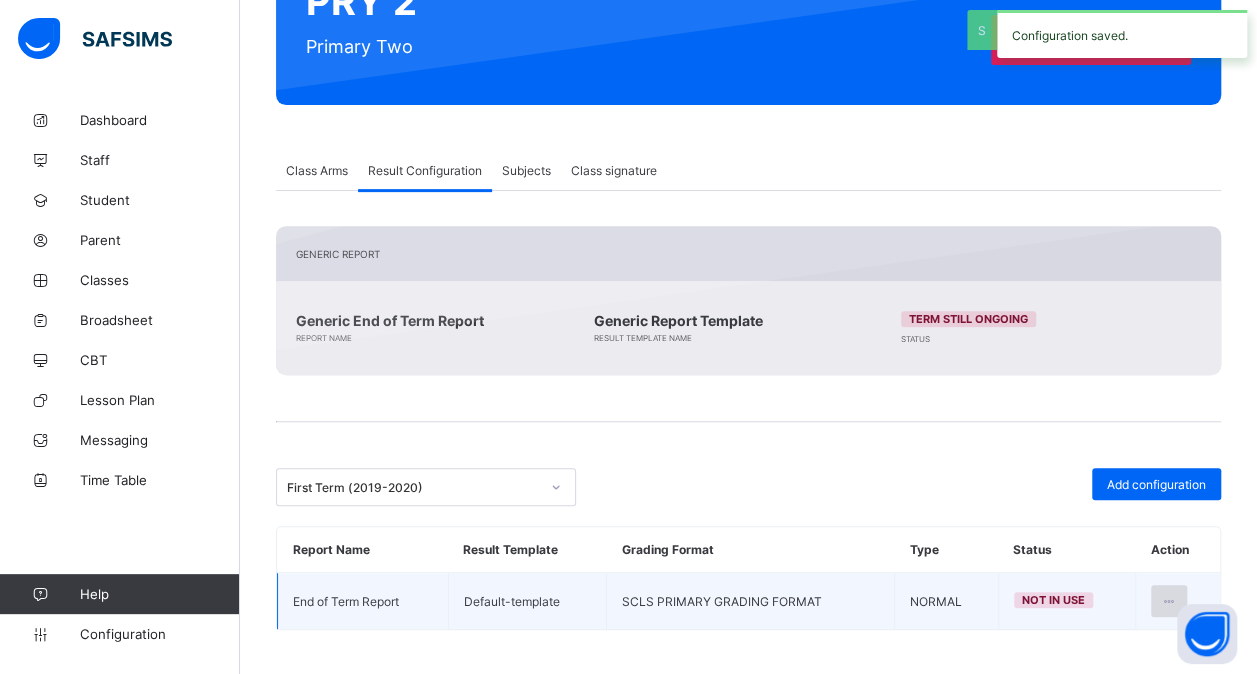 click at bounding box center [1169, 601] 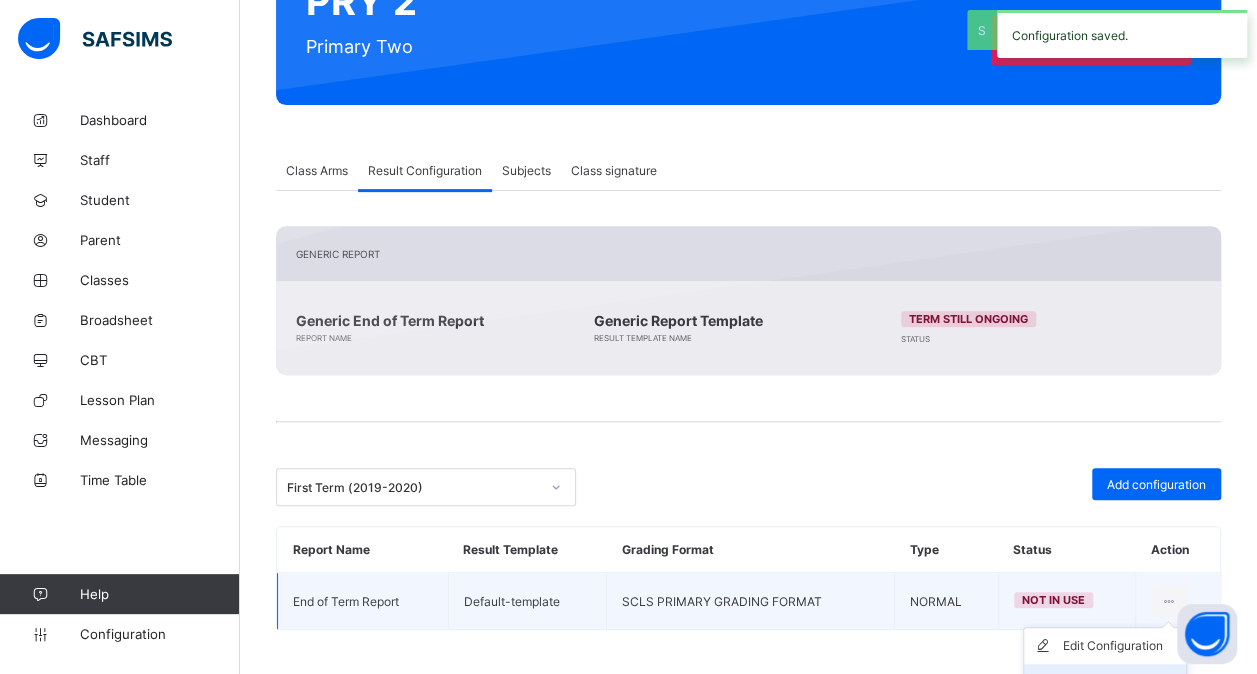 click on "Set in use" at bounding box center (1120, 682) 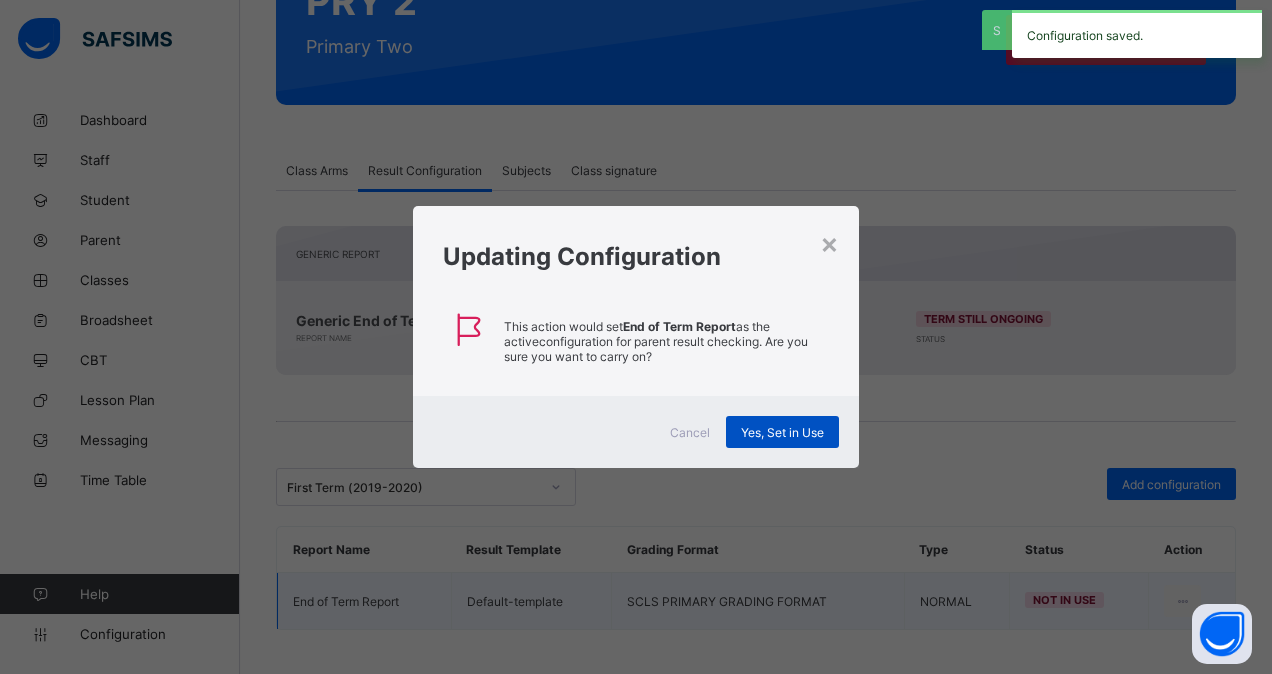 click on "Yes, Set in Use" at bounding box center (782, 432) 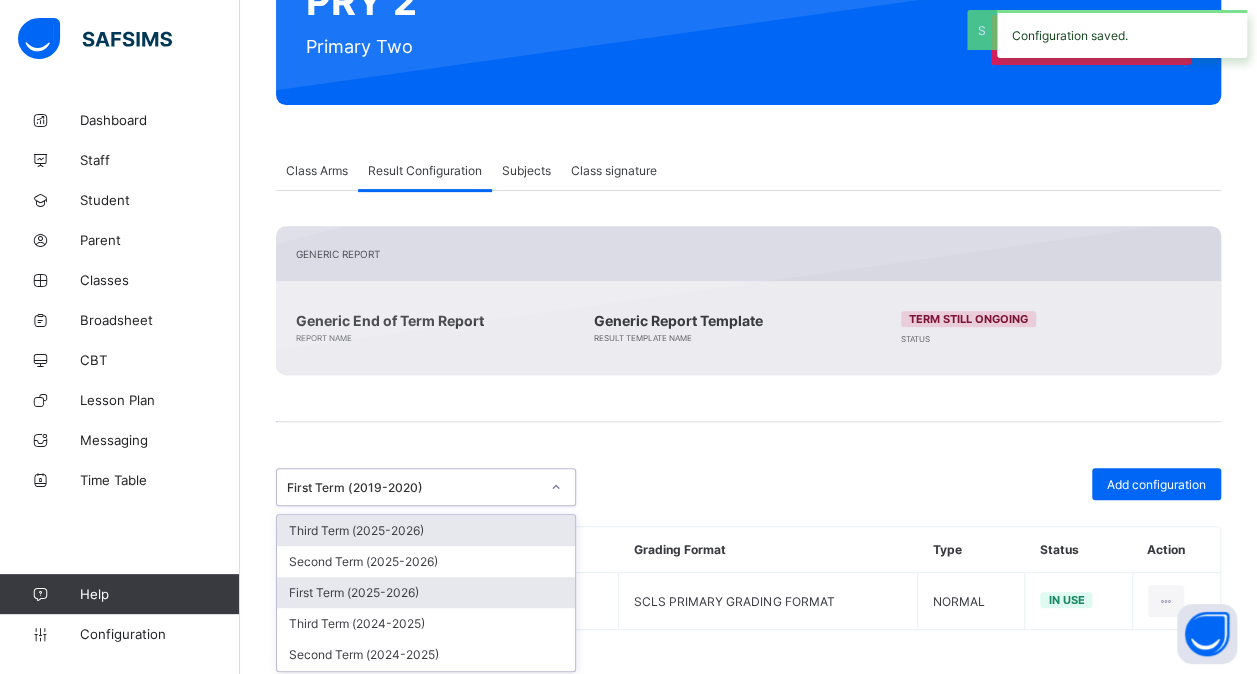 drag, startPoint x: 562, startPoint y: 488, endPoint x: 463, endPoint y: 574, distance: 131.13733 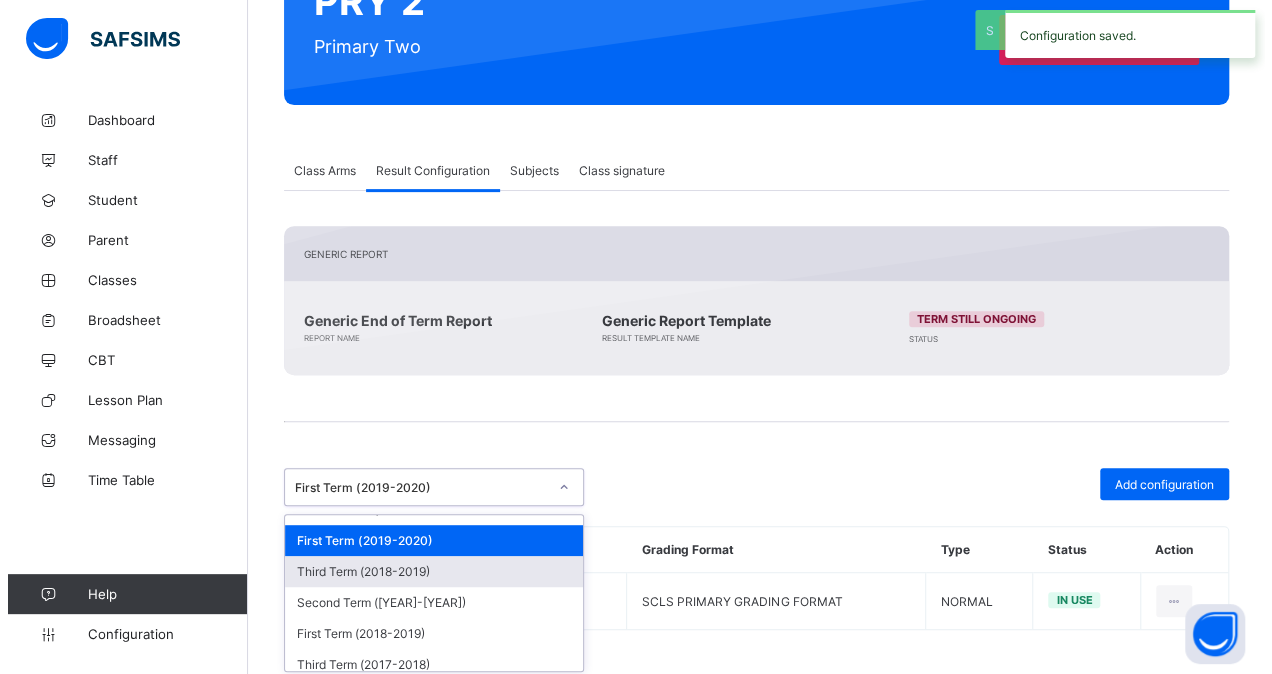 scroll, scrollTop: 583, scrollLeft: 0, axis: vertical 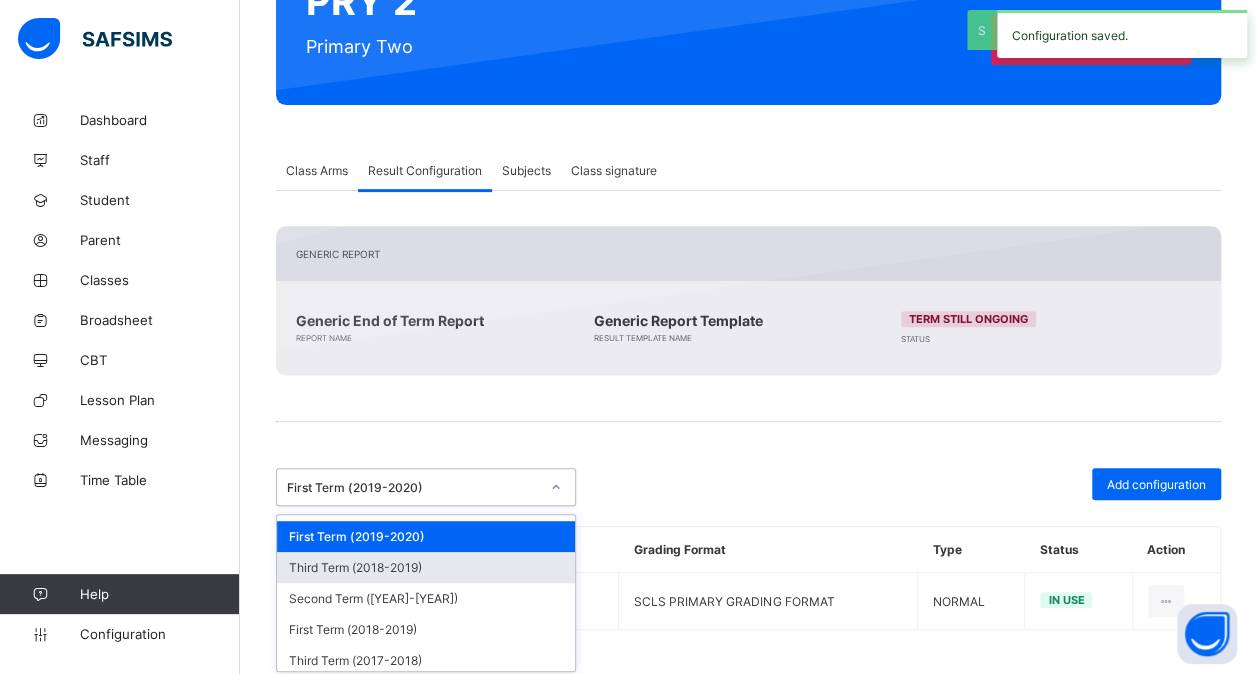 click on "Third Term (2018-2019)" at bounding box center [426, 567] 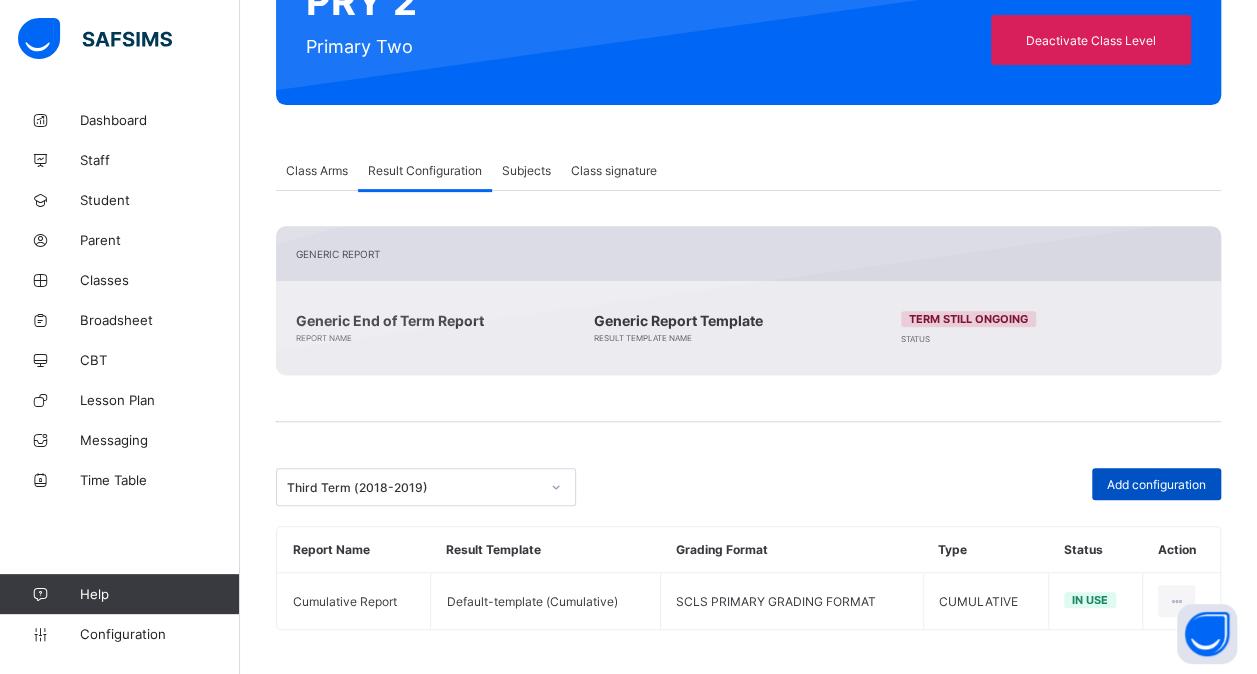 click on "Add configuration" at bounding box center [1156, 484] 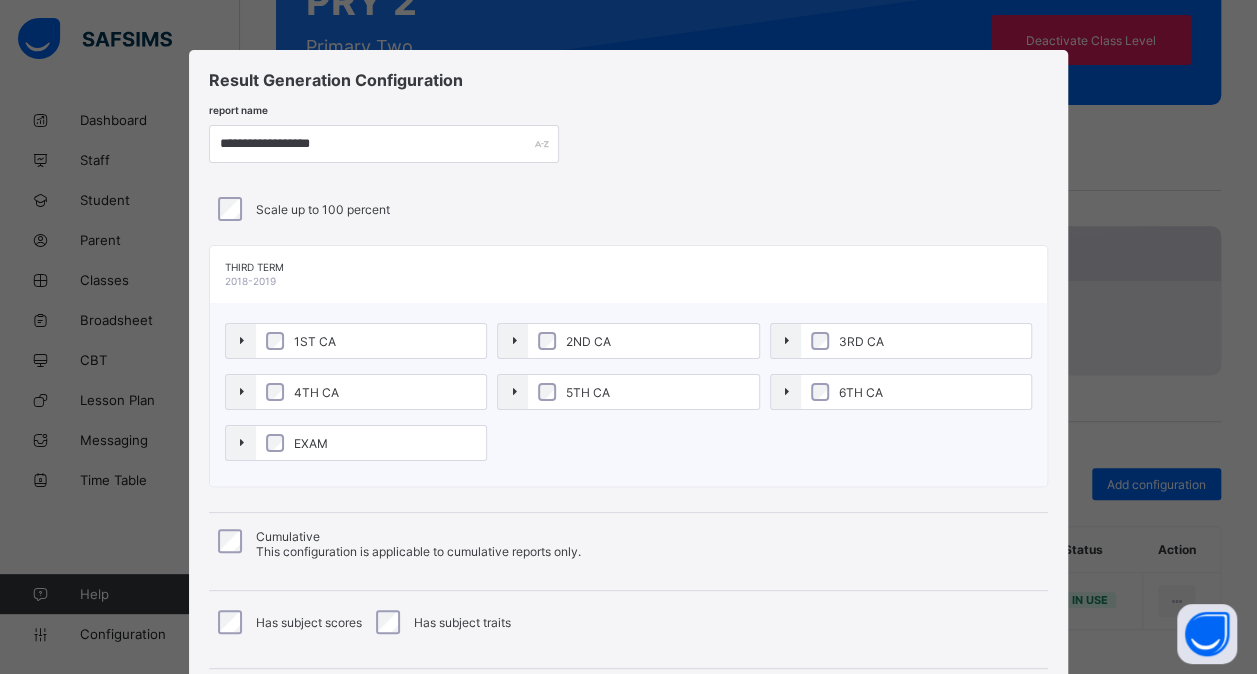 click on "1ST CA" at bounding box center (371, 341) 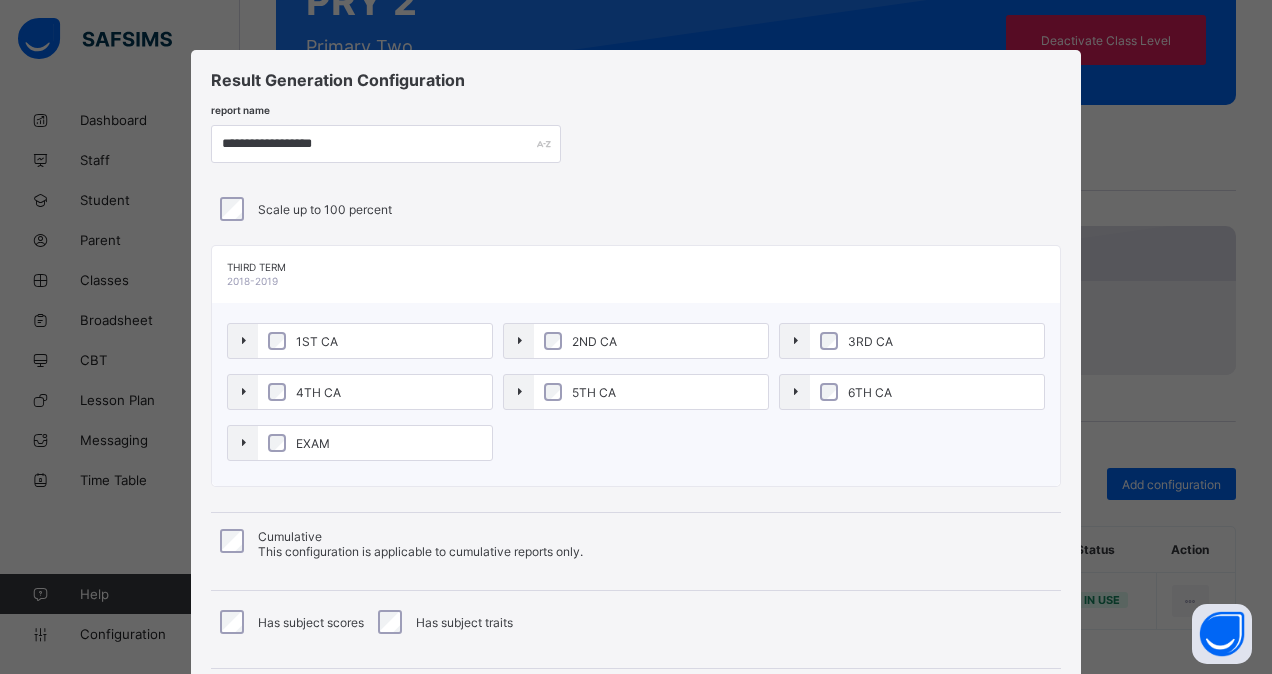 click on "EXAM" at bounding box center (375, 443) 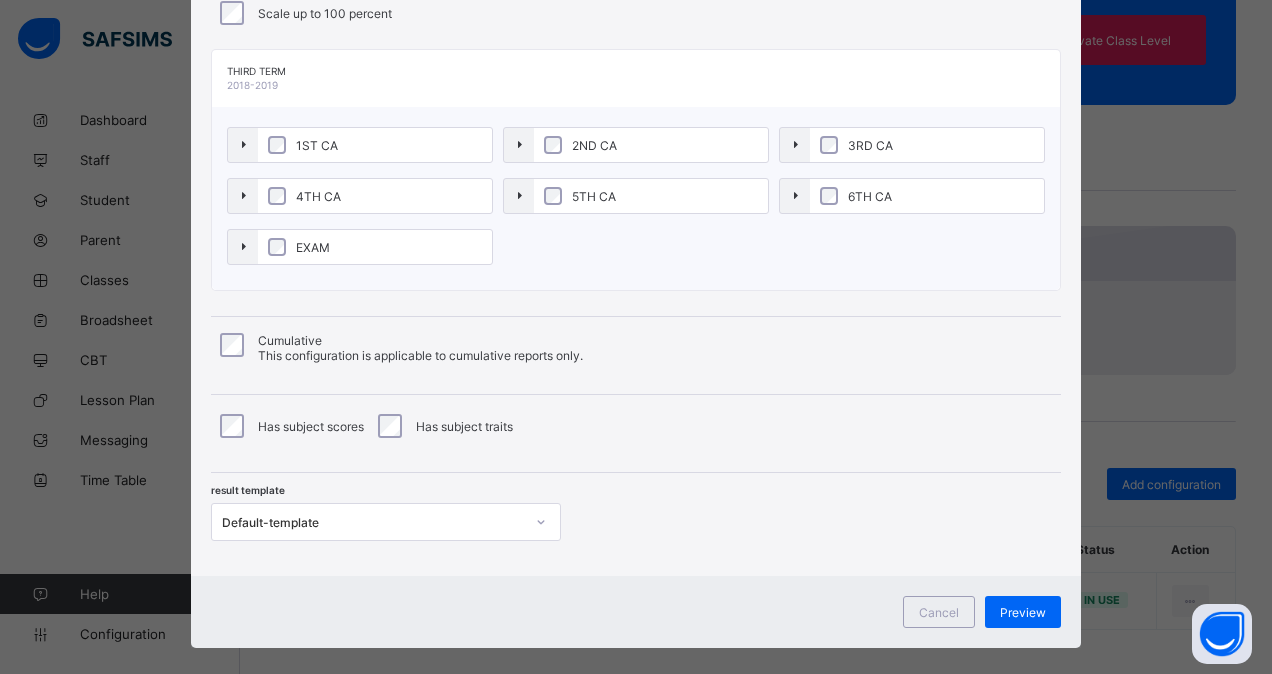 scroll, scrollTop: 198, scrollLeft: 0, axis: vertical 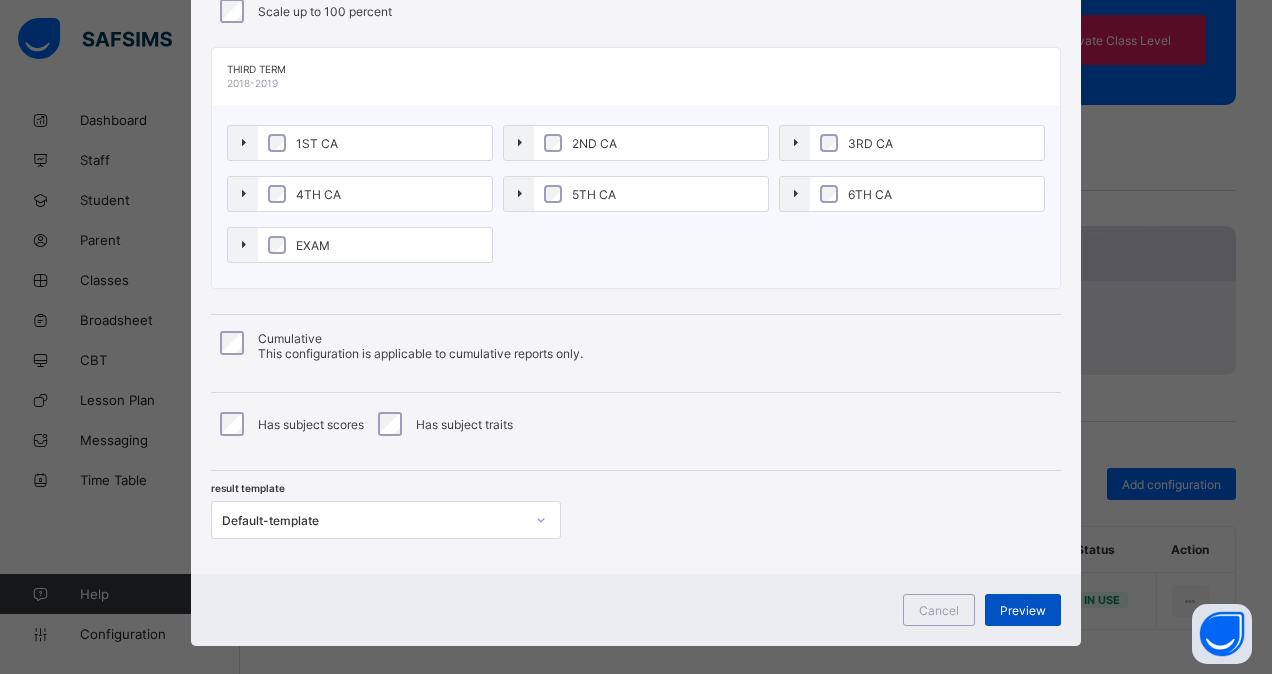 click on "Preview" at bounding box center (1023, 610) 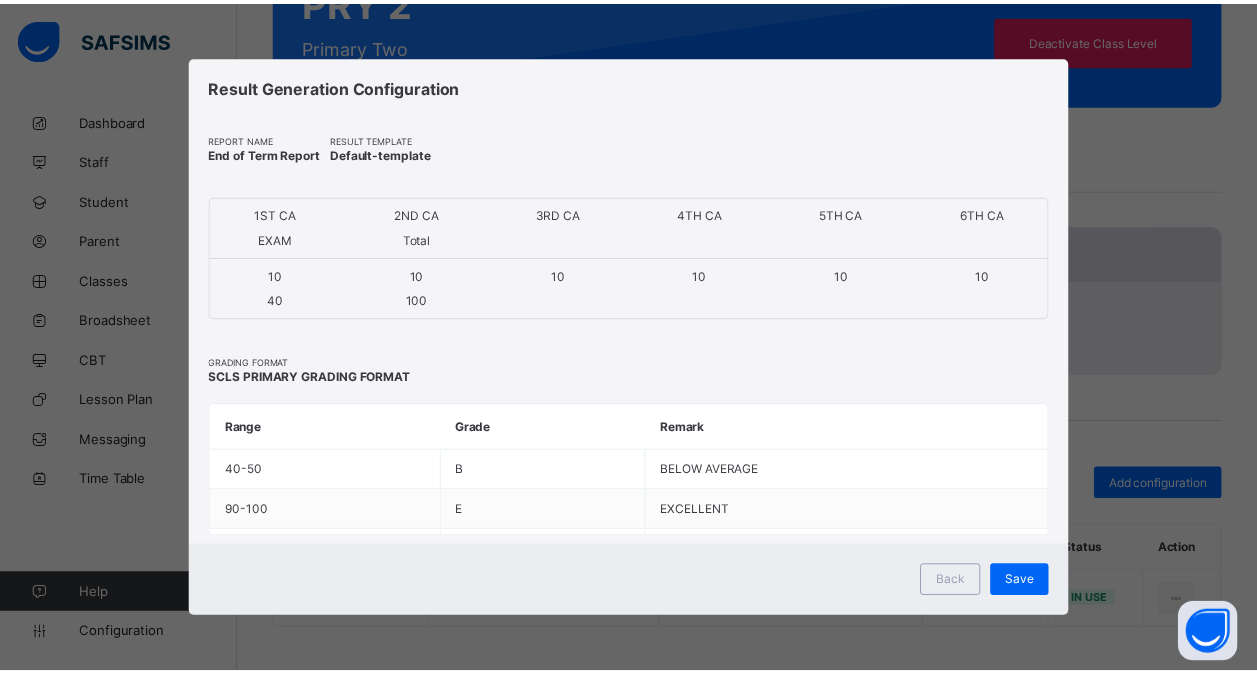 scroll, scrollTop: 0, scrollLeft: 0, axis: both 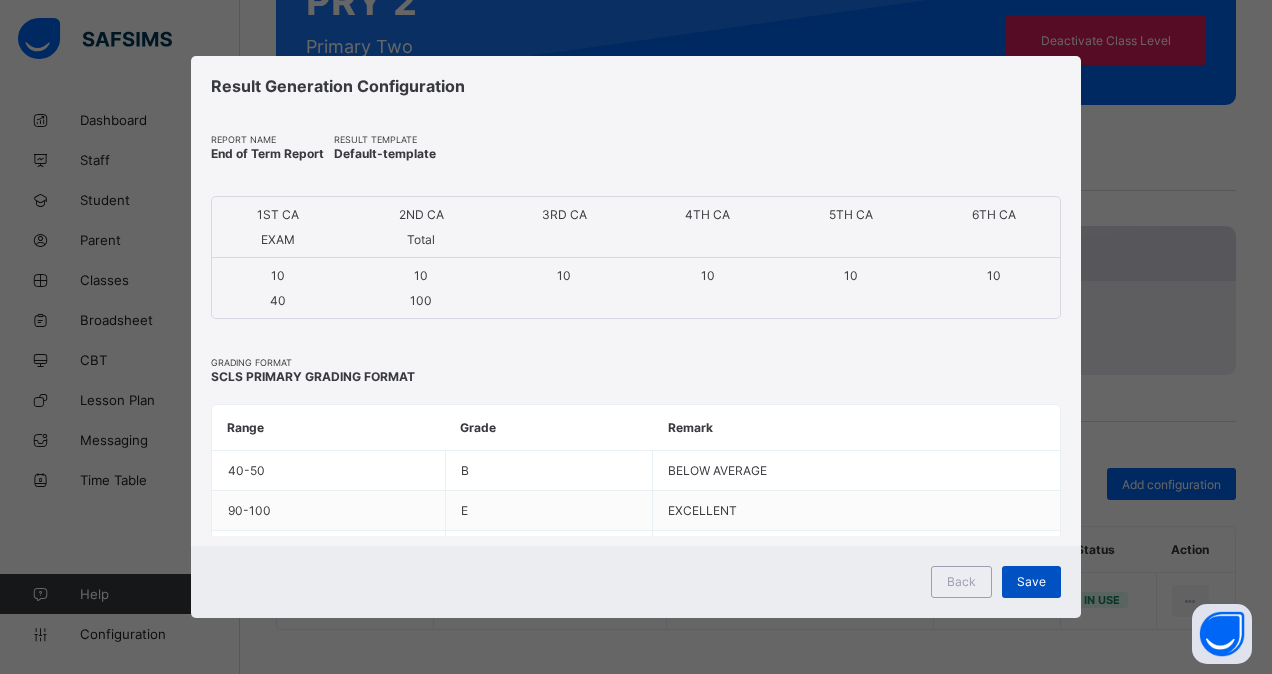 click on "Save" at bounding box center [1031, 581] 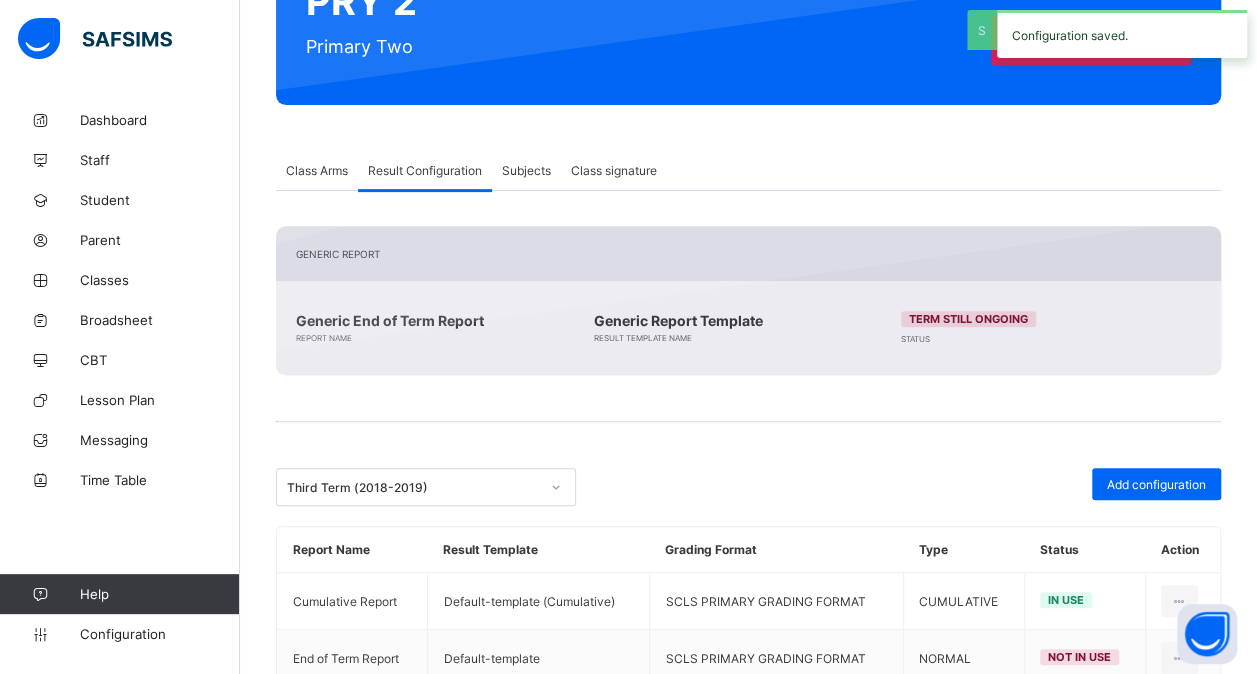scroll, scrollTop: 317, scrollLeft: 0, axis: vertical 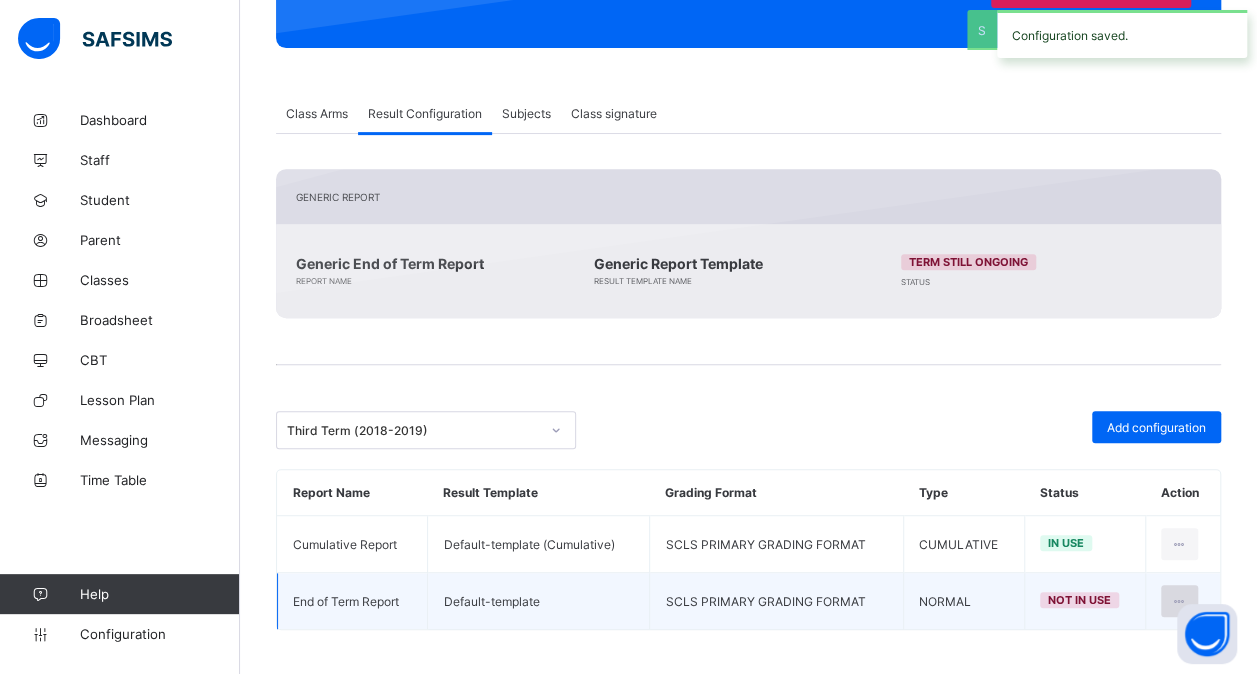 click at bounding box center [1179, 601] 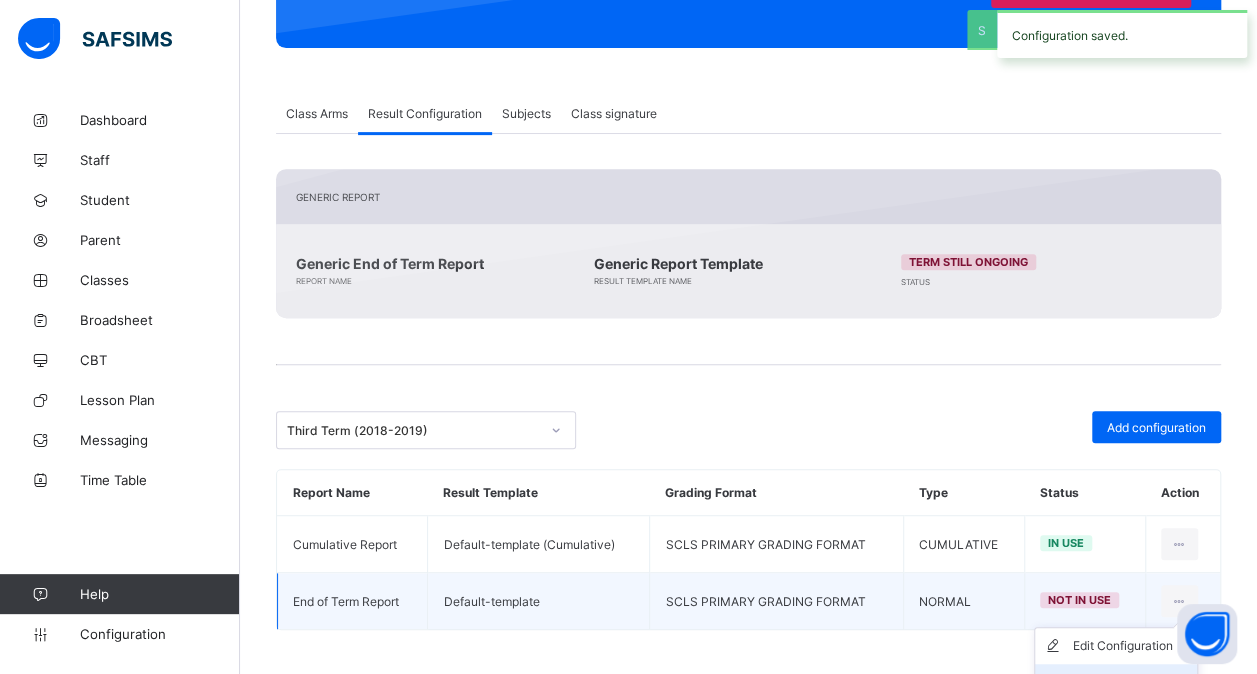 click on "Set in use" at bounding box center [1116, 682] 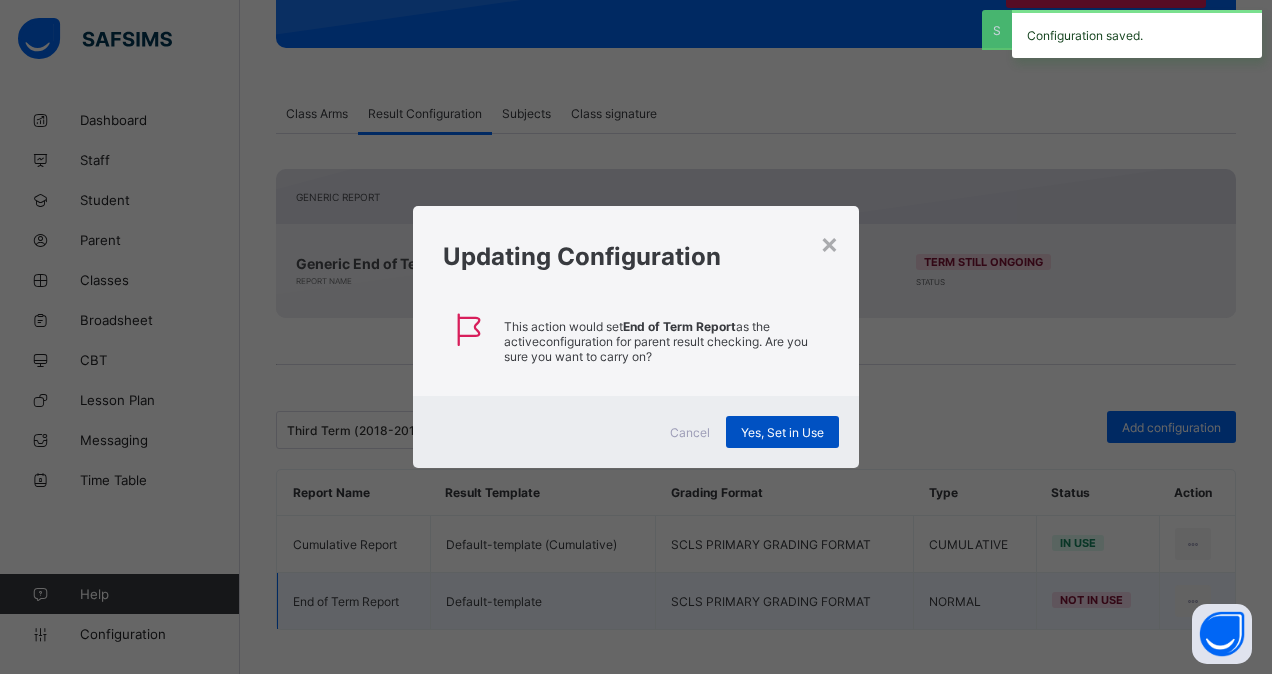 click on "Yes, Set in Use" at bounding box center [782, 432] 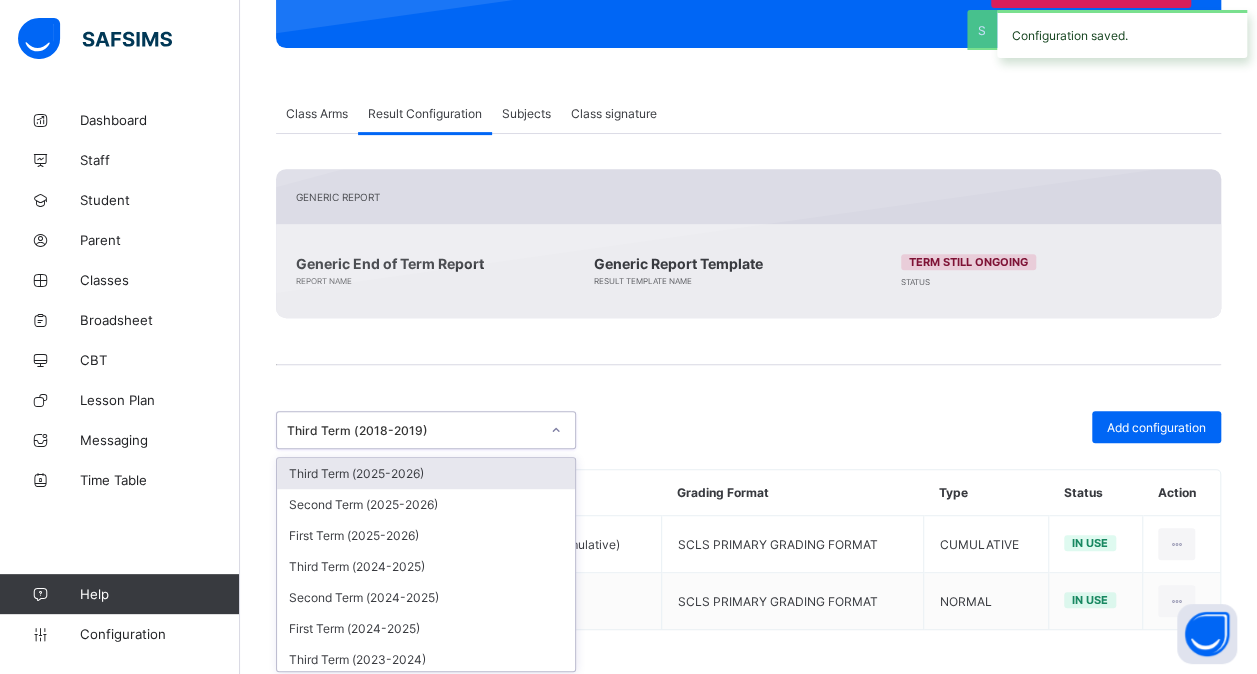 click at bounding box center (556, 430) 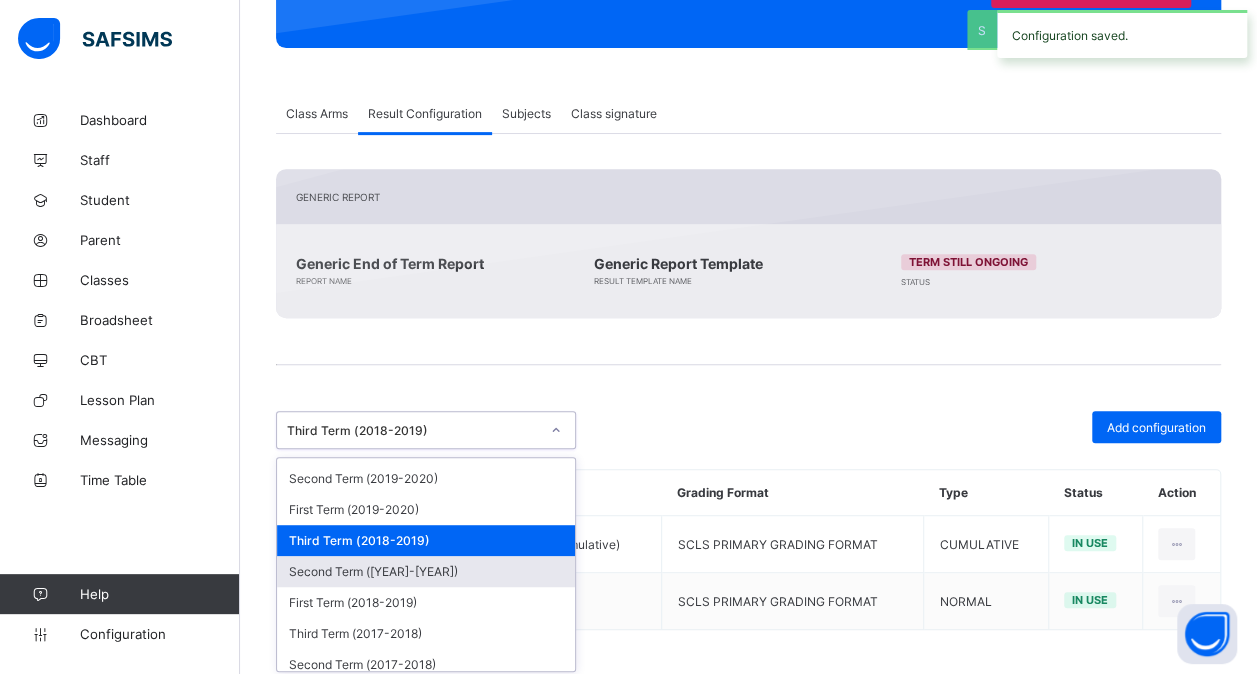scroll, scrollTop: 555, scrollLeft: 0, axis: vertical 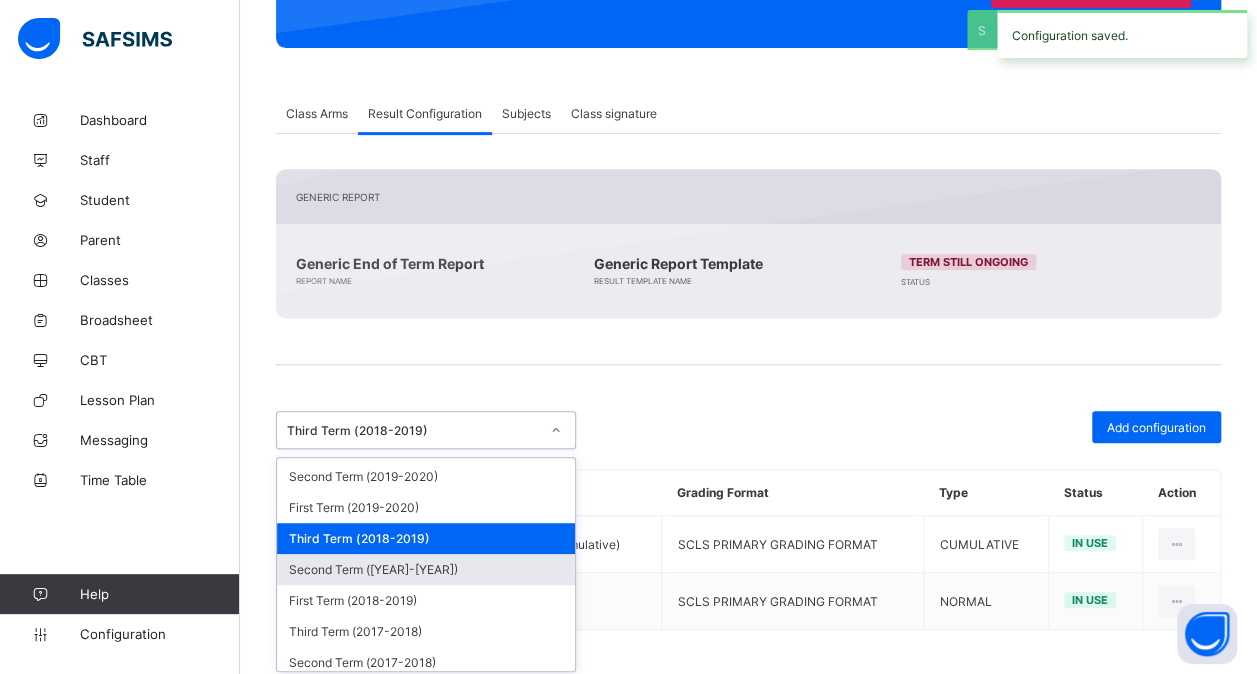 click on "Second Term ([YEAR]-[YEAR])" at bounding box center [426, 569] 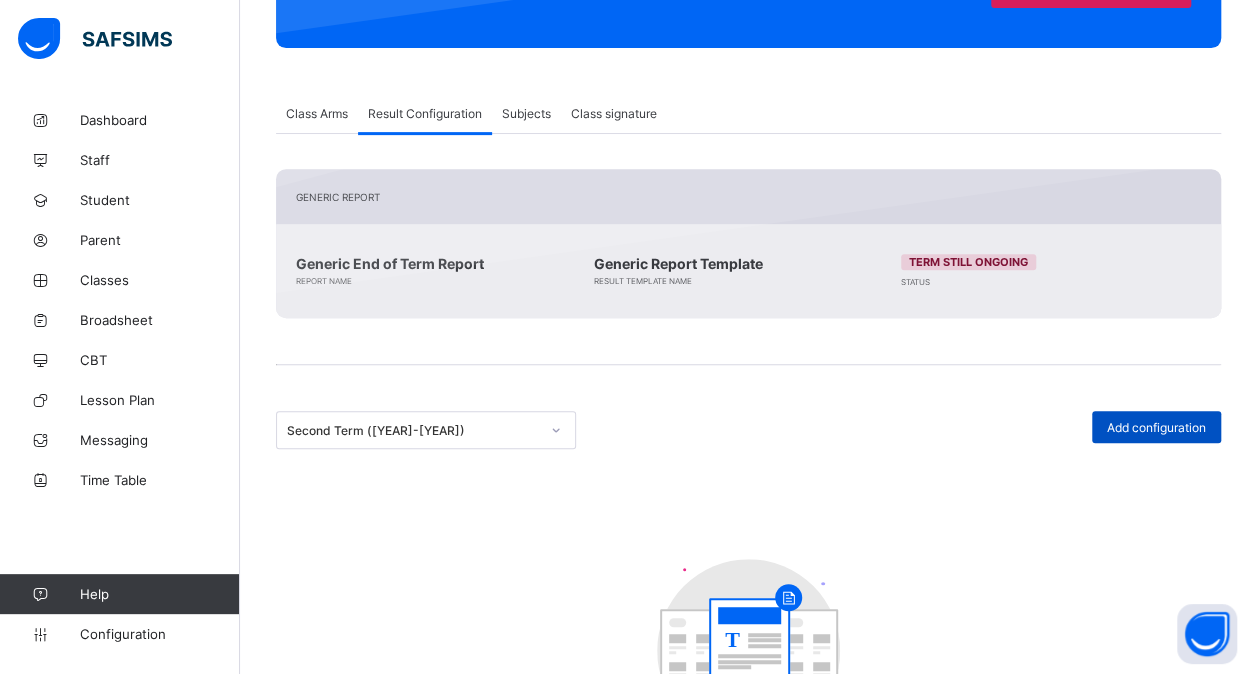 click on "Add configuration" at bounding box center (1156, 427) 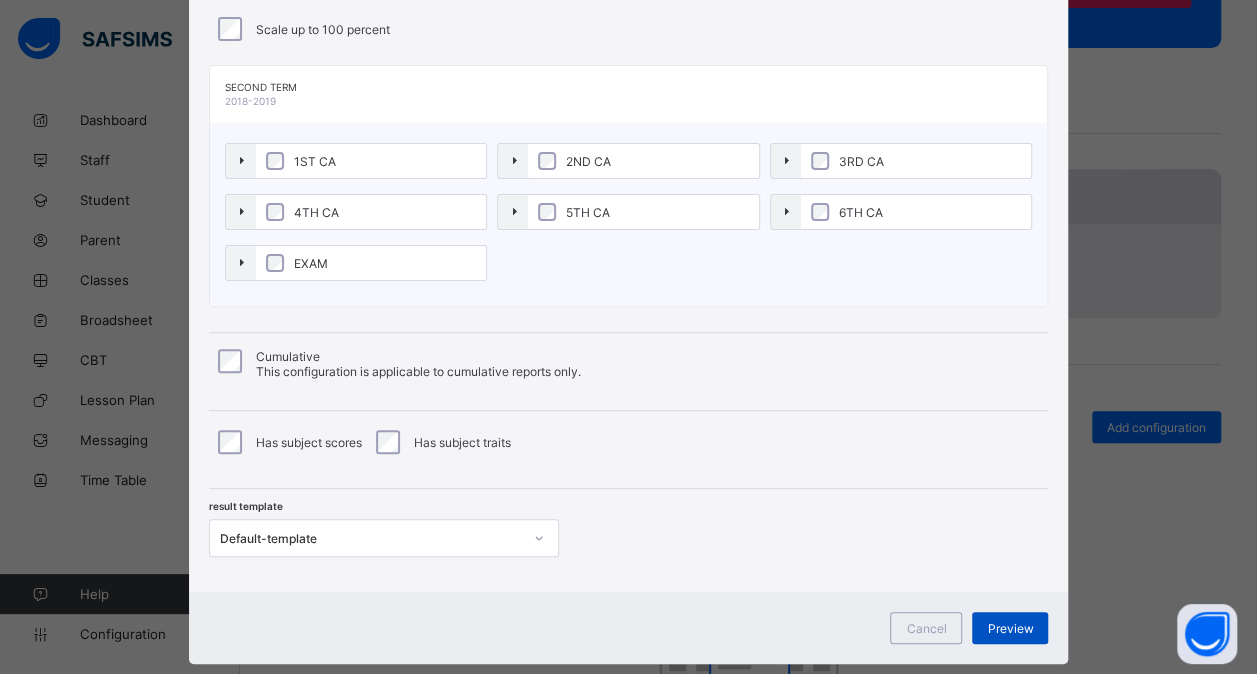 scroll, scrollTop: 165, scrollLeft: 0, axis: vertical 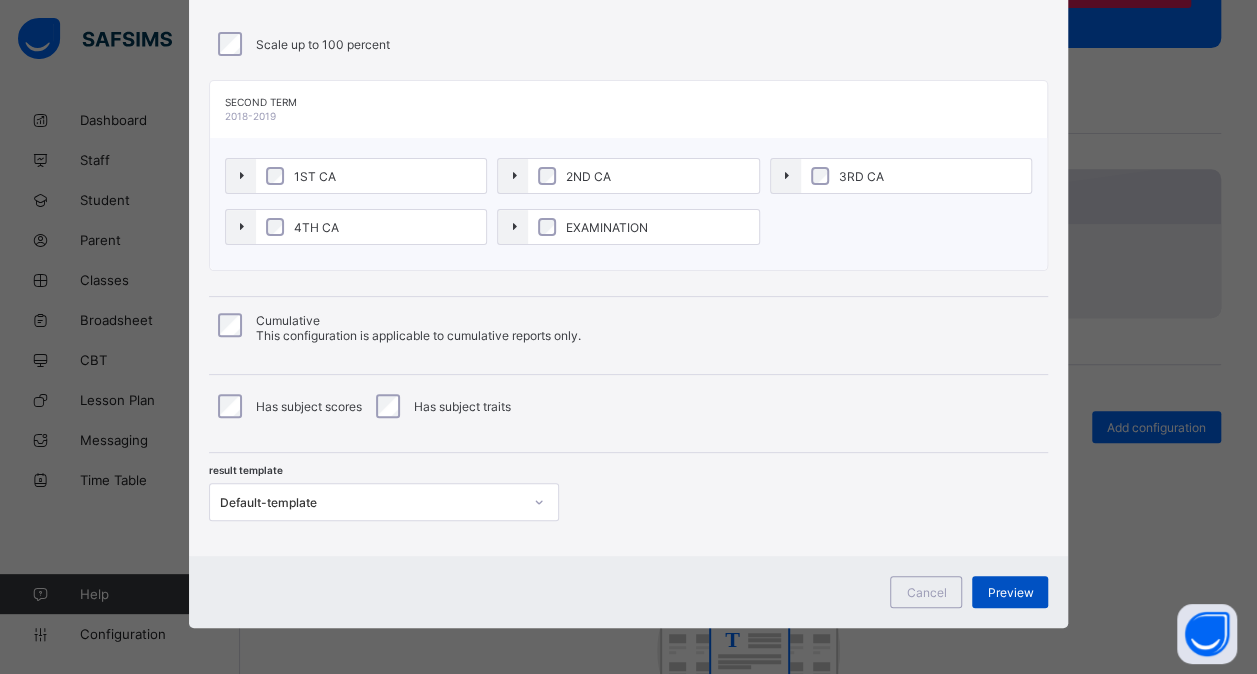 click on "Cancel   Preview" at bounding box center [629, 592] 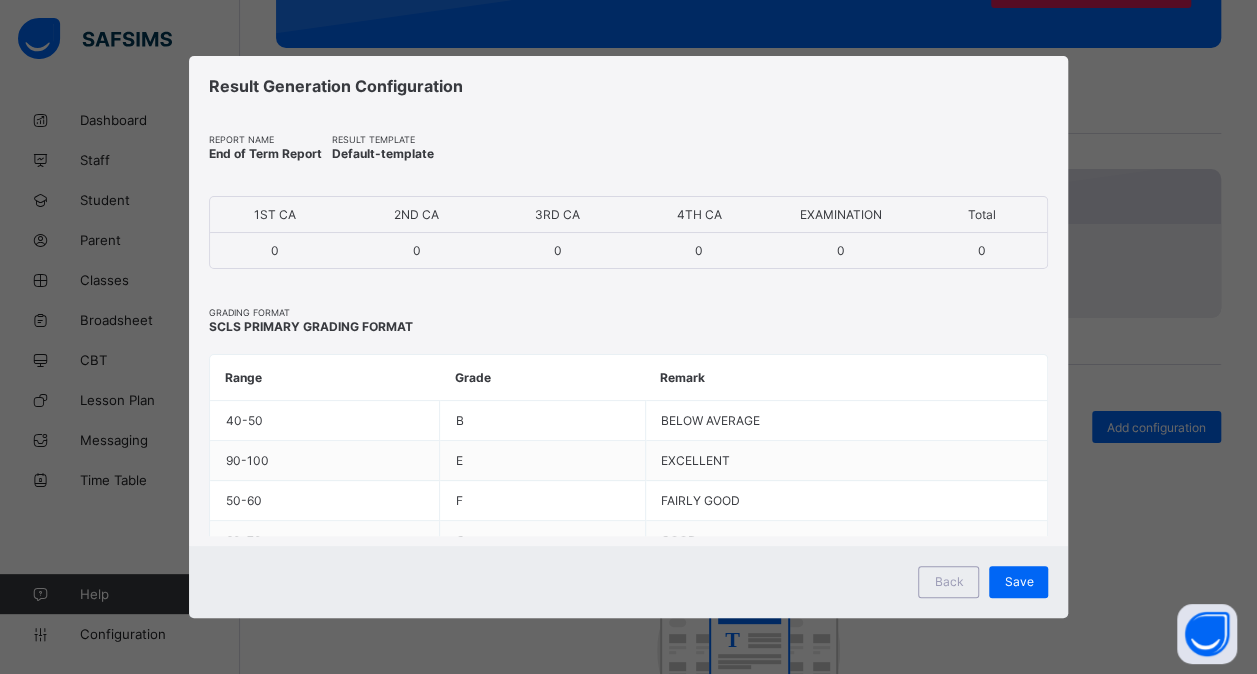scroll, scrollTop: 0, scrollLeft: 0, axis: both 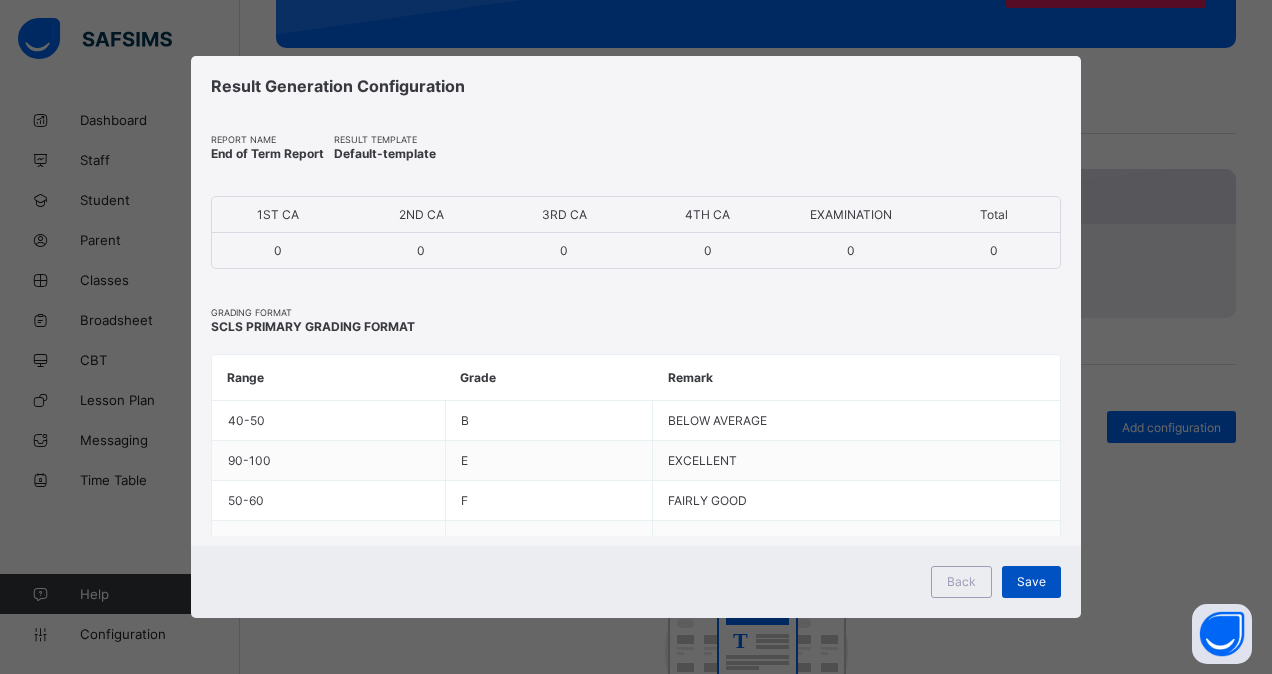 click on "Save" at bounding box center [1031, 581] 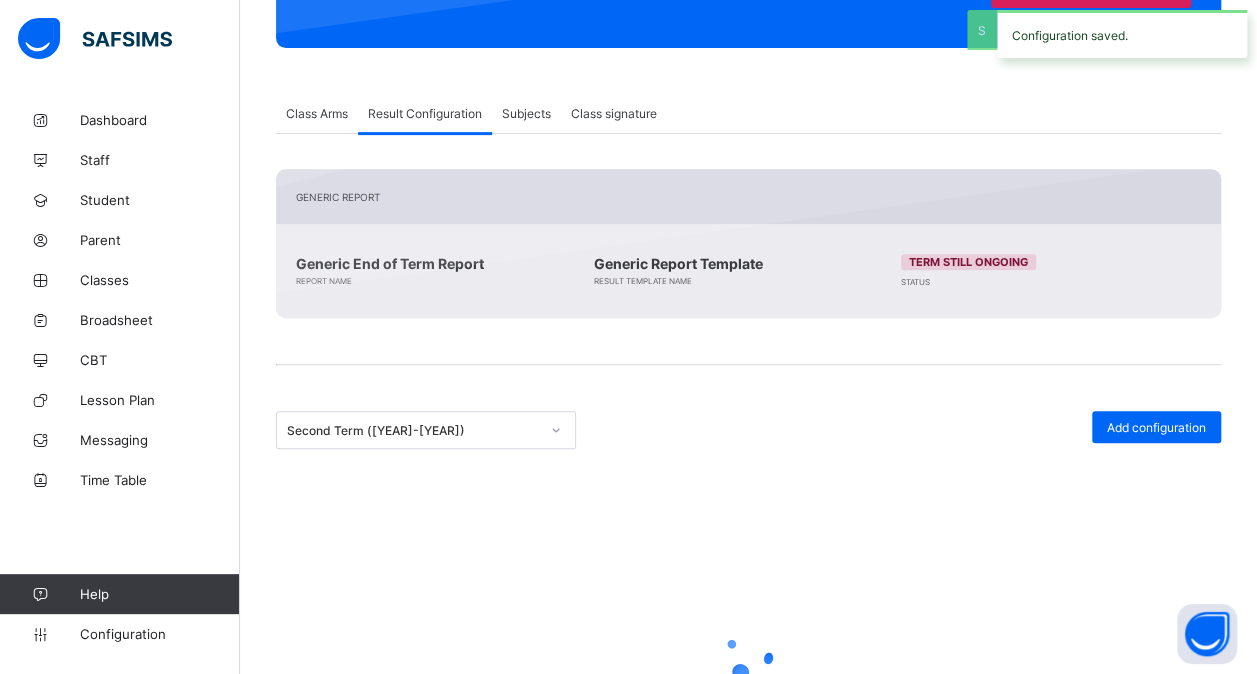 scroll, scrollTop: 260, scrollLeft: 0, axis: vertical 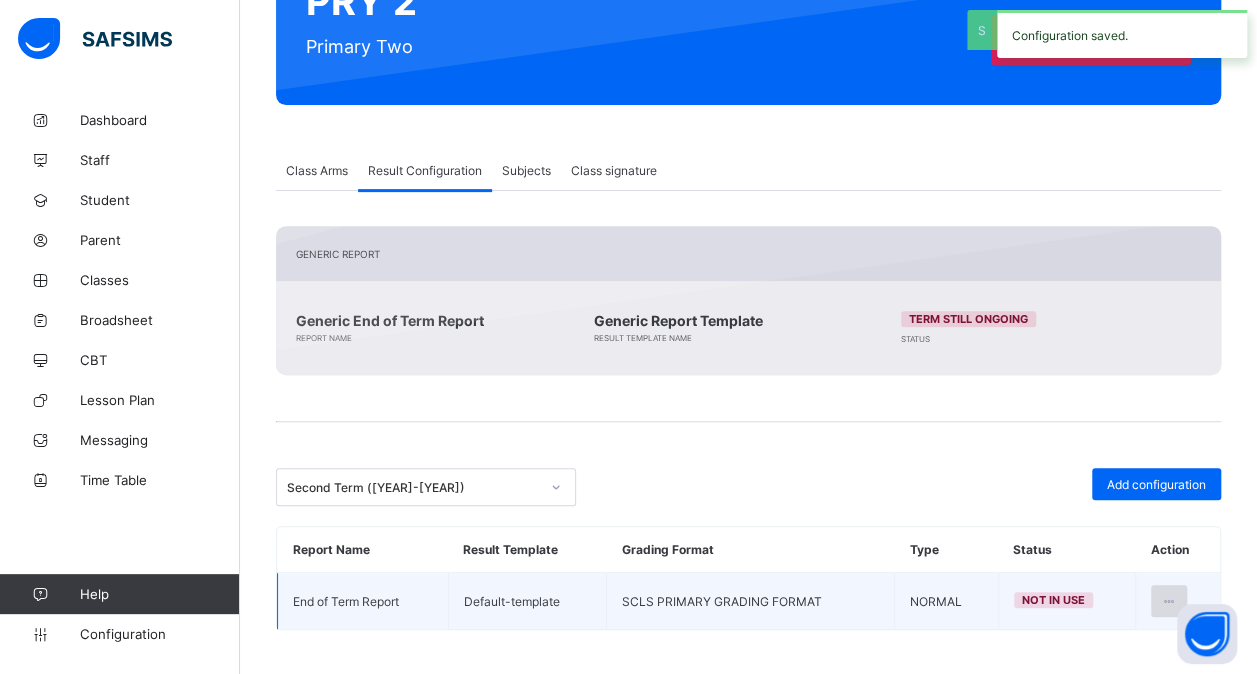 click at bounding box center (1169, 601) 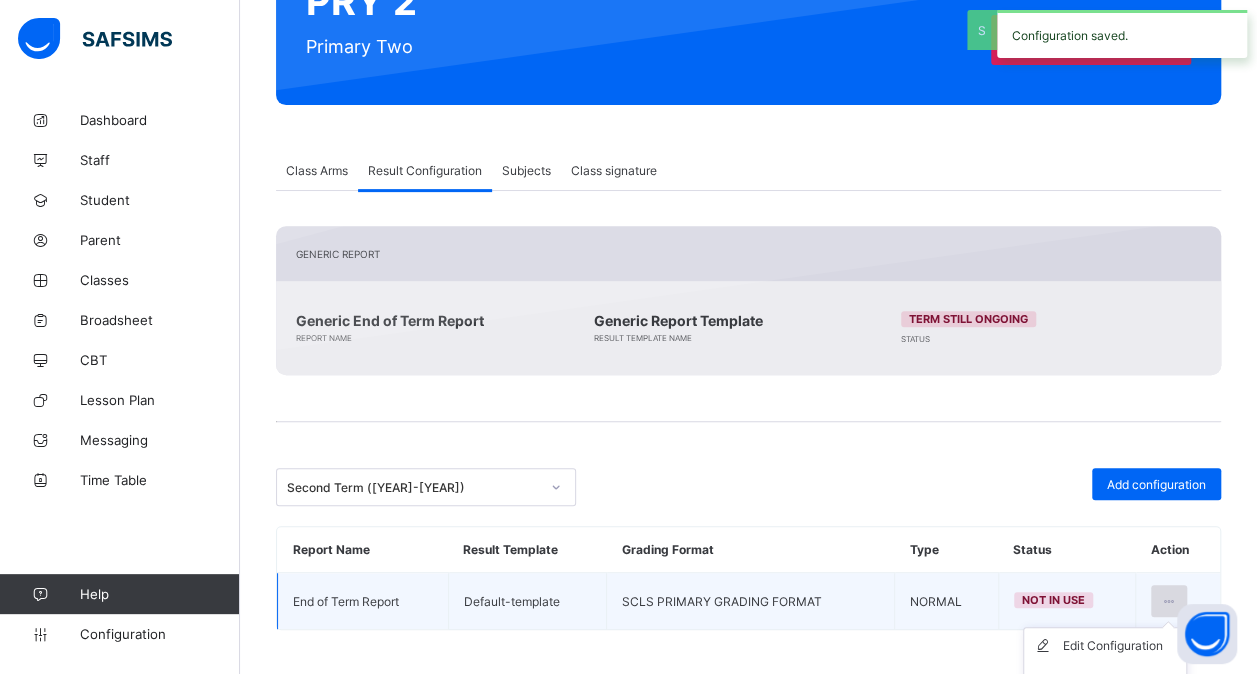 scroll, scrollTop: 317, scrollLeft: 0, axis: vertical 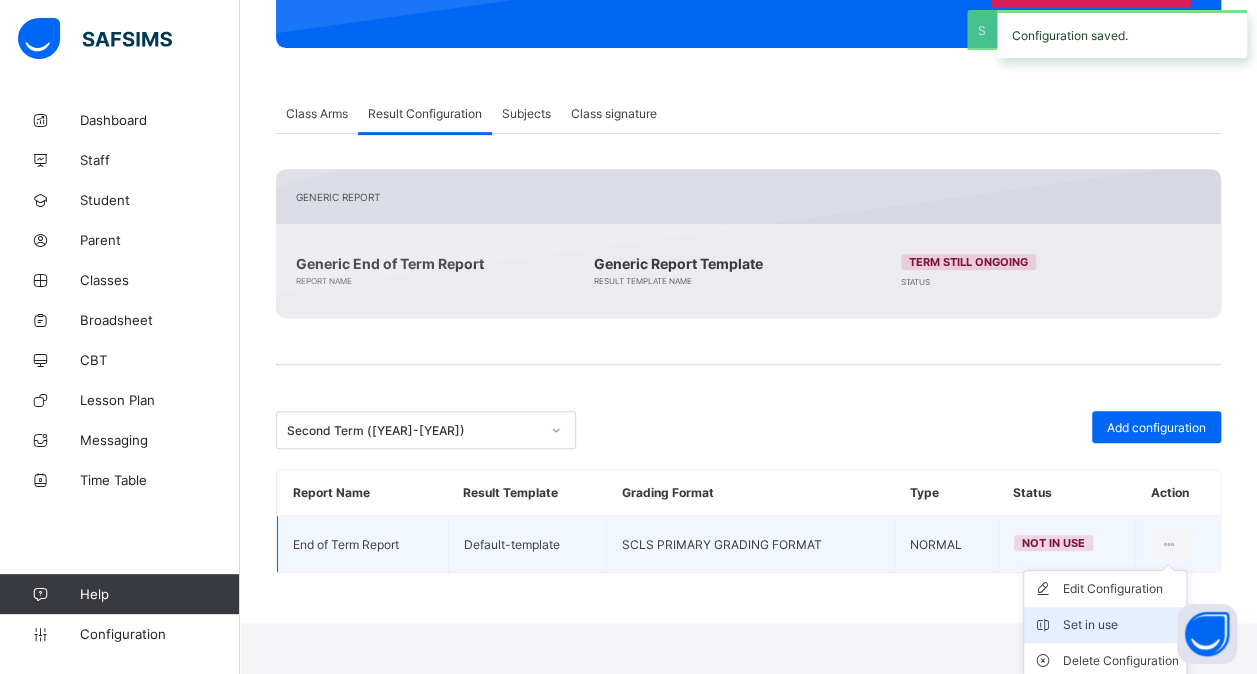 click on "Set in use" at bounding box center (1105, 625) 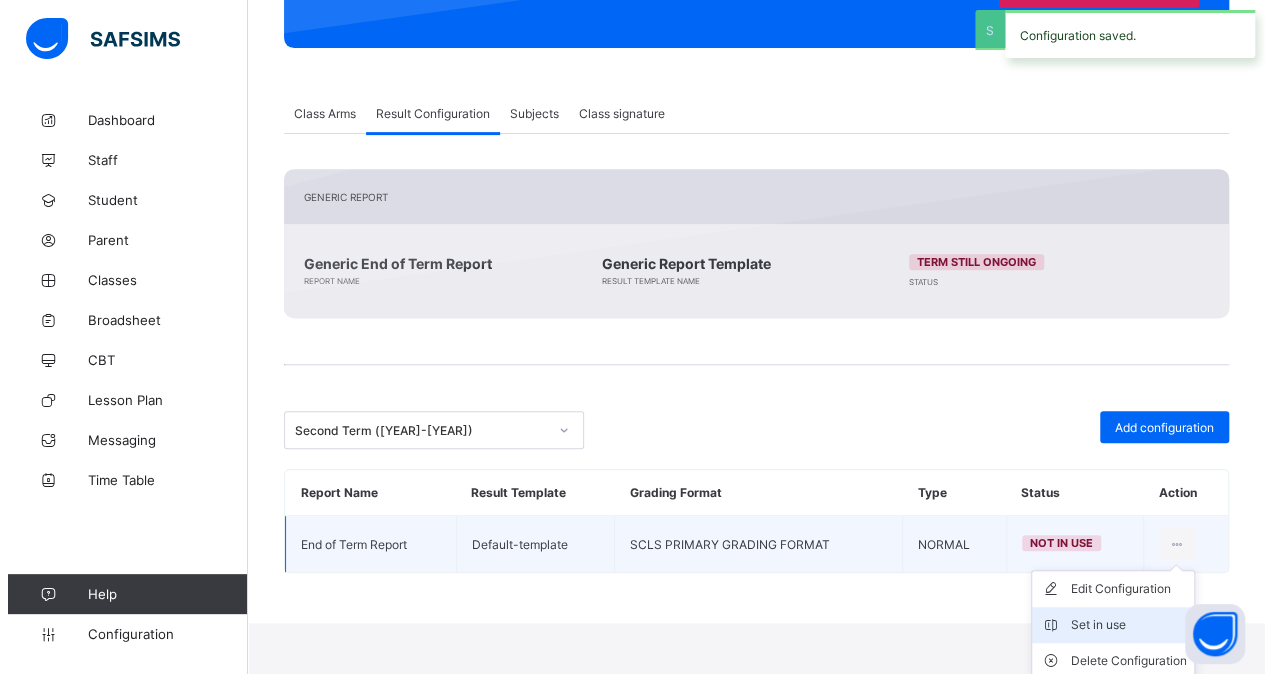 scroll, scrollTop: 260, scrollLeft: 0, axis: vertical 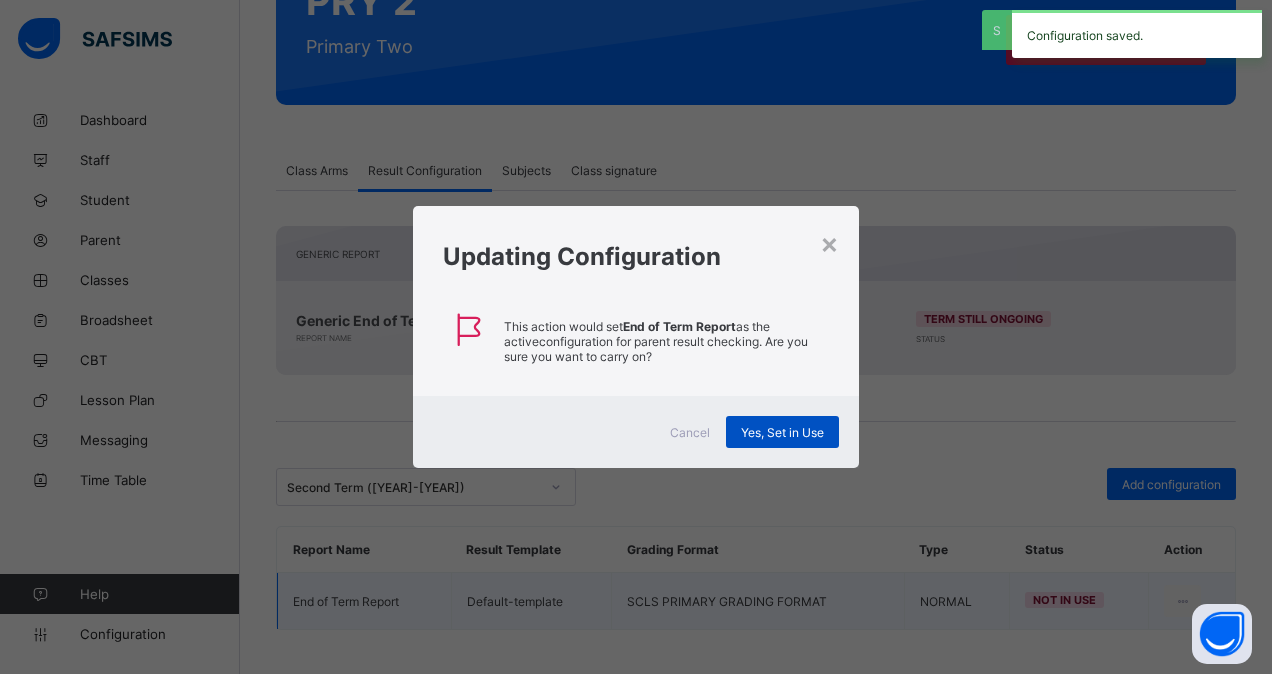 click on "Yes, Set in Use" at bounding box center [782, 432] 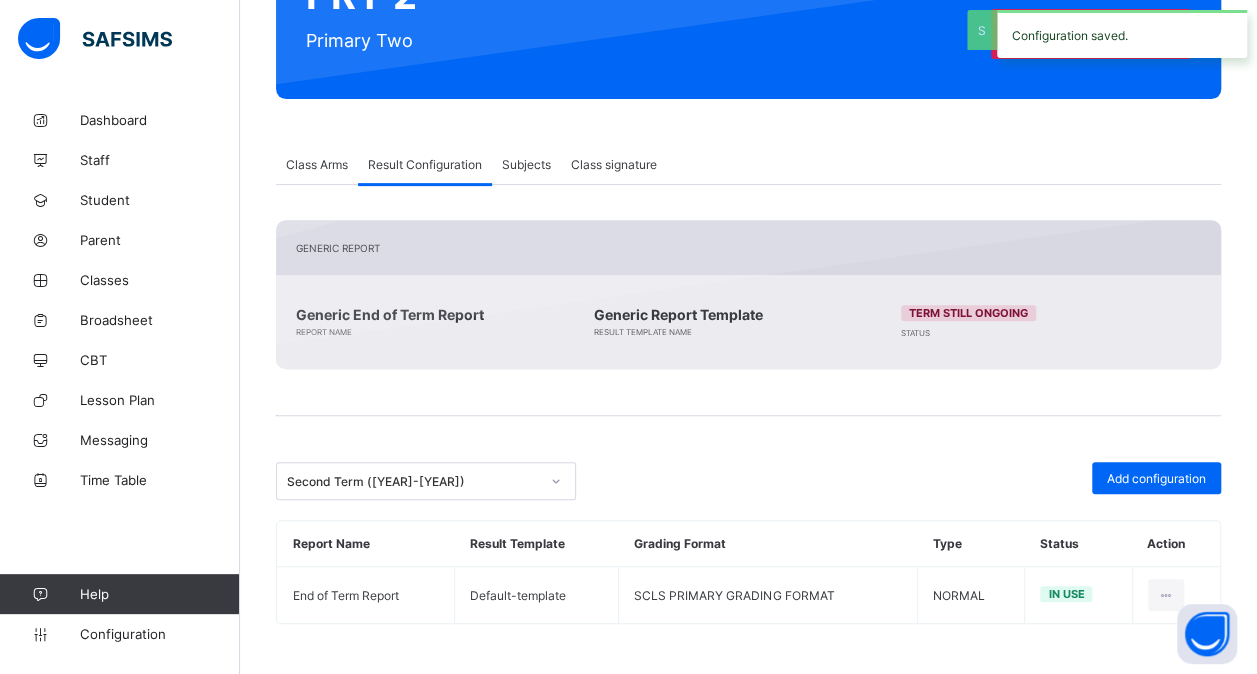 scroll, scrollTop: 260, scrollLeft: 0, axis: vertical 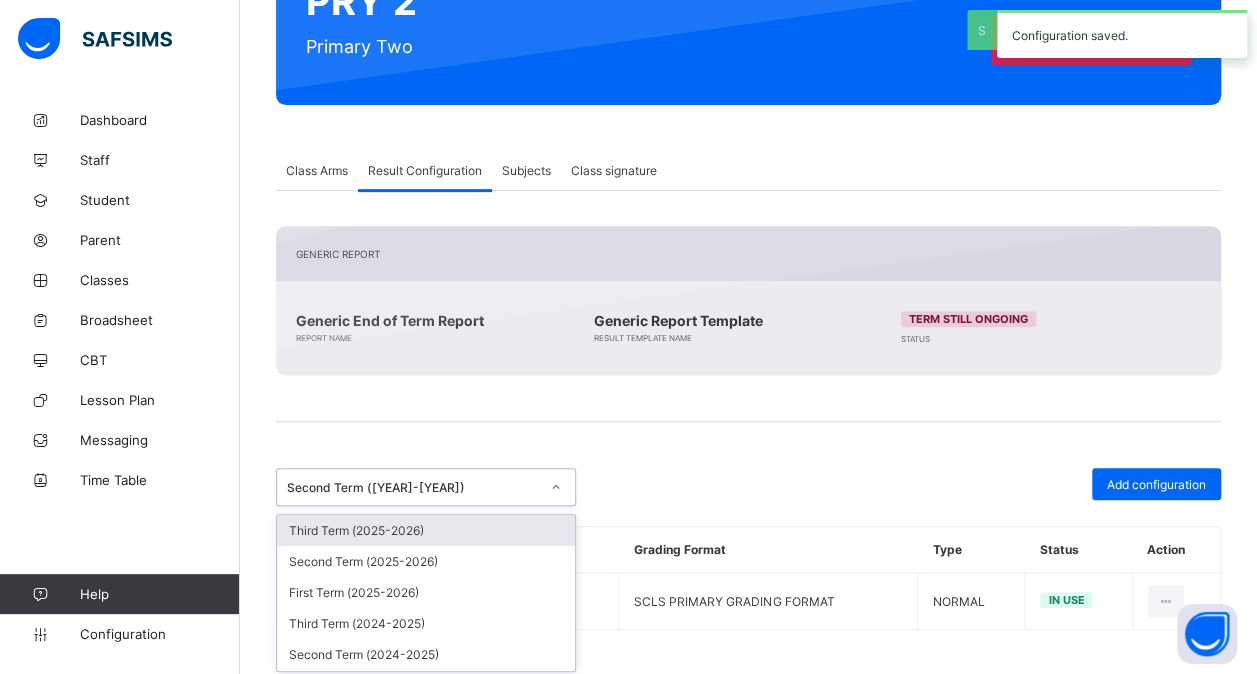 click 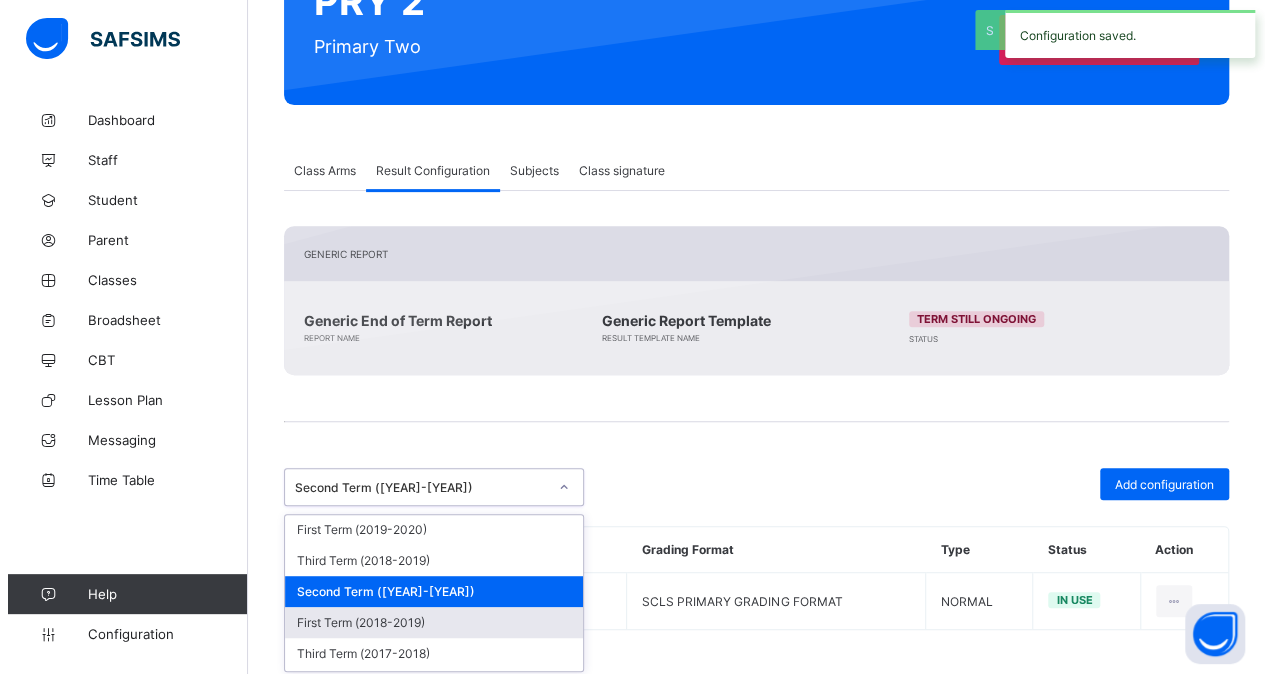 scroll, scrollTop: 613, scrollLeft: 0, axis: vertical 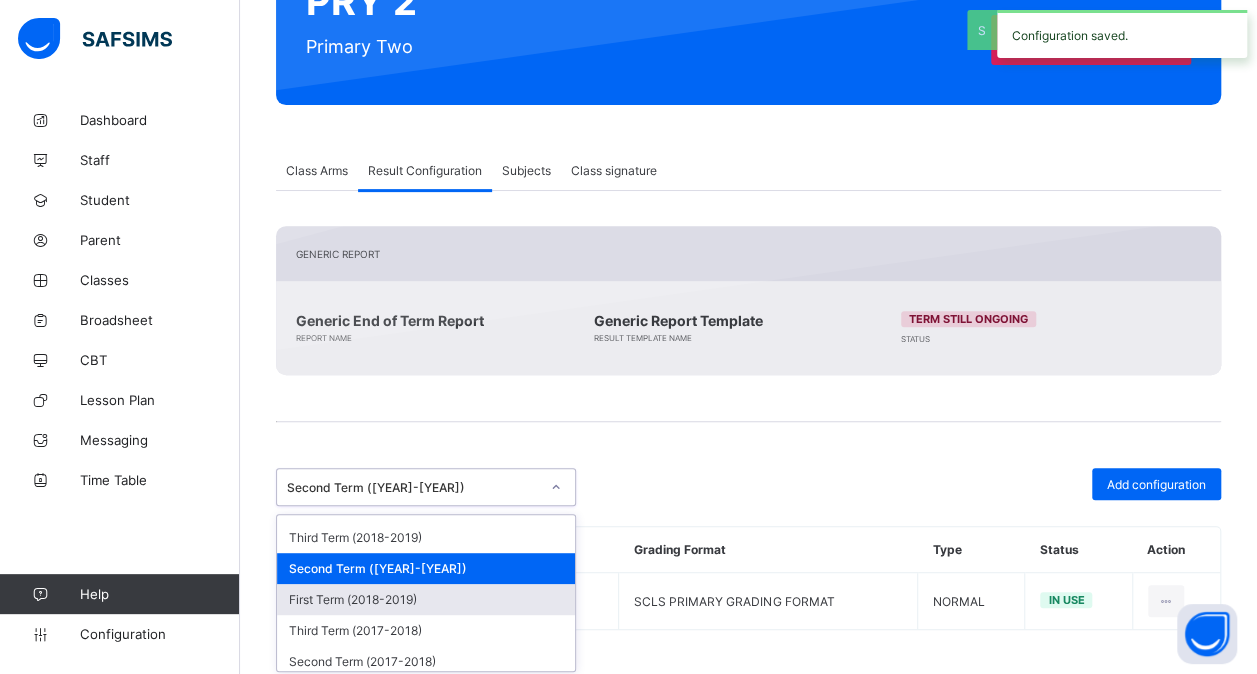 click on "First Term (2018-2019)" at bounding box center (426, 599) 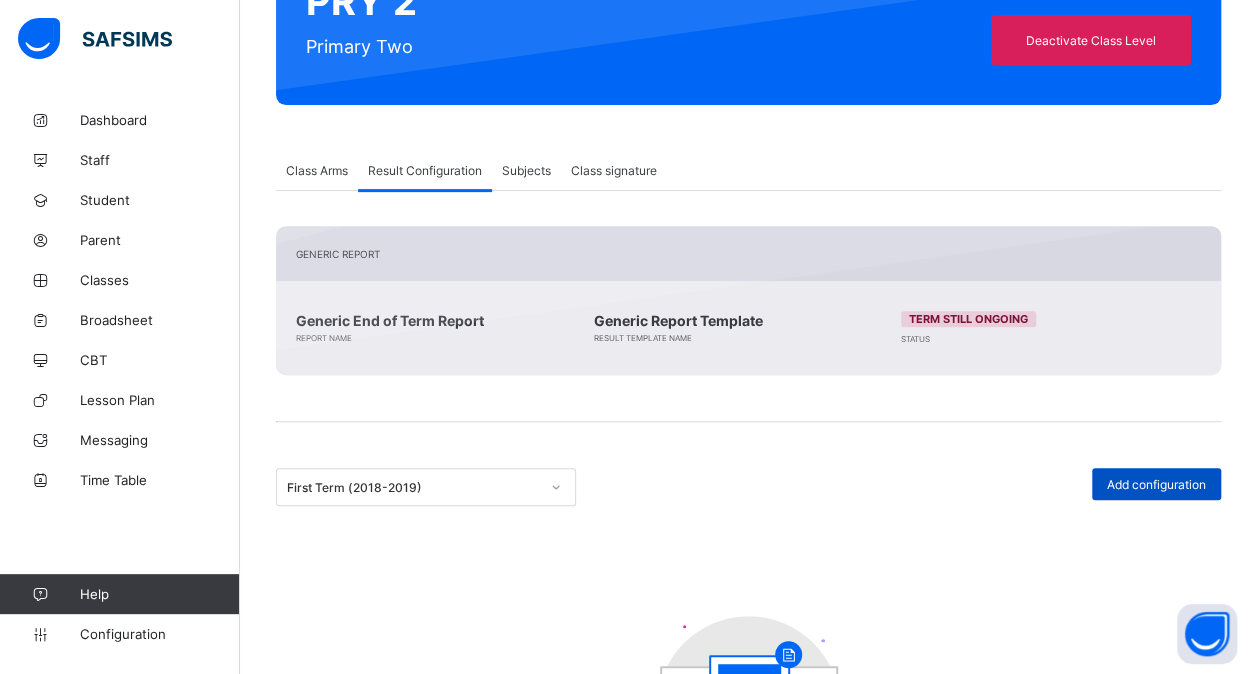 click on "Add configuration" at bounding box center [1156, 484] 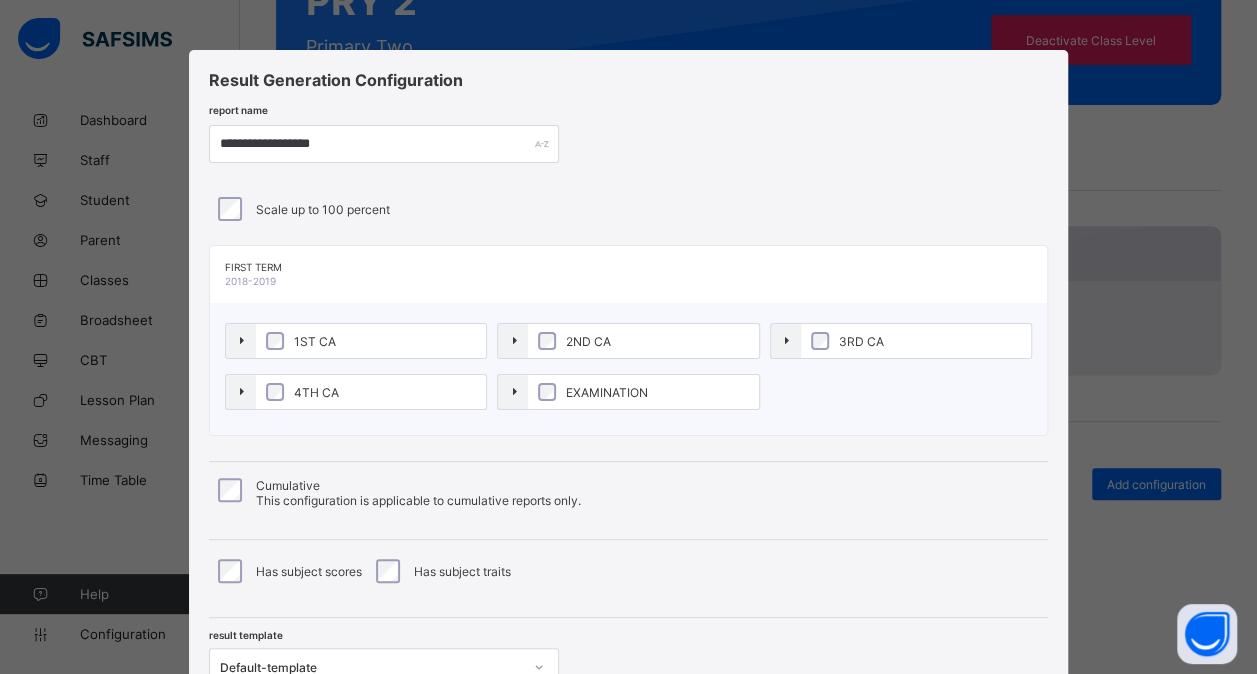click on "1ST CA" at bounding box center [371, 341] 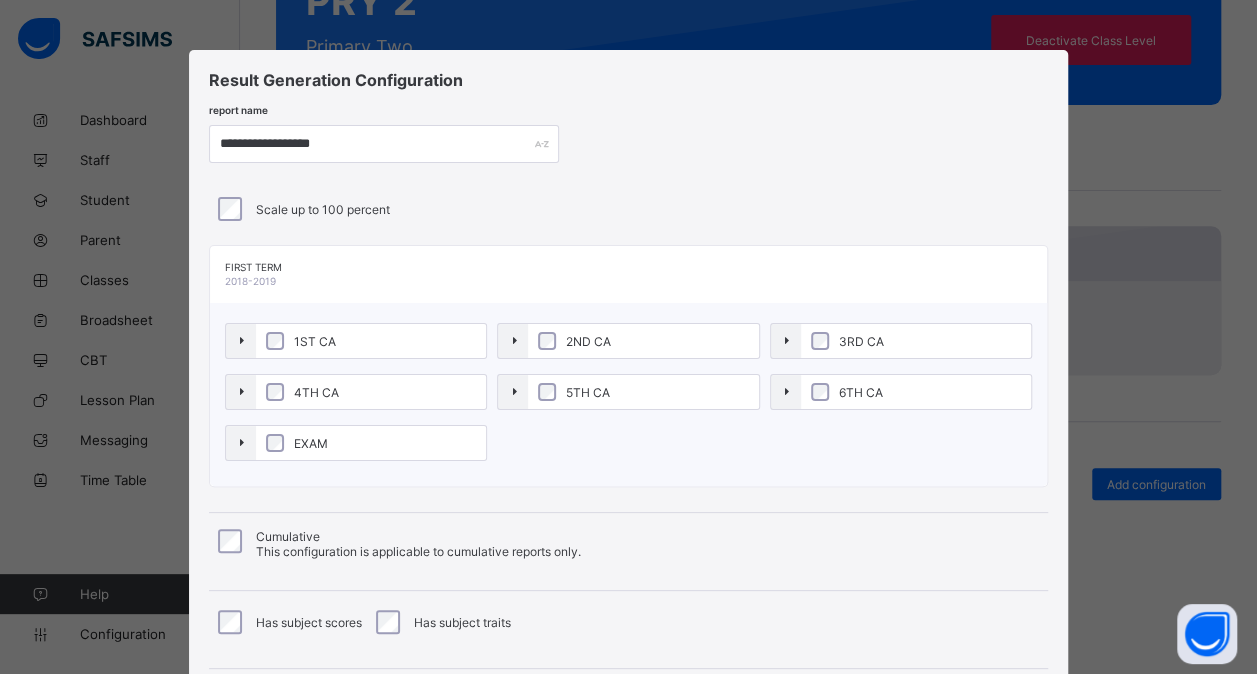 click on "4TH CA" at bounding box center [371, 392] 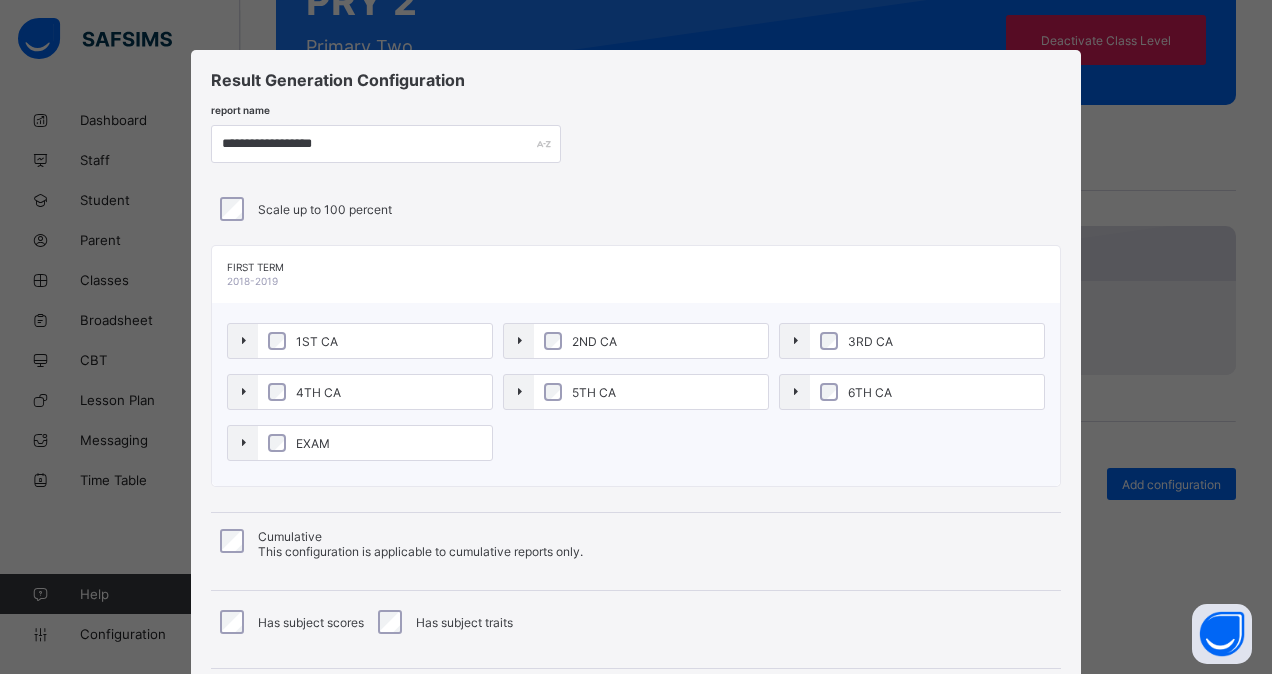 click on "1ST CA" at bounding box center (375, 341) 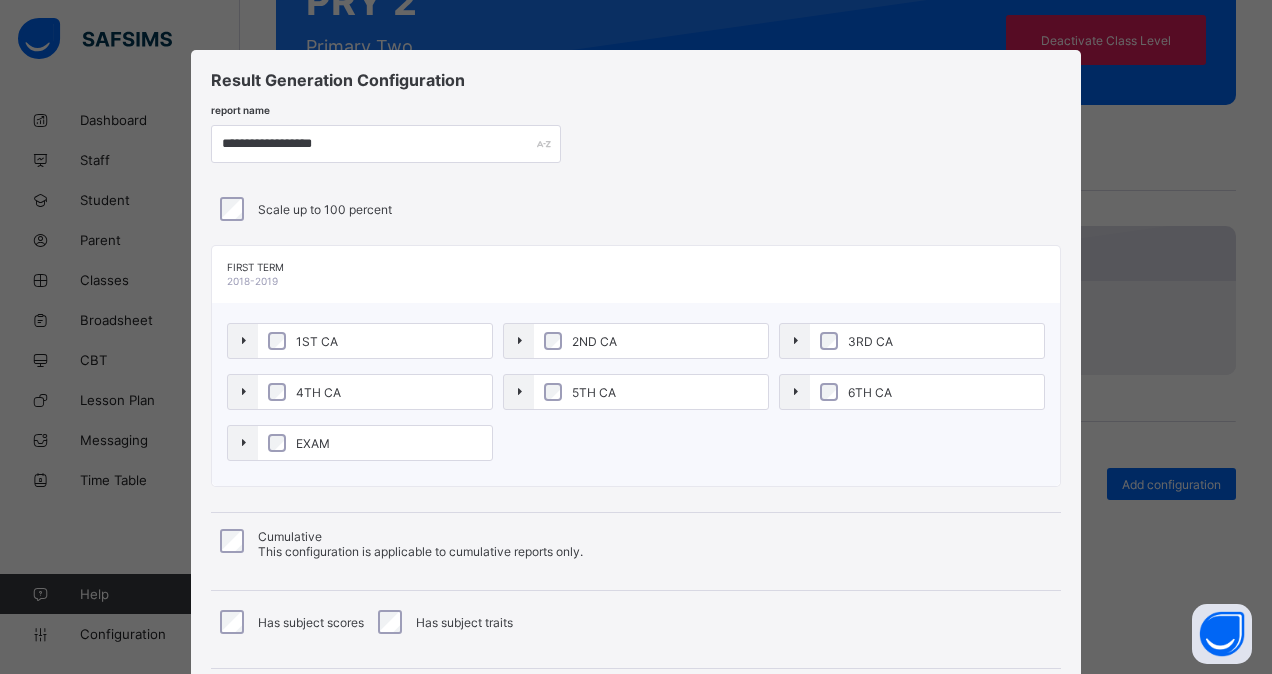 click on "2ND CA" at bounding box center [594, 341] 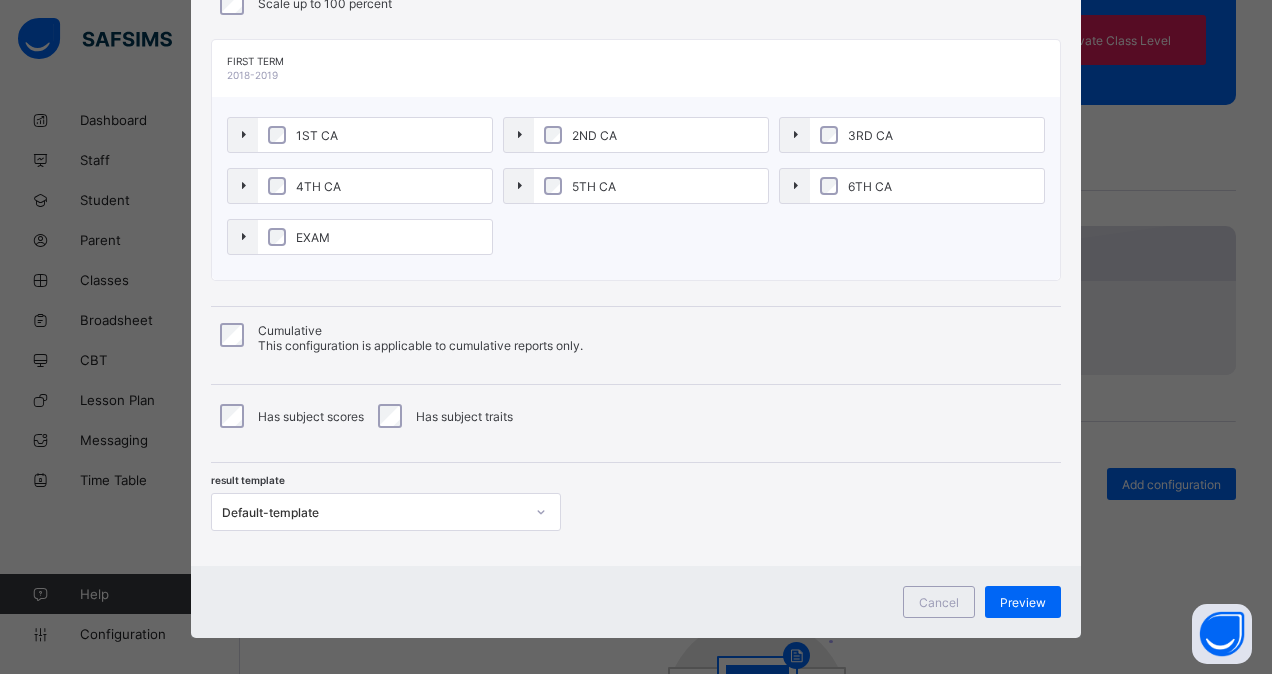 scroll, scrollTop: 215, scrollLeft: 0, axis: vertical 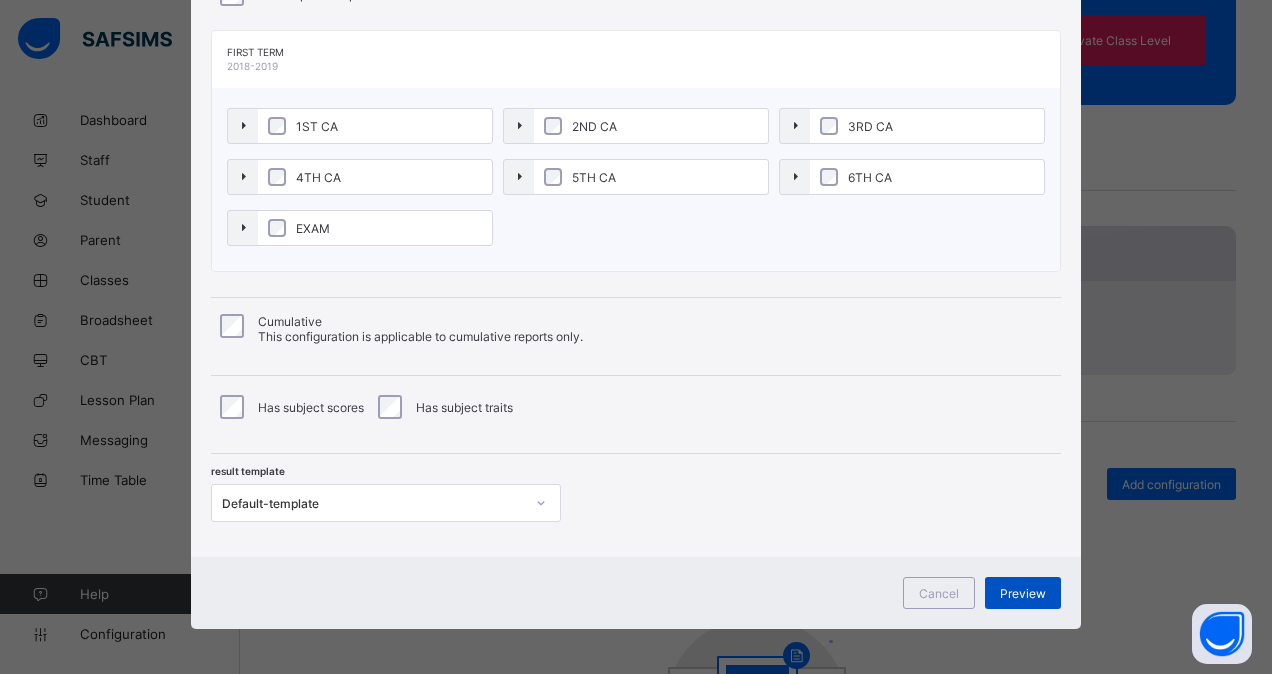 click on "Preview" at bounding box center (1023, 593) 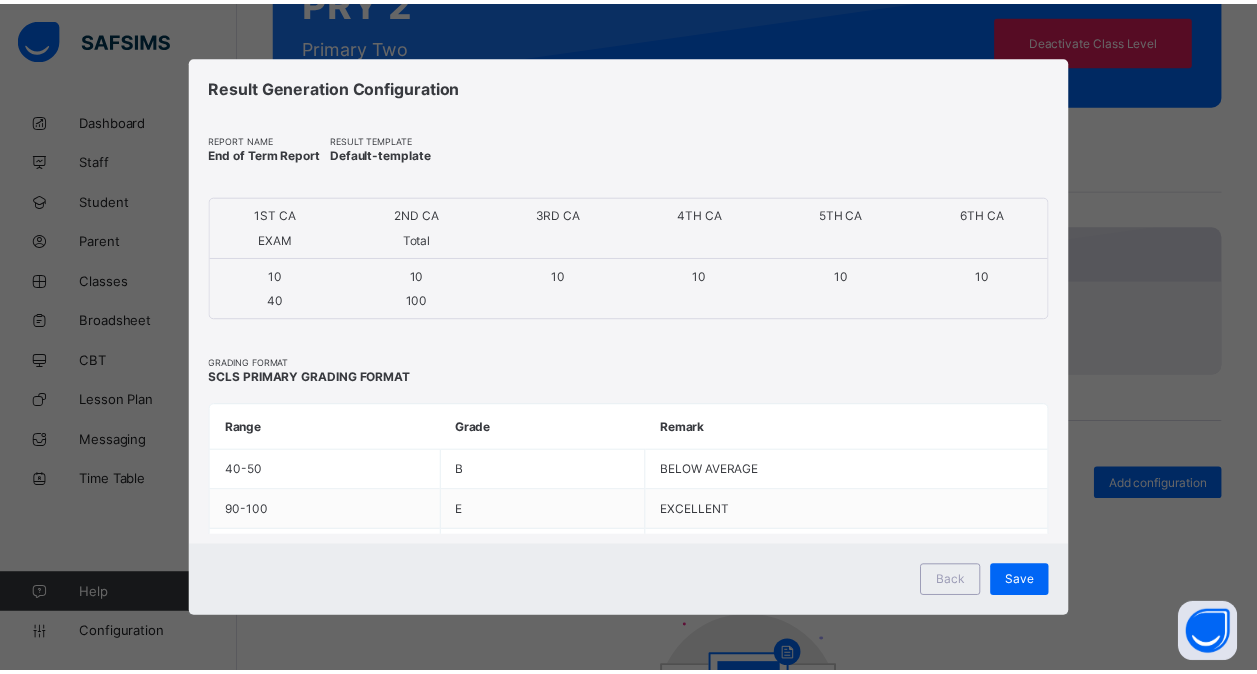 scroll, scrollTop: 0, scrollLeft: 0, axis: both 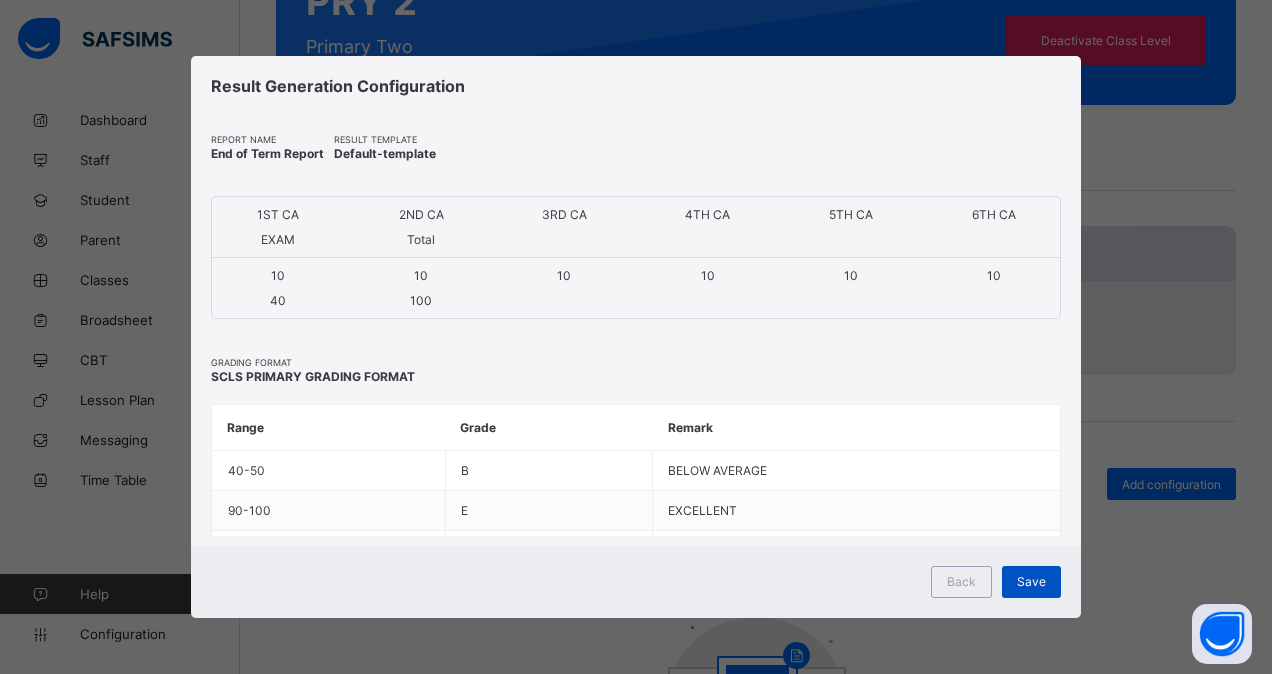 click on "Save" at bounding box center [1031, 581] 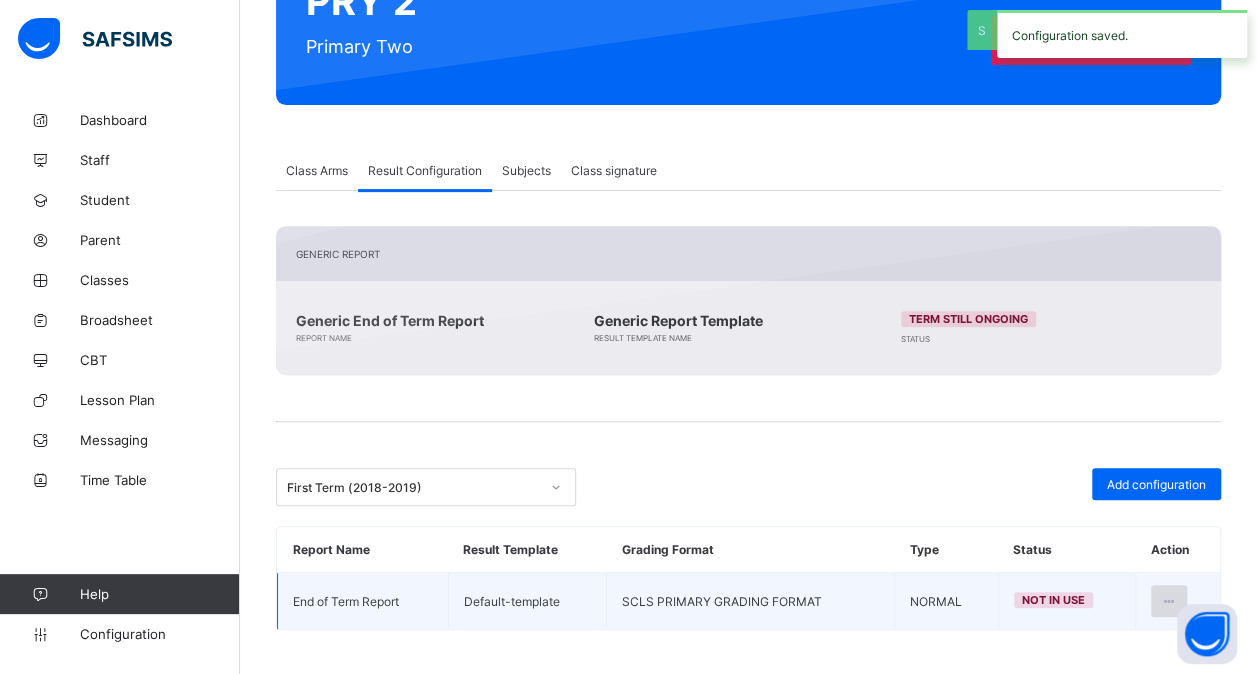 click at bounding box center (1169, 601) 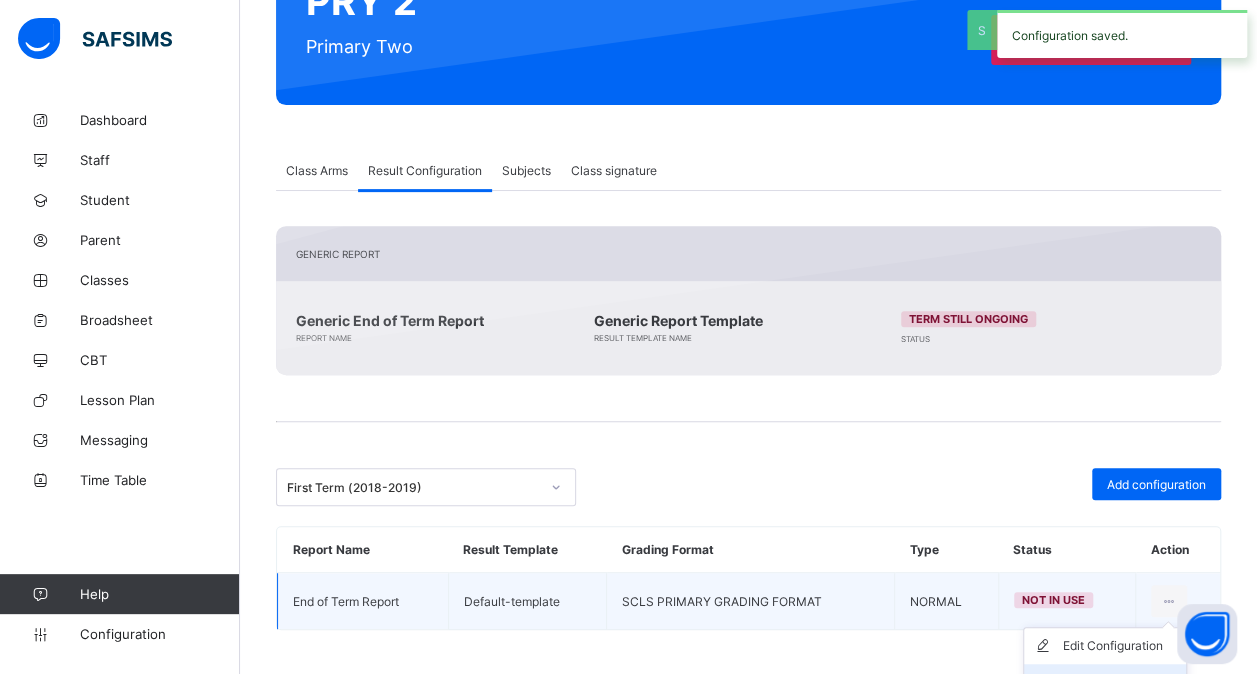 click on "Set in use" at bounding box center (1105, 682) 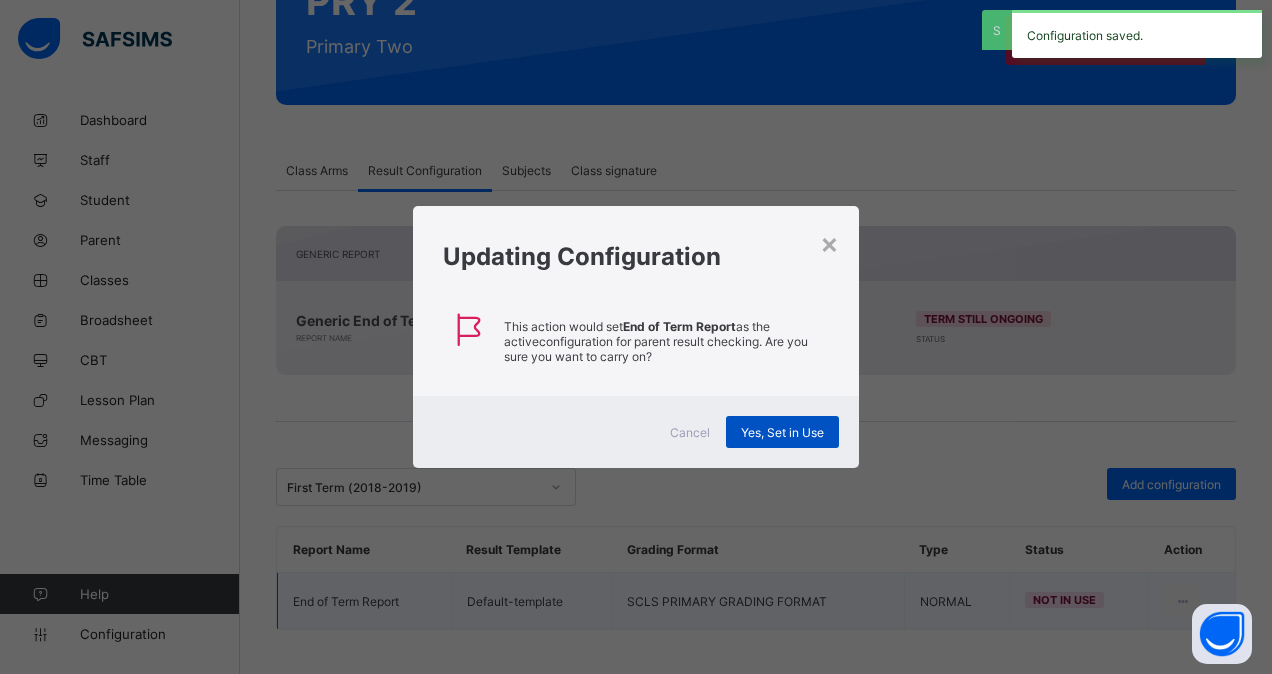 click on "Yes, Set in Use" at bounding box center (782, 432) 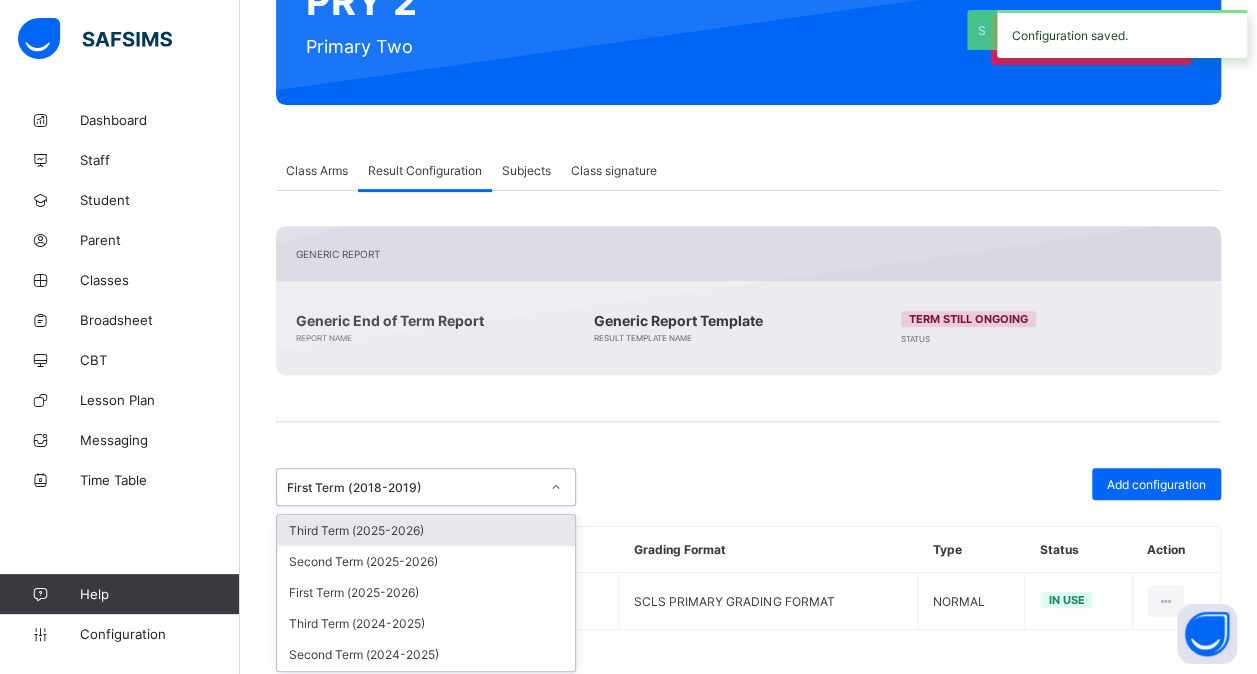 click 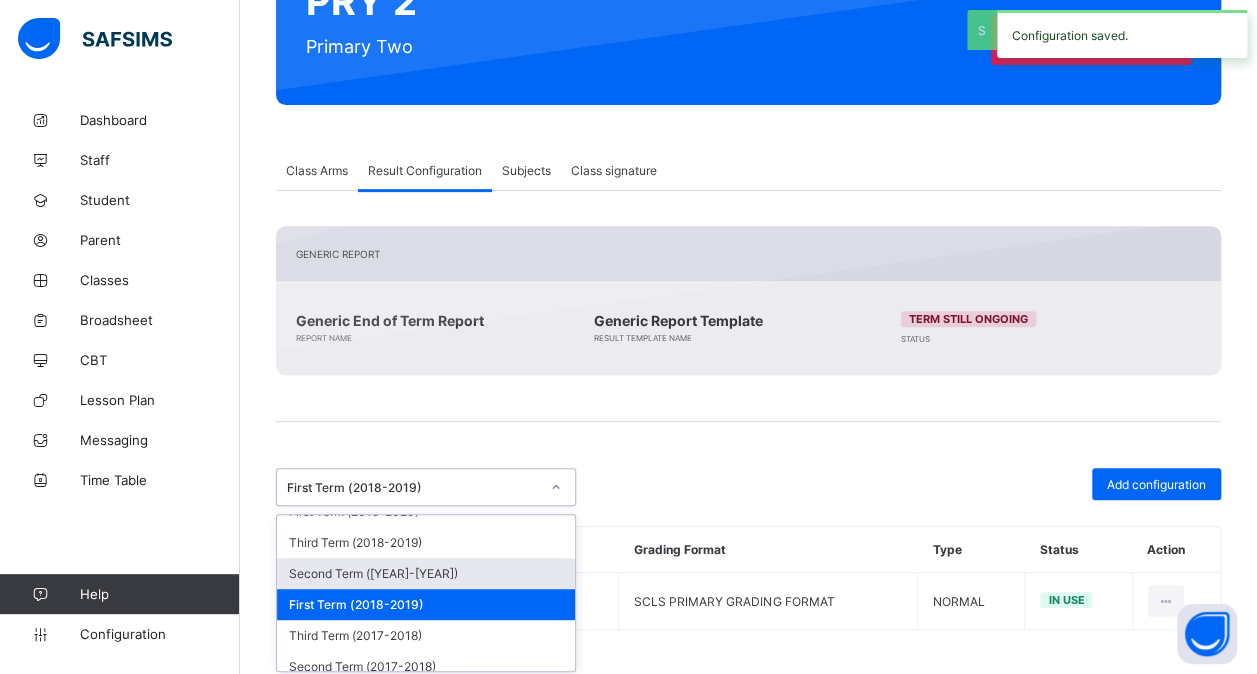 scroll, scrollTop: 628, scrollLeft: 0, axis: vertical 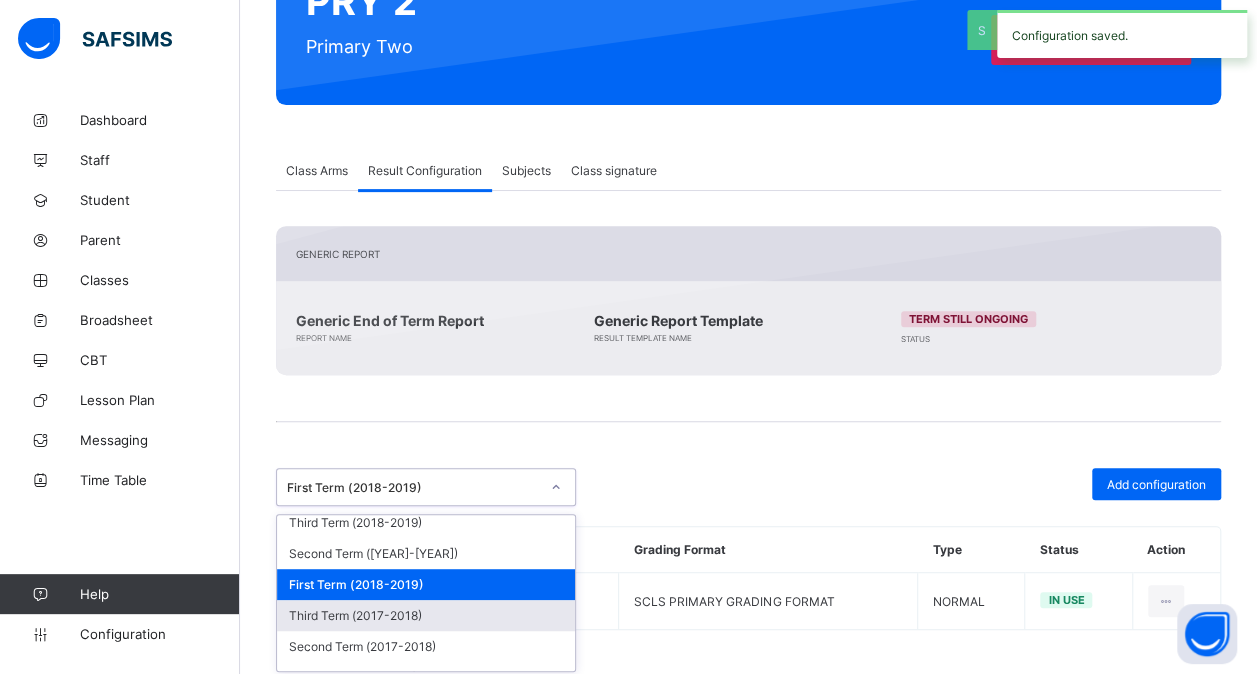 click on "Third Term (2017-2018)" at bounding box center [426, 615] 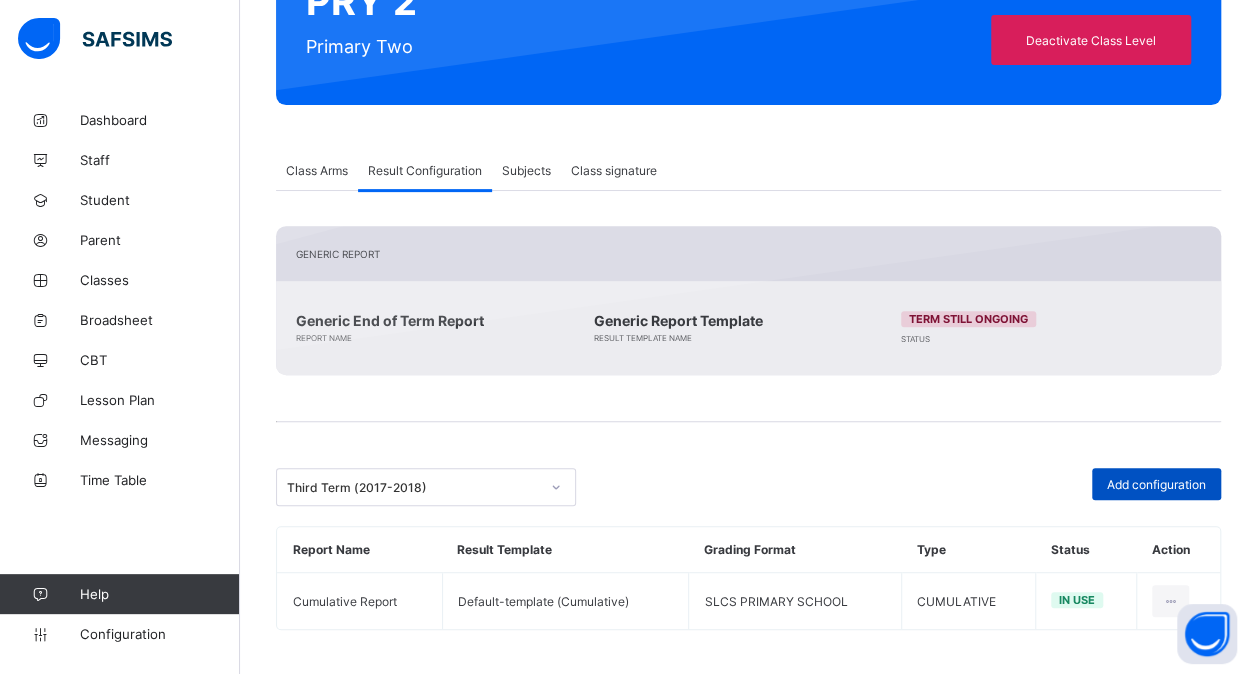 click on "Add configuration" at bounding box center (1156, 484) 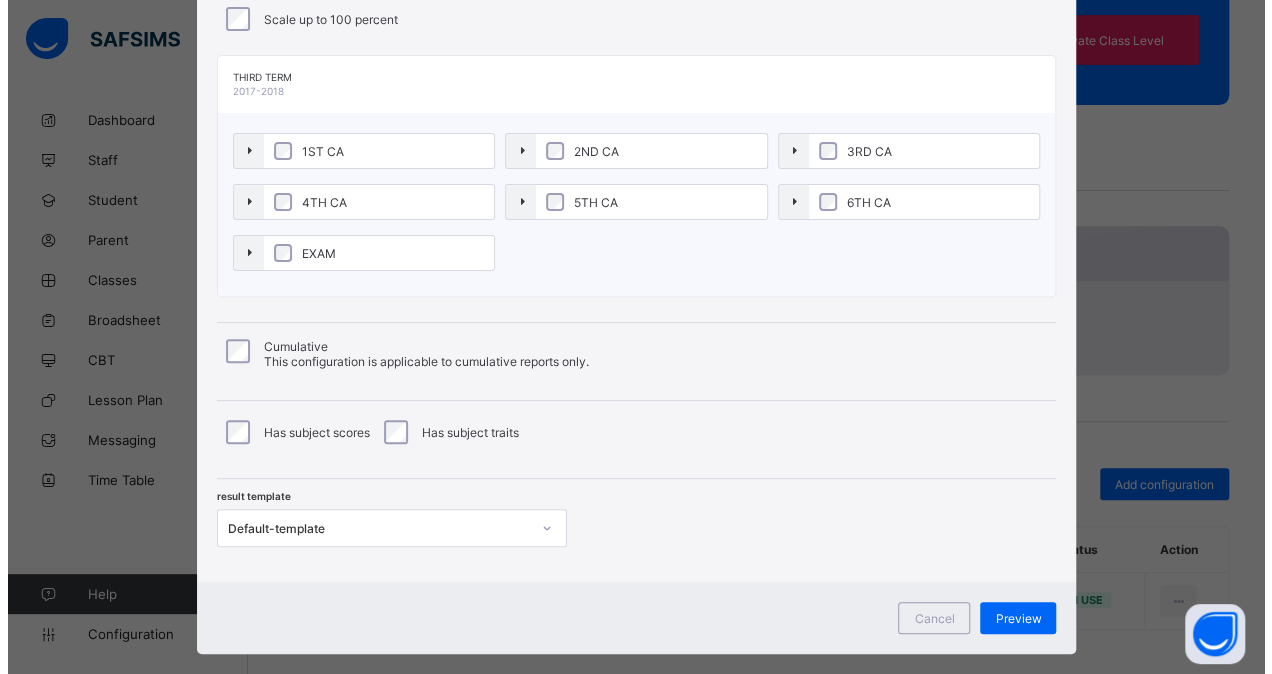 scroll, scrollTop: 192, scrollLeft: 0, axis: vertical 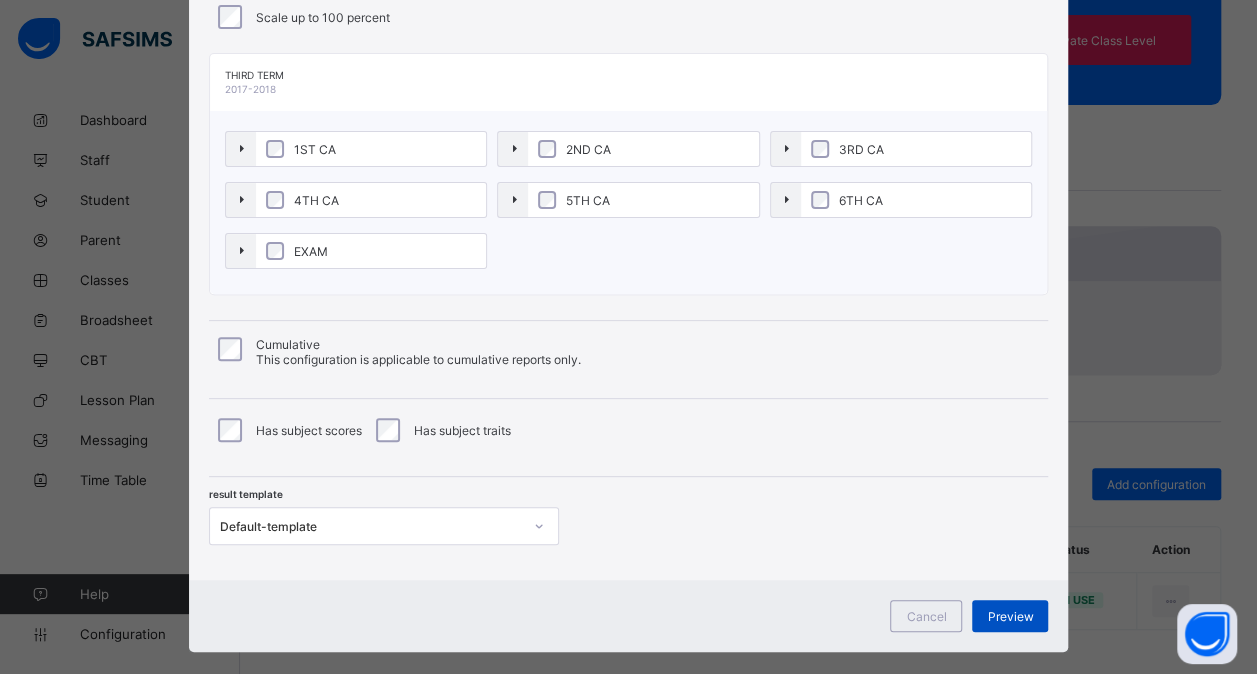 click on "Preview" at bounding box center (1010, 616) 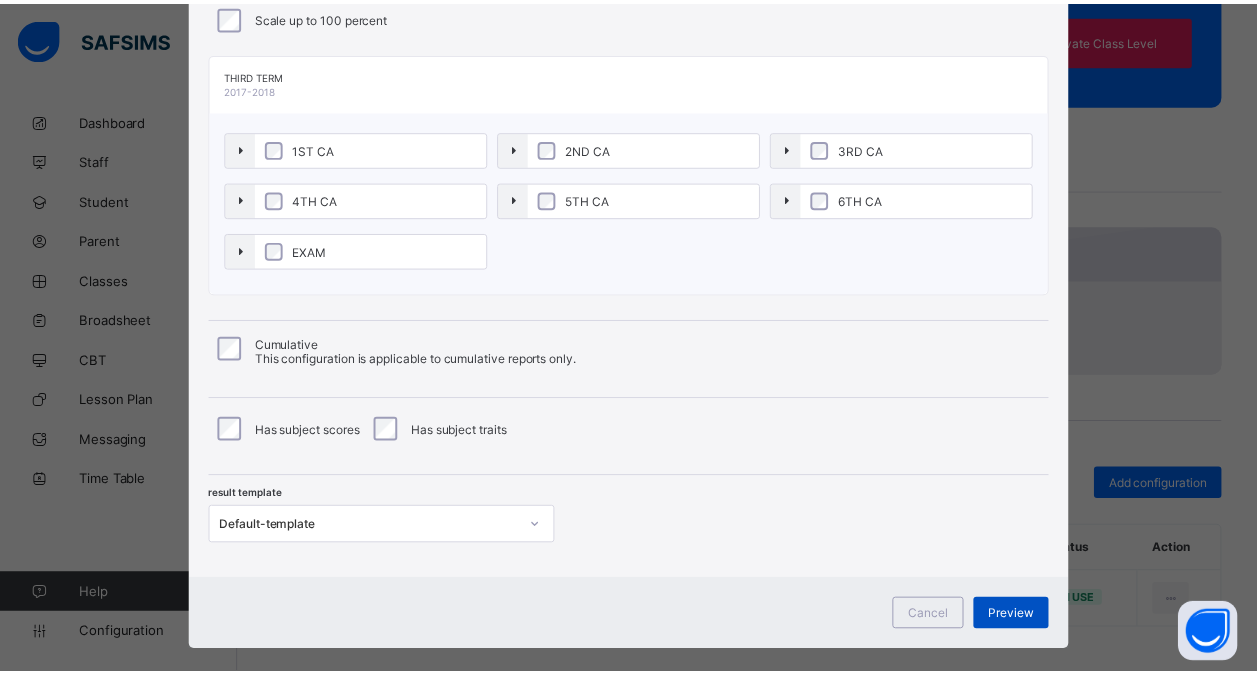 scroll, scrollTop: 0, scrollLeft: 0, axis: both 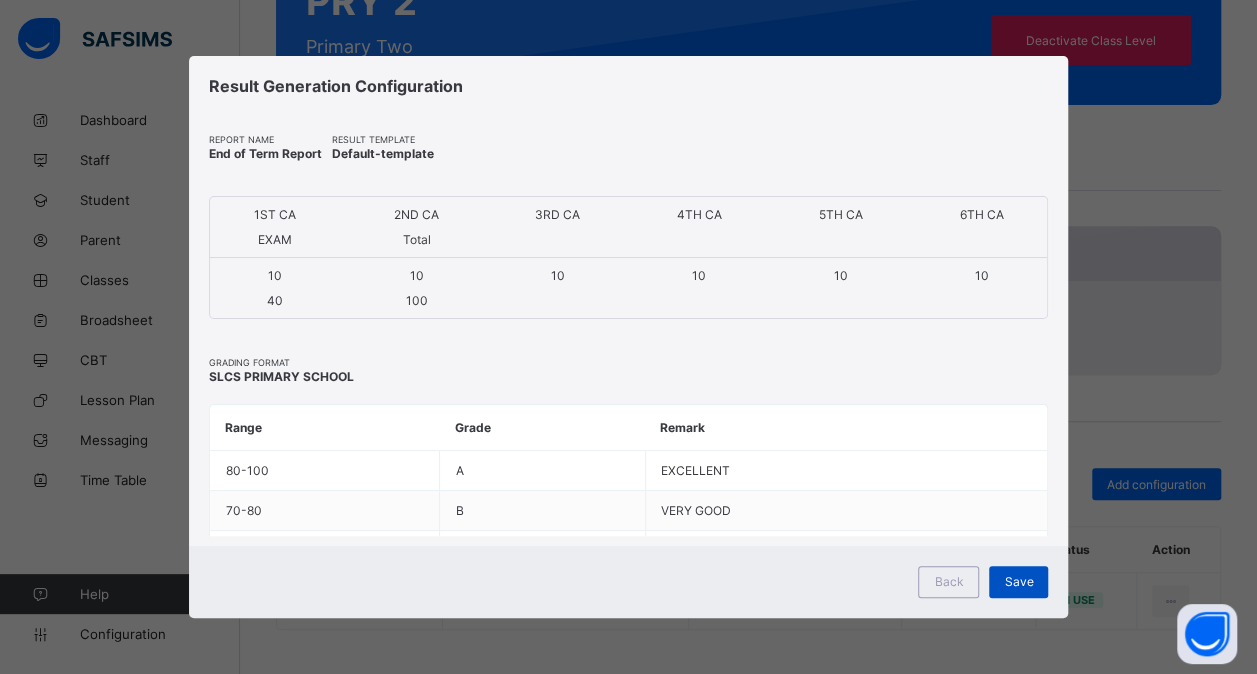 click on "Save" at bounding box center [1018, 582] 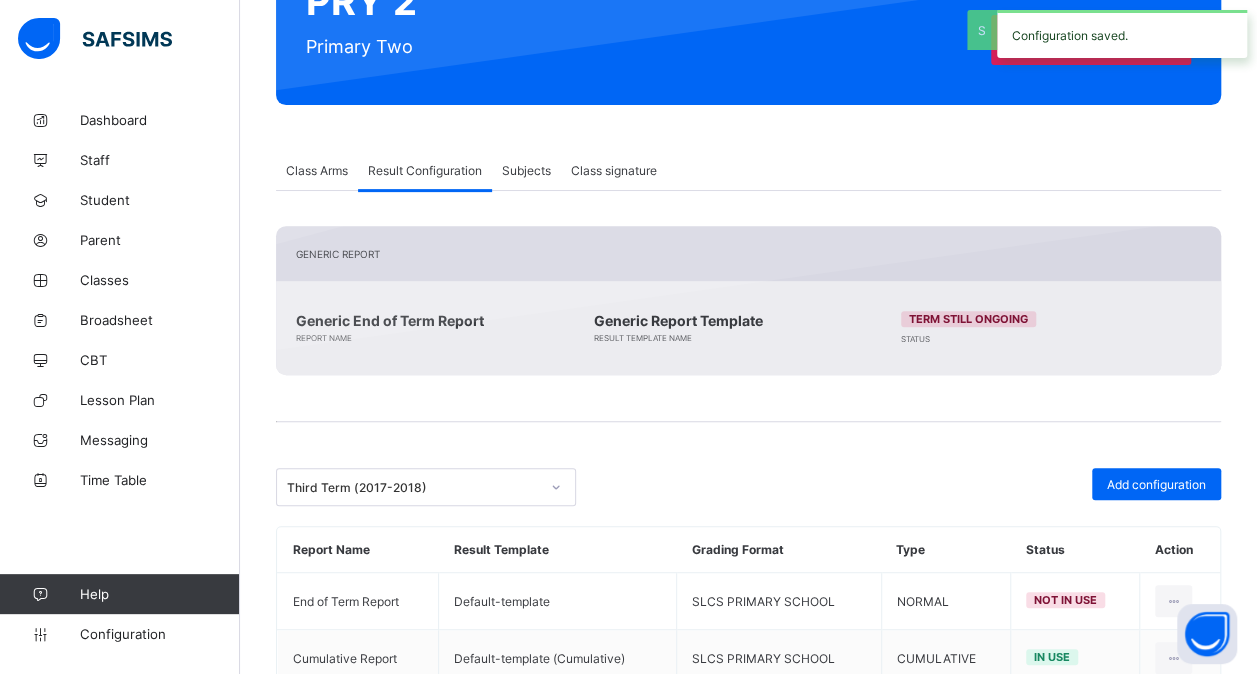 scroll, scrollTop: 317, scrollLeft: 0, axis: vertical 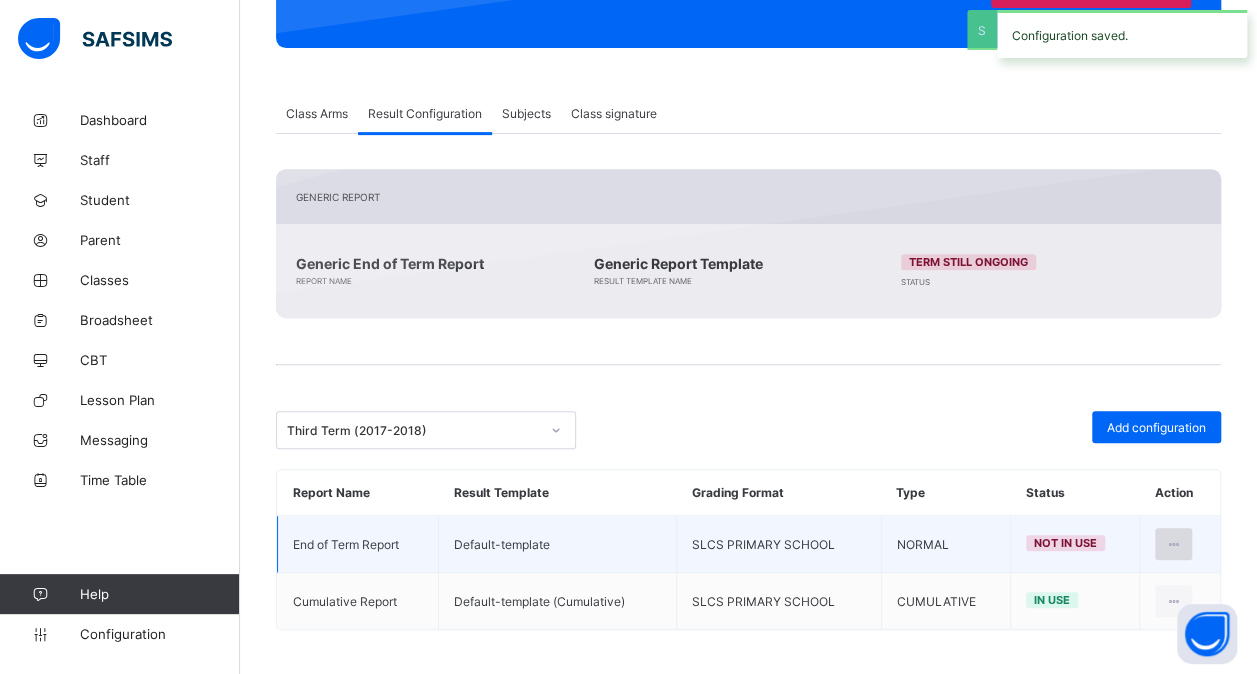 click at bounding box center (1173, 544) 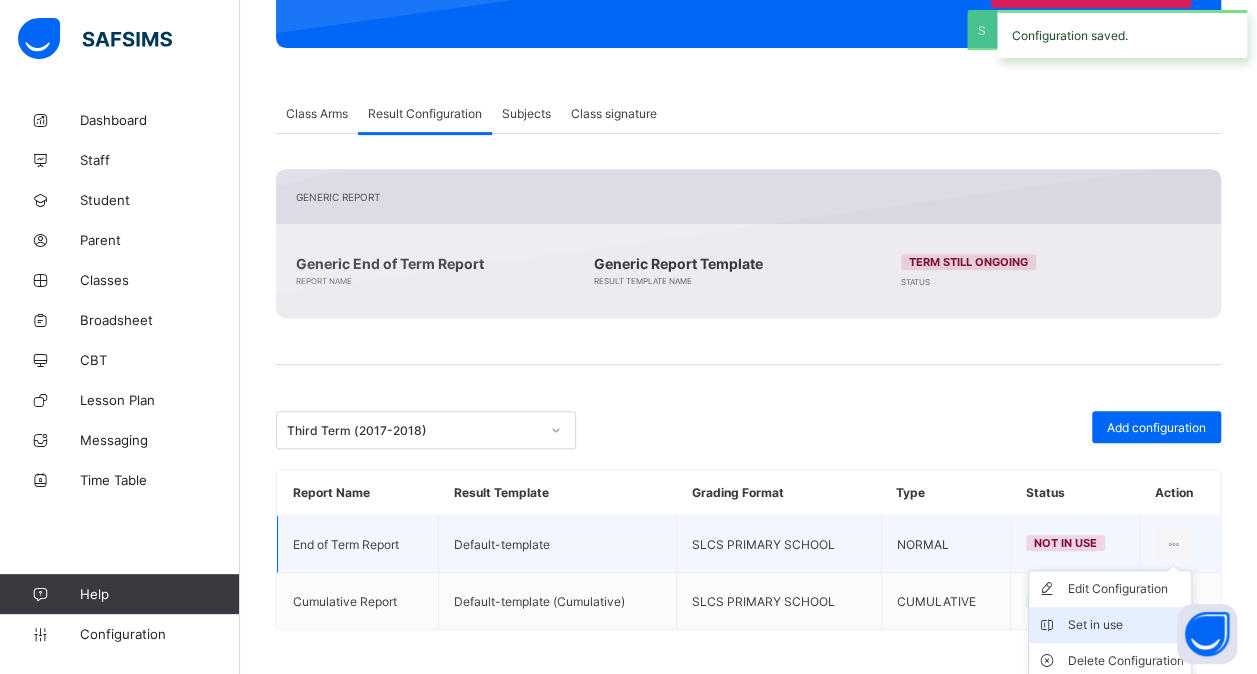 click on "Set in use" at bounding box center (1125, 625) 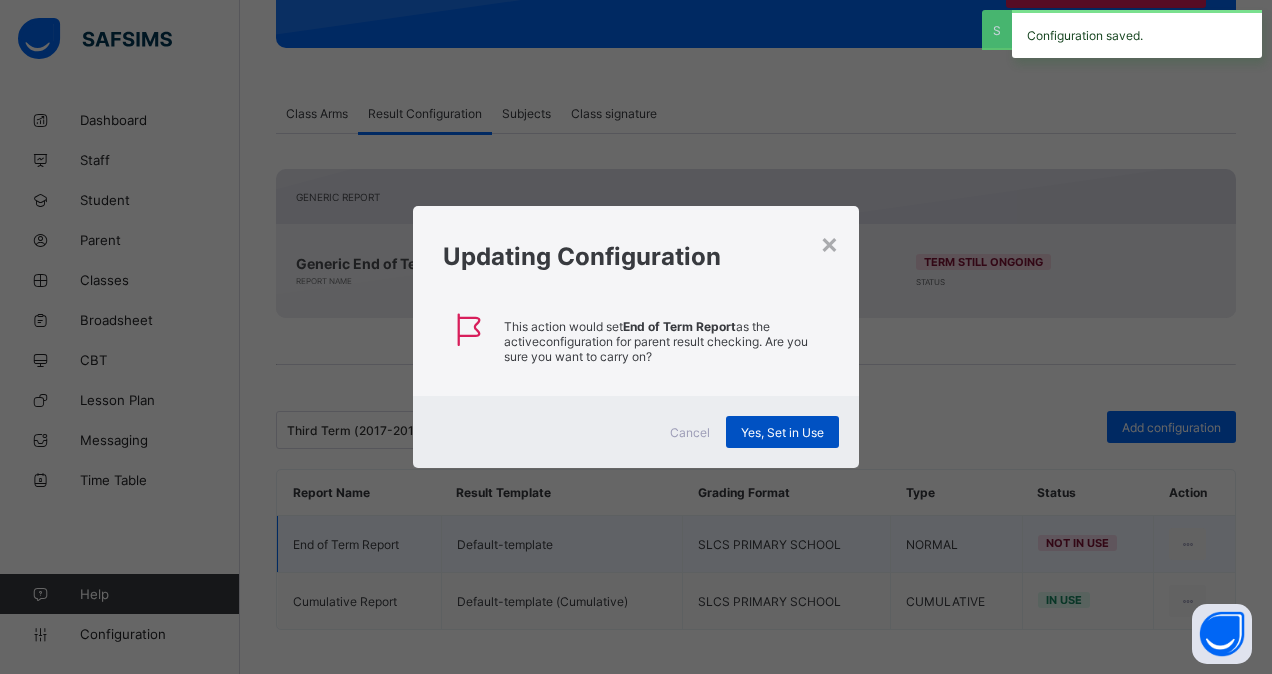 click on "Yes, Set in Use" at bounding box center [782, 432] 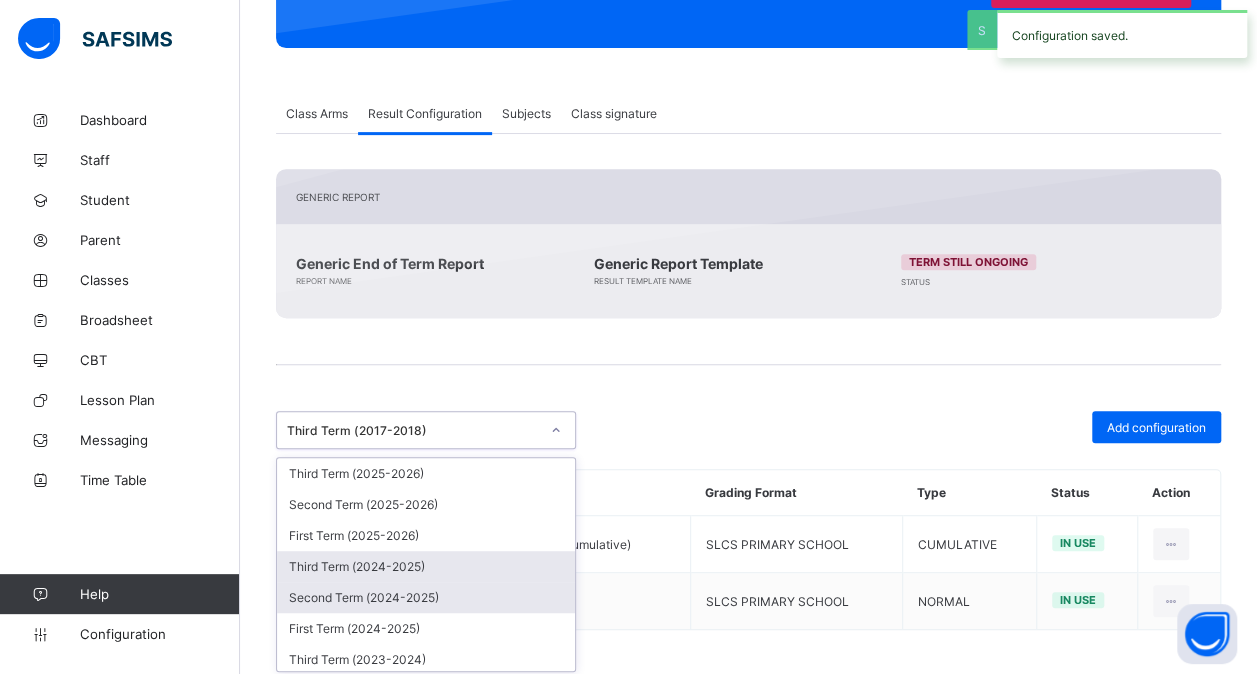 drag, startPoint x: 554, startPoint y: 438, endPoint x: 490, endPoint y: 592, distance: 166.7693 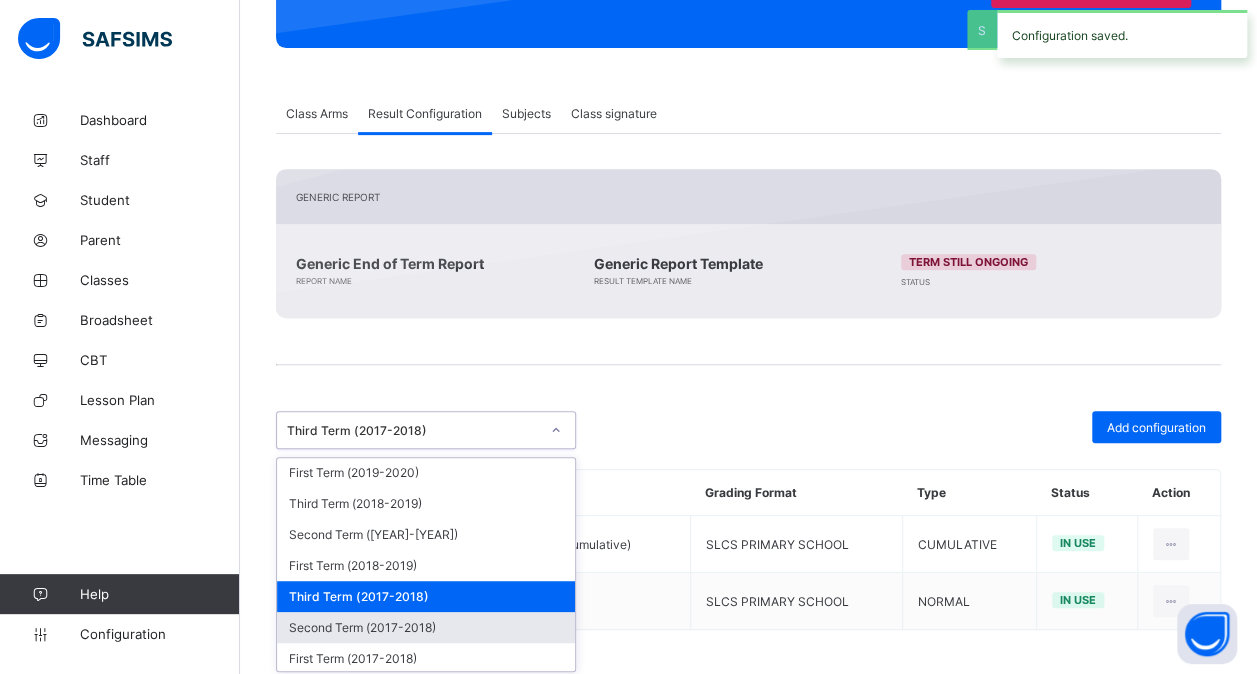 scroll, scrollTop: 600, scrollLeft: 0, axis: vertical 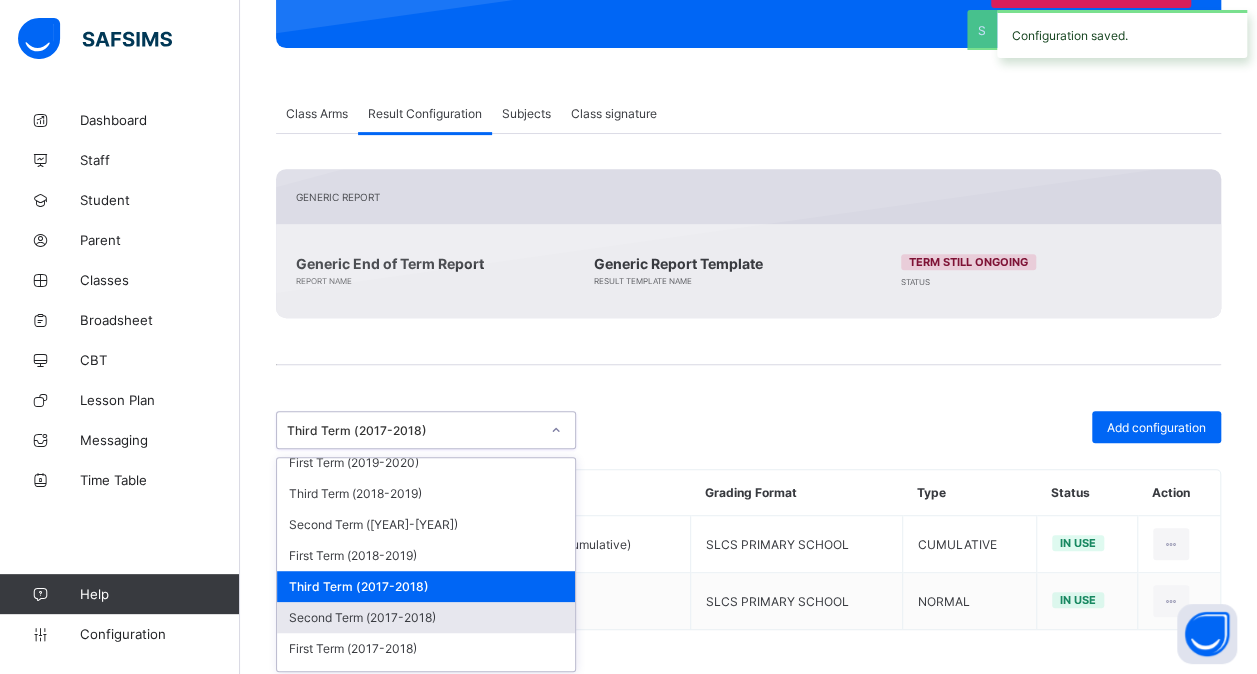 click on "Second Term (2017-2018)" at bounding box center [426, 617] 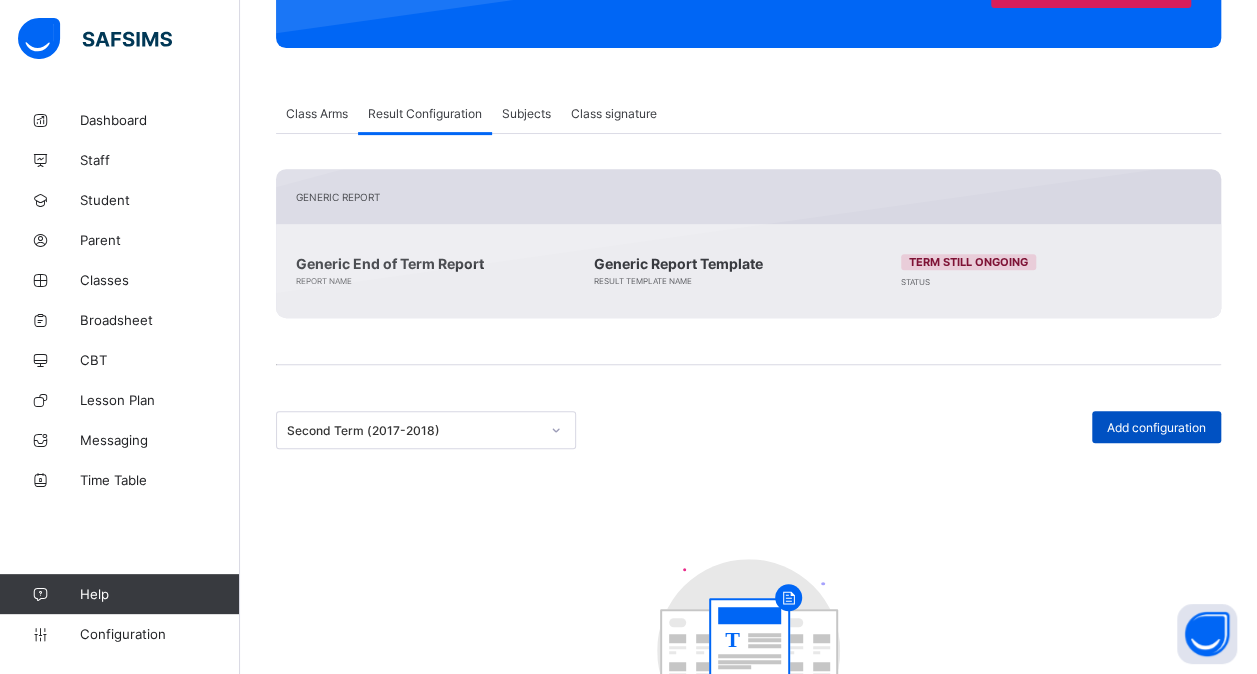 click on "Add configuration" at bounding box center [1156, 427] 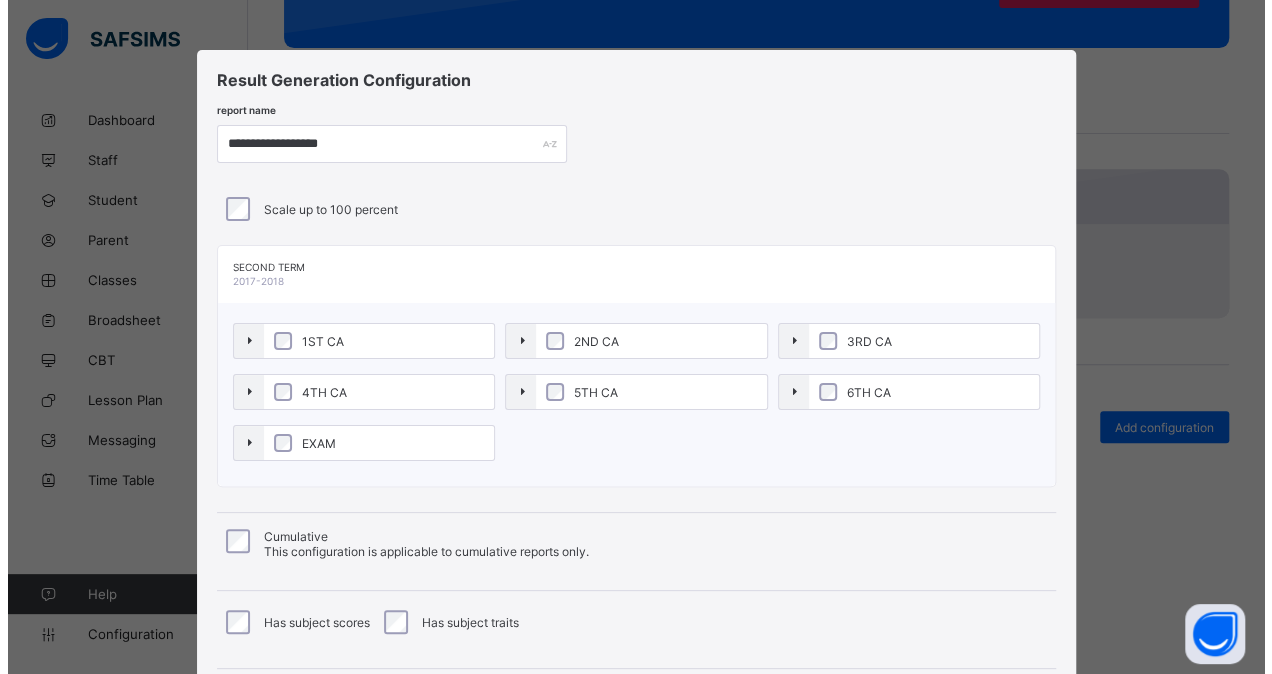 scroll, scrollTop: 215, scrollLeft: 0, axis: vertical 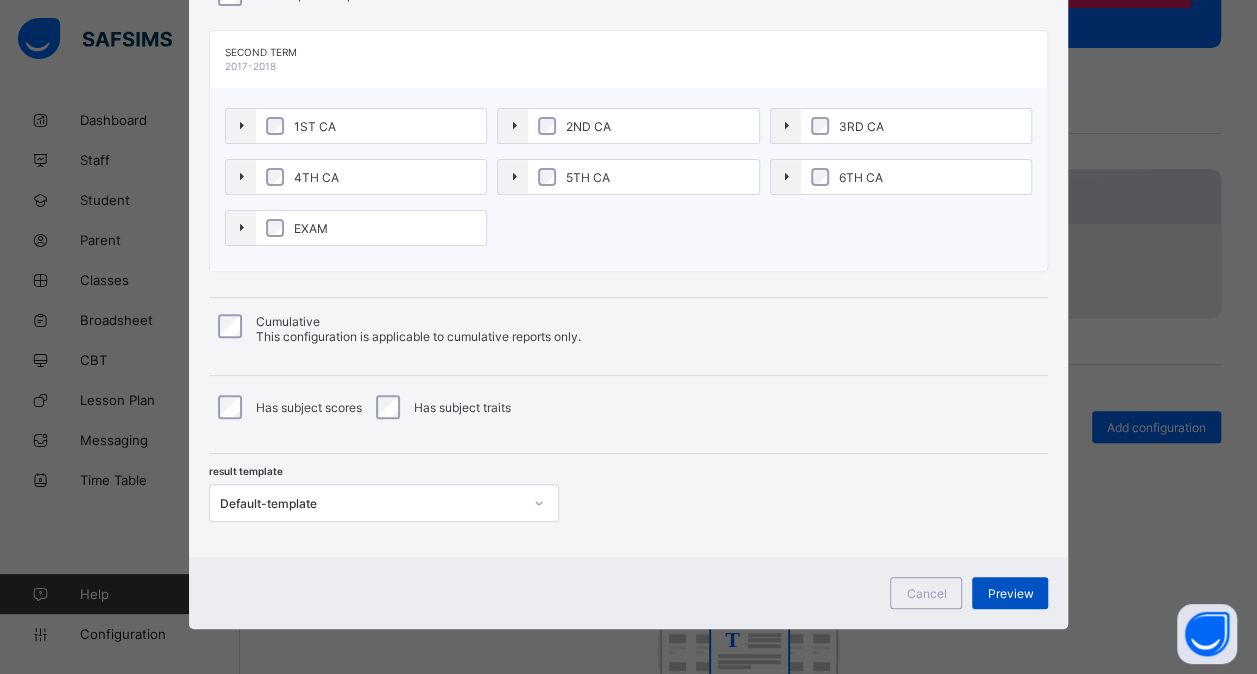 click on "Preview" at bounding box center [1010, 593] 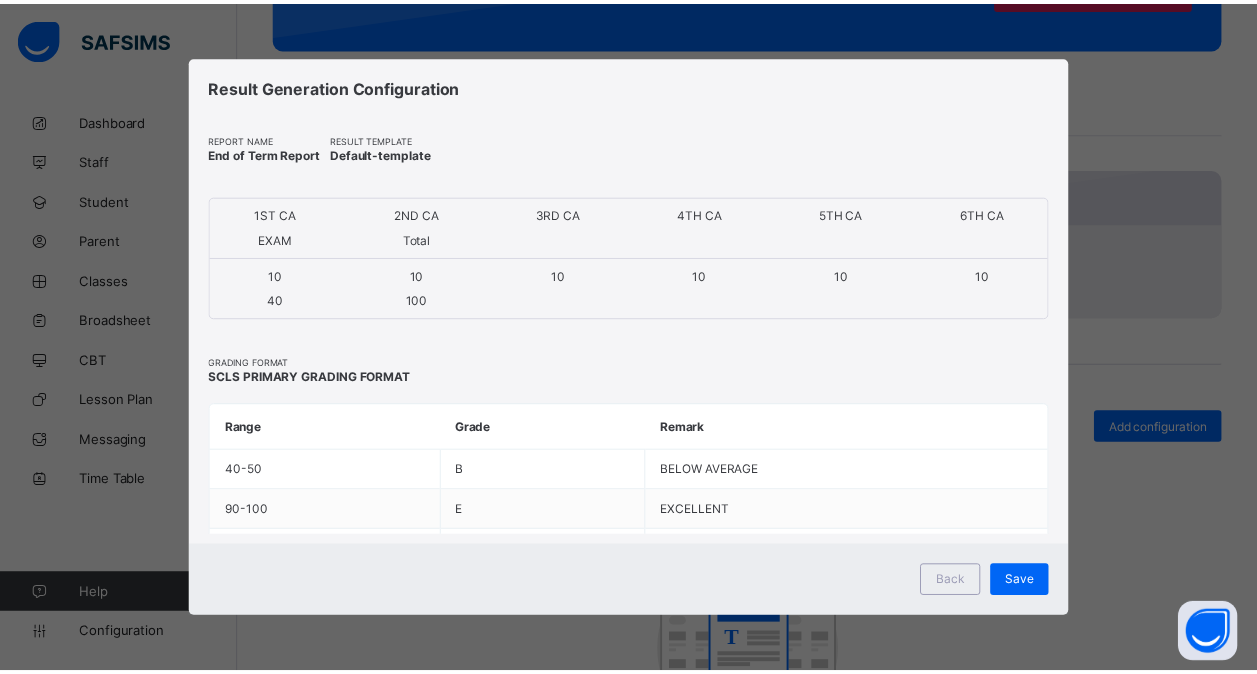 scroll, scrollTop: 0, scrollLeft: 0, axis: both 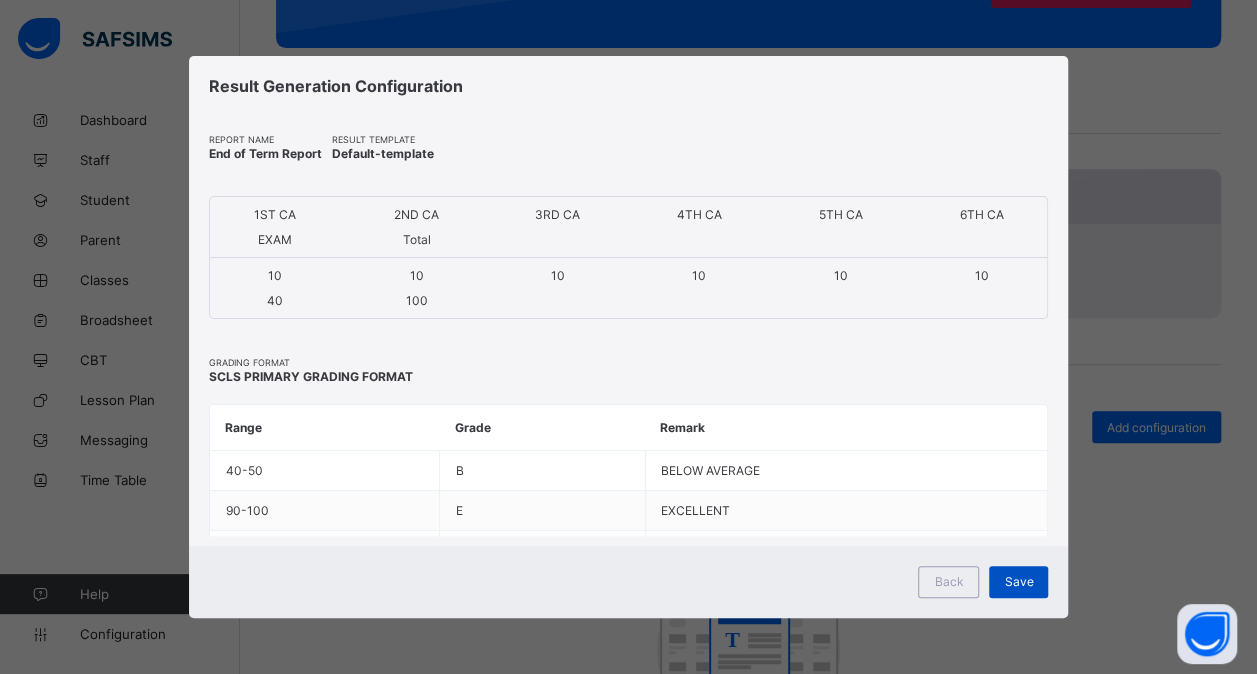 click on "Save" at bounding box center [1018, 582] 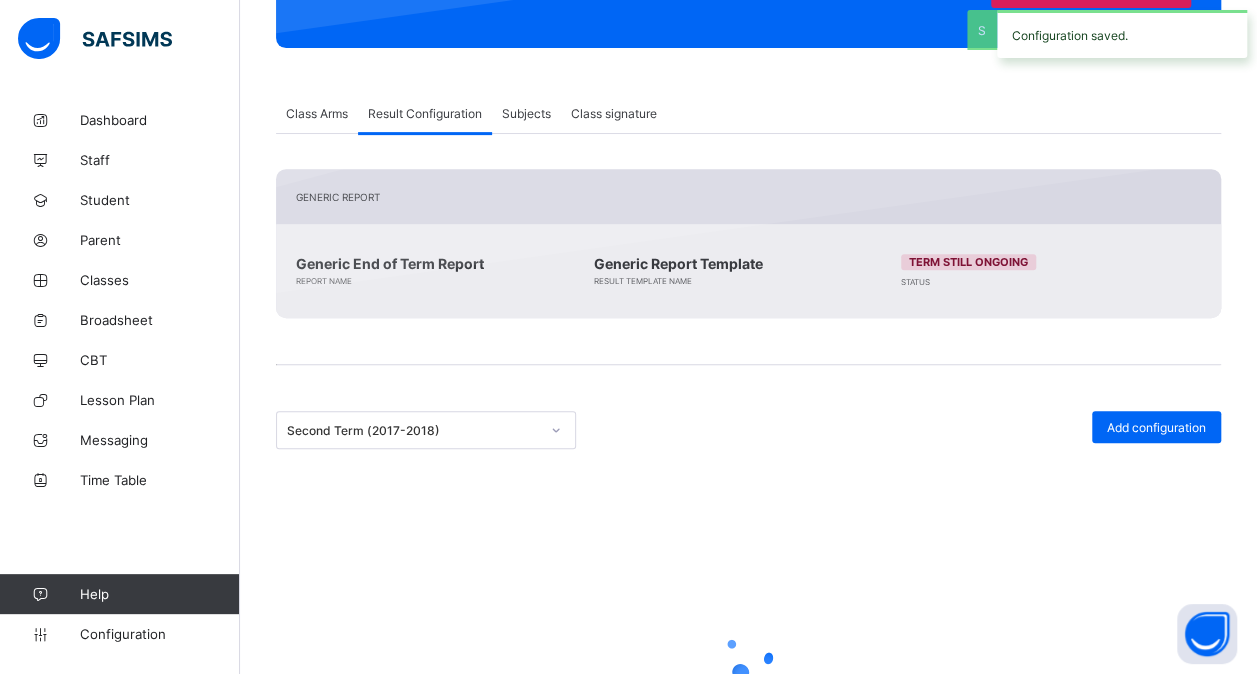 scroll, scrollTop: 260, scrollLeft: 0, axis: vertical 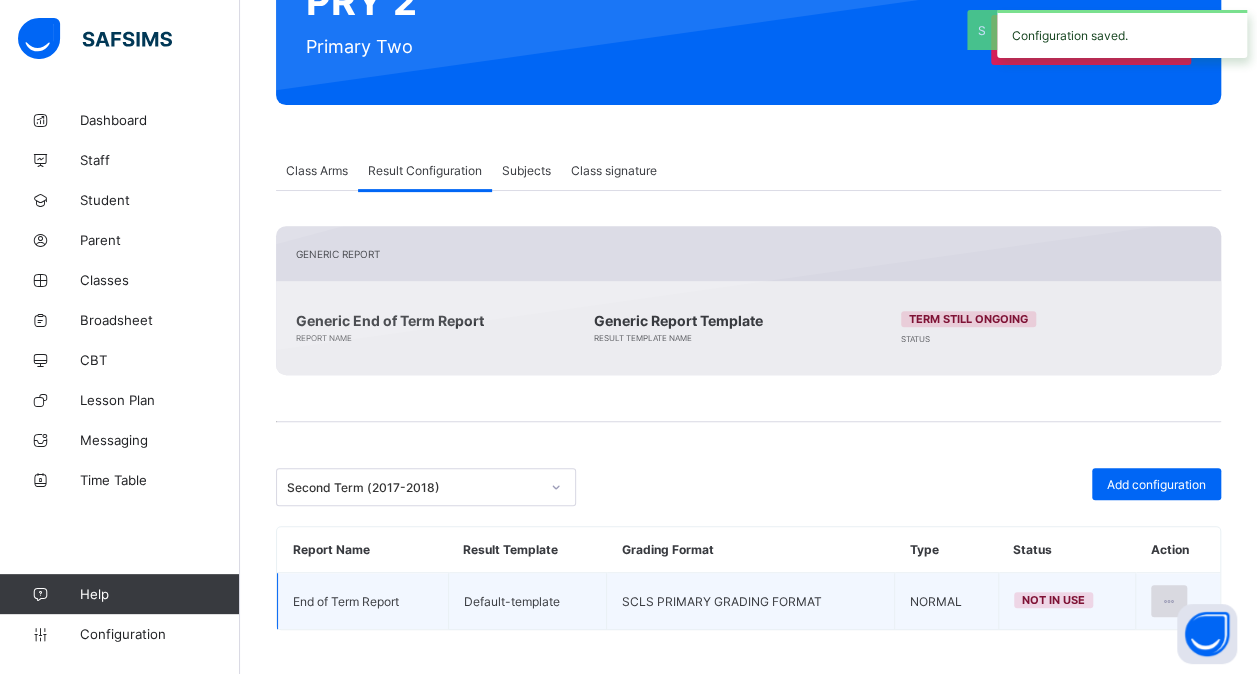 click at bounding box center (1169, 601) 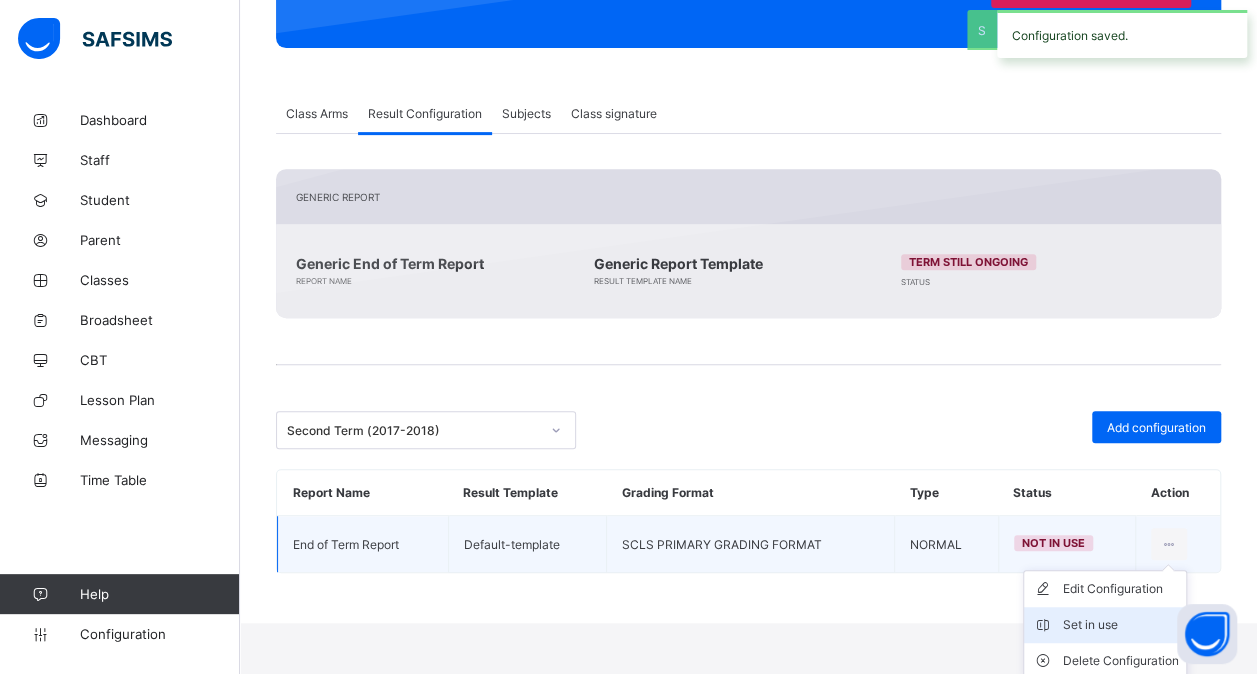 click on "Set in use" at bounding box center [1120, 625] 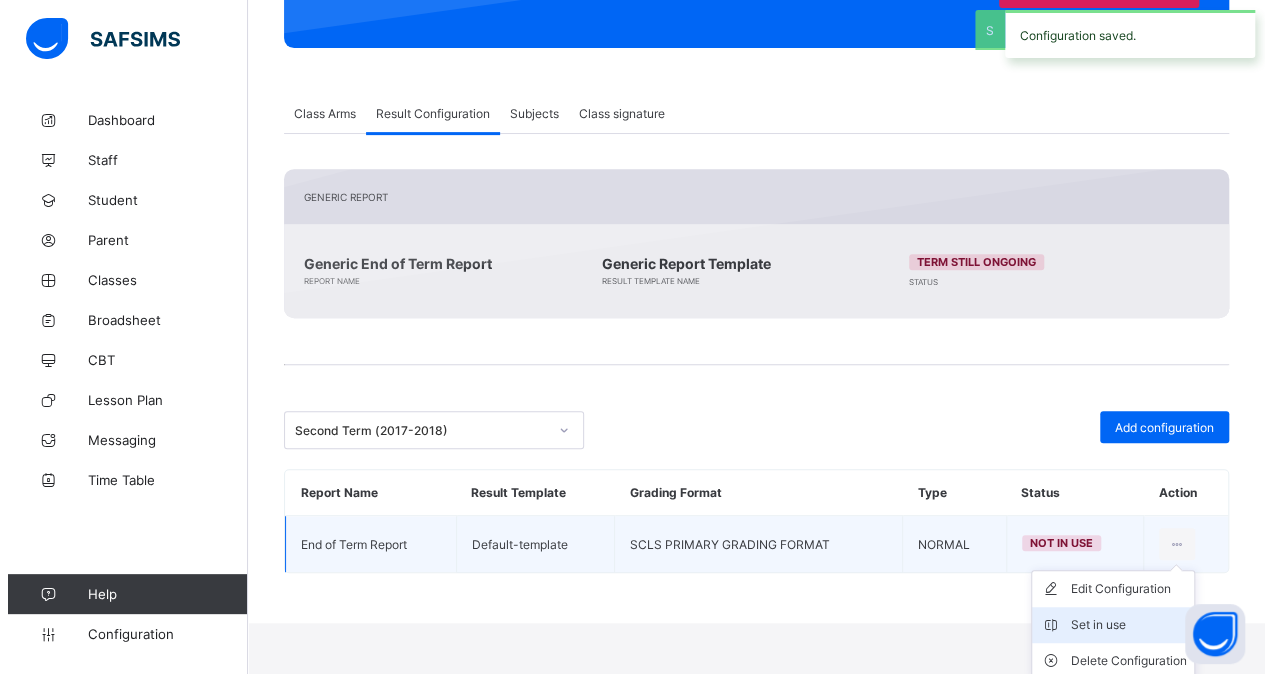 scroll, scrollTop: 260, scrollLeft: 0, axis: vertical 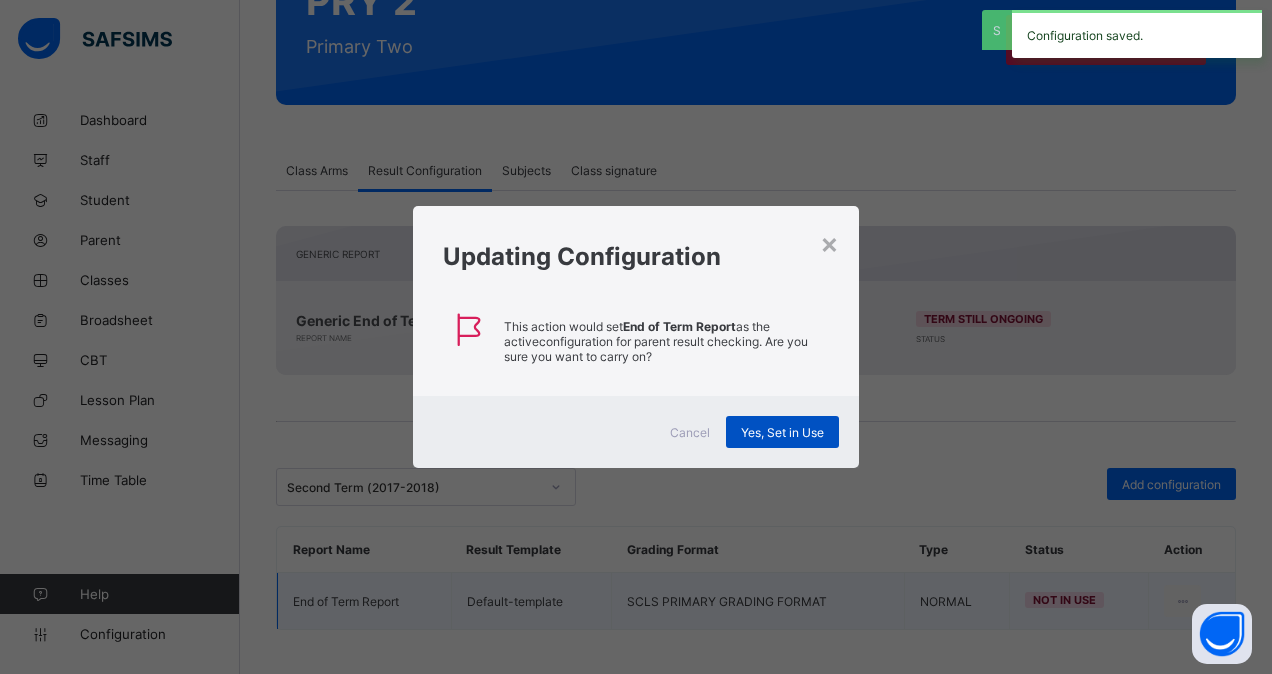 click on "Yes, Set in Use" at bounding box center [782, 432] 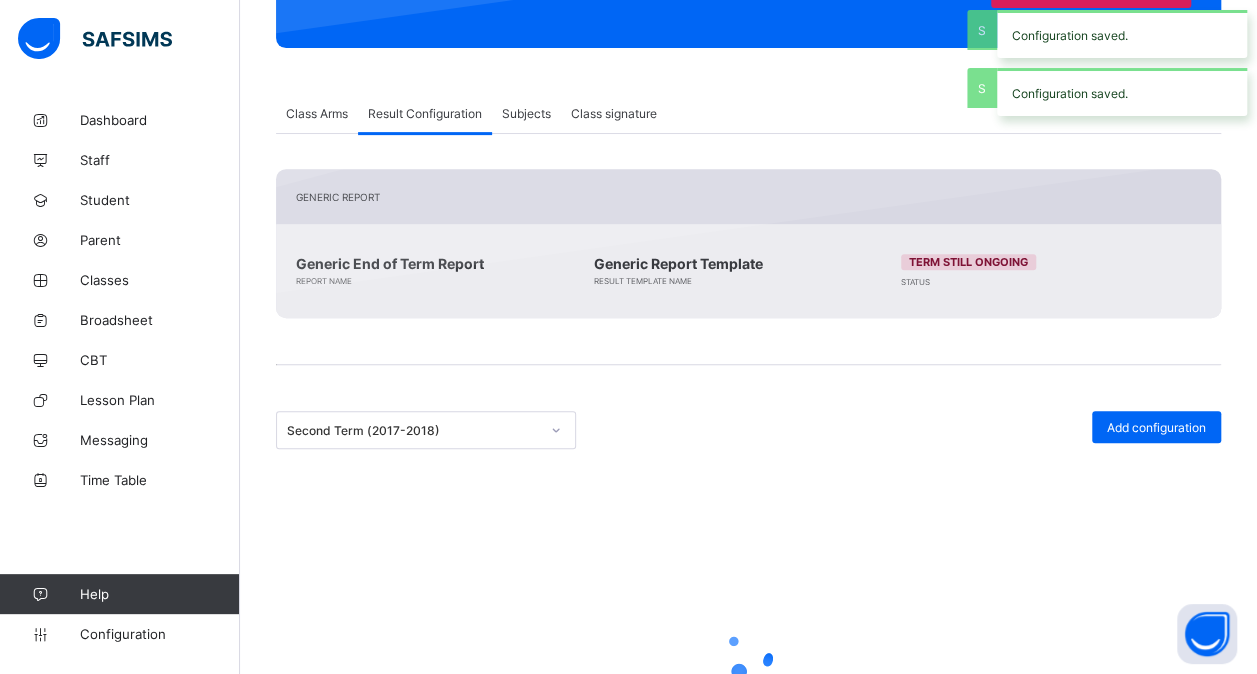 scroll, scrollTop: 260, scrollLeft: 0, axis: vertical 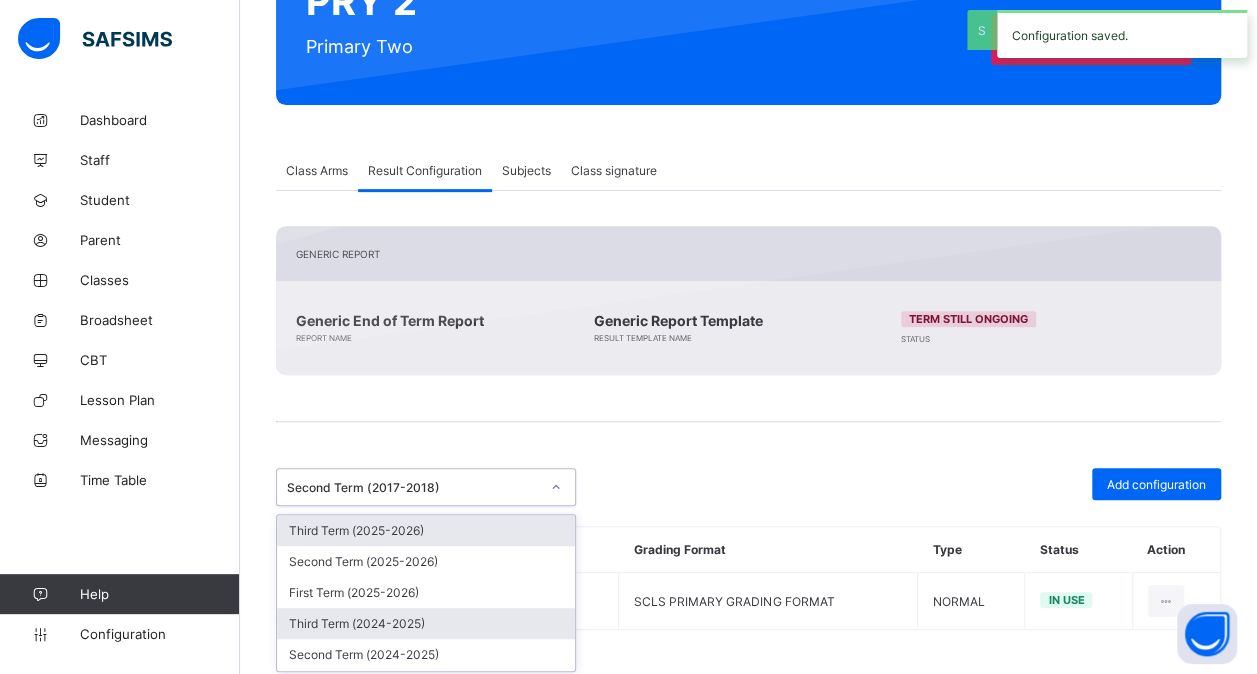 drag, startPoint x: 550, startPoint y: 485, endPoint x: 444, endPoint y: 614, distance: 166.96407 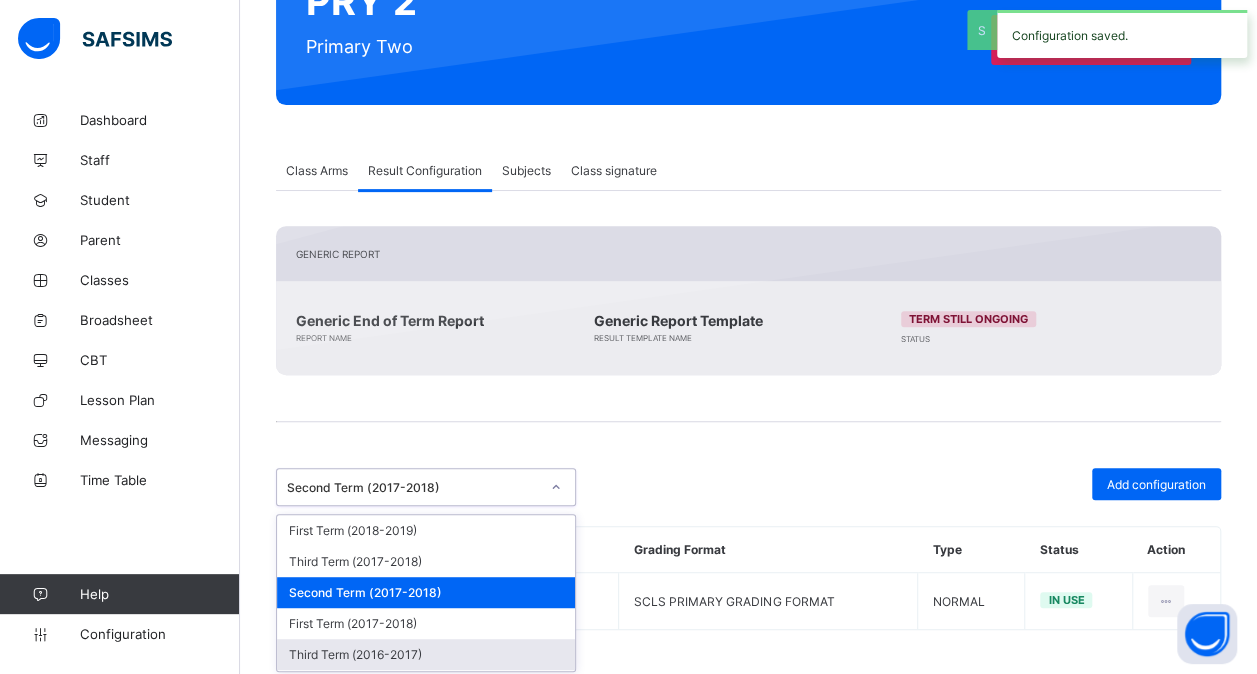 scroll, scrollTop: 679, scrollLeft: 0, axis: vertical 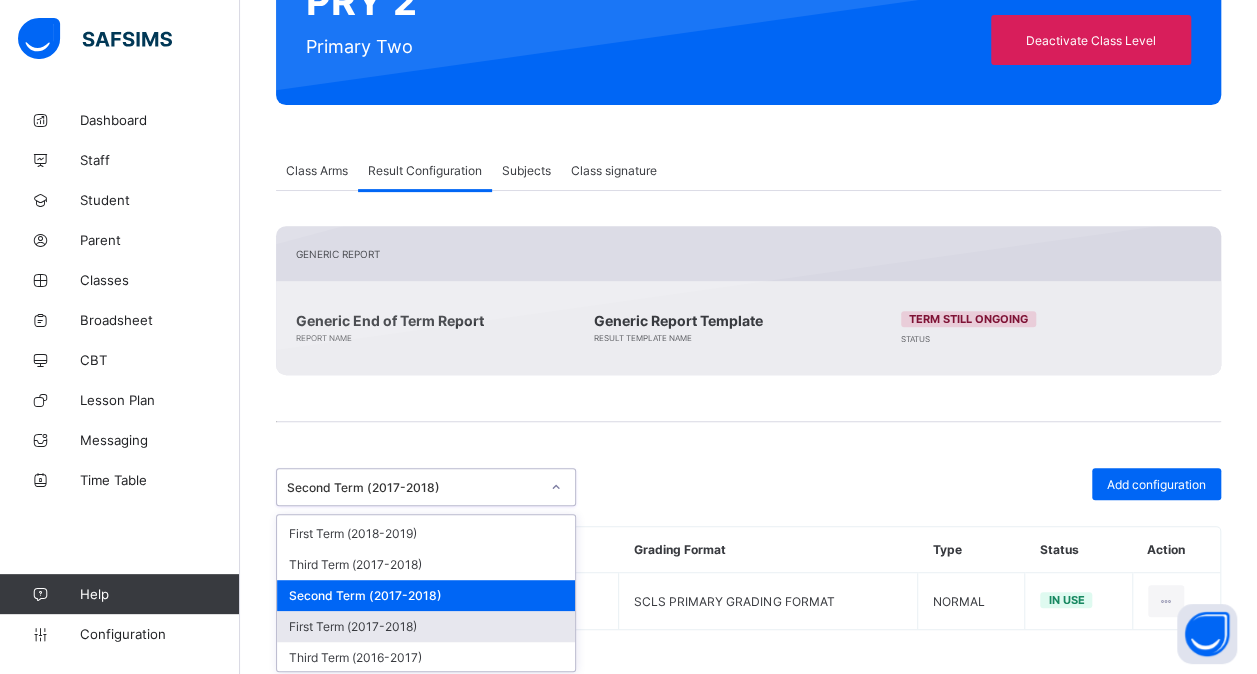 click on "First Term (2017-2018)" at bounding box center (426, 626) 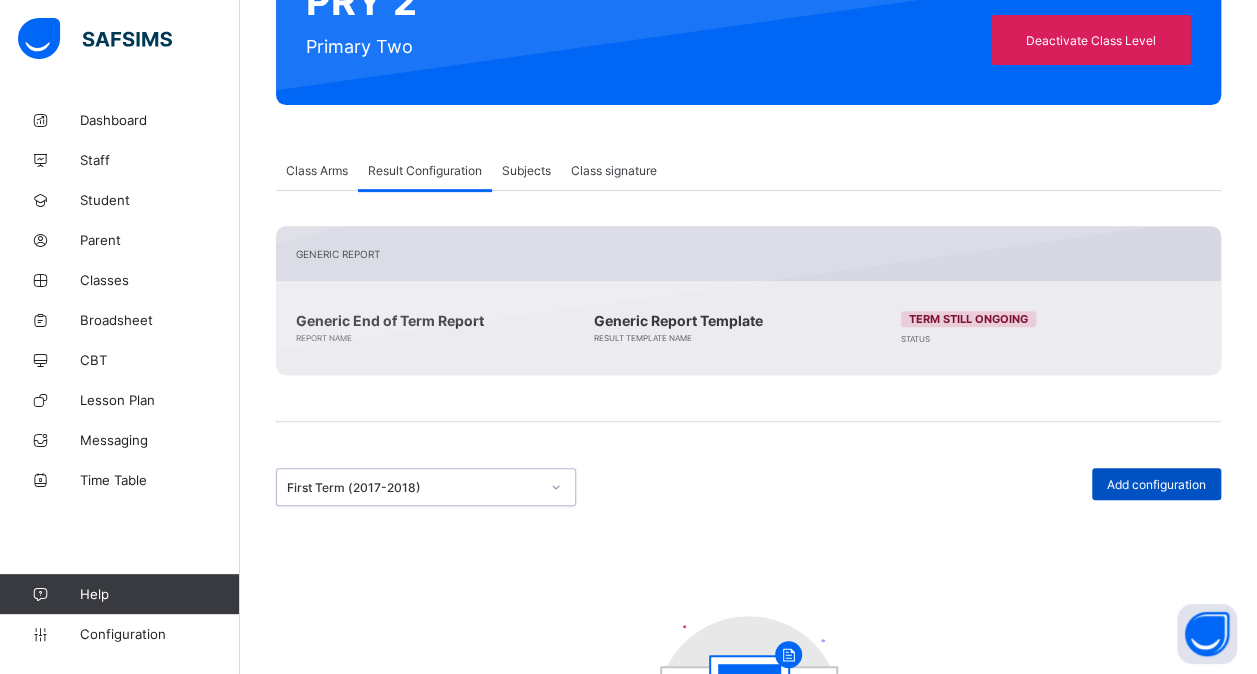 click on "Add configuration" at bounding box center [1156, 484] 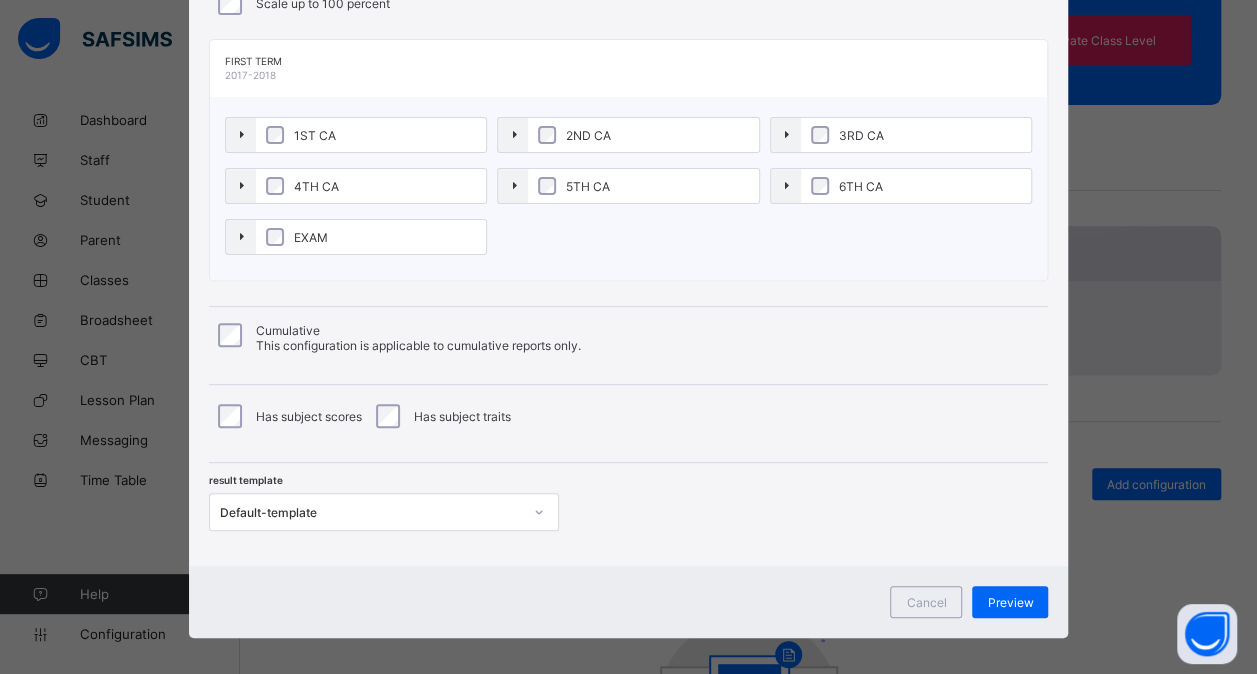 scroll, scrollTop: 211, scrollLeft: 0, axis: vertical 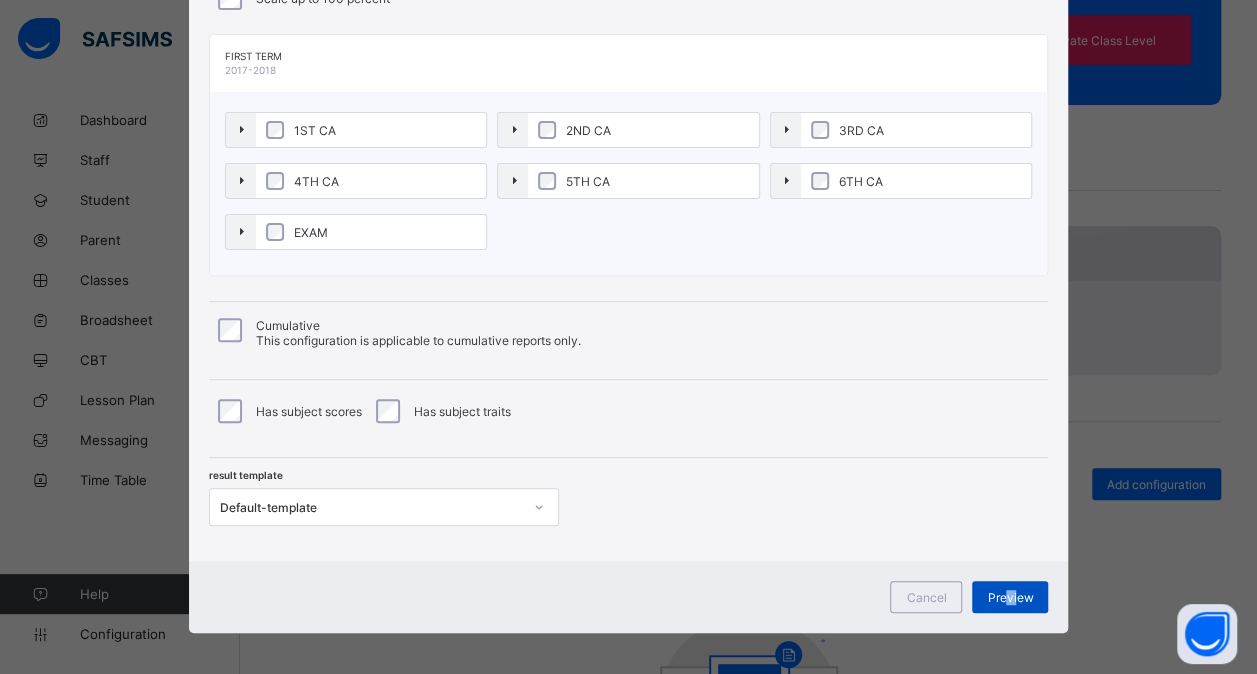 click on "Preview" at bounding box center (1010, 597) 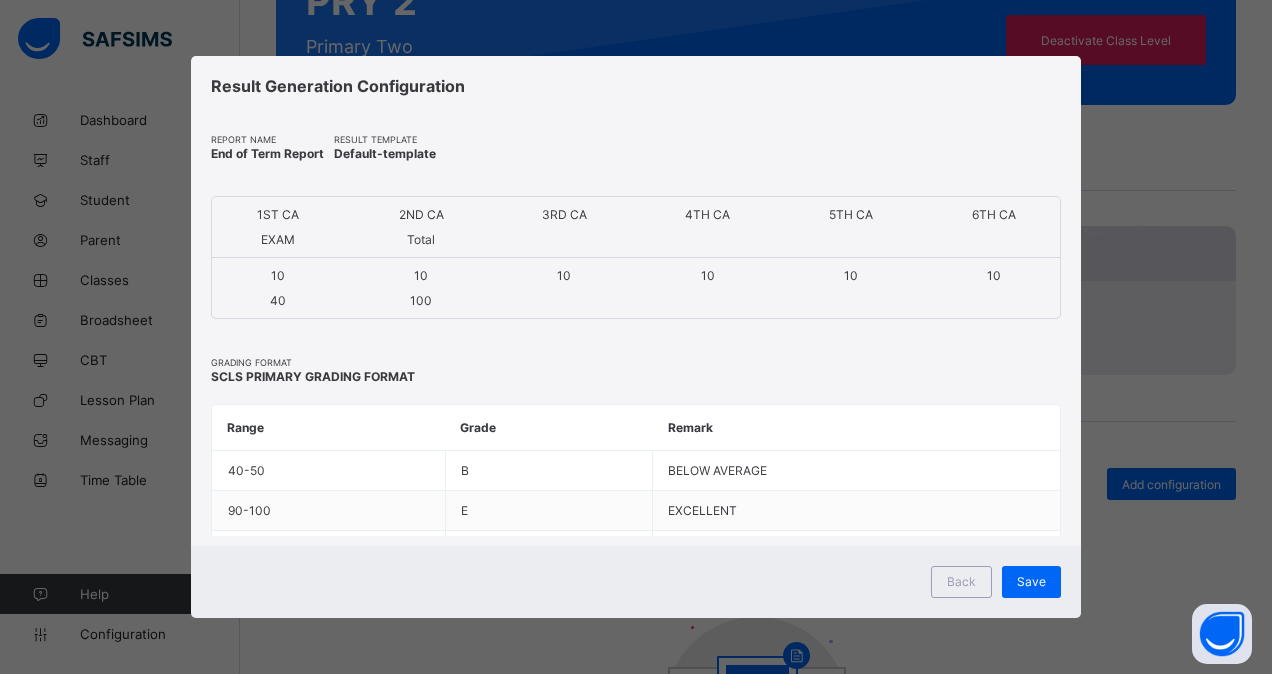 click on "Save" at bounding box center [1031, 582] 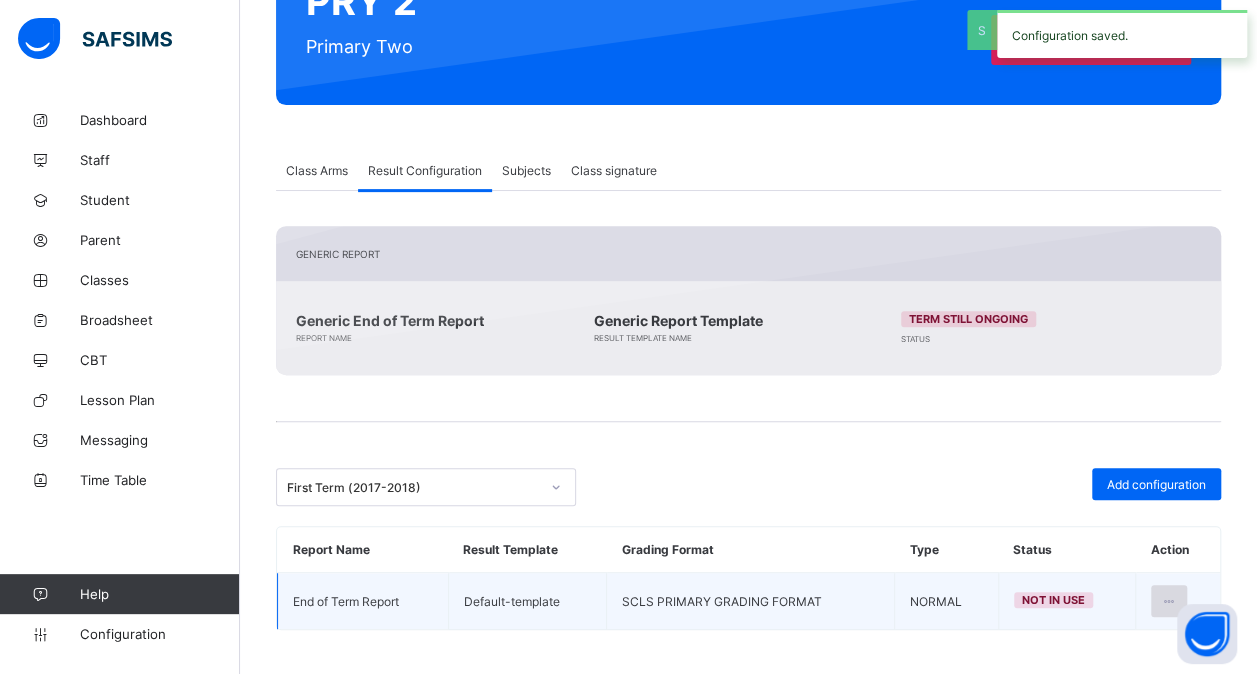 click at bounding box center (1169, 601) 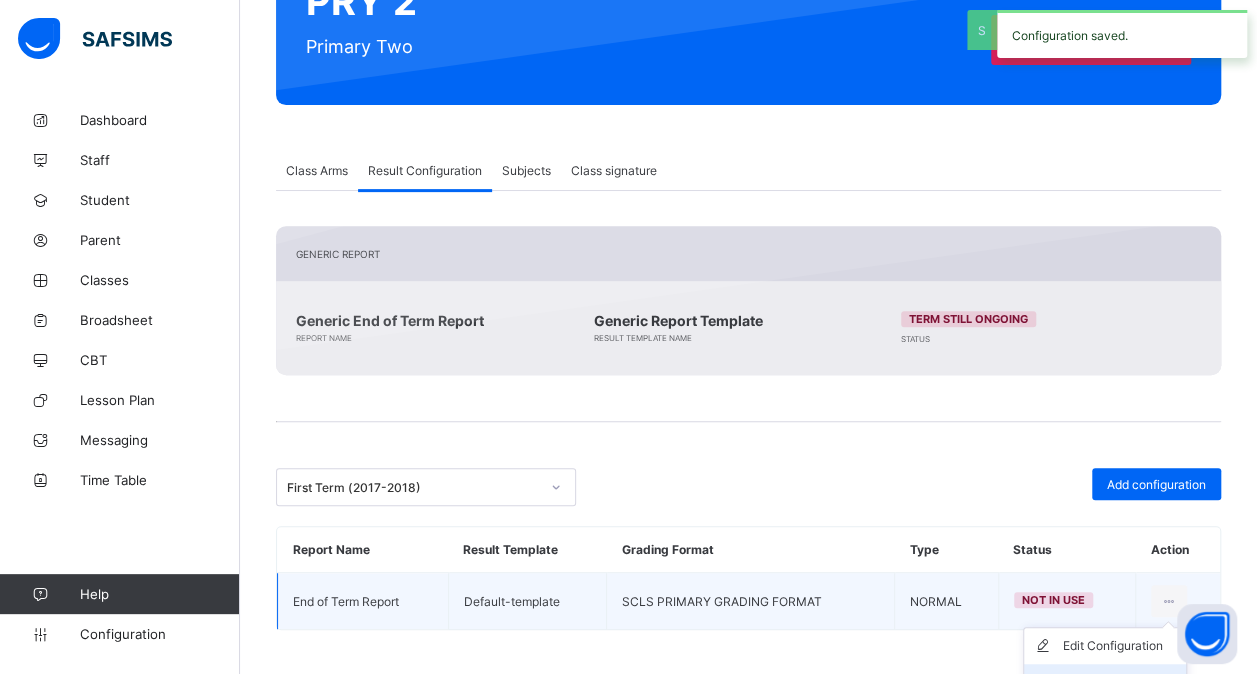 click on "Set in use" at bounding box center (1105, 682) 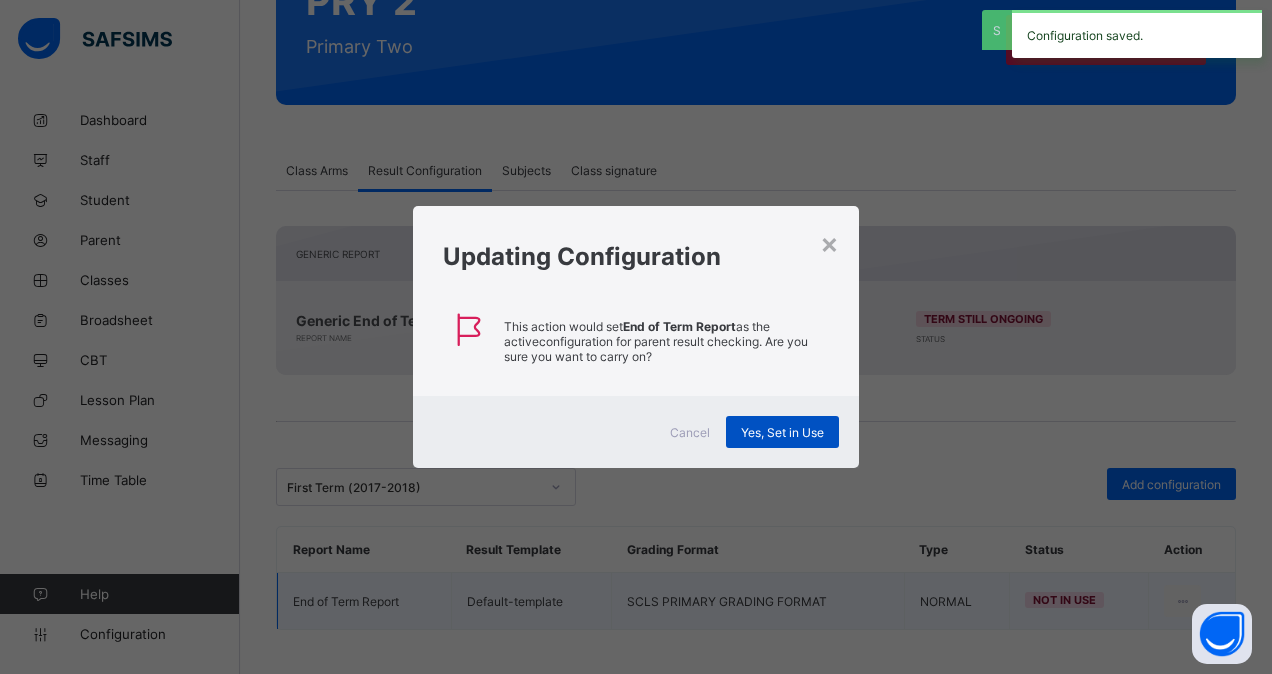 click on "Yes, Set in Use" at bounding box center (782, 432) 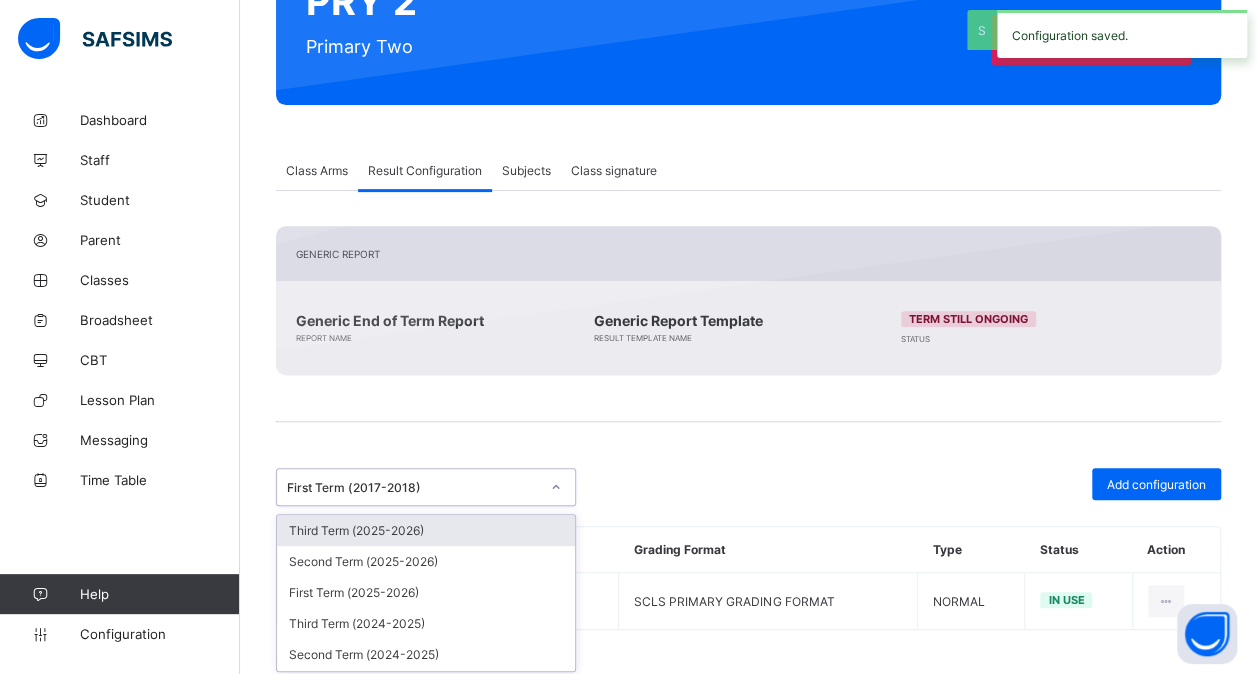 click 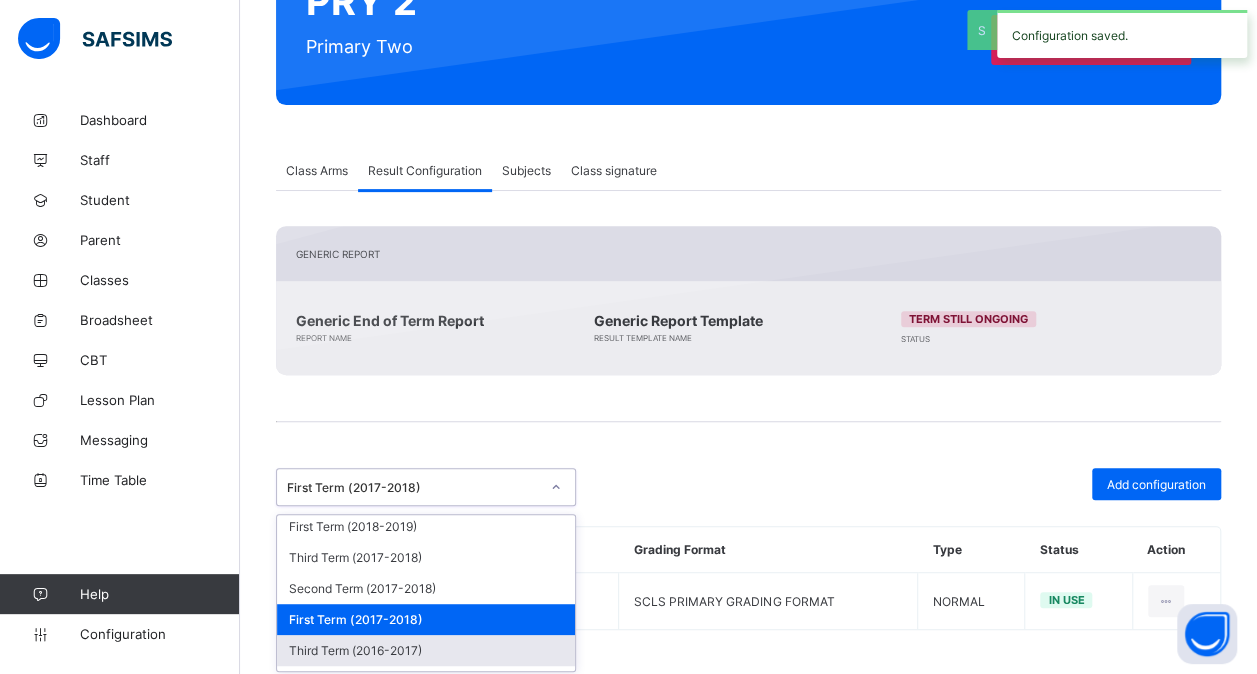 scroll, scrollTop: 691, scrollLeft: 0, axis: vertical 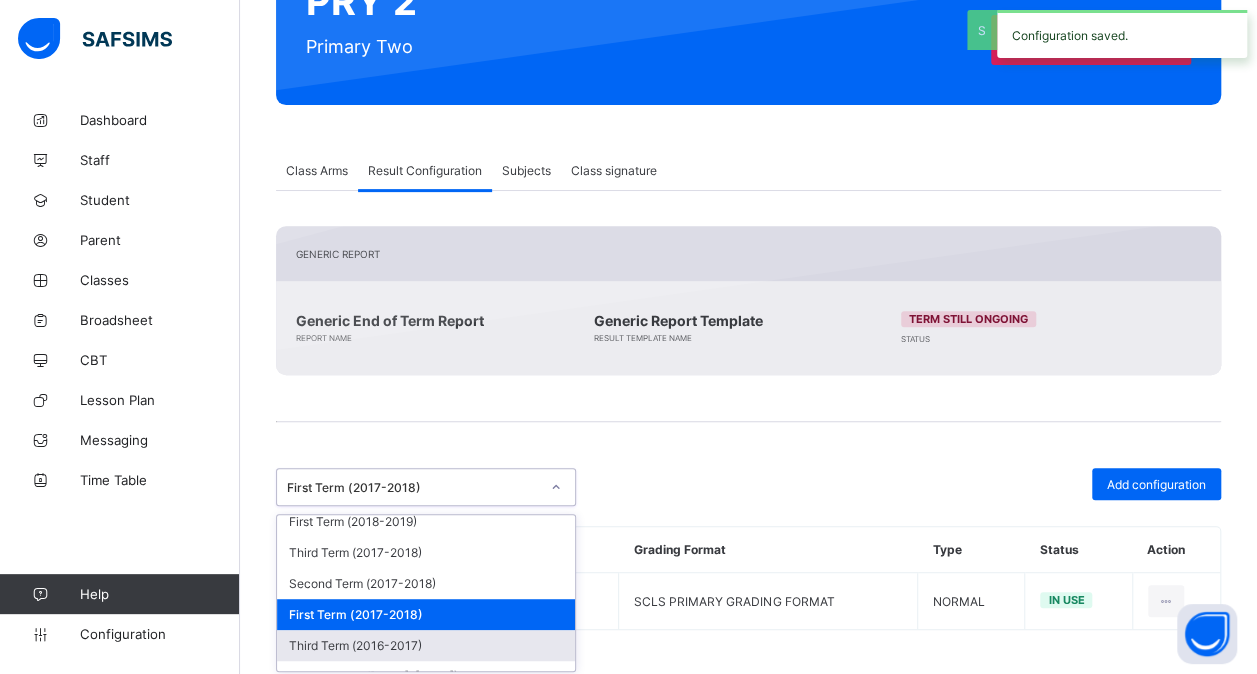 click on "Third Term (2016-2017)" at bounding box center (426, 645) 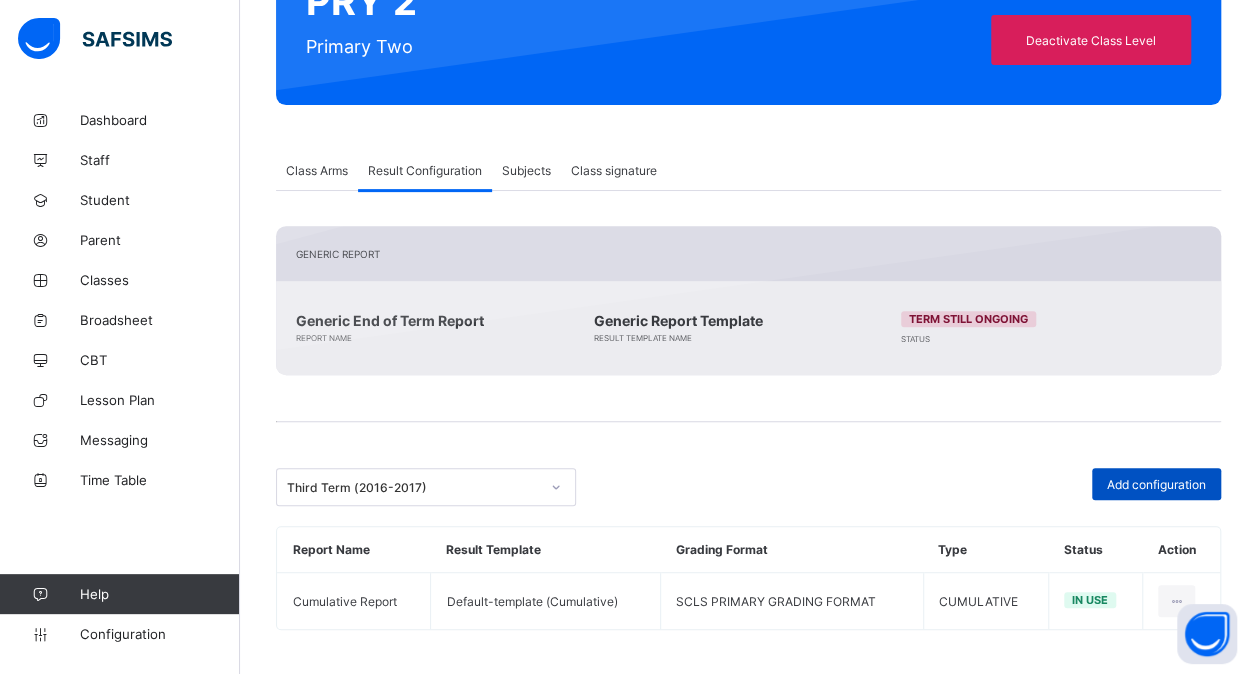 click on "Add configuration" at bounding box center [1156, 484] 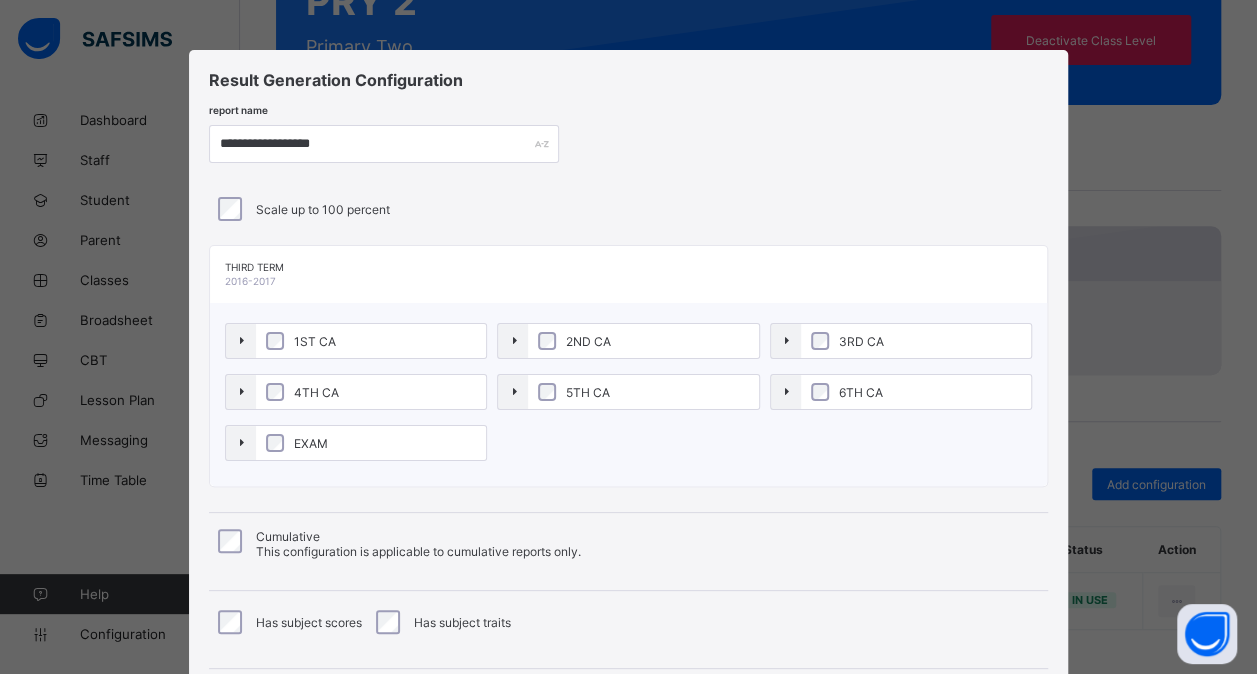 scroll, scrollTop: 215, scrollLeft: 0, axis: vertical 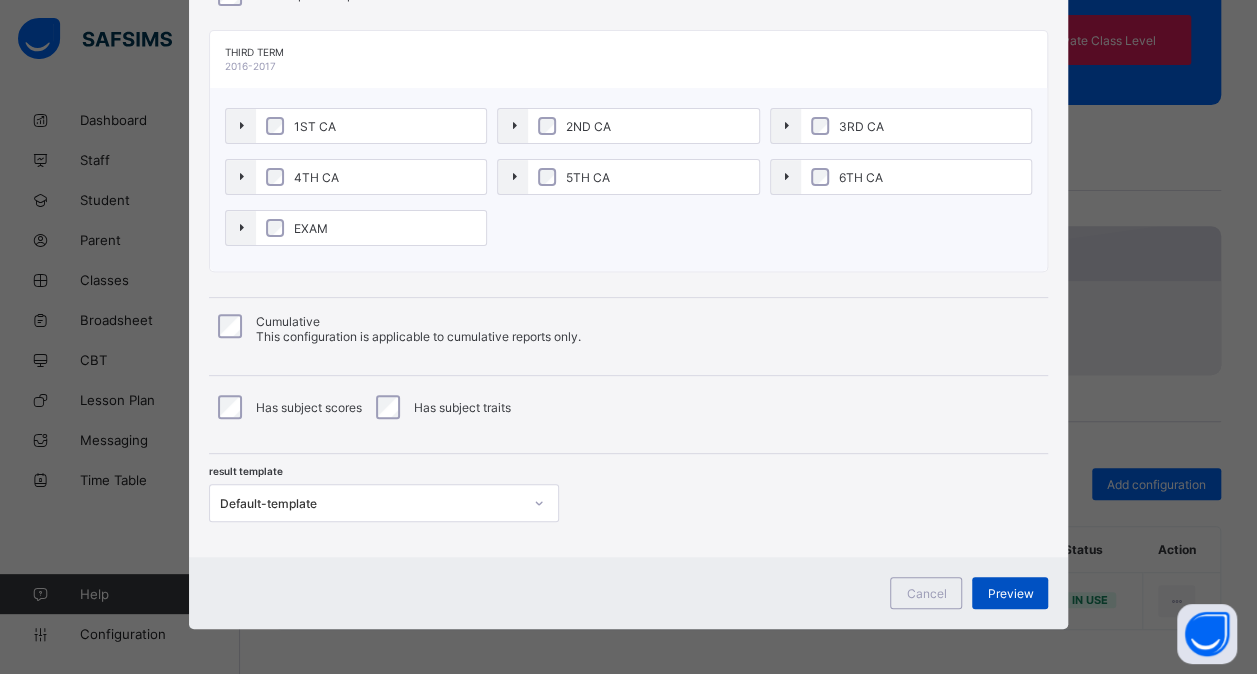 click on "Preview" at bounding box center [1010, 593] 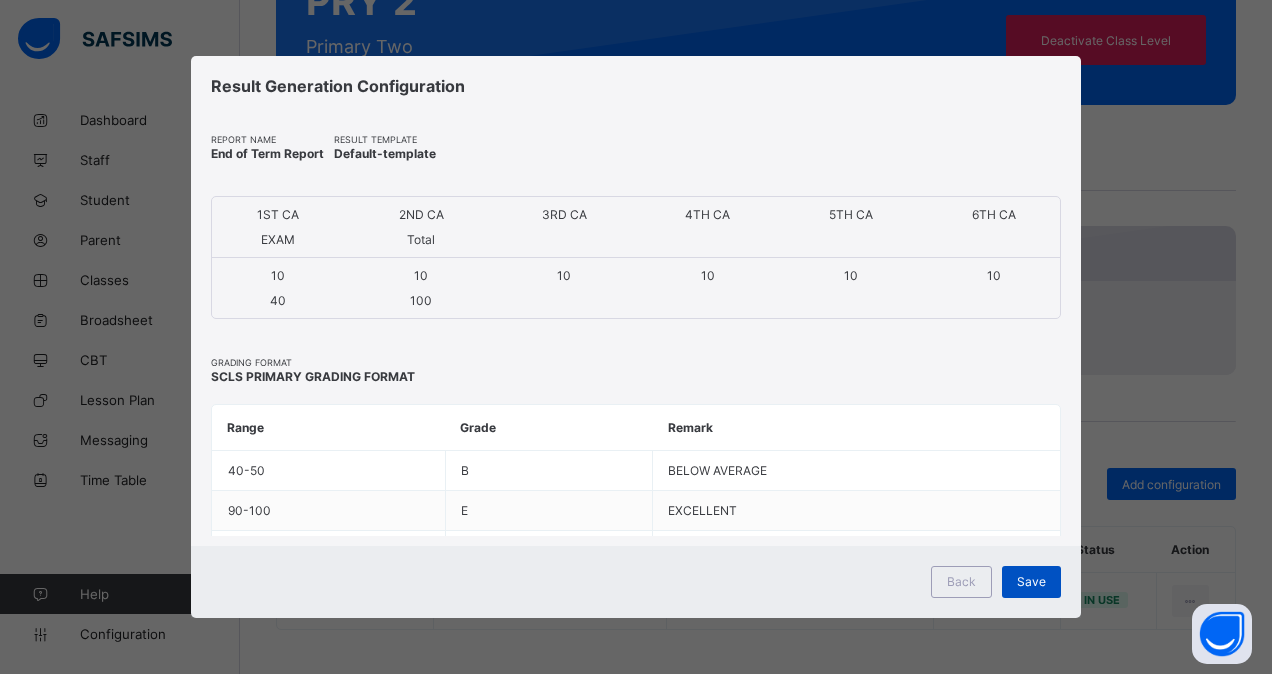 click on "Save" at bounding box center (1031, 581) 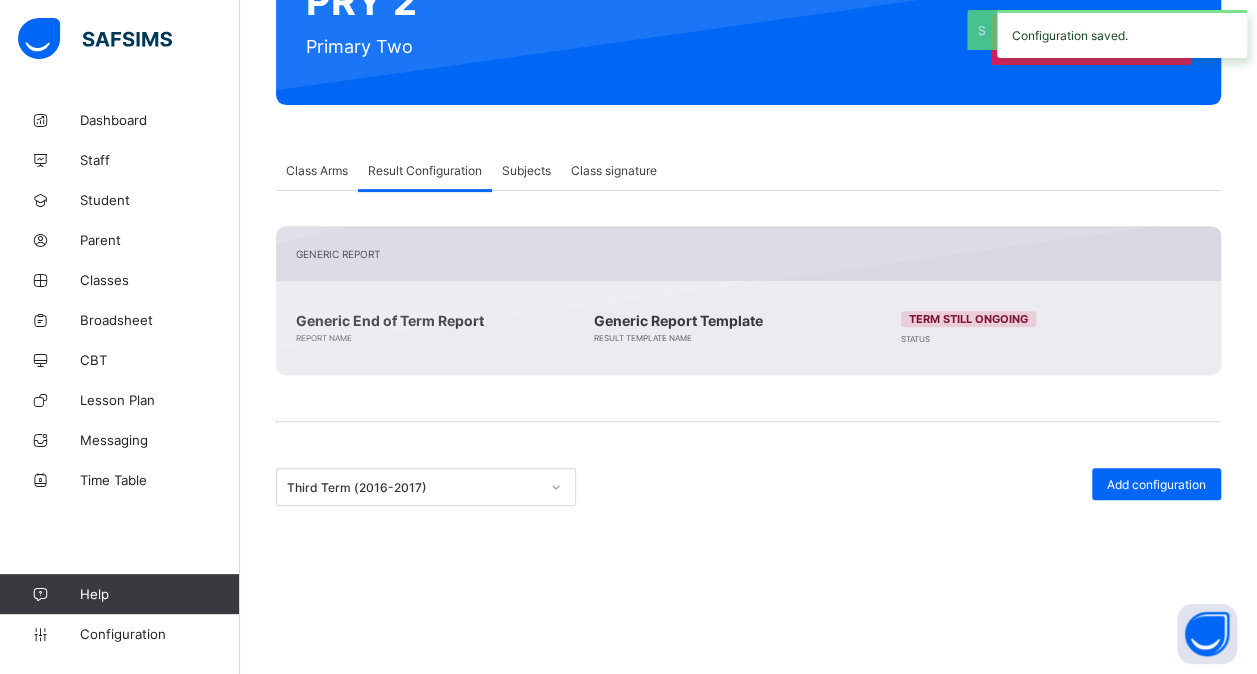 scroll, scrollTop: 317, scrollLeft: 0, axis: vertical 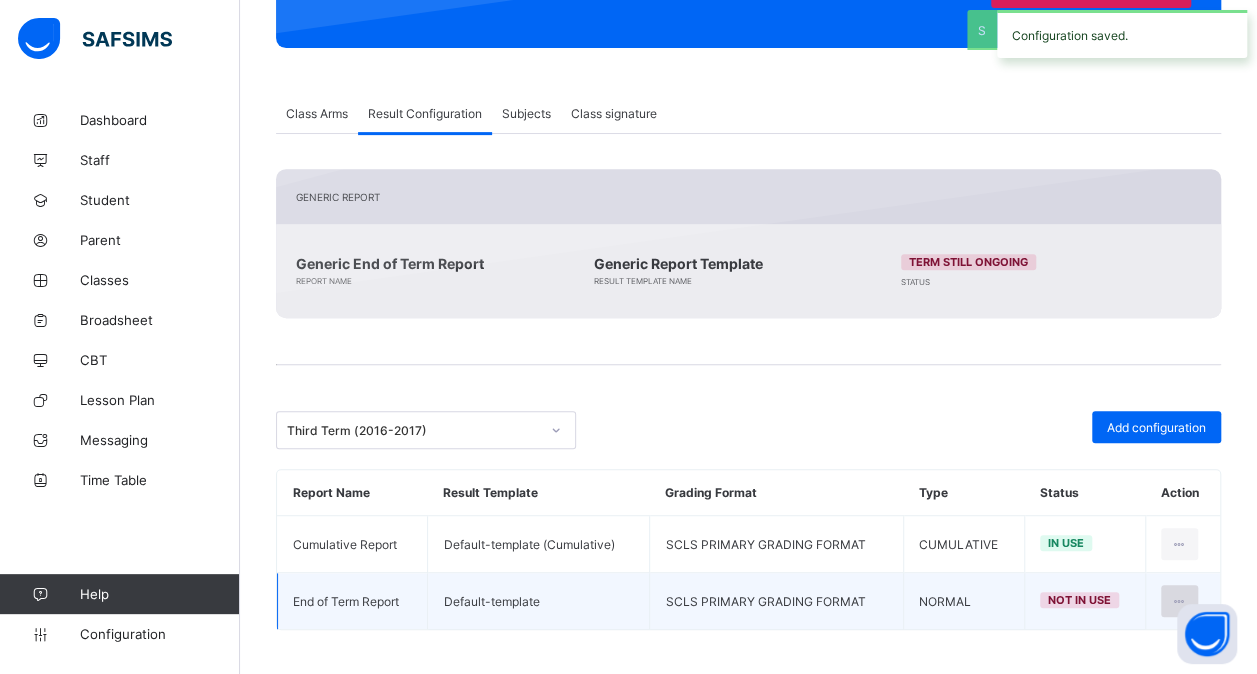 click at bounding box center (1179, 601) 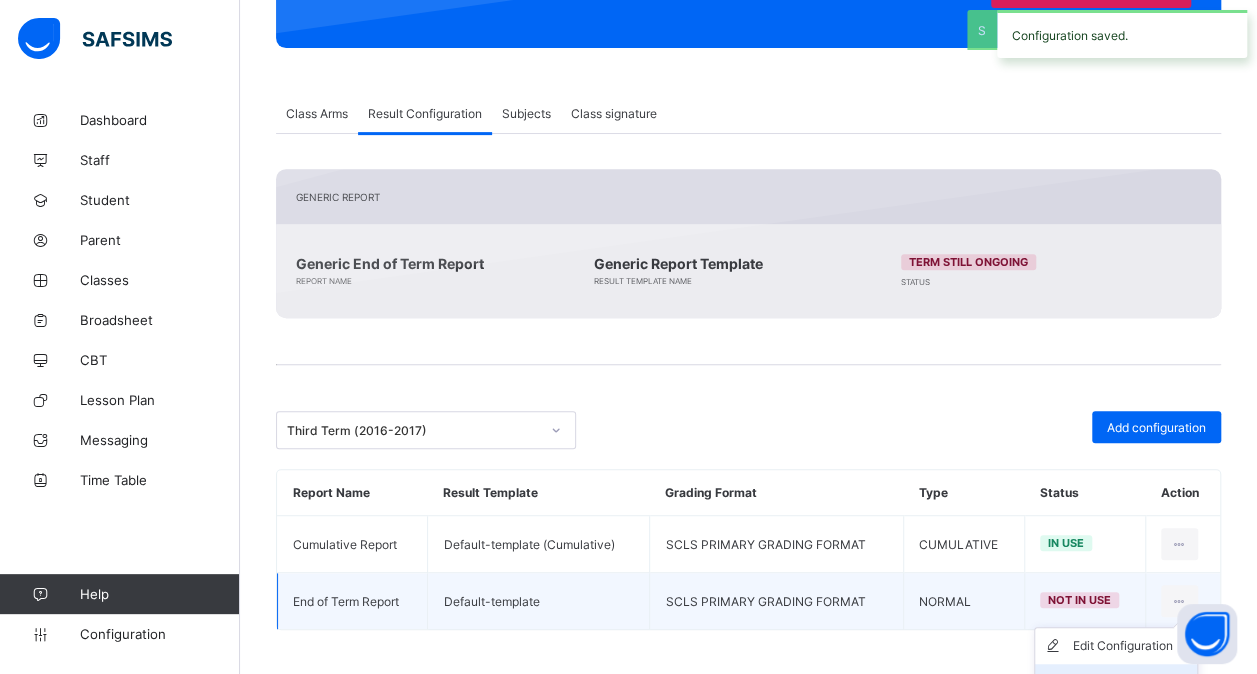 click on "Set in use" at bounding box center [1116, 682] 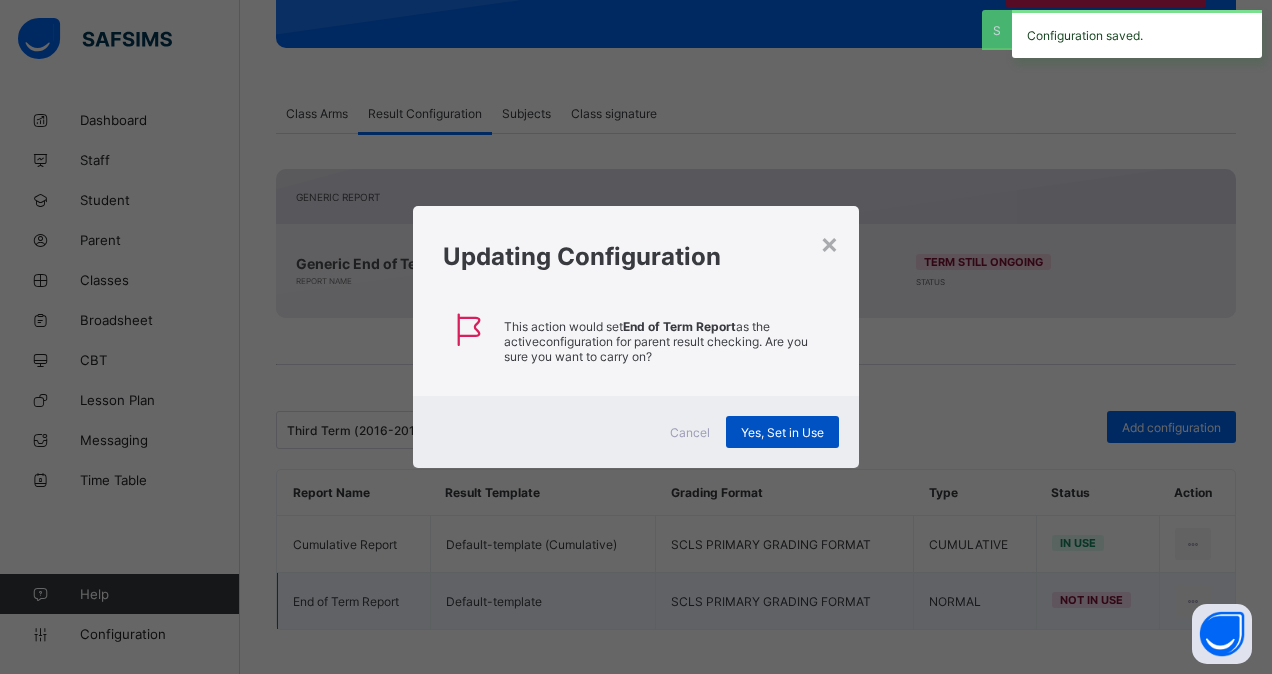 click on "Yes, Set in Use" at bounding box center (782, 432) 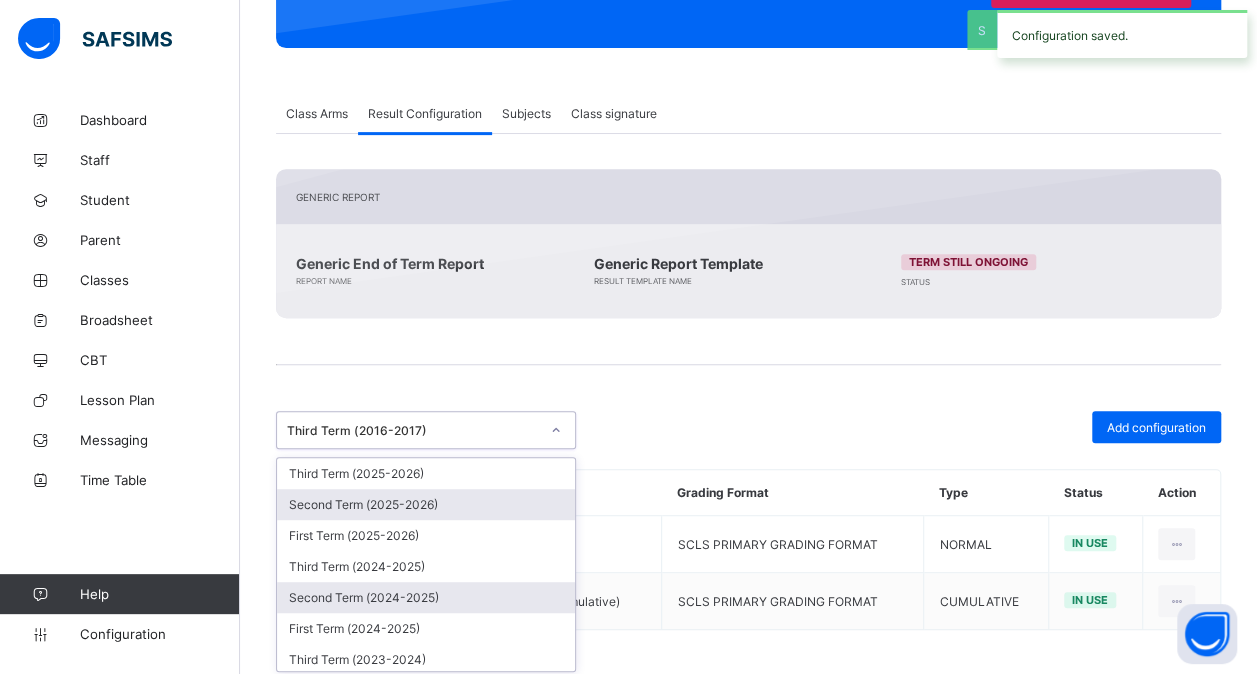 drag, startPoint x: 547, startPoint y: 440, endPoint x: 498, endPoint y: 601, distance: 168.29141 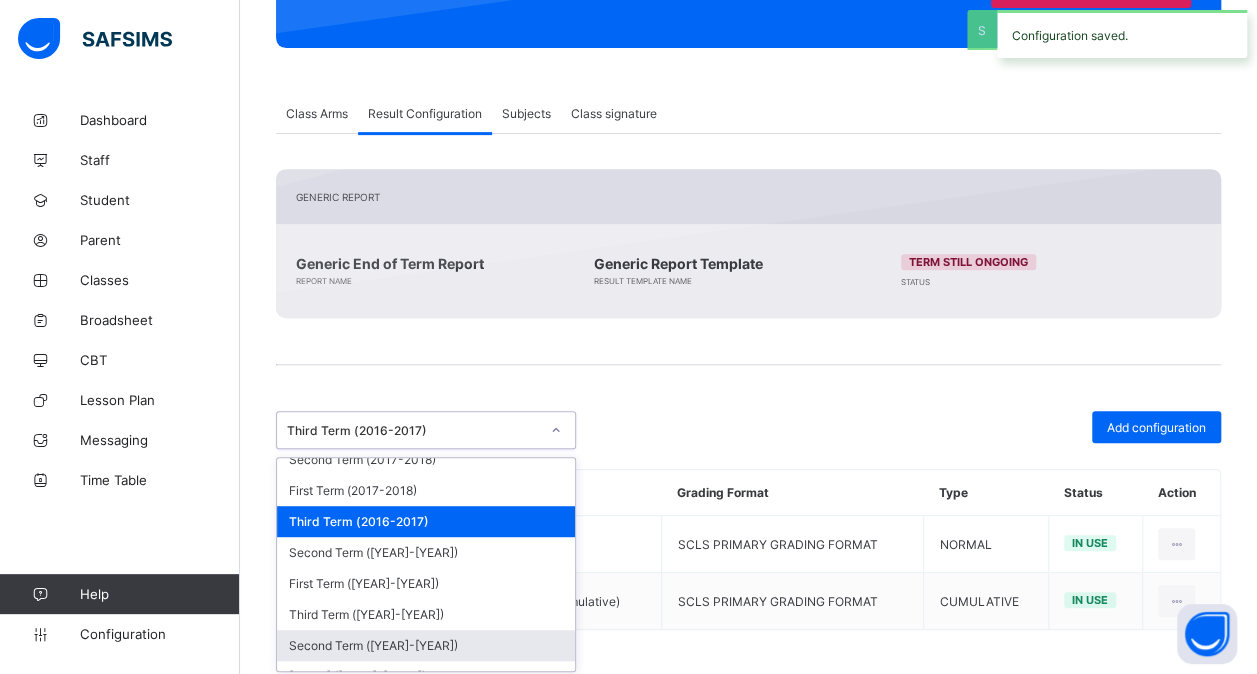 scroll, scrollTop: 762, scrollLeft: 0, axis: vertical 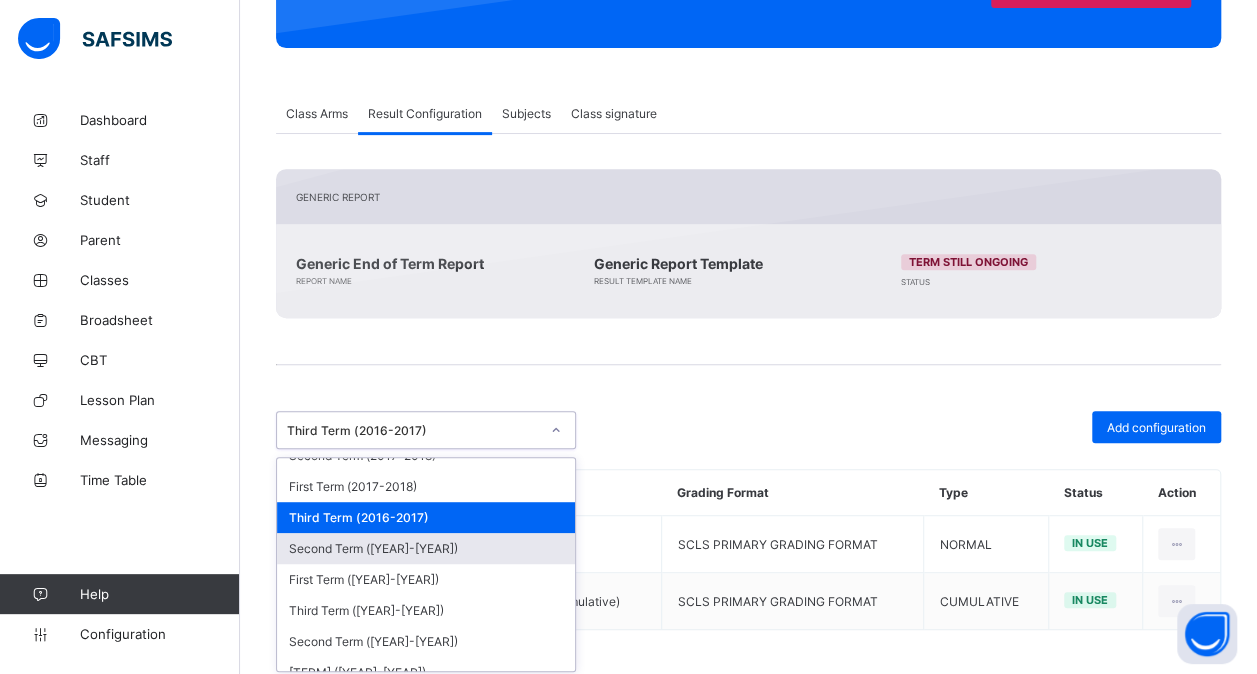 click on "Second Term ([YEAR]-[YEAR])" at bounding box center [426, 548] 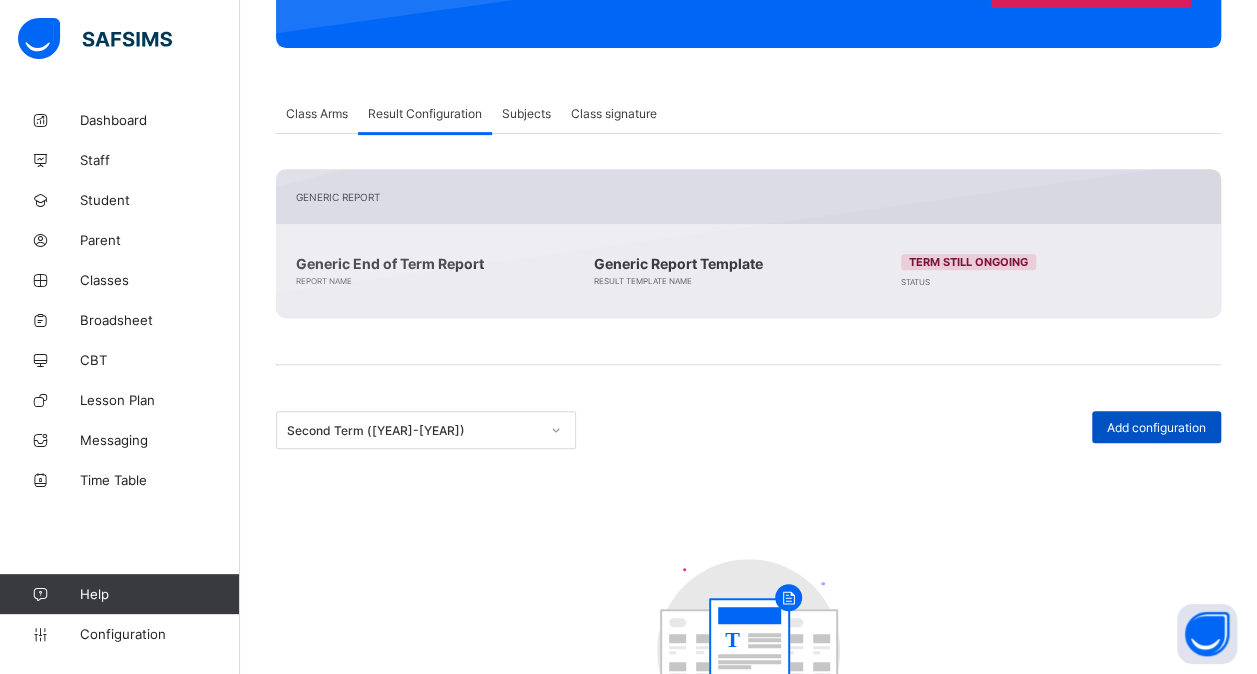 click on "Add configuration" at bounding box center [1156, 427] 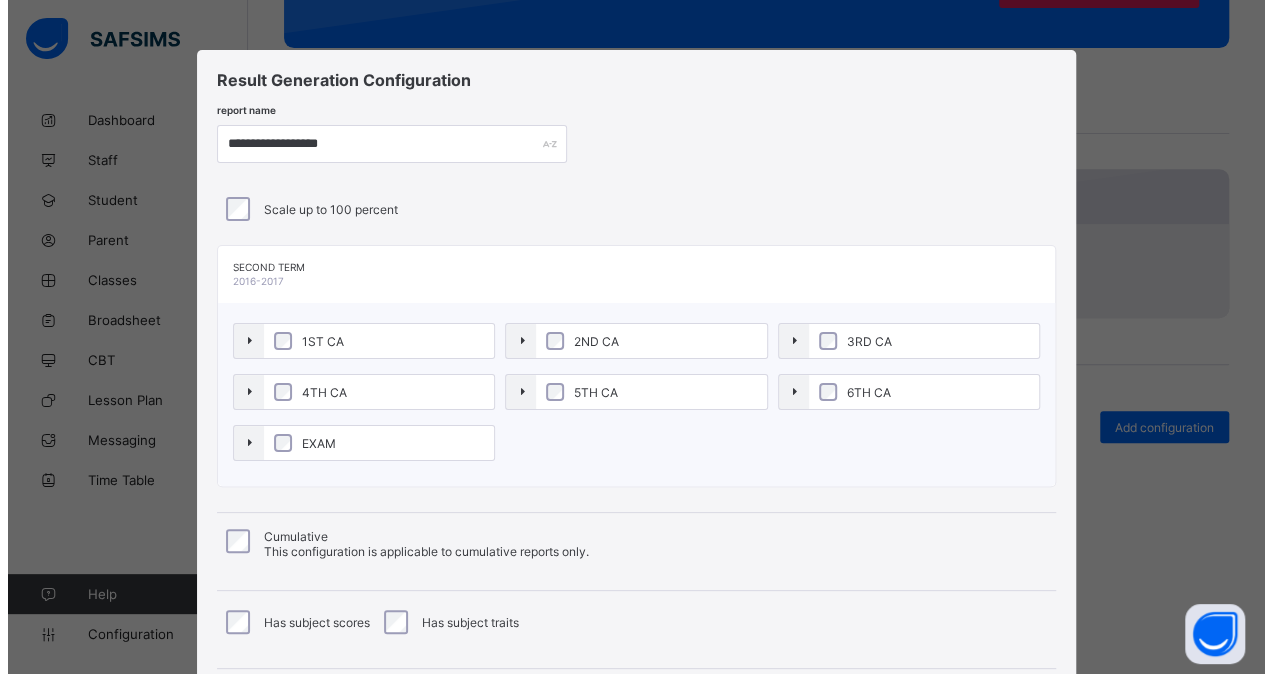 scroll, scrollTop: 215, scrollLeft: 0, axis: vertical 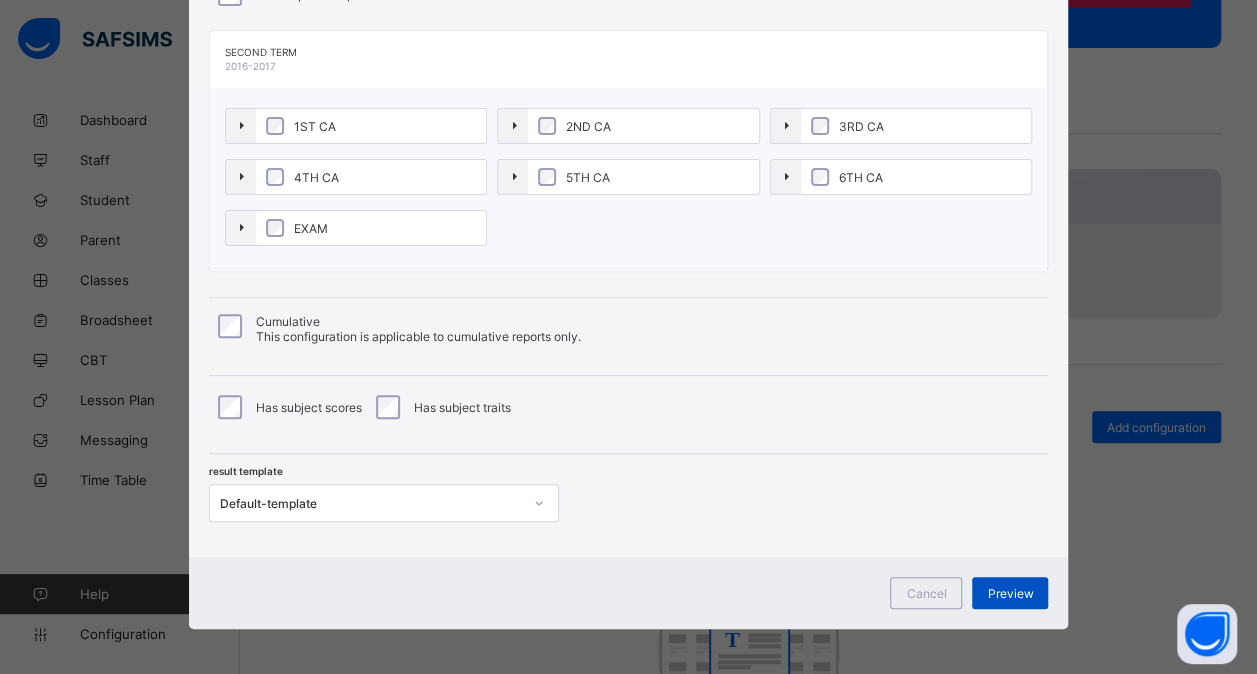 click on "Preview" at bounding box center [1010, 593] 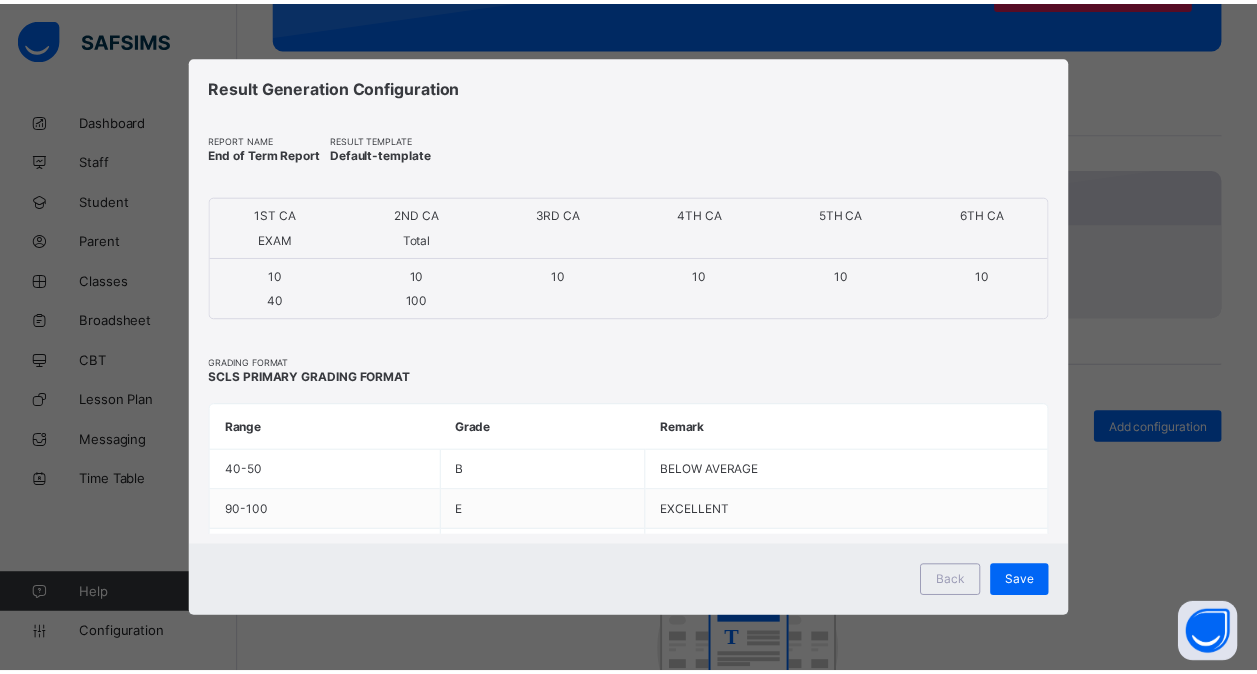scroll, scrollTop: 0, scrollLeft: 0, axis: both 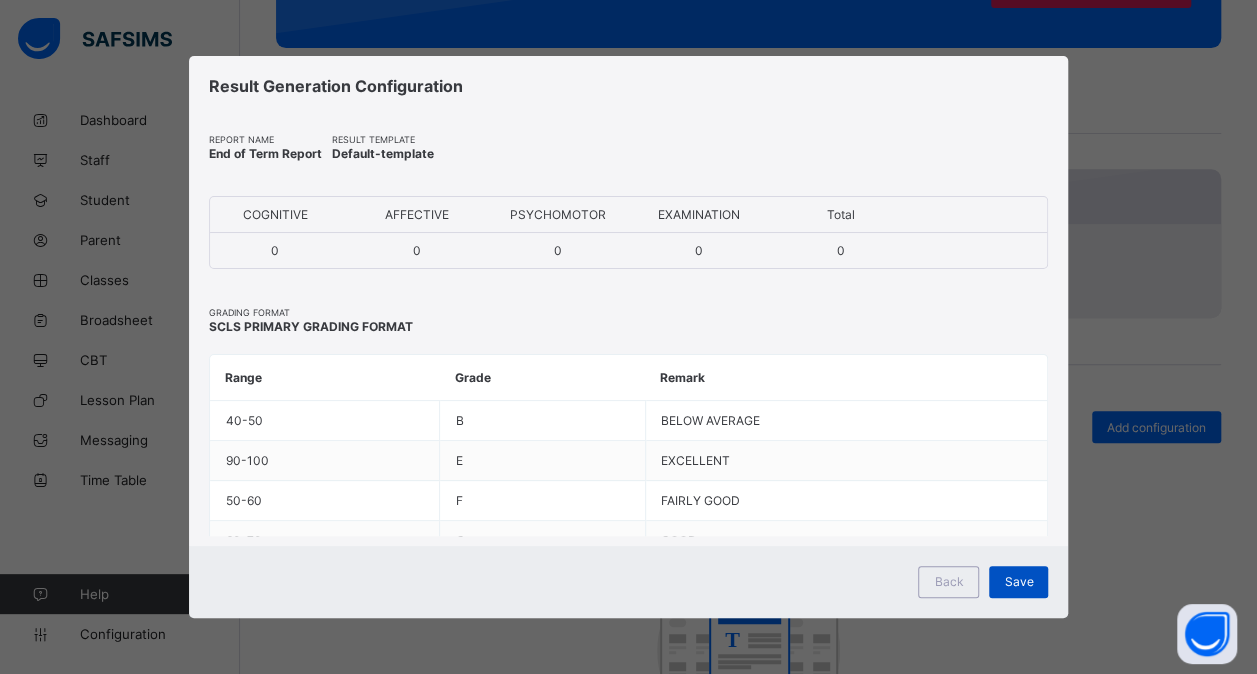 click on "Save" at bounding box center (1018, 582) 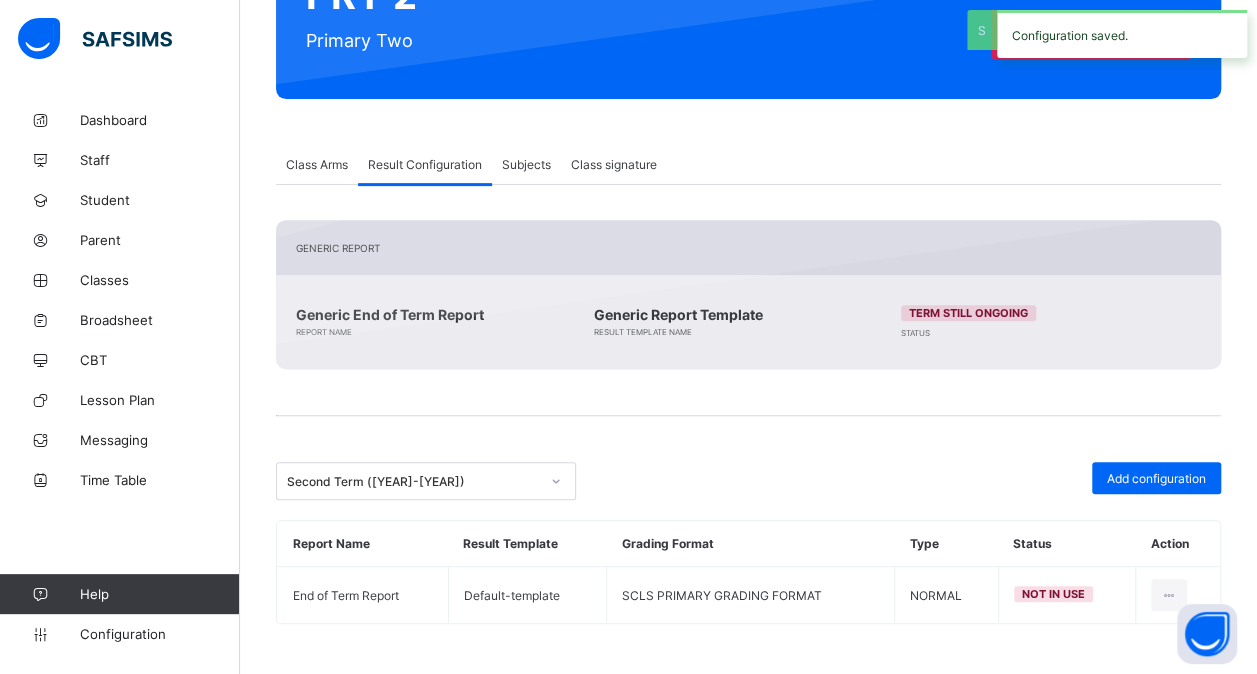 scroll, scrollTop: 260, scrollLeft: 0, axis: vertical 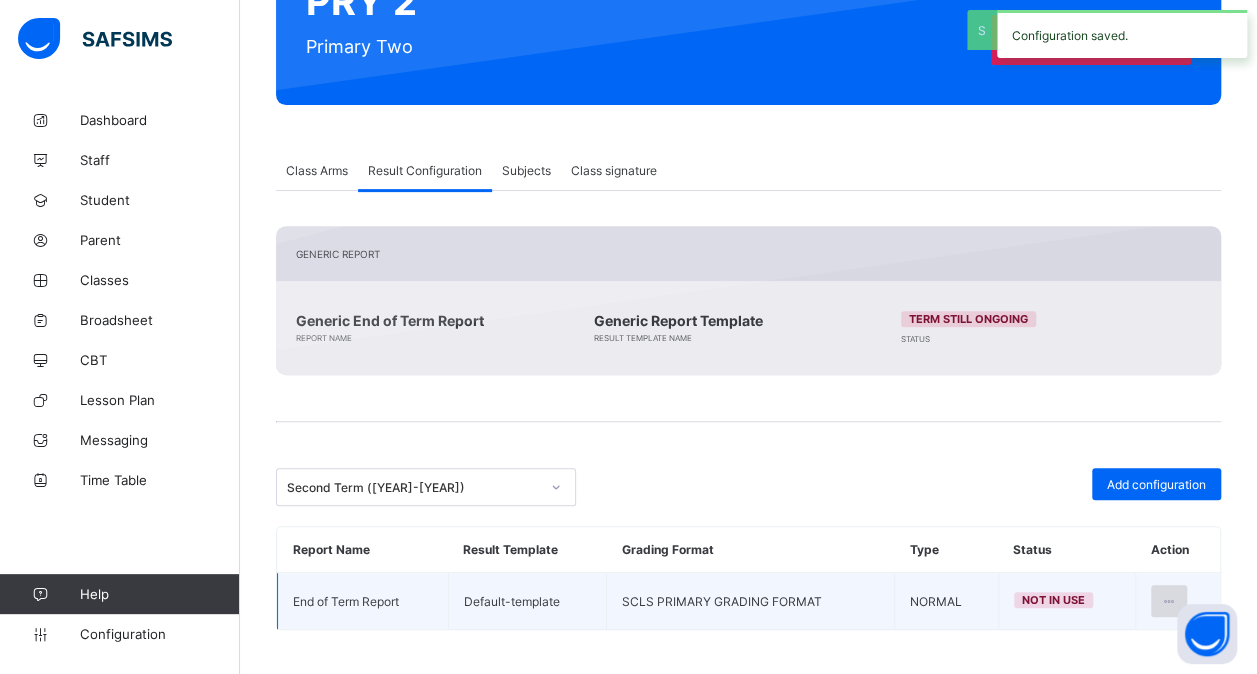 click at bounding box center [1169, 601] 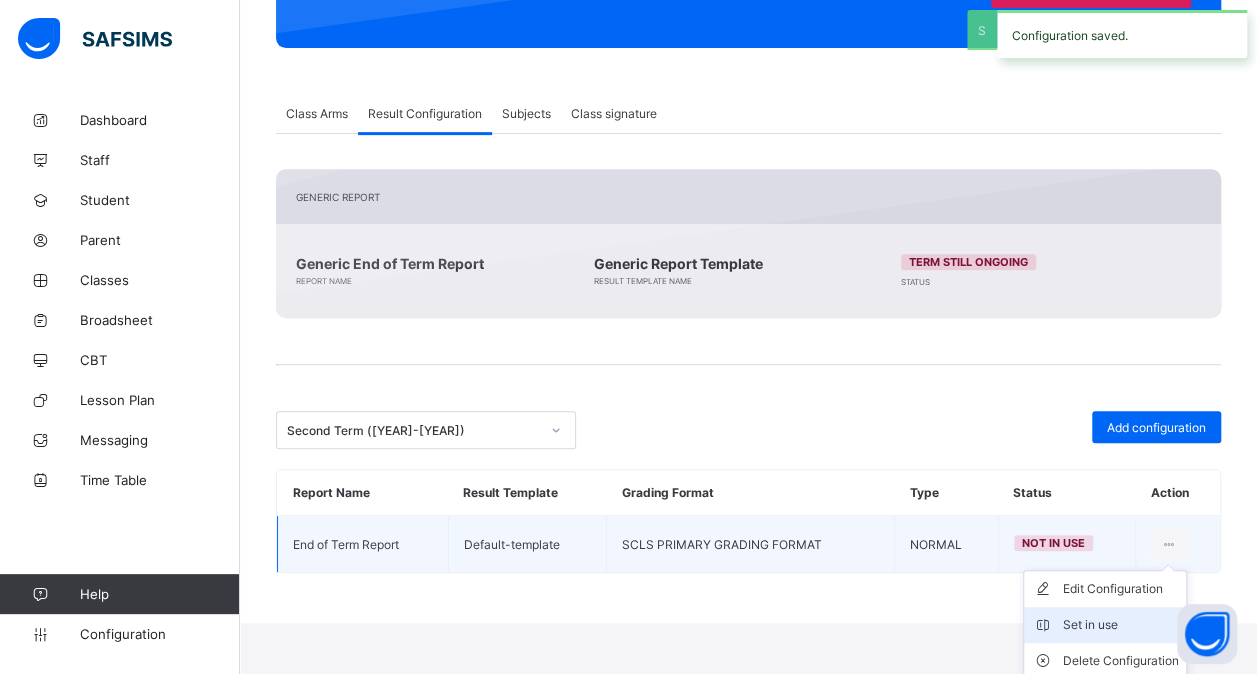 click on "Set in use" at bounding box center [1120, 625] 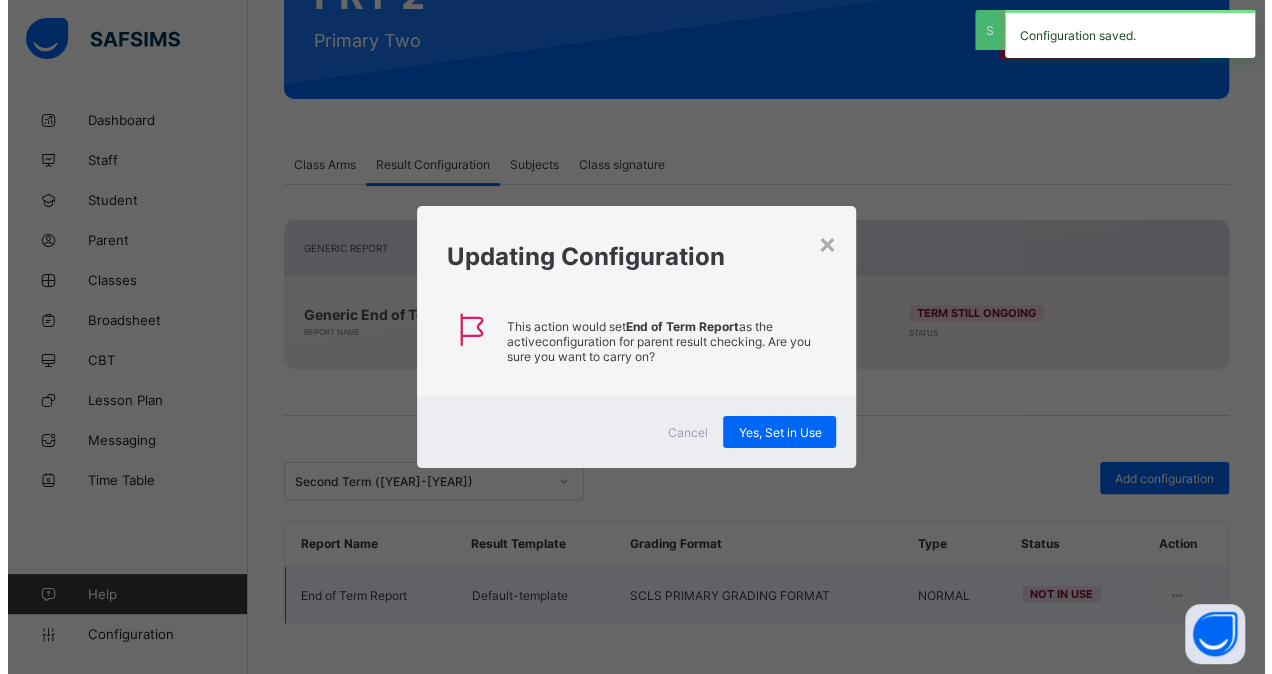 scroll, scrollTop: 260, scrollLeft: 0, axis: vertical 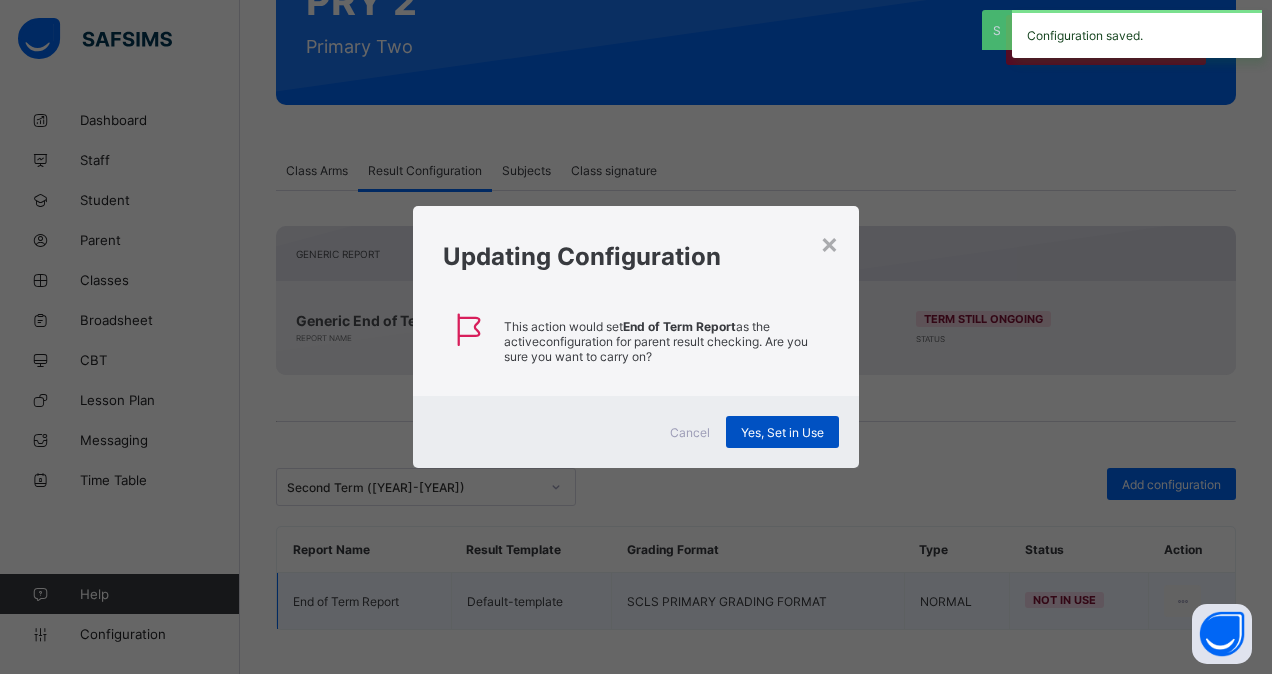 click on "Yes, Set in Use" at bounding box center [782, 432] 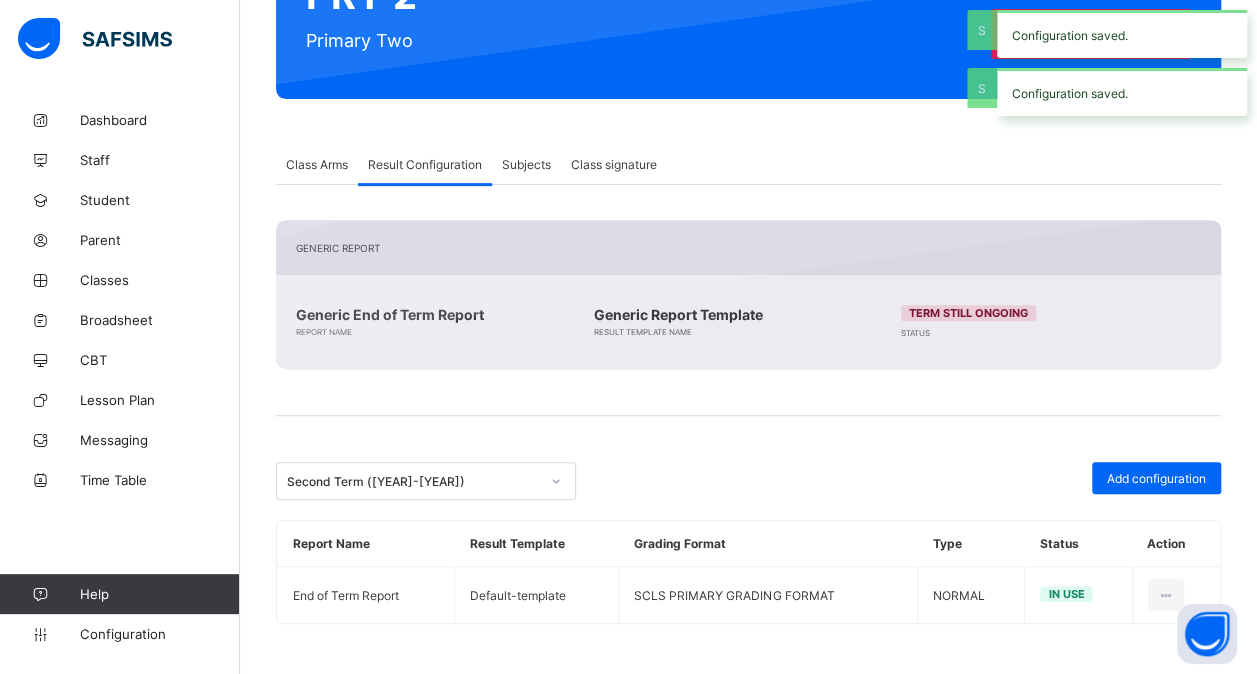 scroll, scrollTop: 260, scrollLeft: 0, axis: vertical 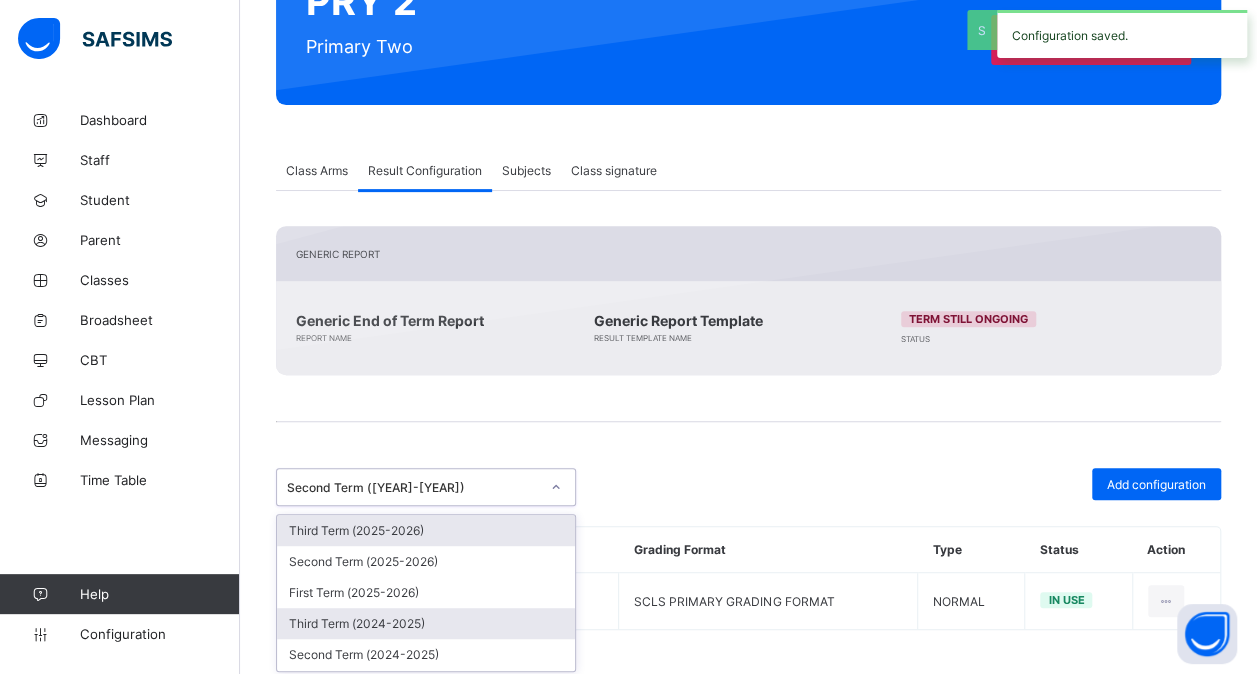 drag, startPoint x: 554, startPoint y: 483, endPoint x: 480, endPoint y: 604, distance: 141.83441 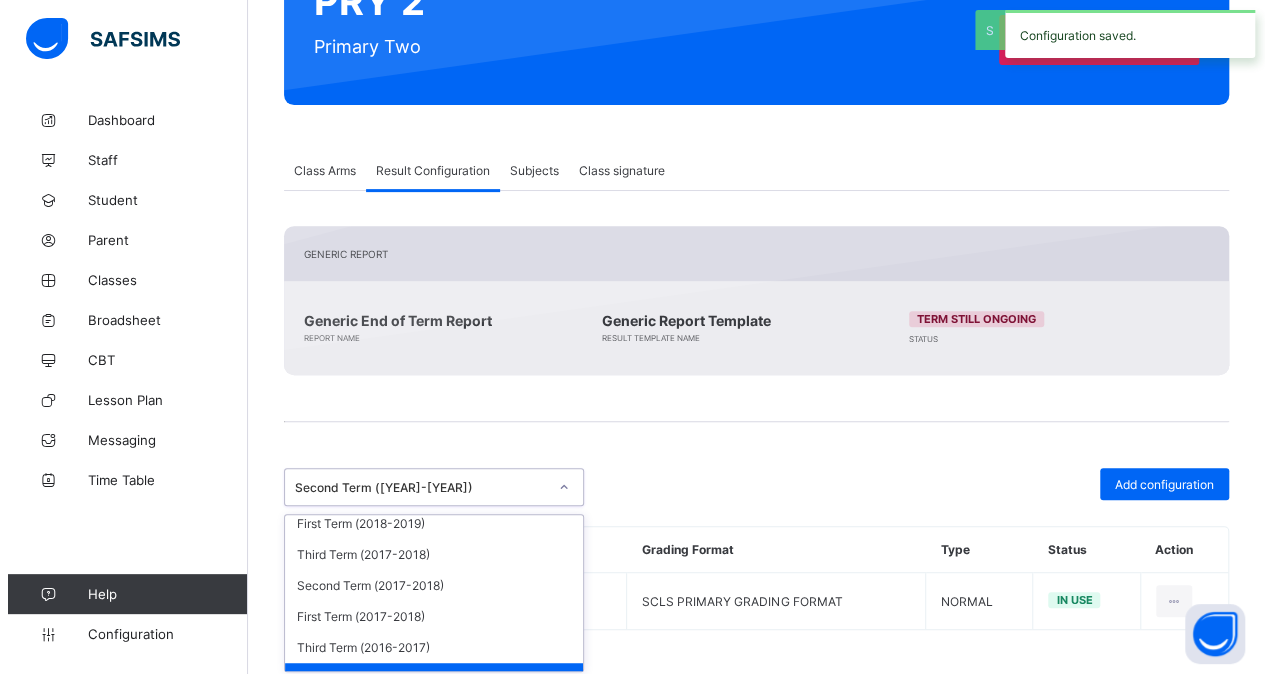 scroll, scrollTop: 778, scrollLeft: 0, axis: vertical 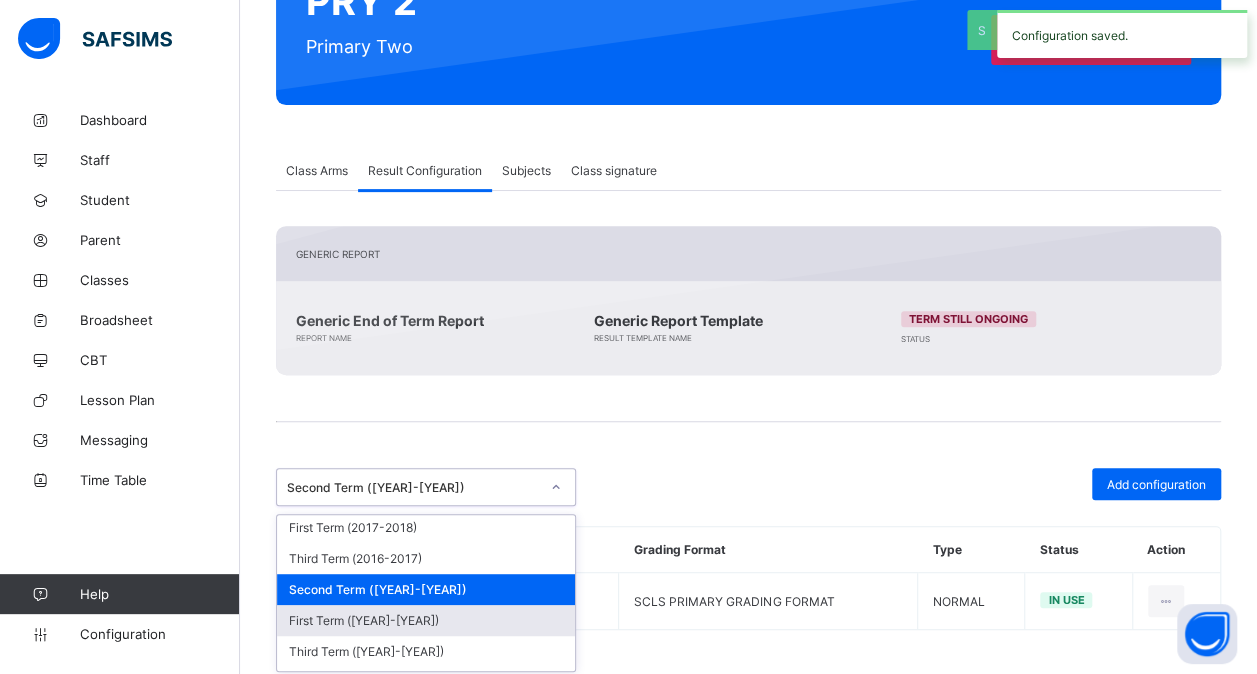 click on "First Term ([YEAR]-[YEAR])" at bounding box center (426, 620) 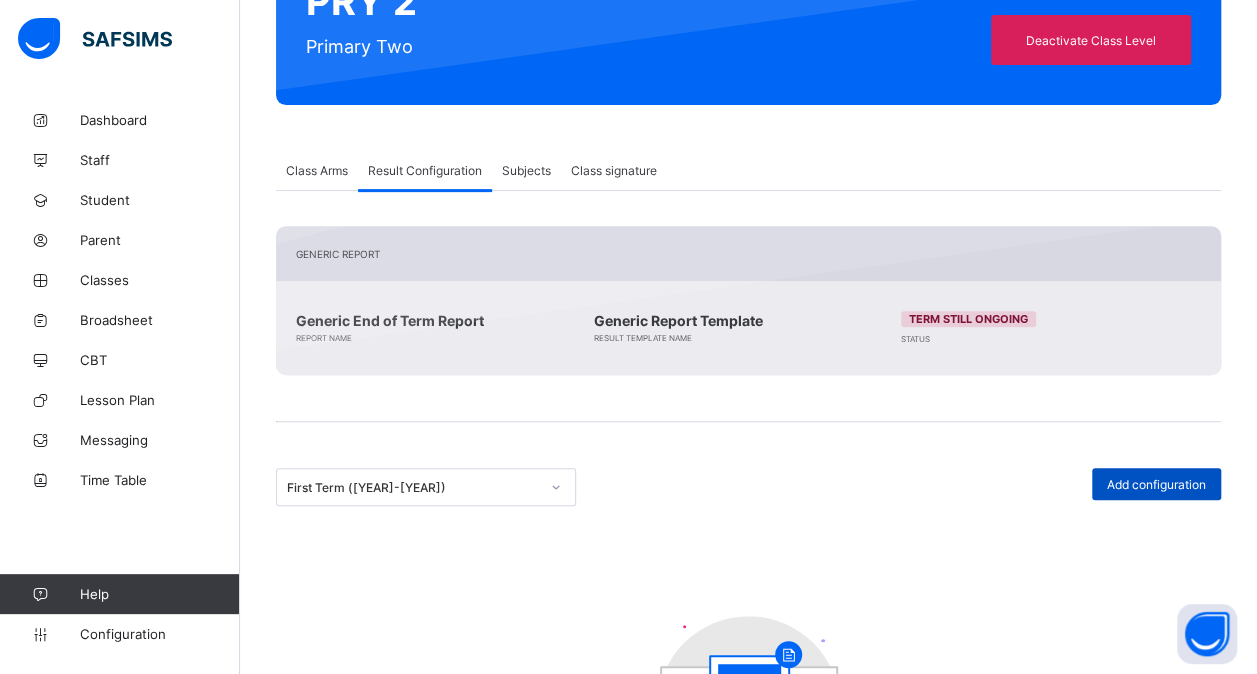 click on "Add configuration" at bounding box center [1156, 484] 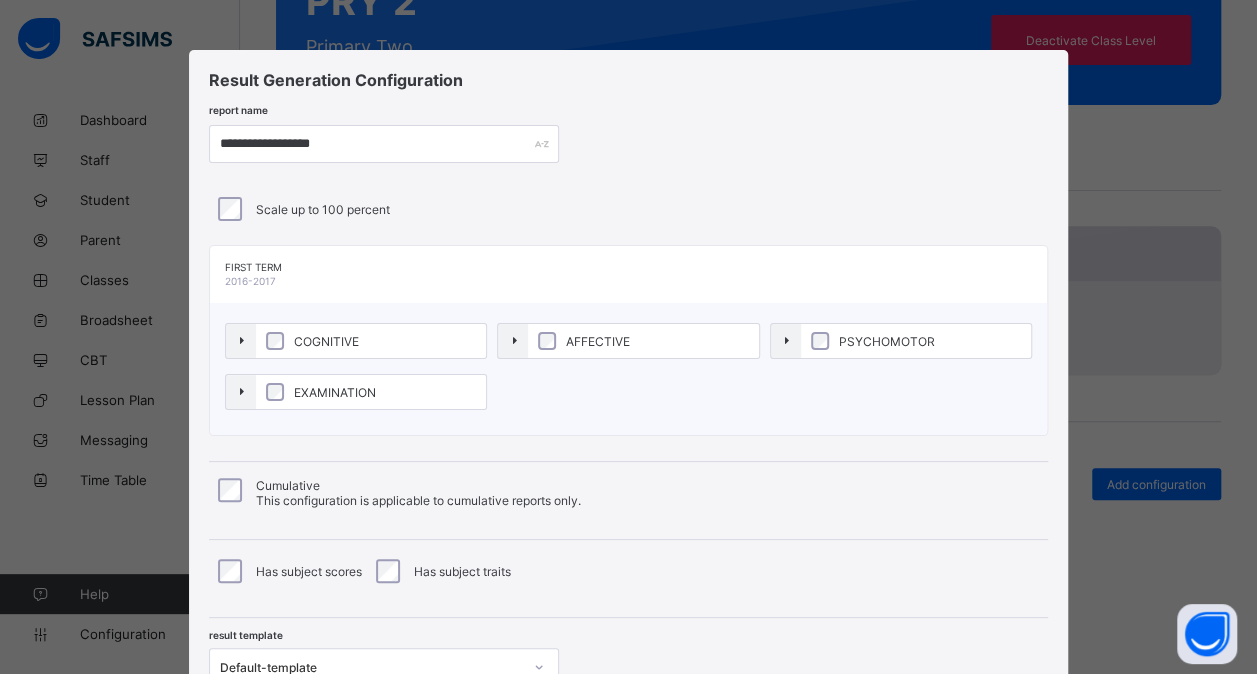click on "COGNITIVE" at bounding box center [371, 341] 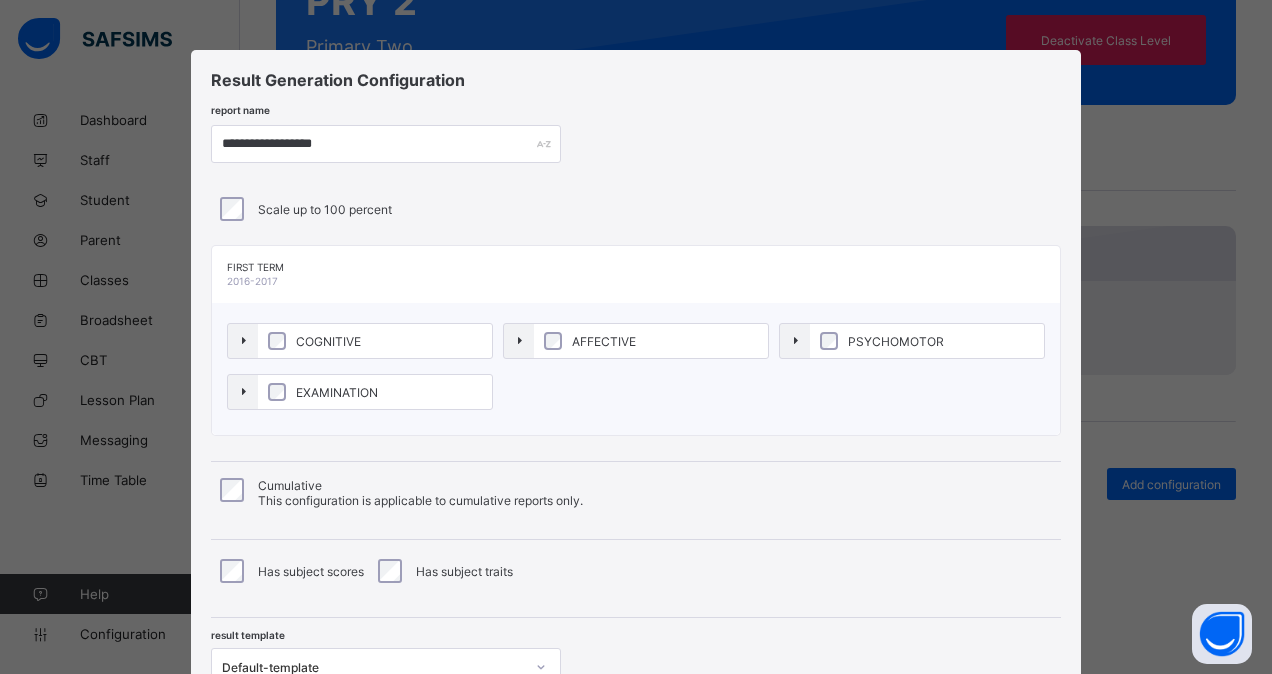 click on "AFFECTIVE" at bounding box center [604, 341] 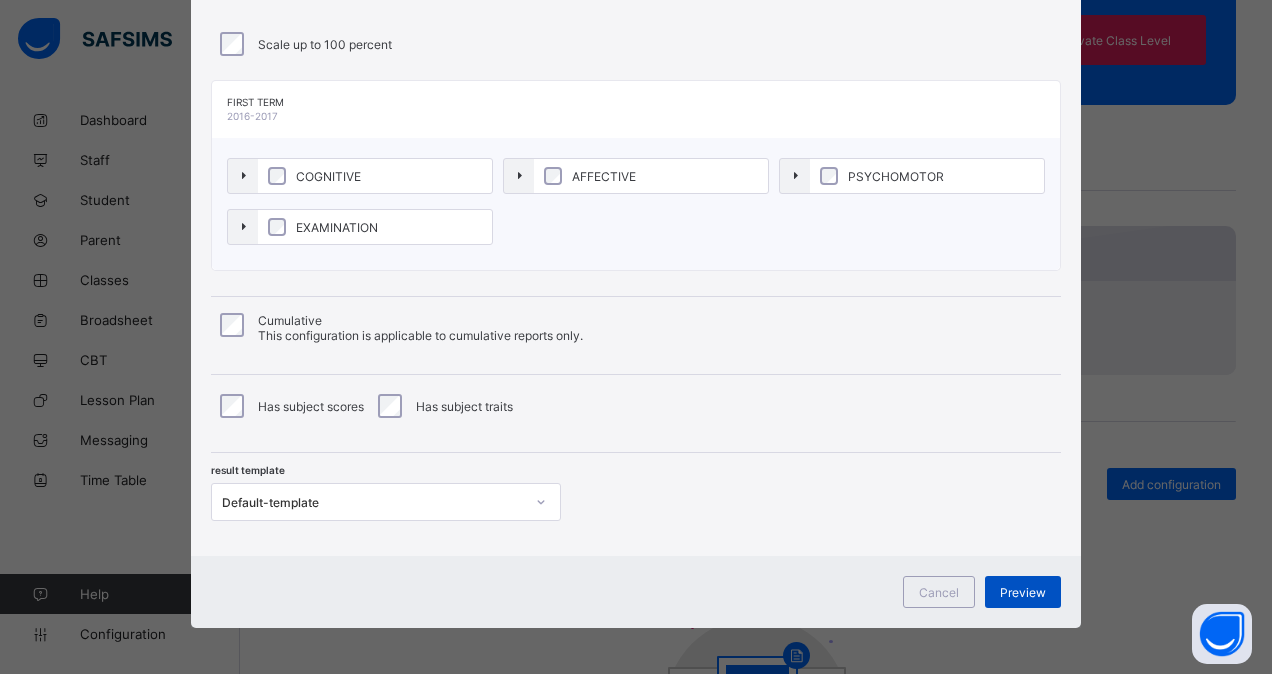 click on "Preview" at bounding box center (1023, 592) 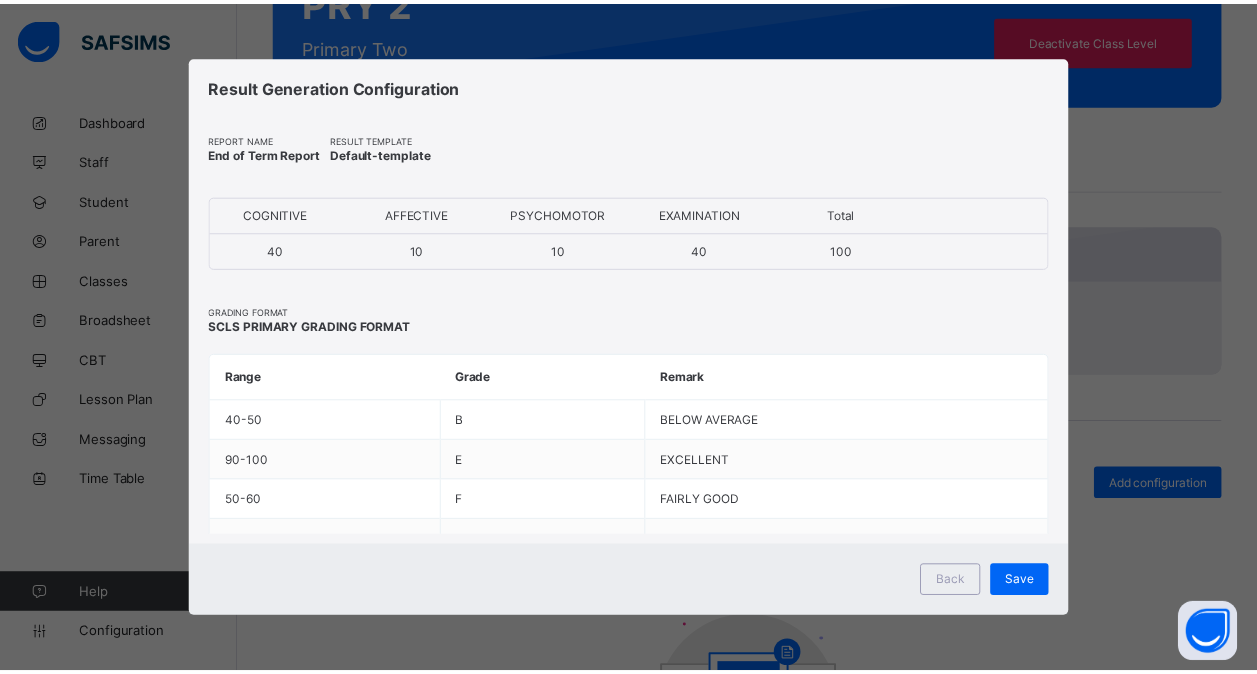 scroll, scrollTop: 0, scrollLeft: 0, axis: both 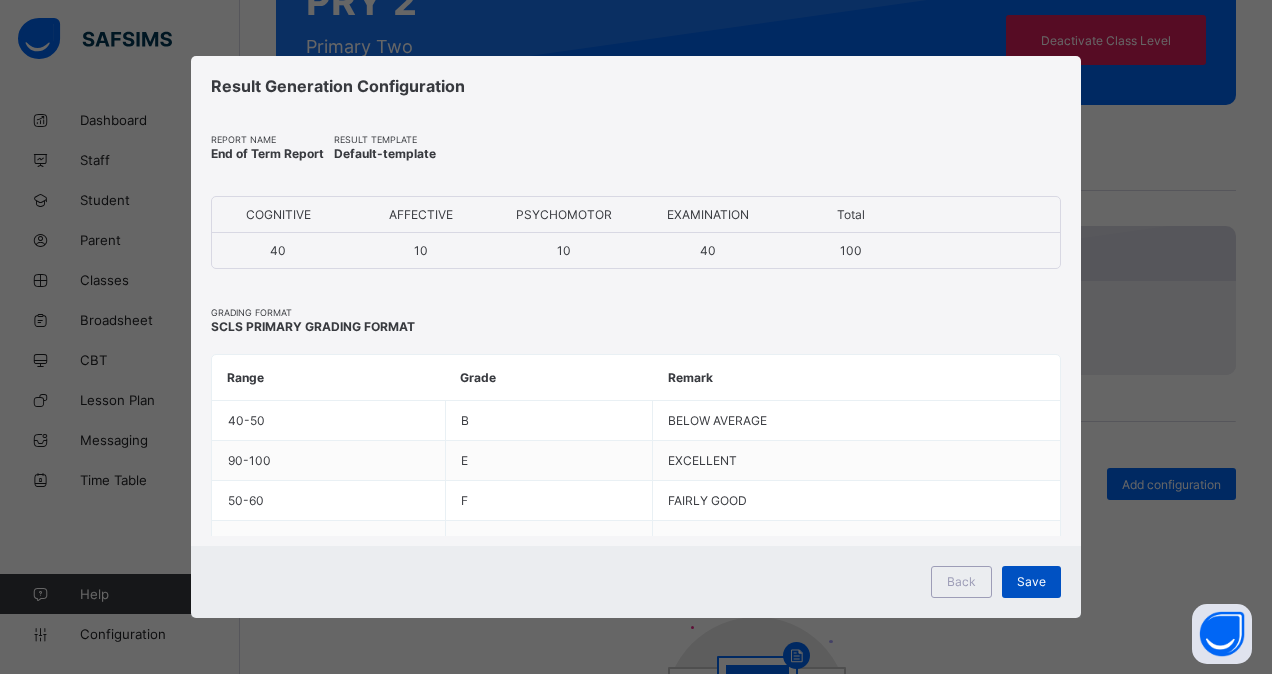 click on "Save" at bounding box center (1031, 581) 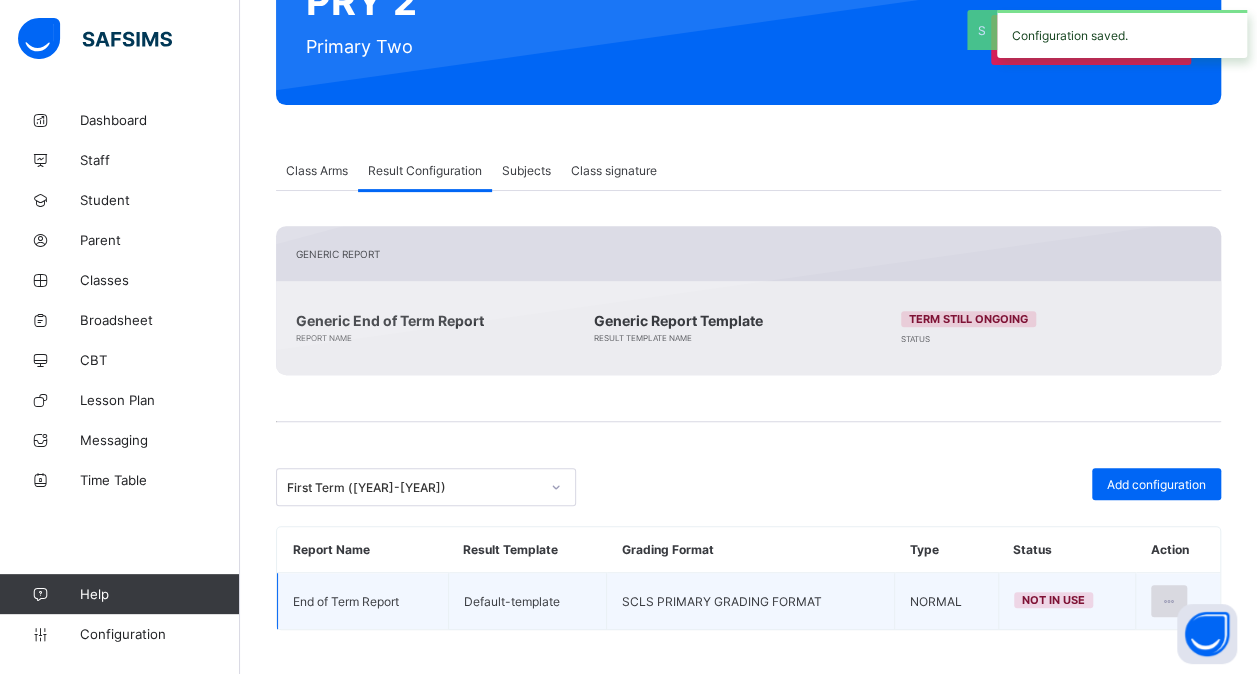 click at bounding box center [1169, 601] 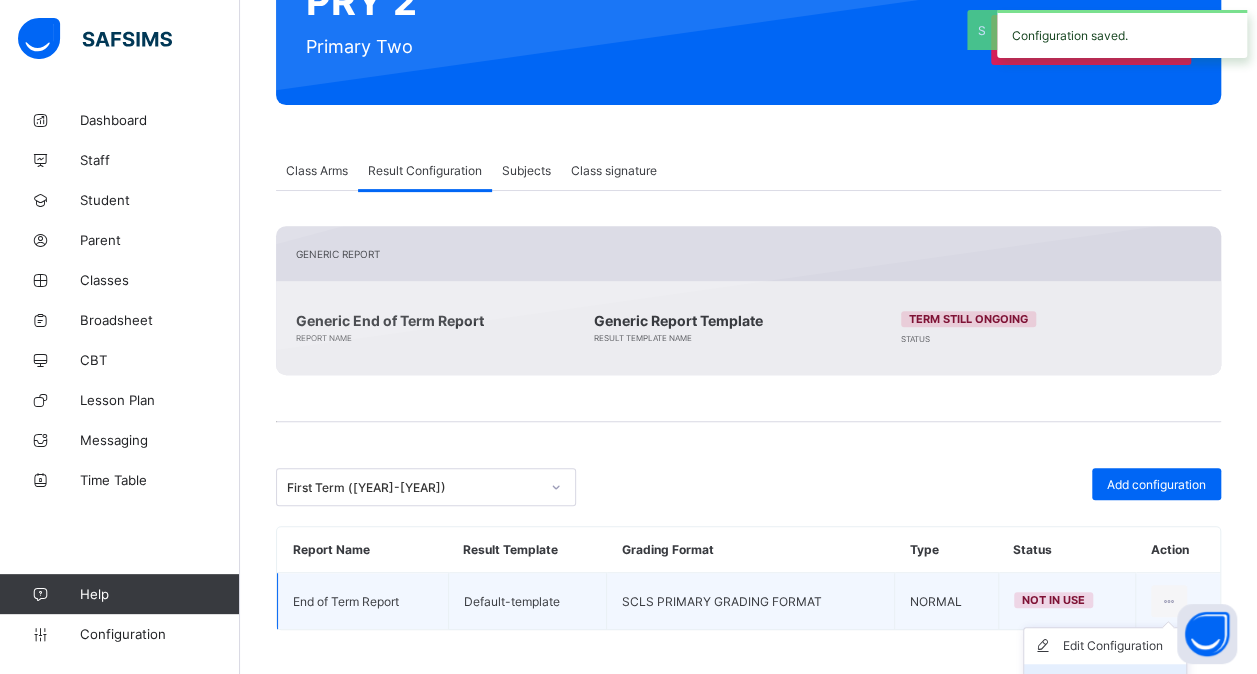 click on "Set in use" at bounding box center (1105, 682) 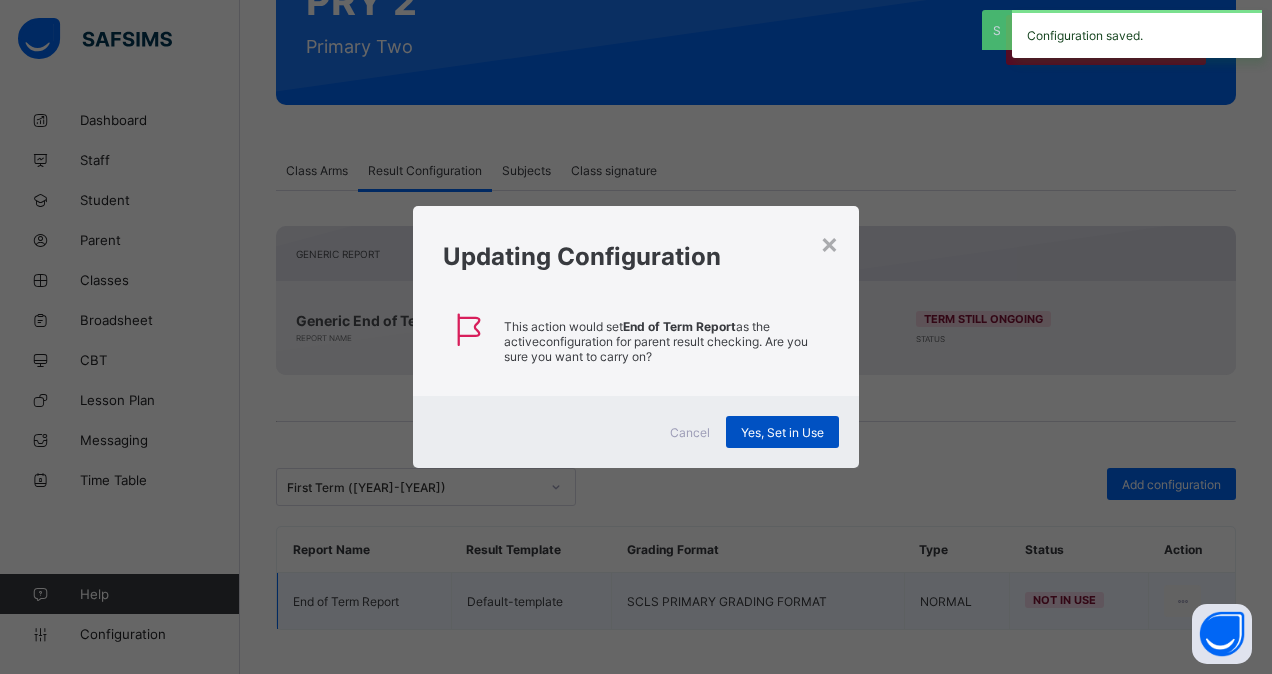 click on "Yes, Set in Use" at bounding box center [782, 432] 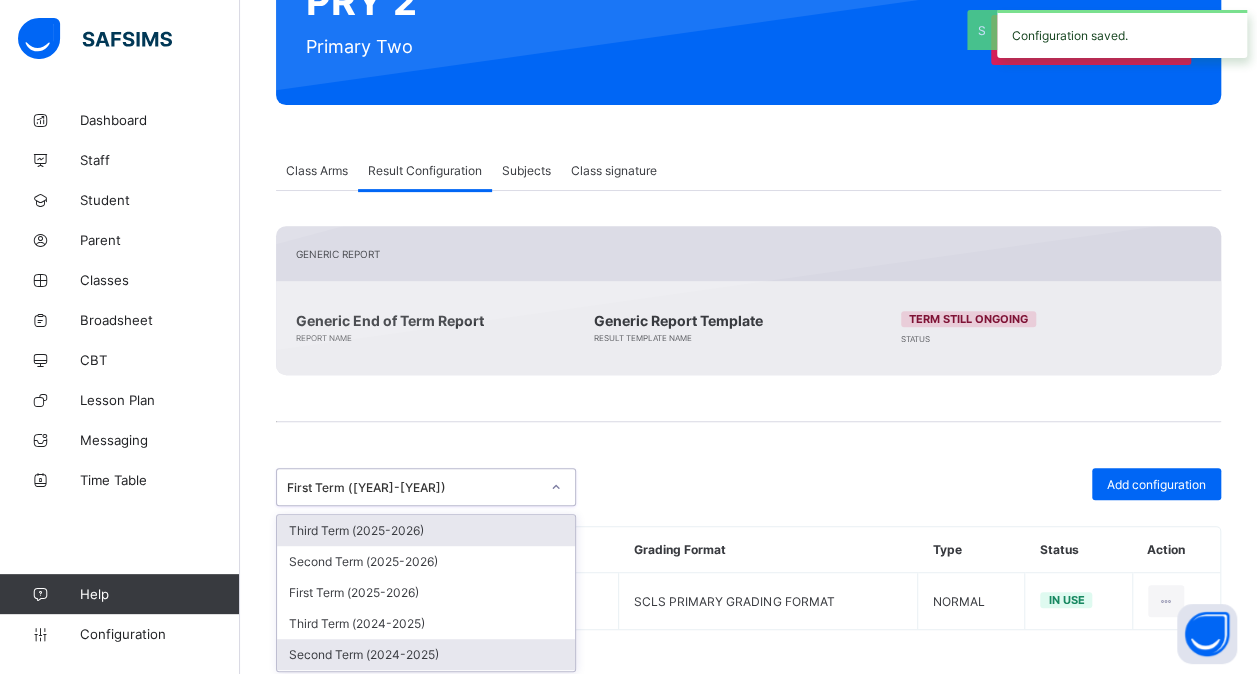 drag, startPoint x: 551, startPoint y: 487, endPoint x: 448, endPoint y: 631, distance: 177.0452 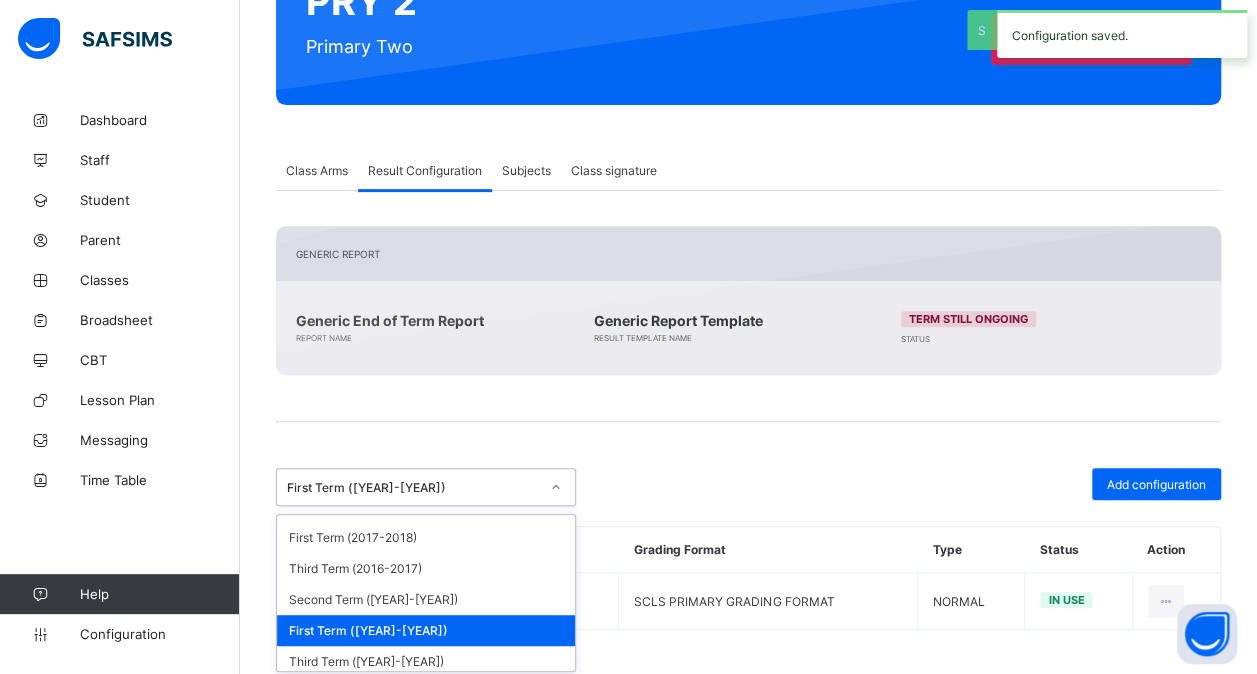 scroll, scrollTop: 834, scrollLeft: 0, axis: vertical 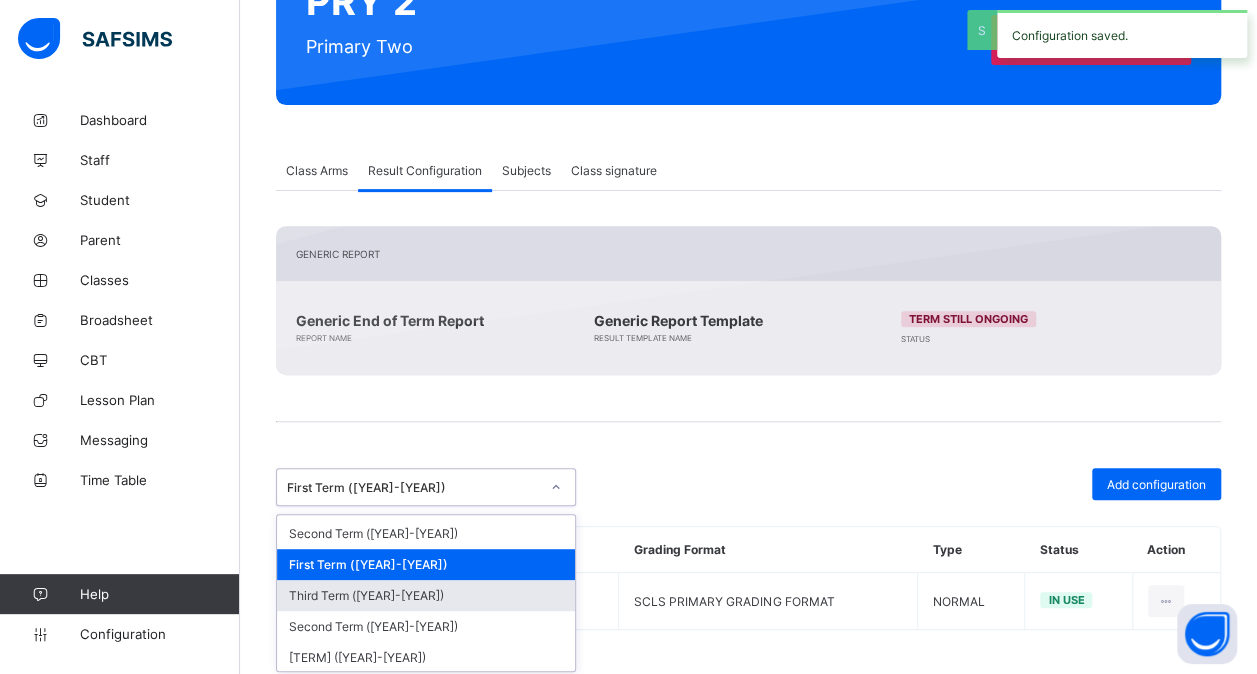 click on "Third Term ([YEAR]-[YEAR])" at bounding box center (426, 595) 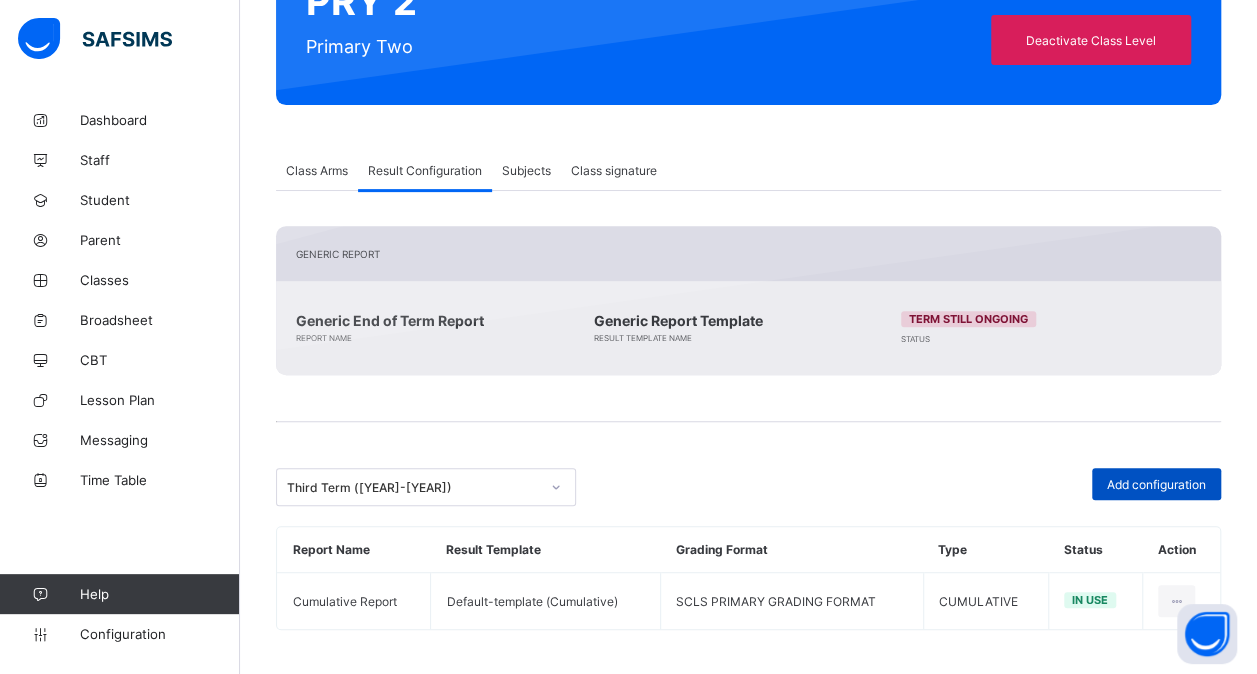 click on "Add configuration" at bounding box center (1156, 484) 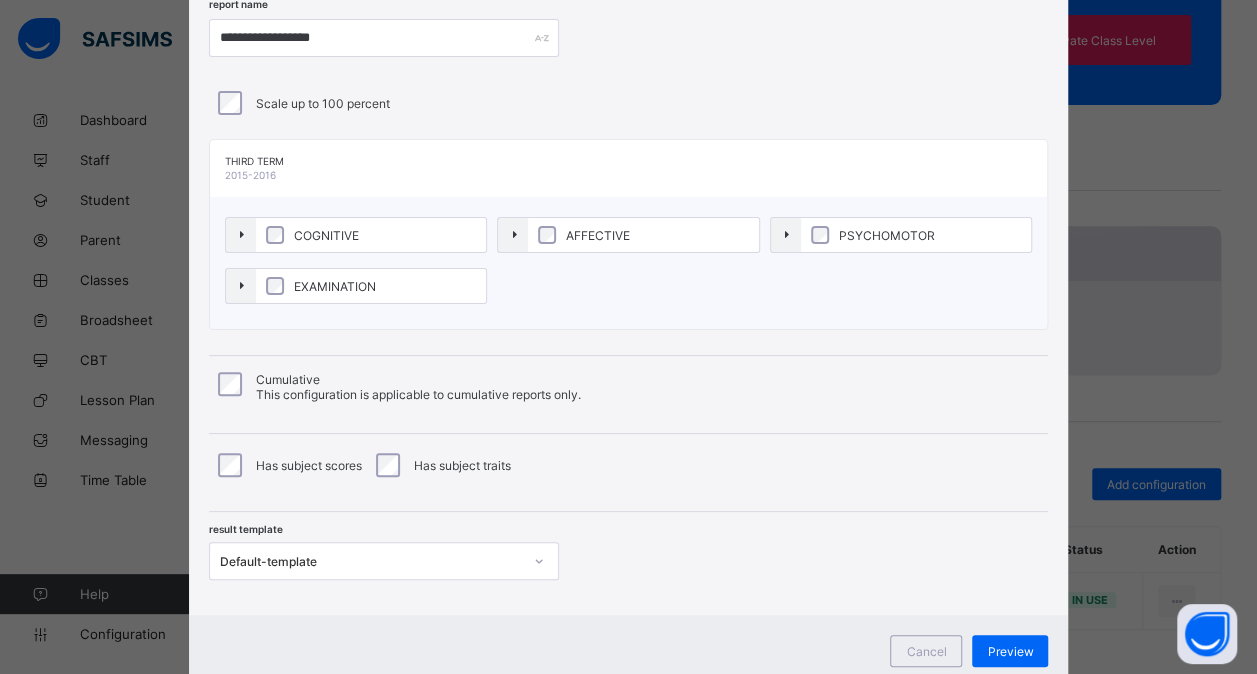 scroll, scrollTop: 165, scrollLeft: 0, axis: vertical 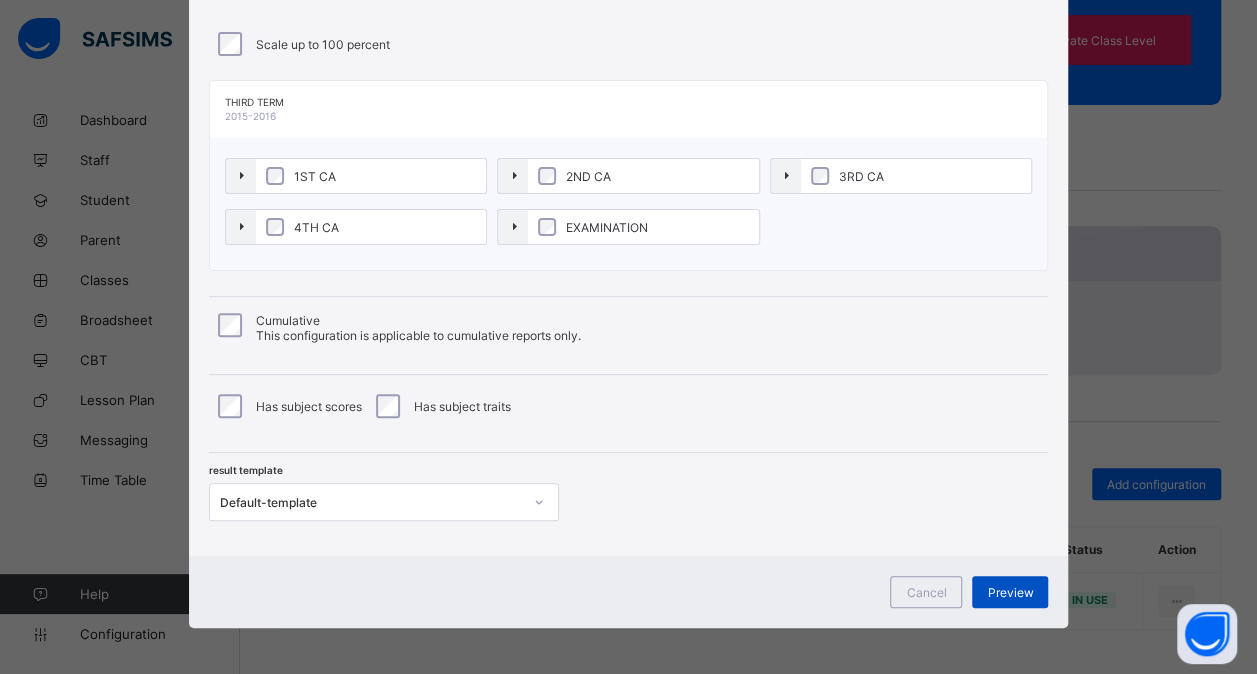 click on "Preview" at bounding box center (1010, 592) 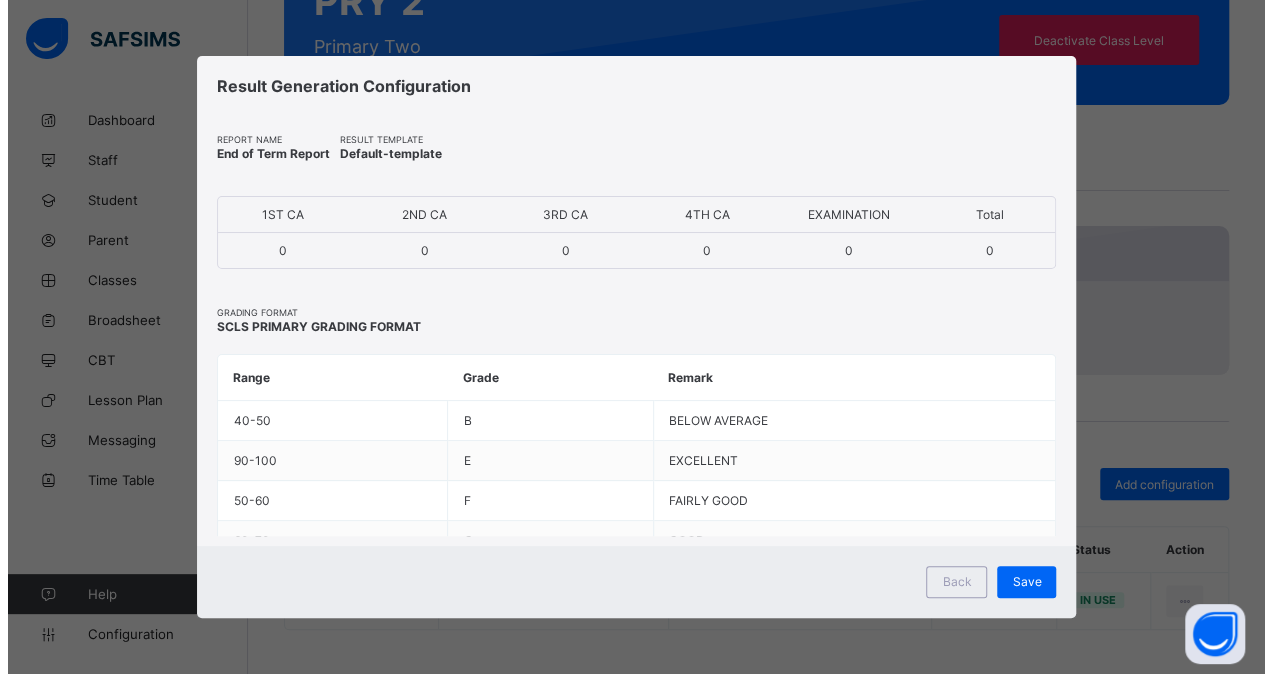 scroll, scrollTop: 0, scrollLeft: 0, axis: both 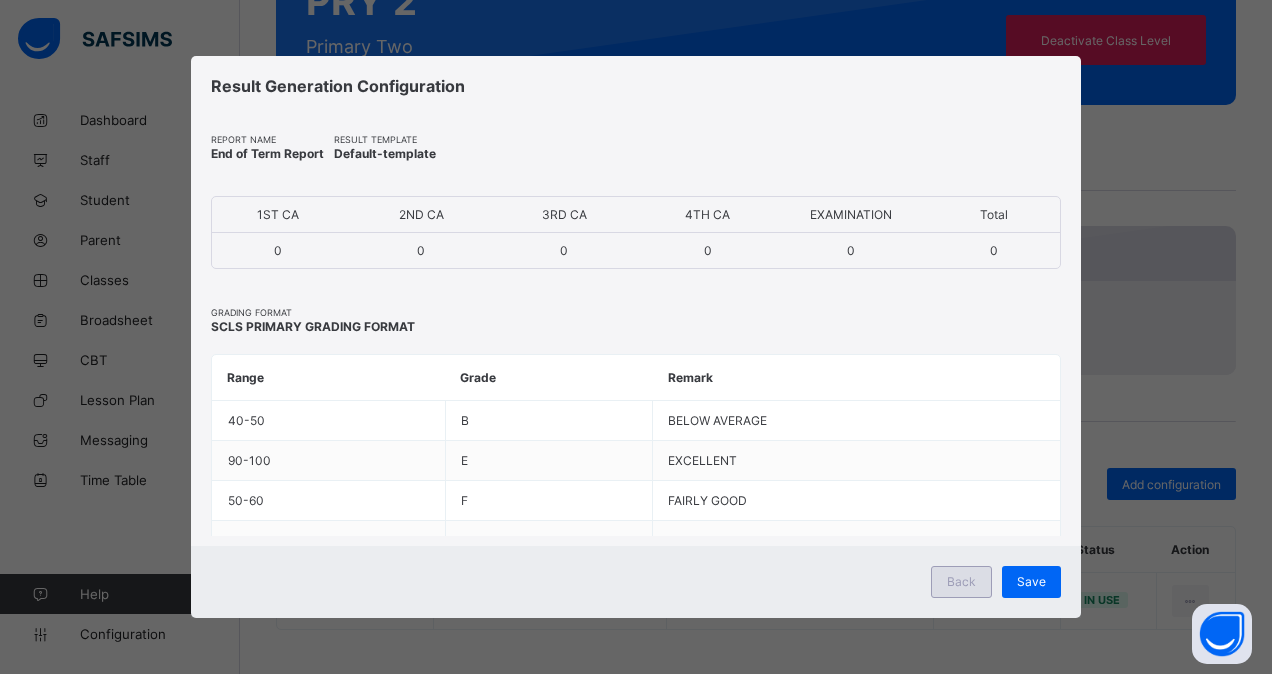 click on "Back" at bounding box center [961, 582] 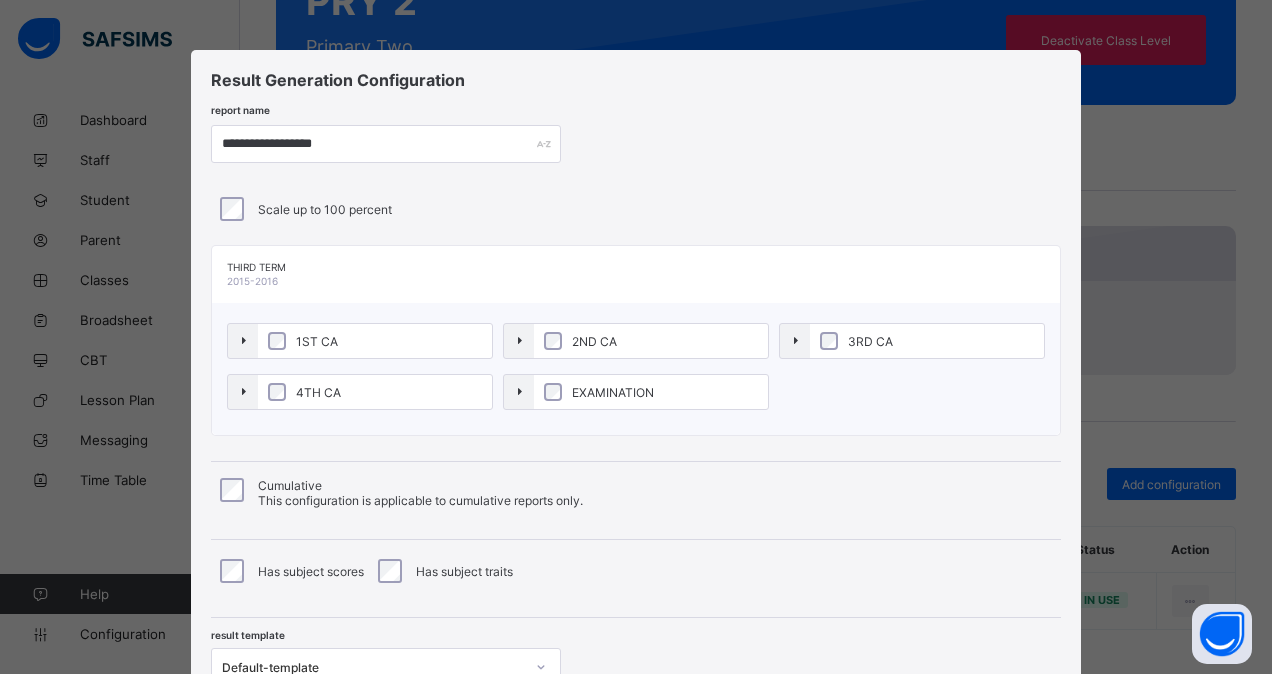 click on "1ST CA" at bounding box center (375, 341) 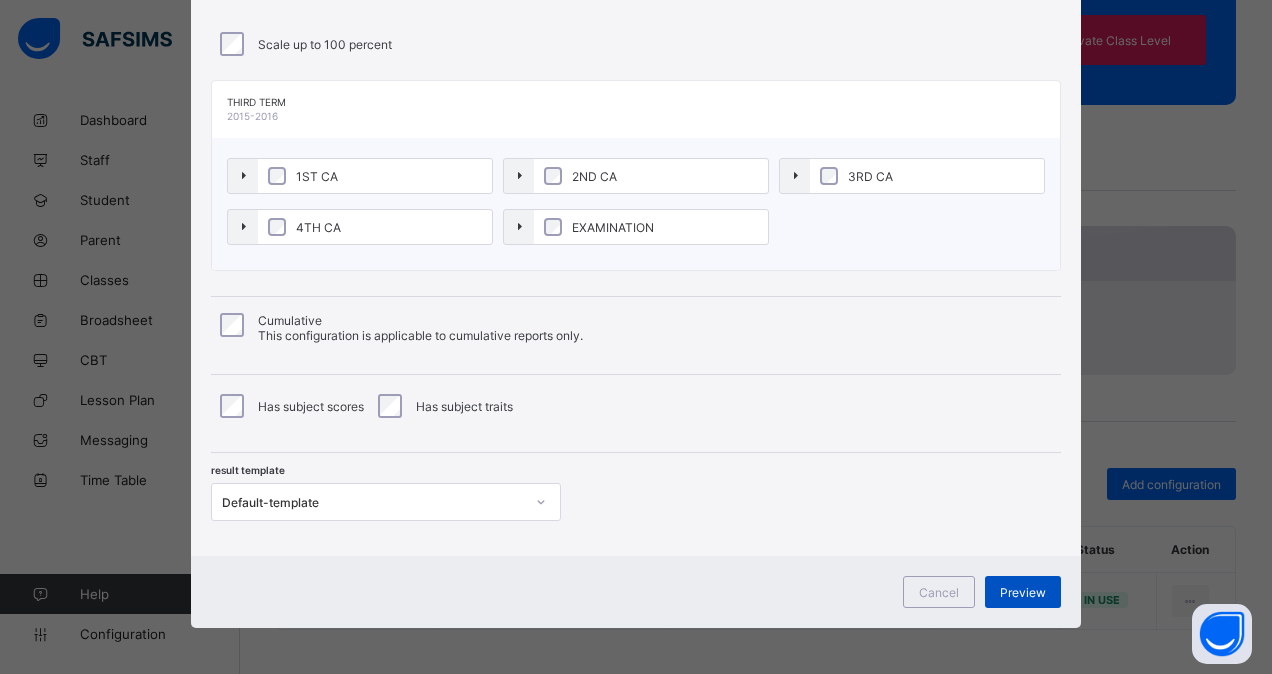 click on "Preview" at bounding box center (1023, 592) 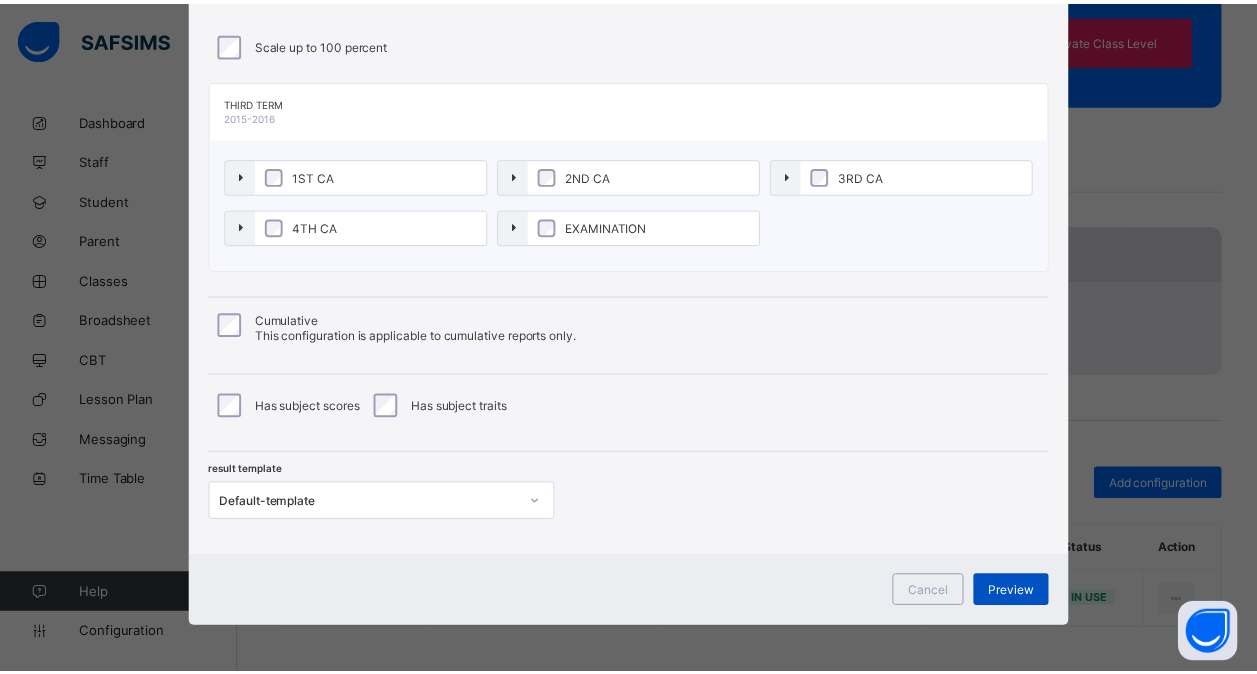 scroll, scrollTop: 0, scrollLeft: 0, axis: both 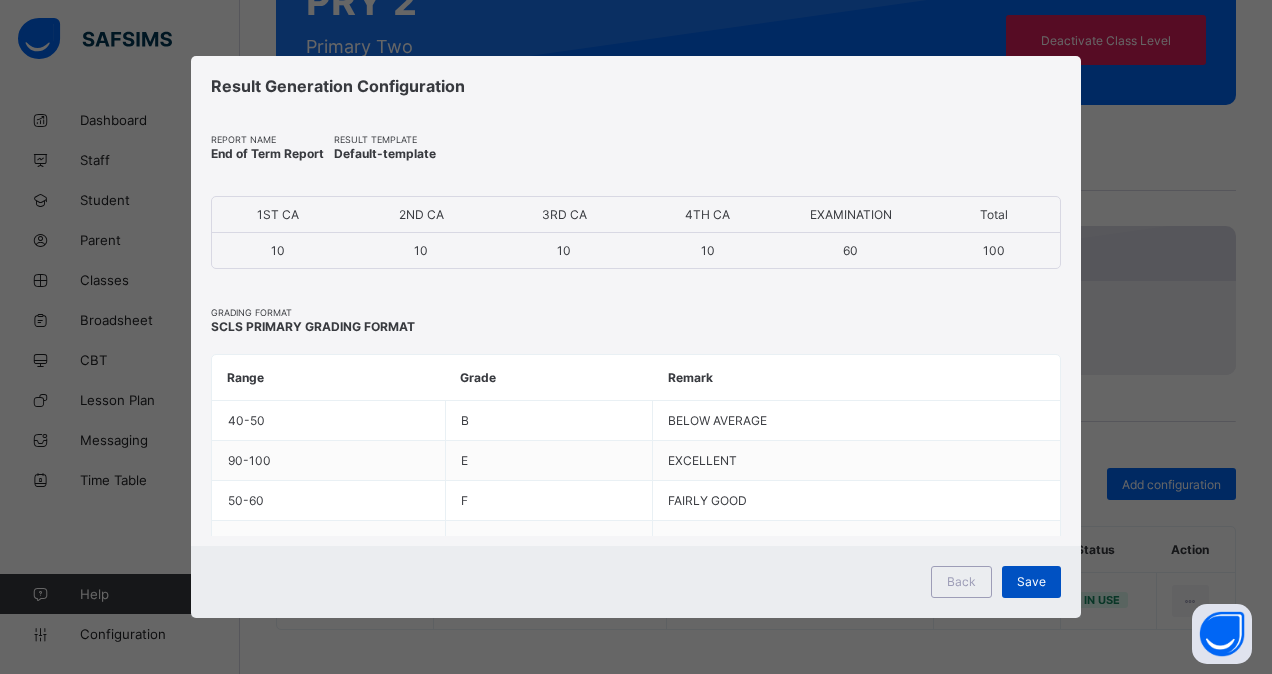 click on "Save" at bounding box center [1031, 582] 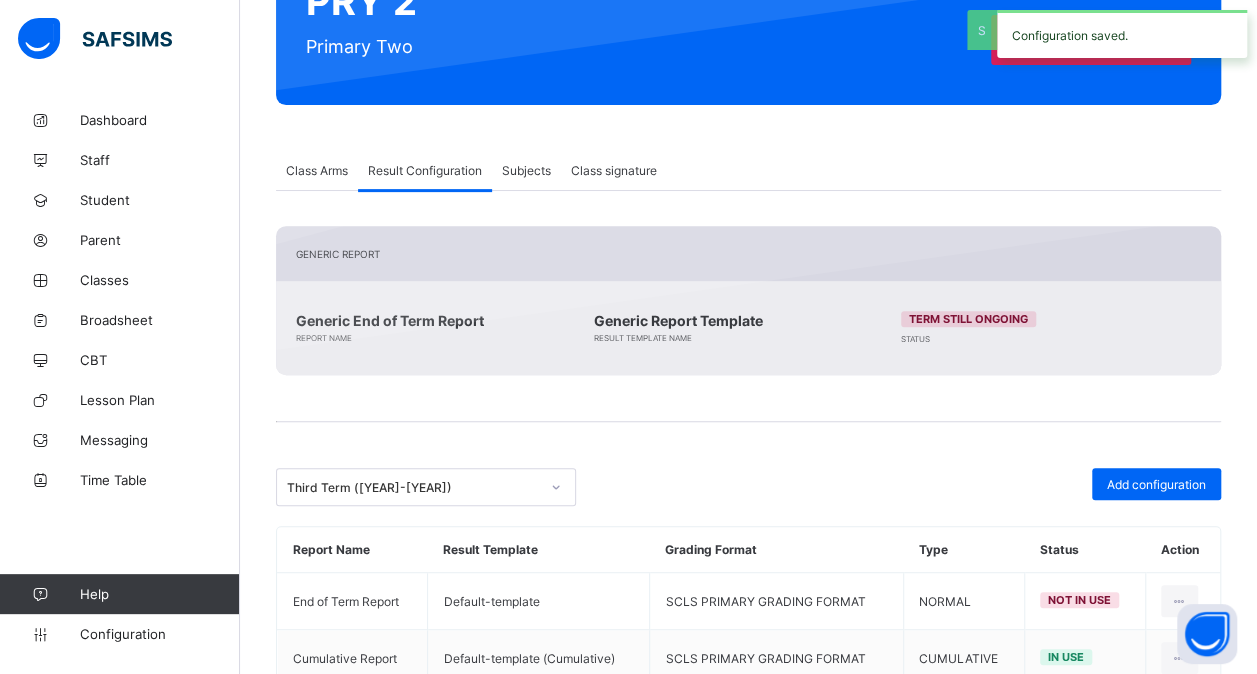scroll, scrollTop: 317, scrollLeft: 0, axis: vertical 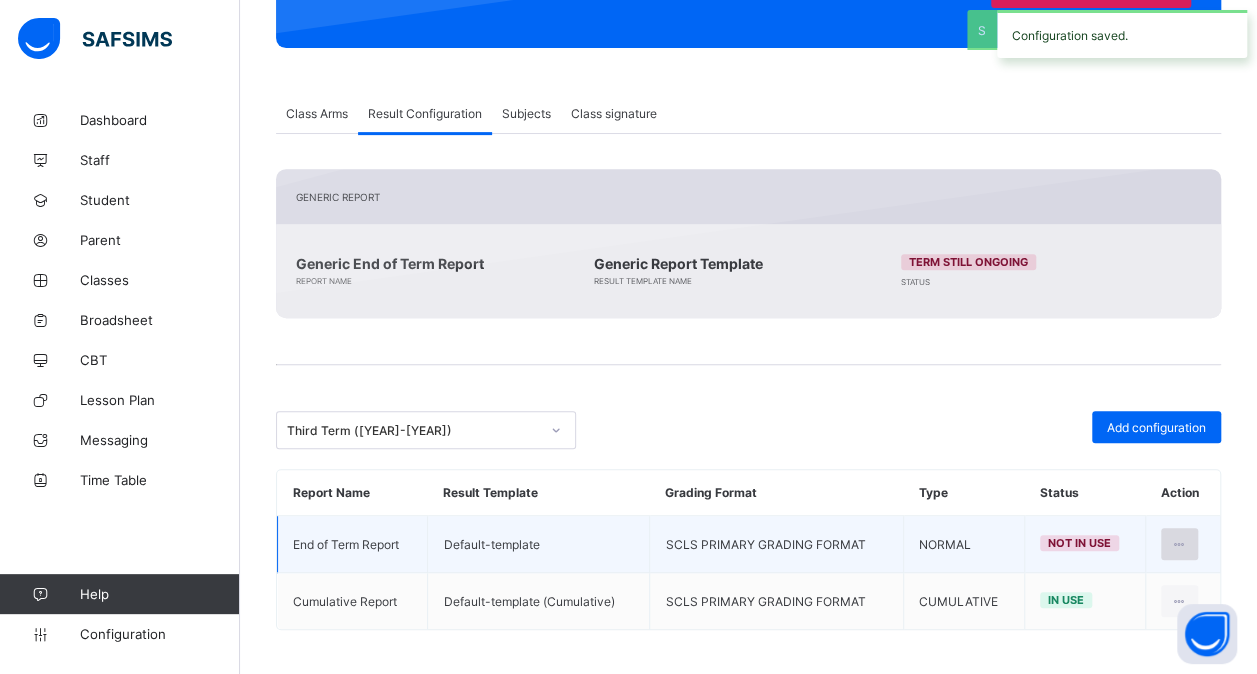 click at bounding box center (1179, 544) 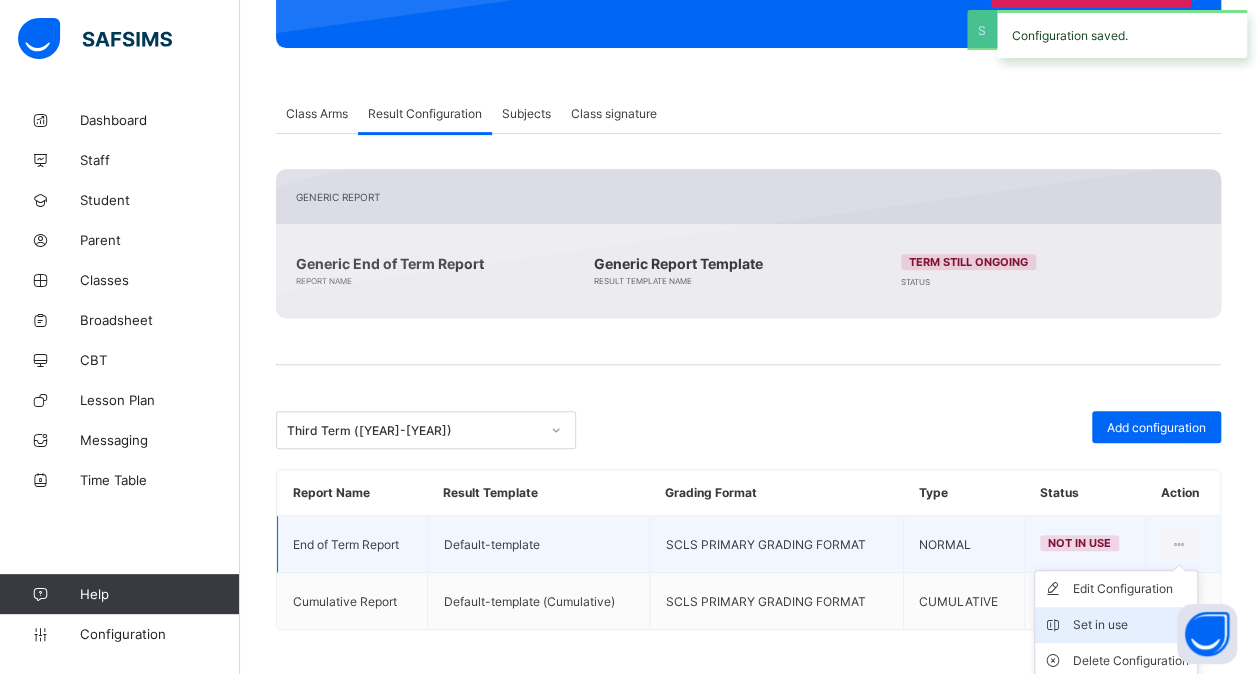 click on "Set in use" at bounding box center (1131, 625) 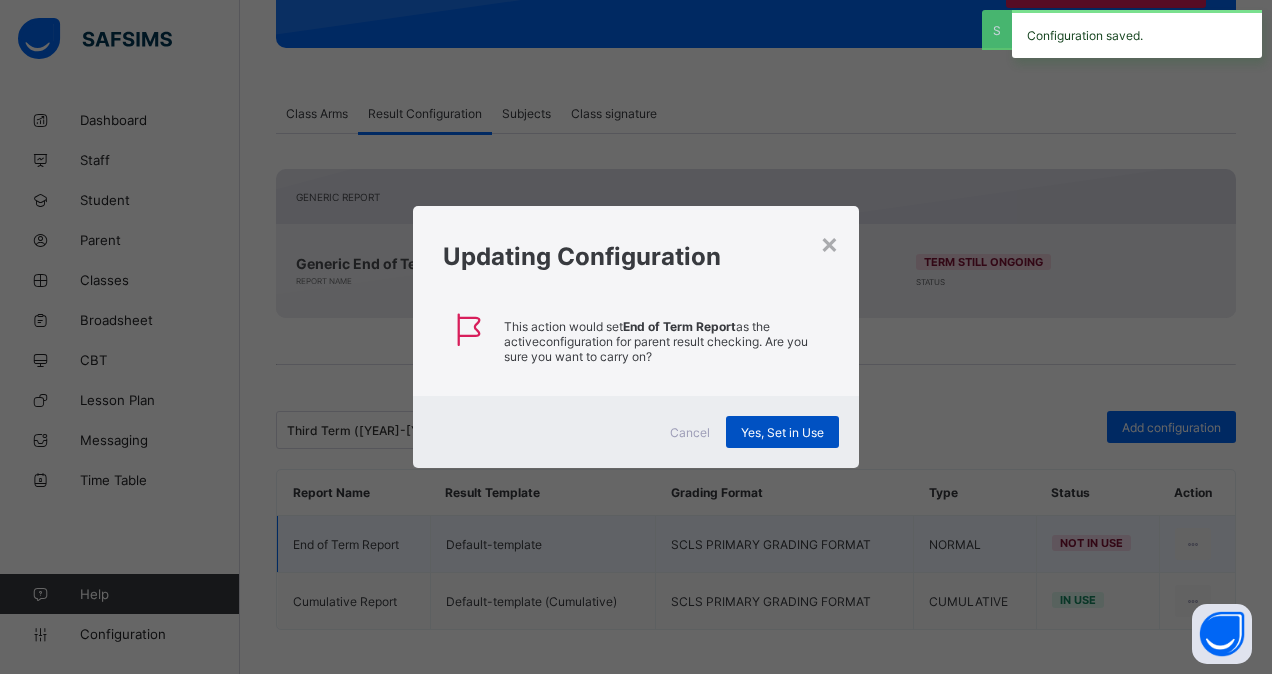 click on "Yes, Set in Use" at bounding box center (782, 432) 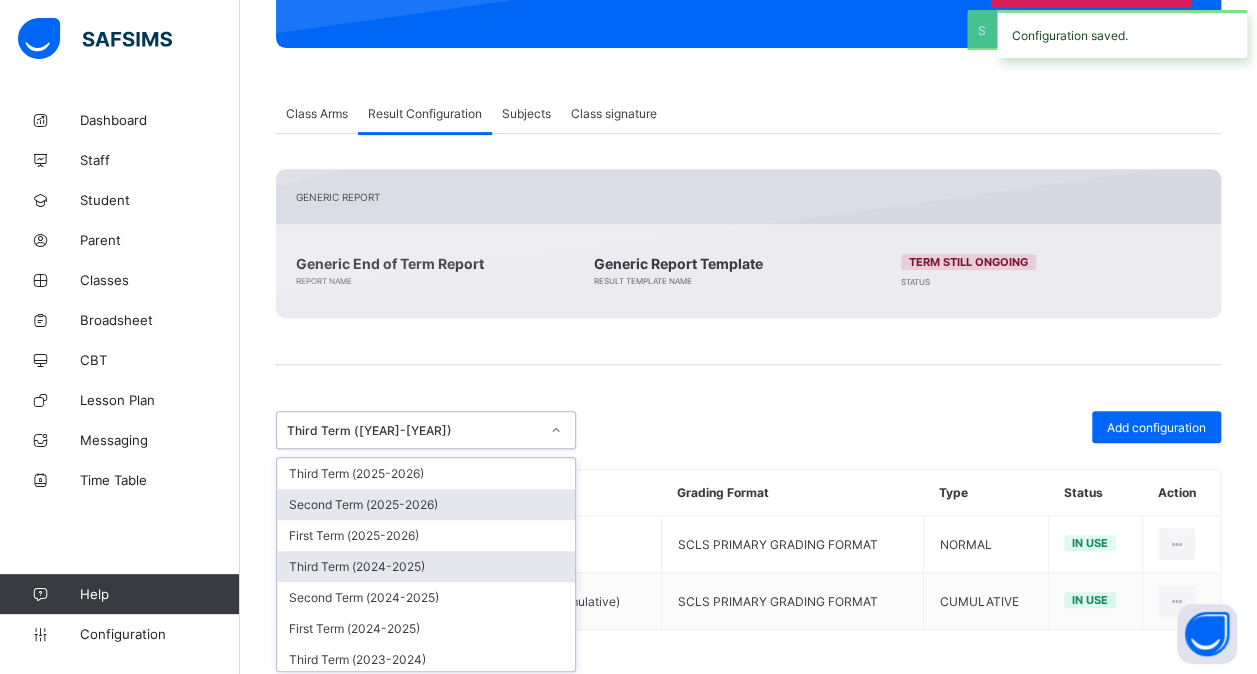 drag, startPoint x: 546, startPoint y: 416, endPoint x: 486, endPoint y: 566, distance: 161.55495 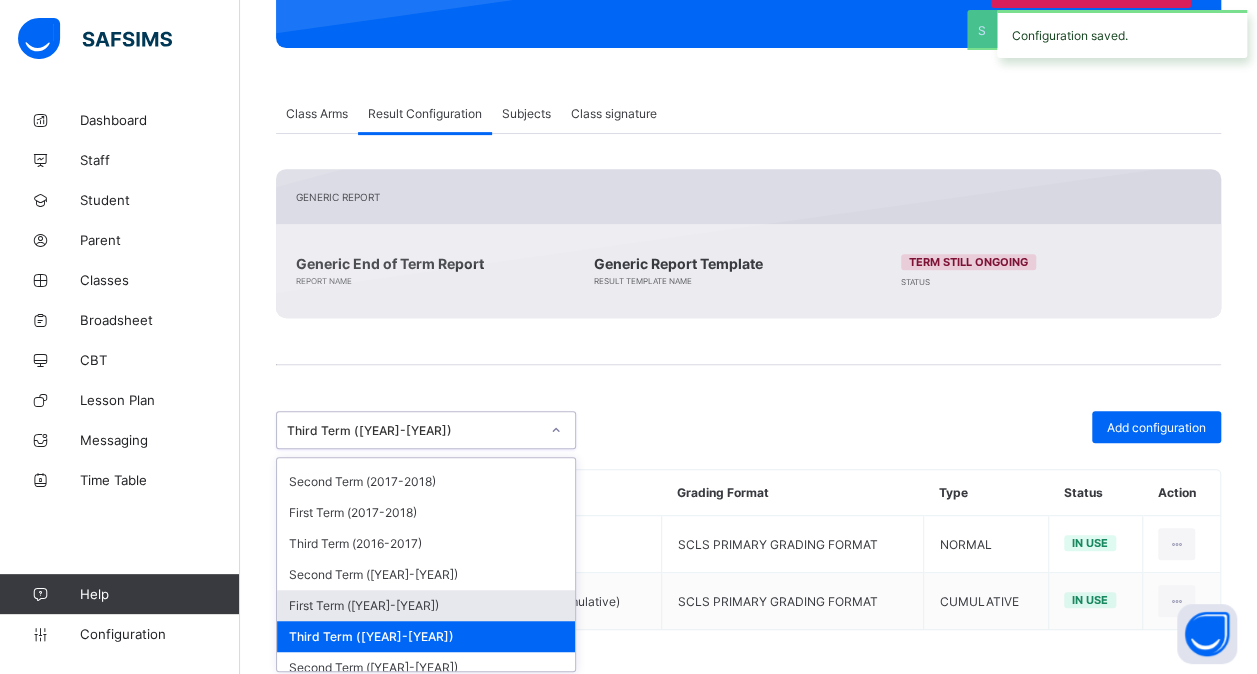 scroll, scrollTop: 744, scrollLeft: 0, axis: vertical 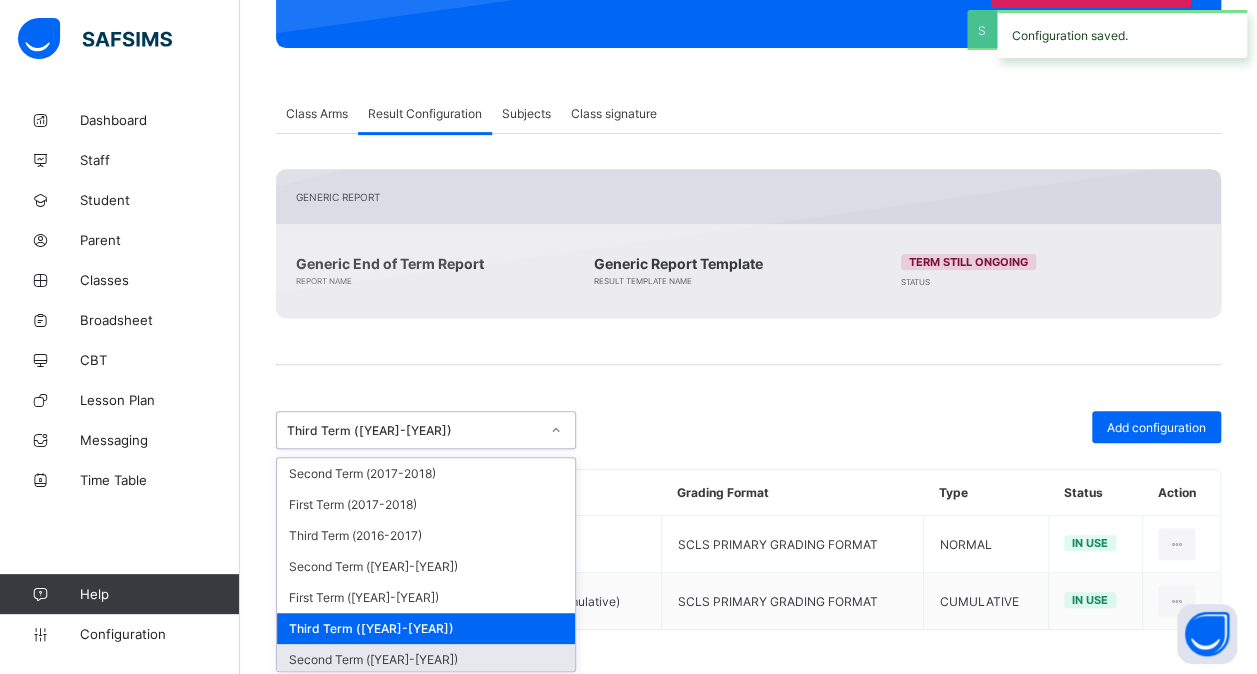 click on "Second Term ([YEAR]-[YEAR])" at bounding box center (426, 659) 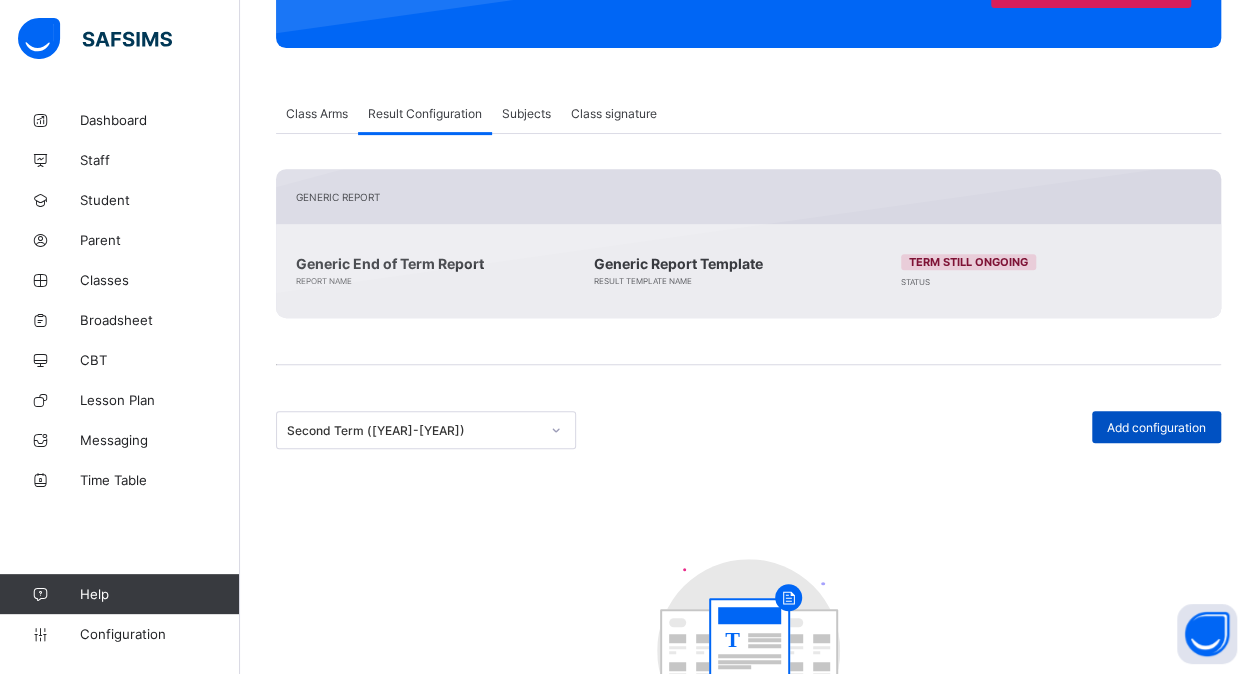 click on "Add configuration" at bounding box center (1156, 427) 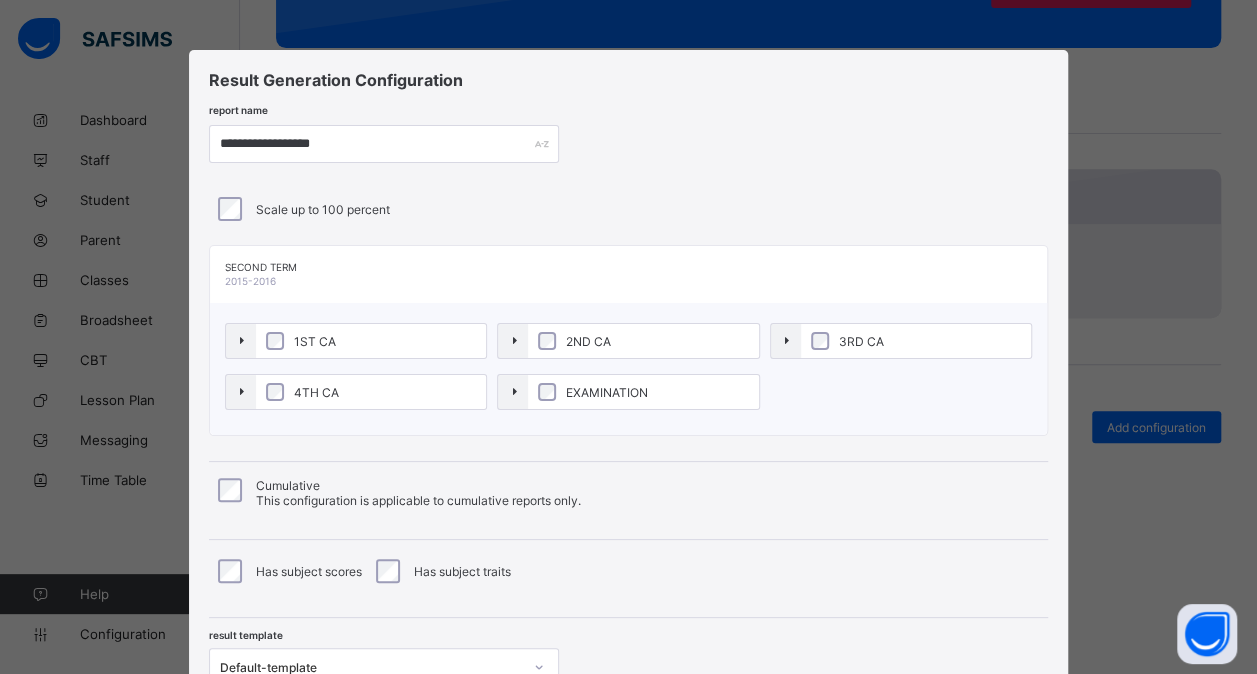 scroll, scrollTop: 165, scrollLeft: 0, axis: vertical 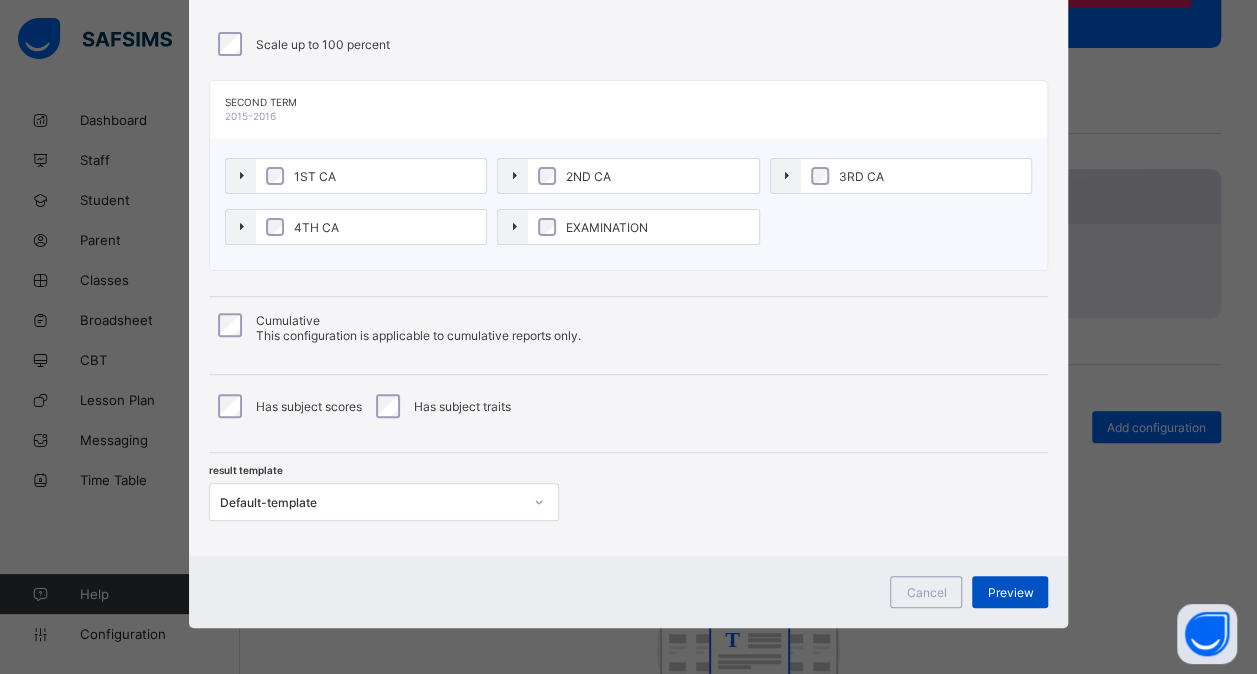 click on "Preview" at bounding box center [1010, 592] 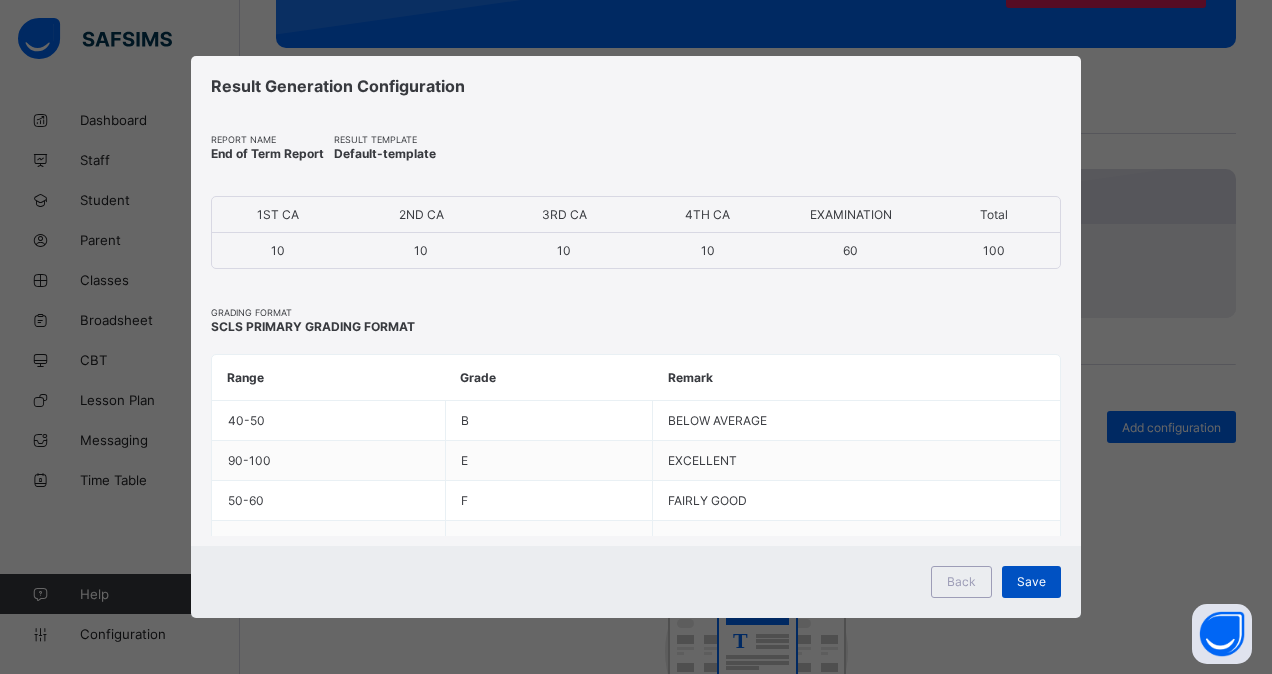 click on "Save" at bounding box center (1031, 582) 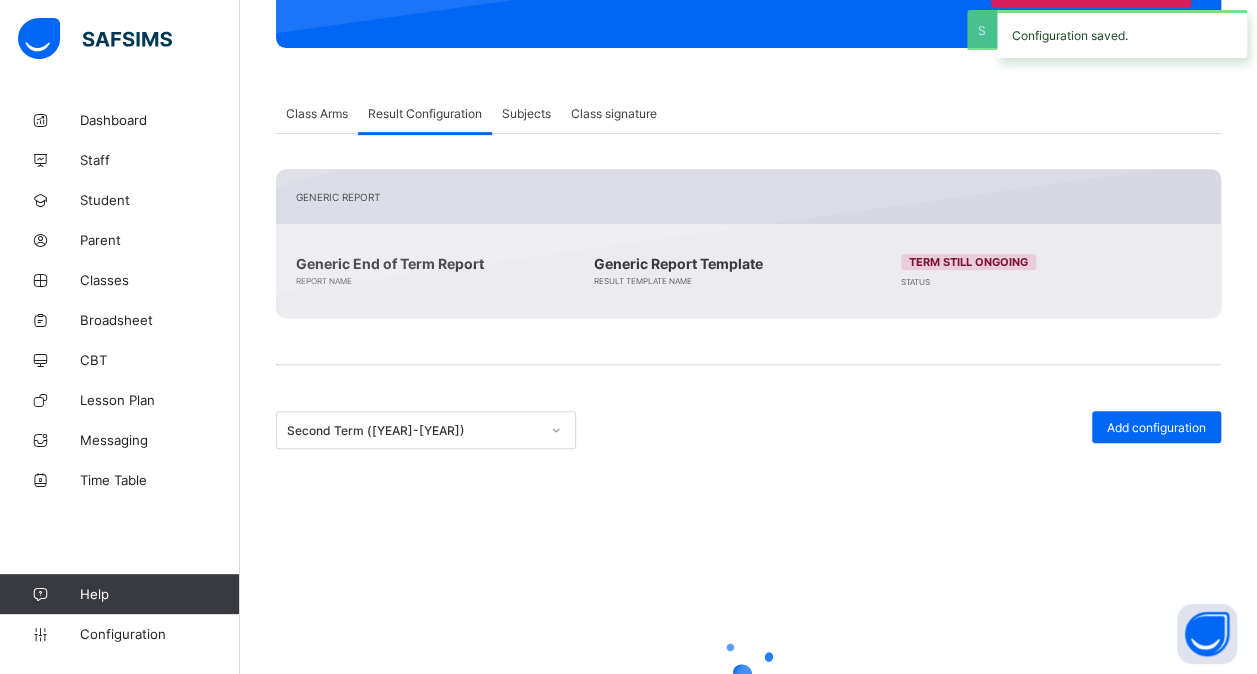 scroll, scrollTop: 260, scrollLeft: 0, axis: vertical 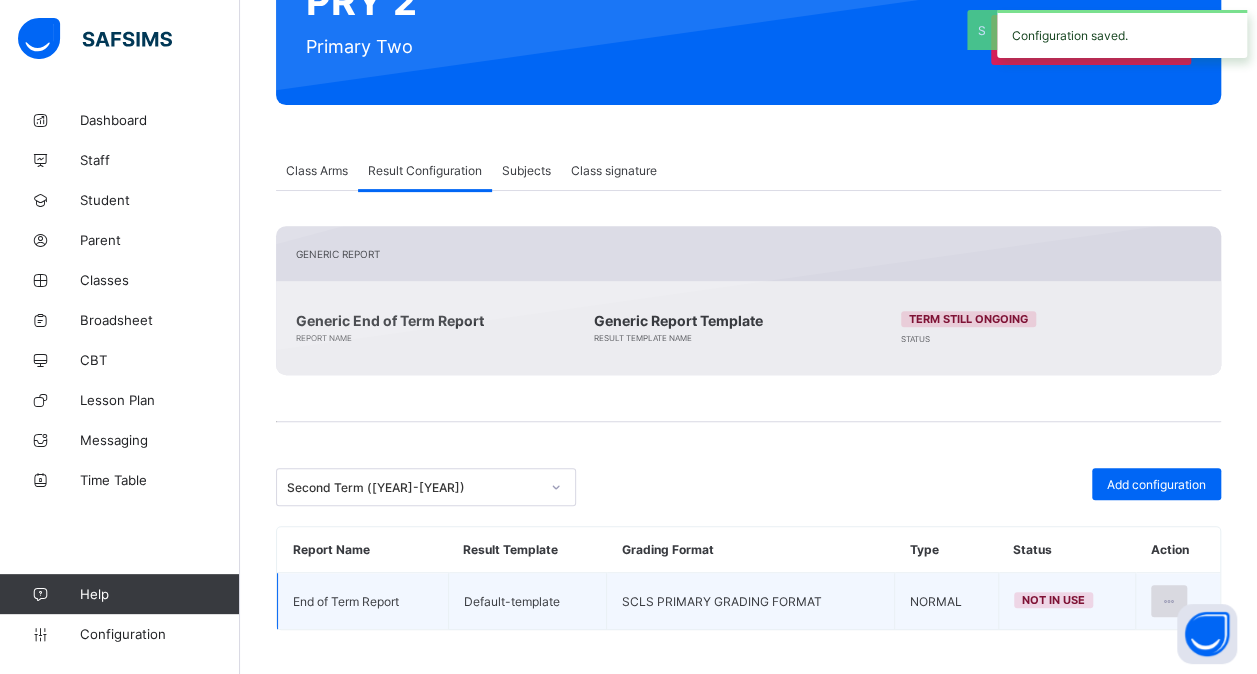 click at bounding box center [1169, 601] 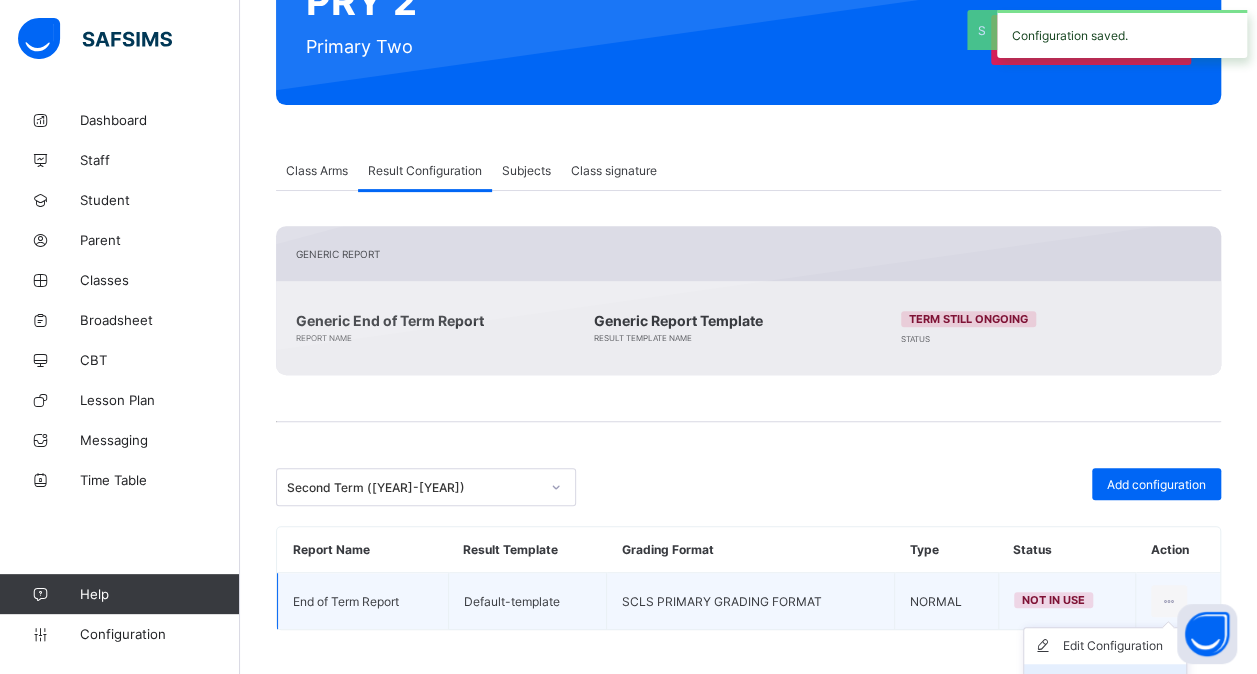 click on "Set in use" at bounding box center [1105, 682] 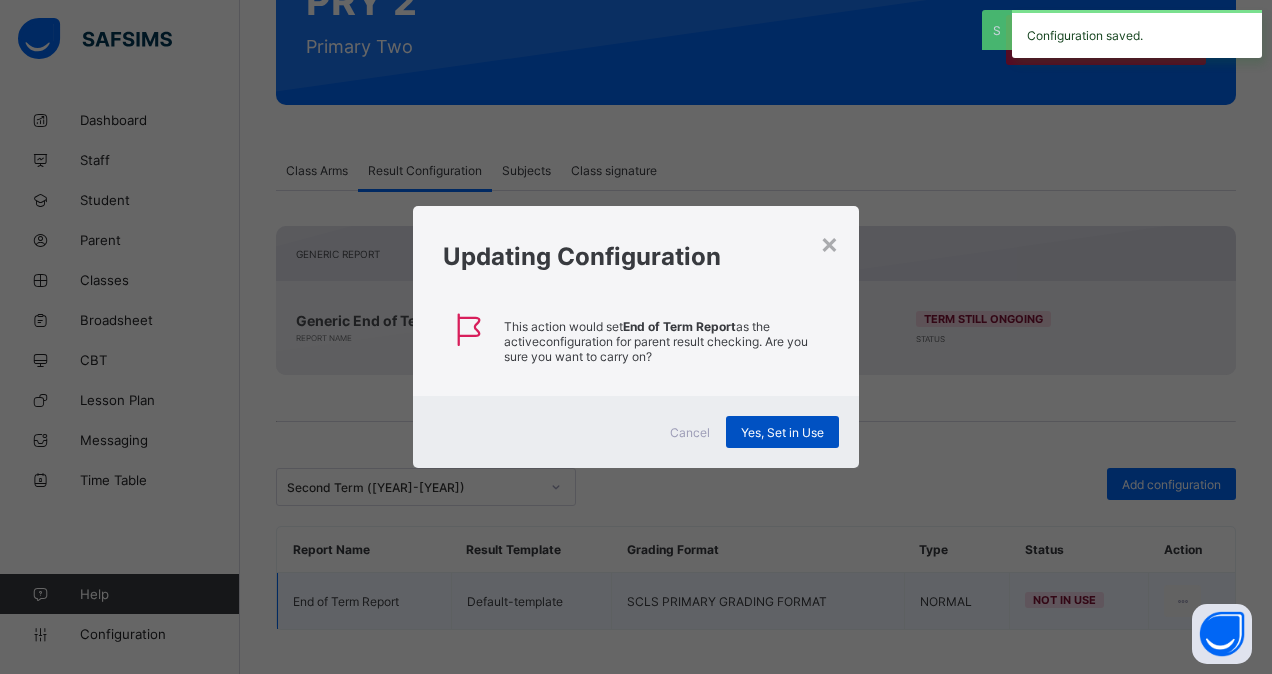 click on "Yes, Set in Use" at bounding box center [782, 432] 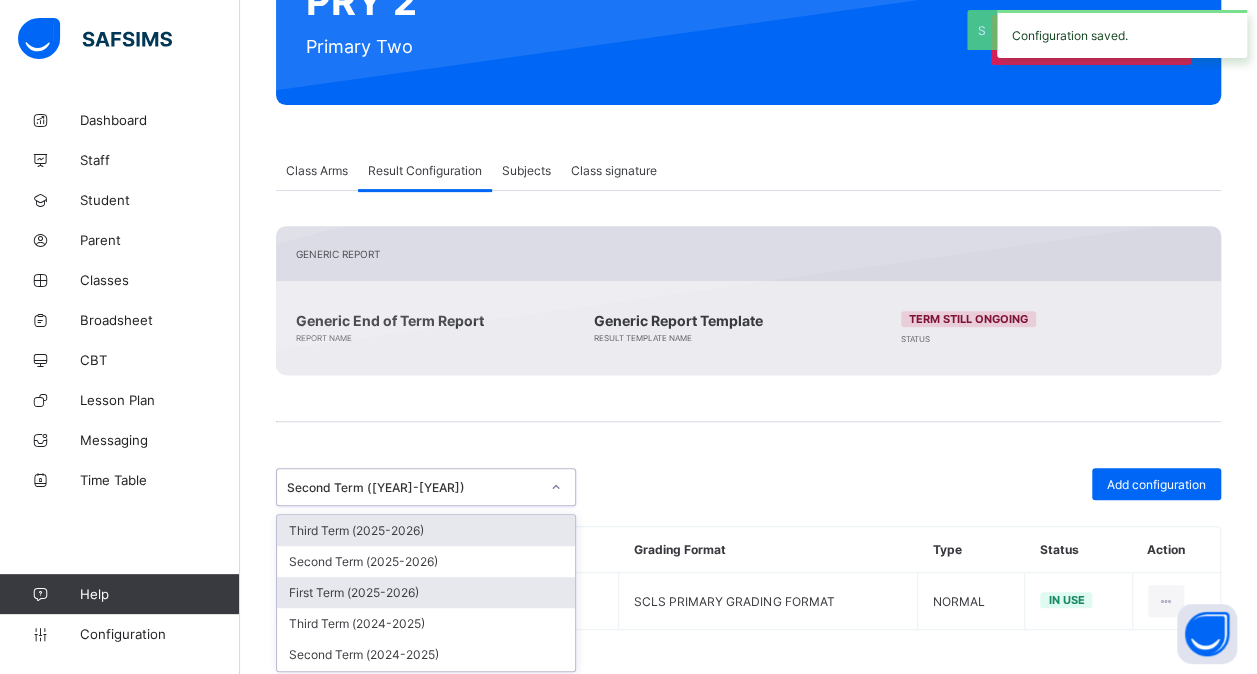 drag, startPoint x: 551, startPoint y: 477, endPoint x: 522, endPoint y: 595, distance: 121.511314 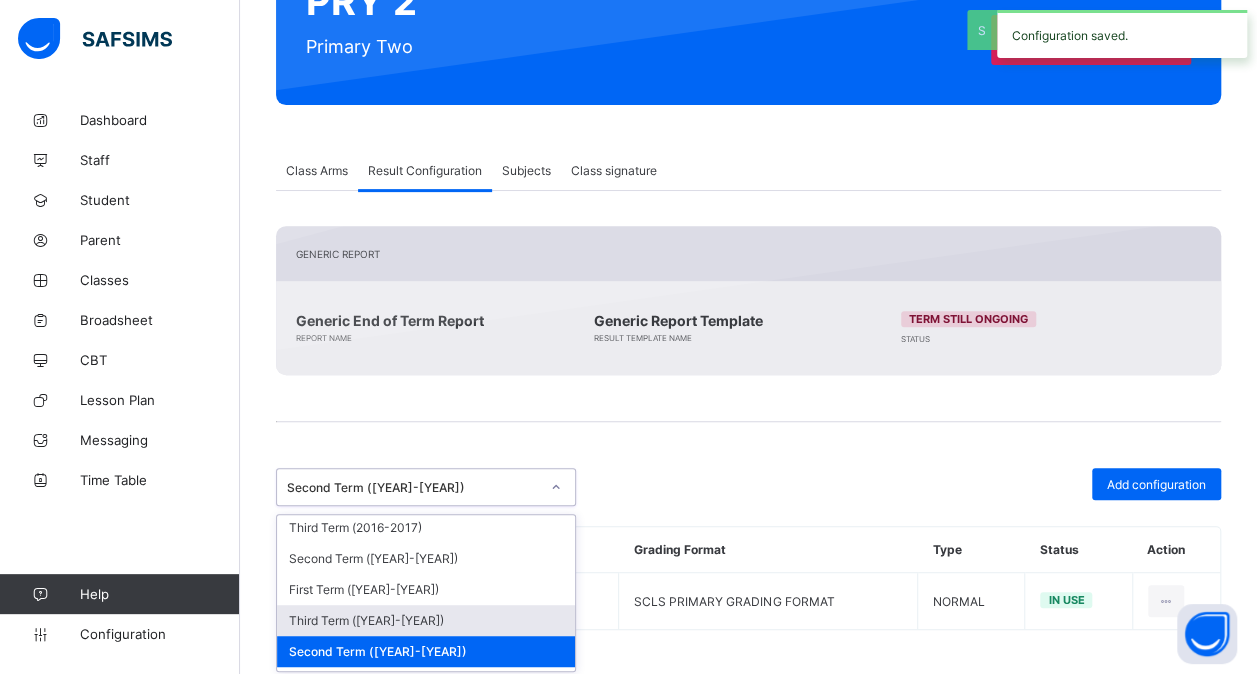 scroll, scrollTop: 834, scrollLeft: 0, axis: vertical 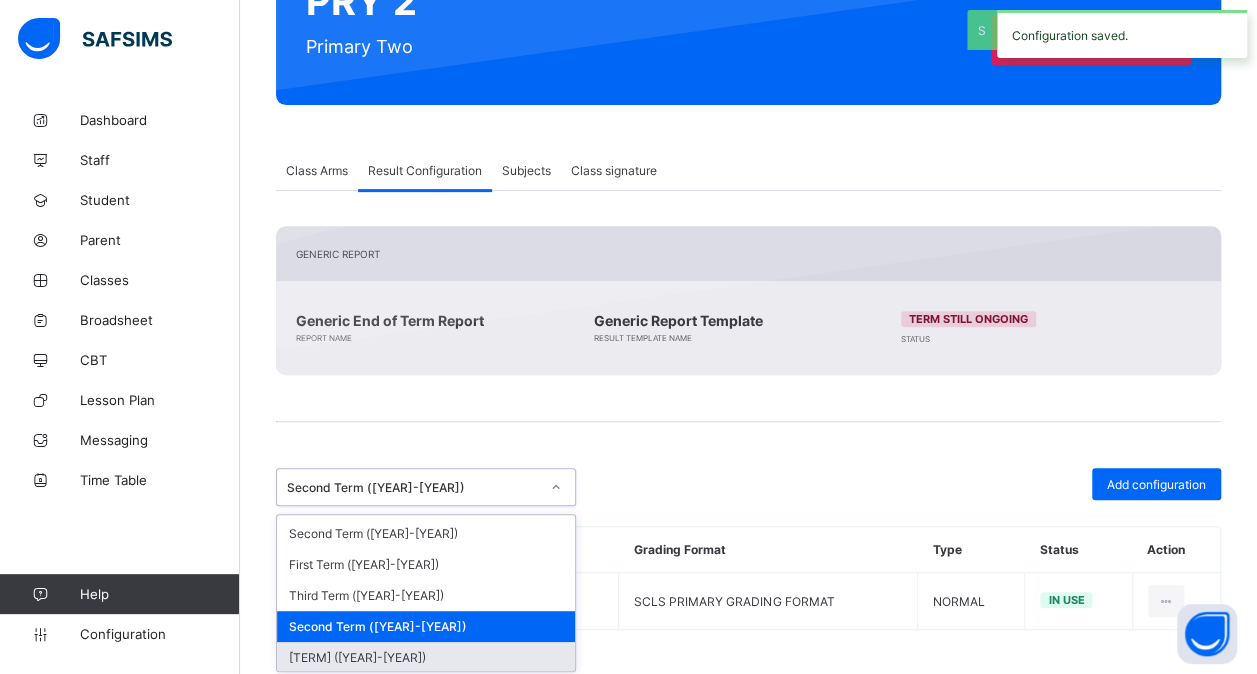 click on "[TERM] ([YEAR]-[YEAR])" at bounding box center [426, 657] 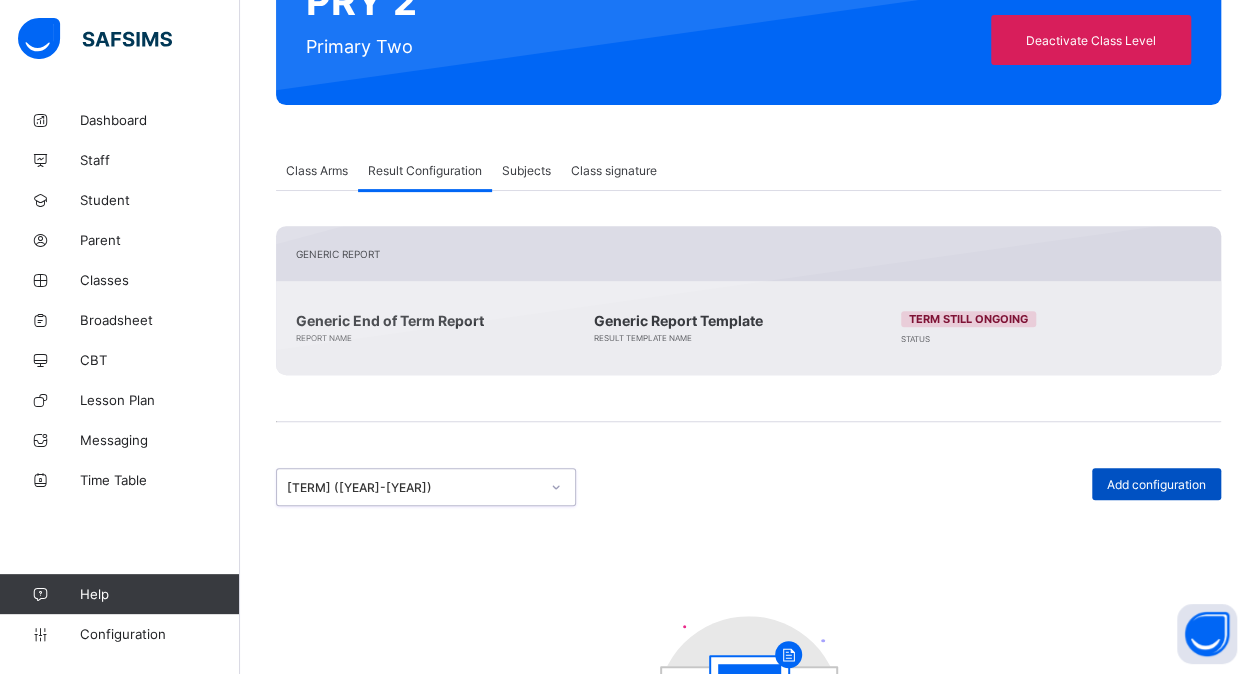 click on "Add configuration" at bounding box center (1156, 484) 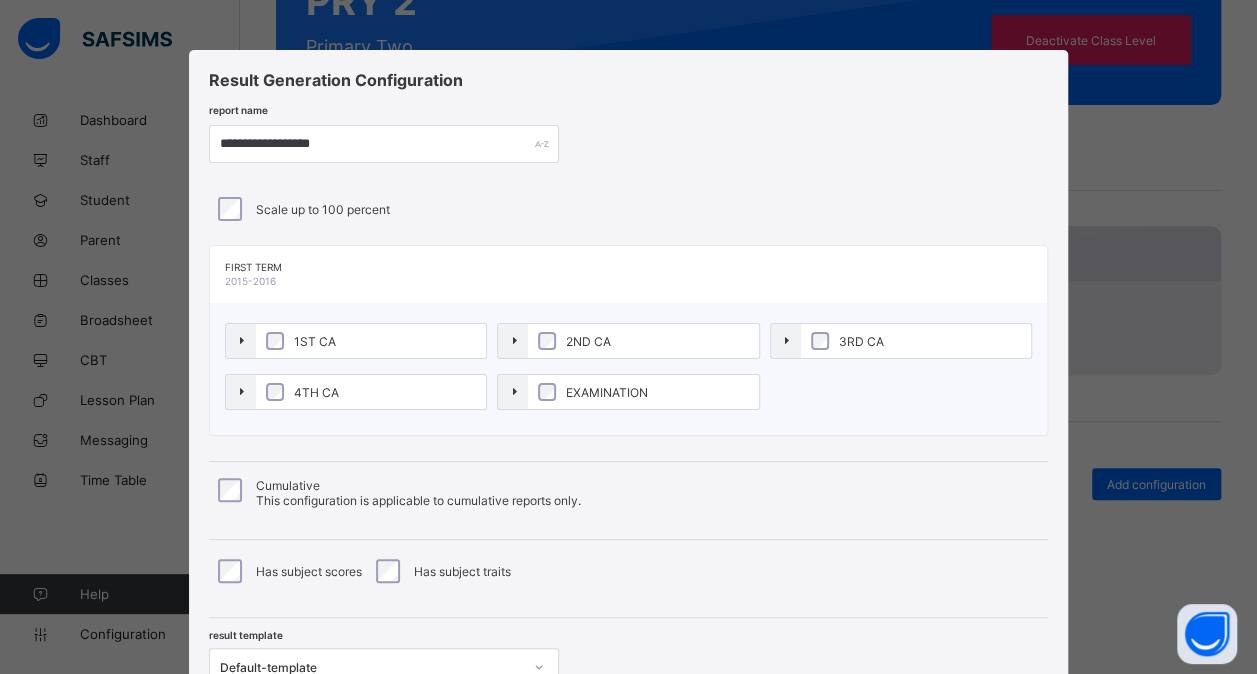 scroll, scrollTop: 165, scrollLeft: 0, axis: vertical 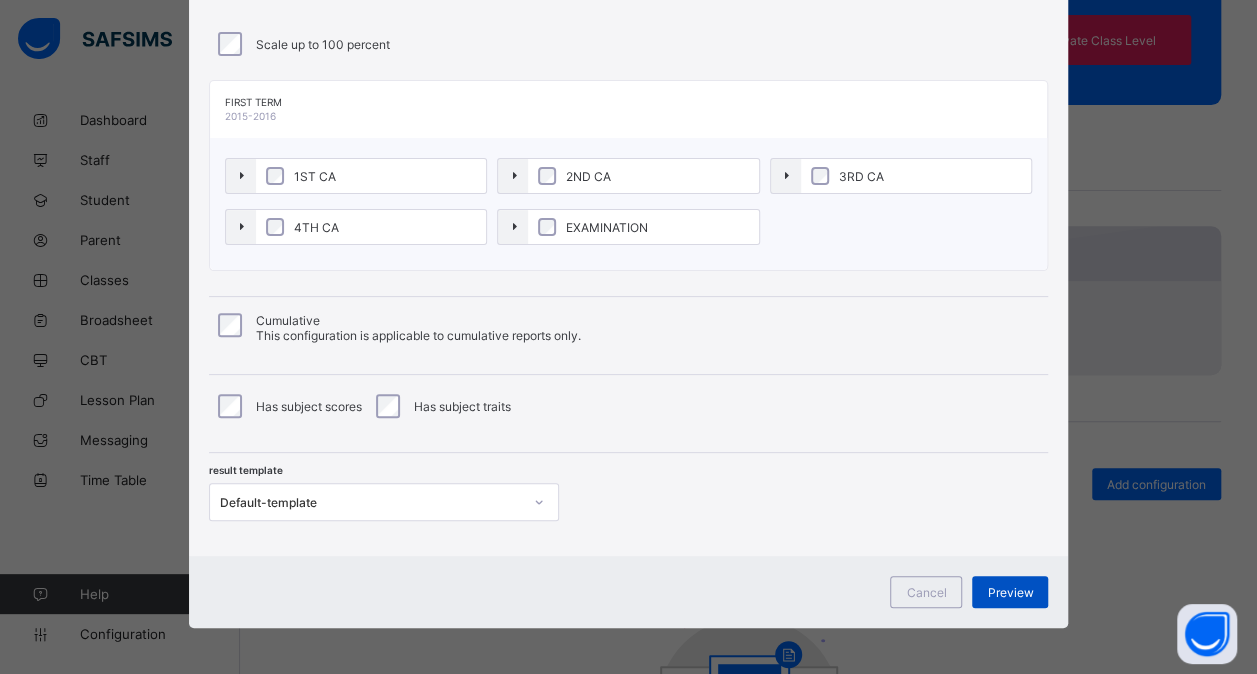 click on "Preview" at bounding box center [1010, 592] 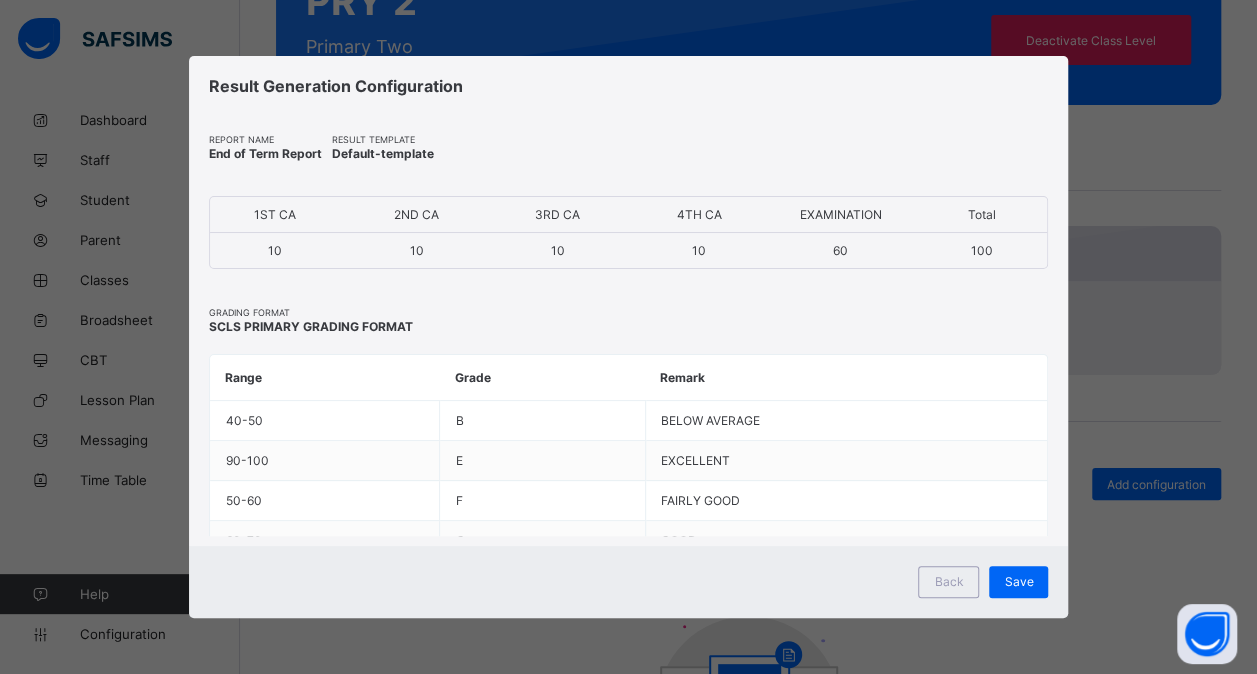 scroll, scrollTop: 0, scrollLeft: 0, axis: both 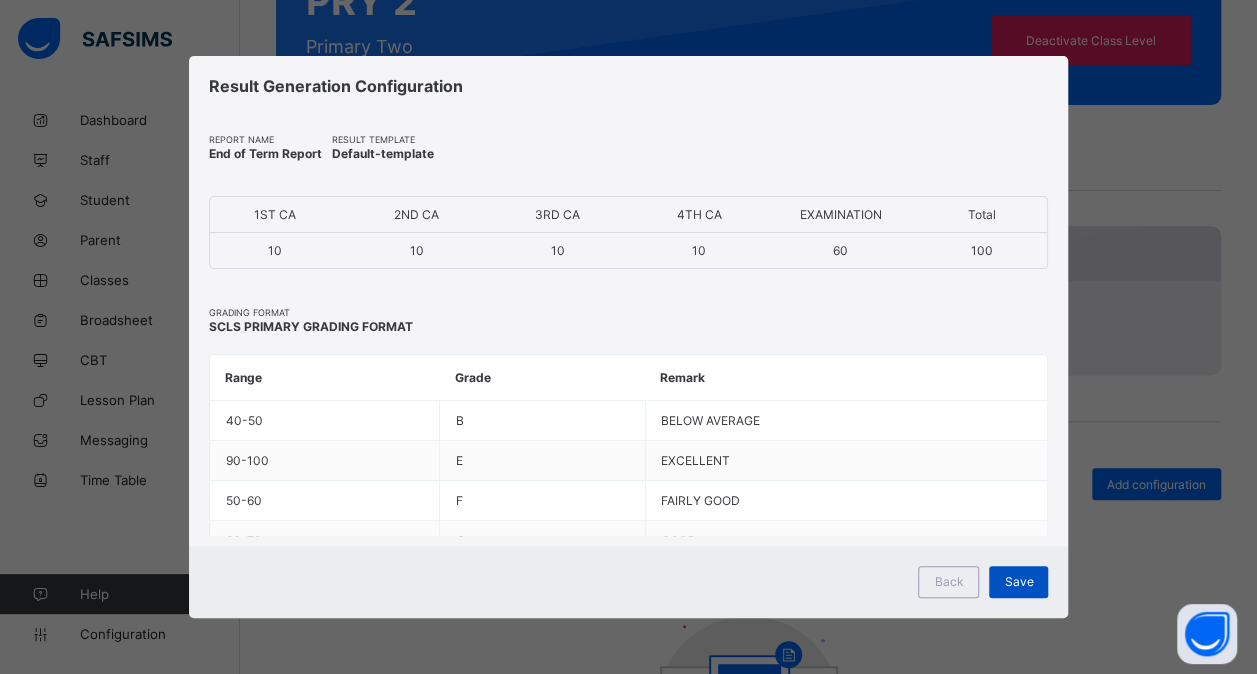click on "Save" at bounding box center (1018, 582) 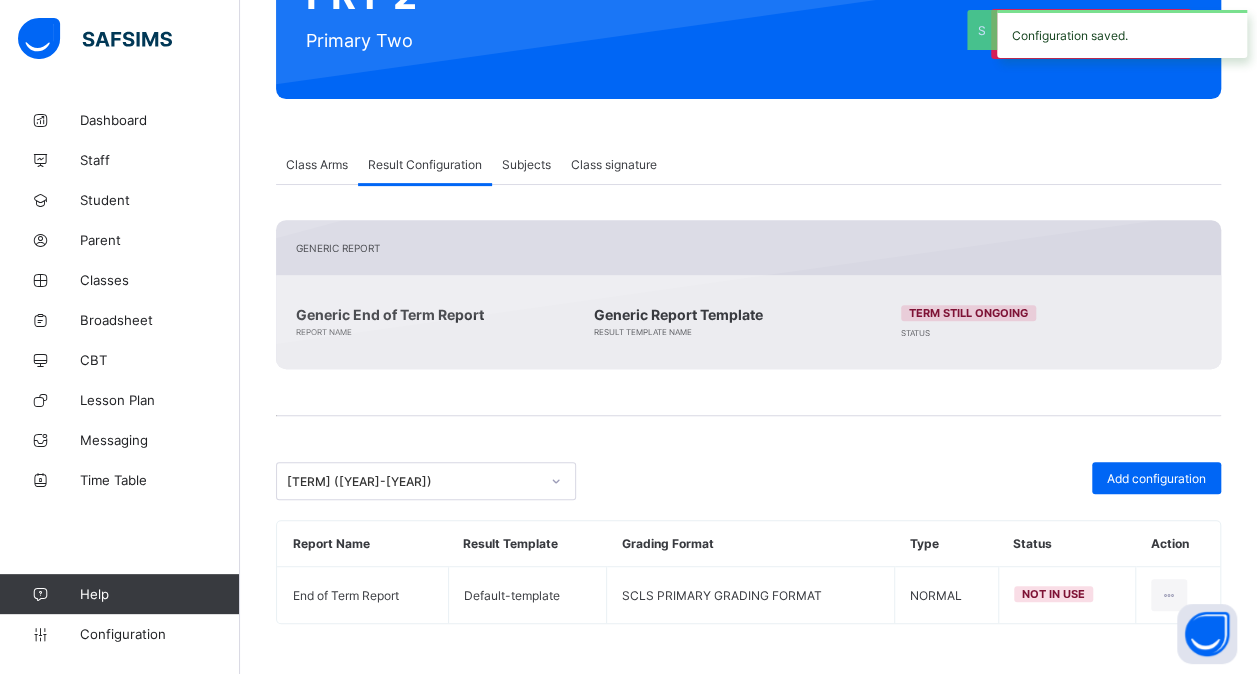 scroll, scrollTop: 260, scrollLeft: 0, axis: vertical 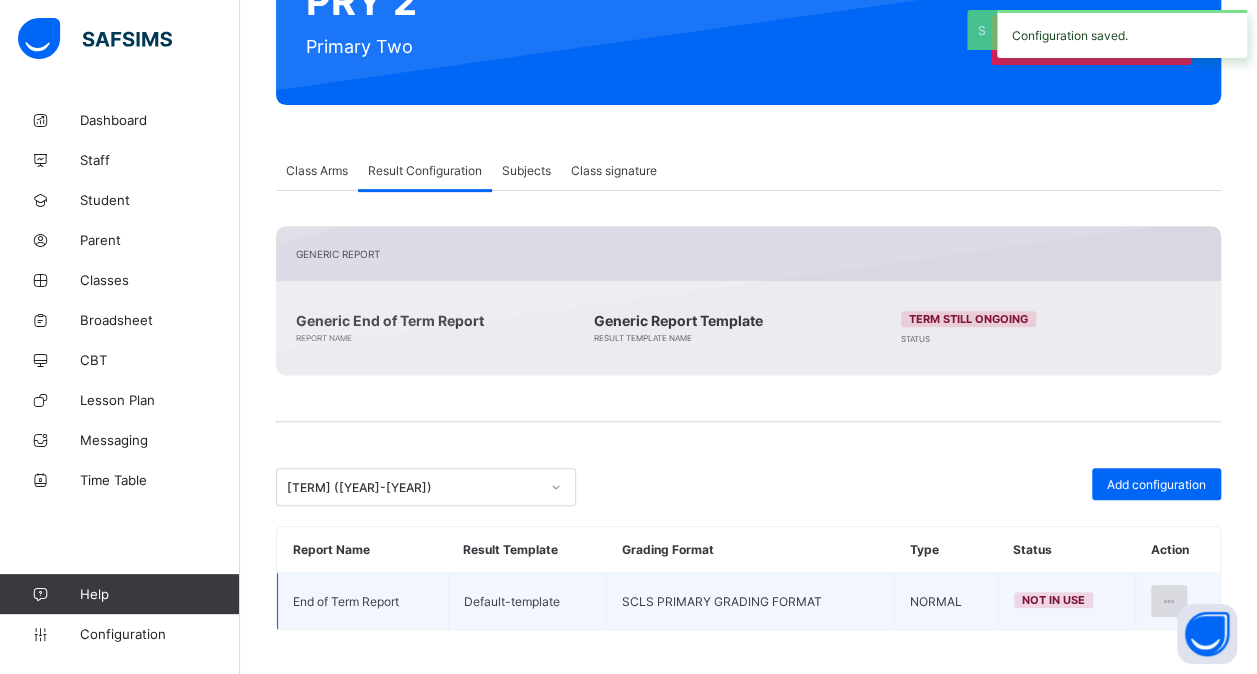 click at bounding box center (1169, 601) 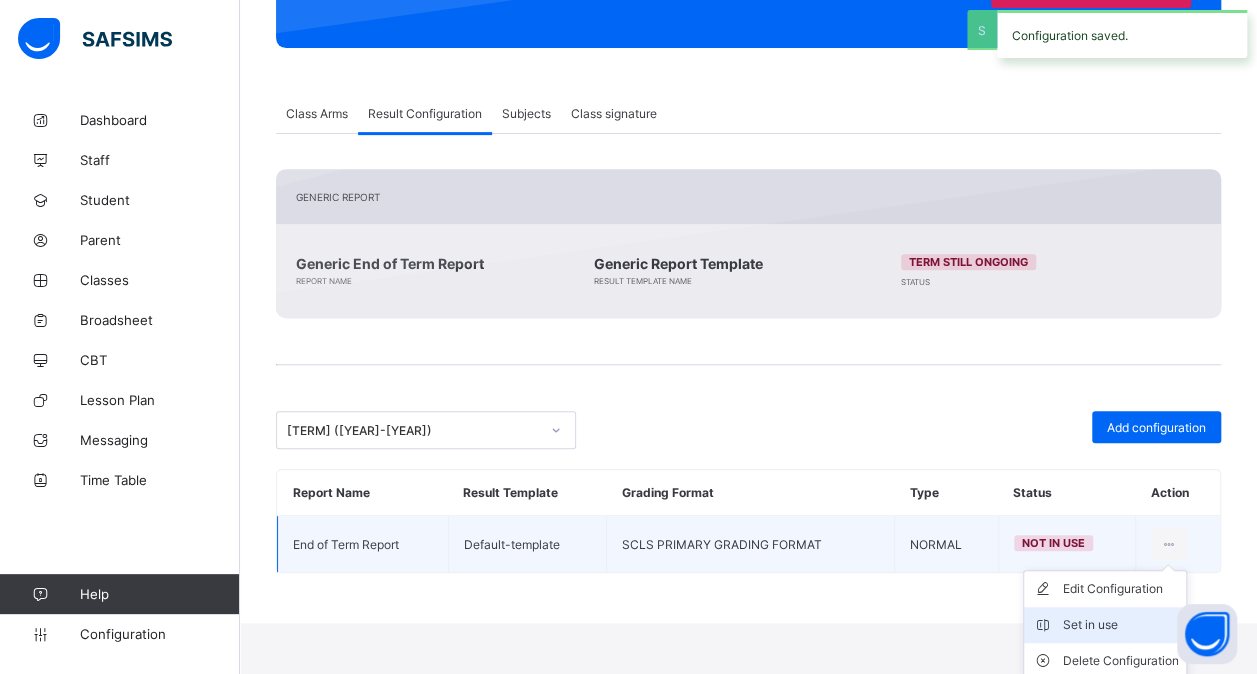 click on "Set in use" at bounding box center (1120, 625) 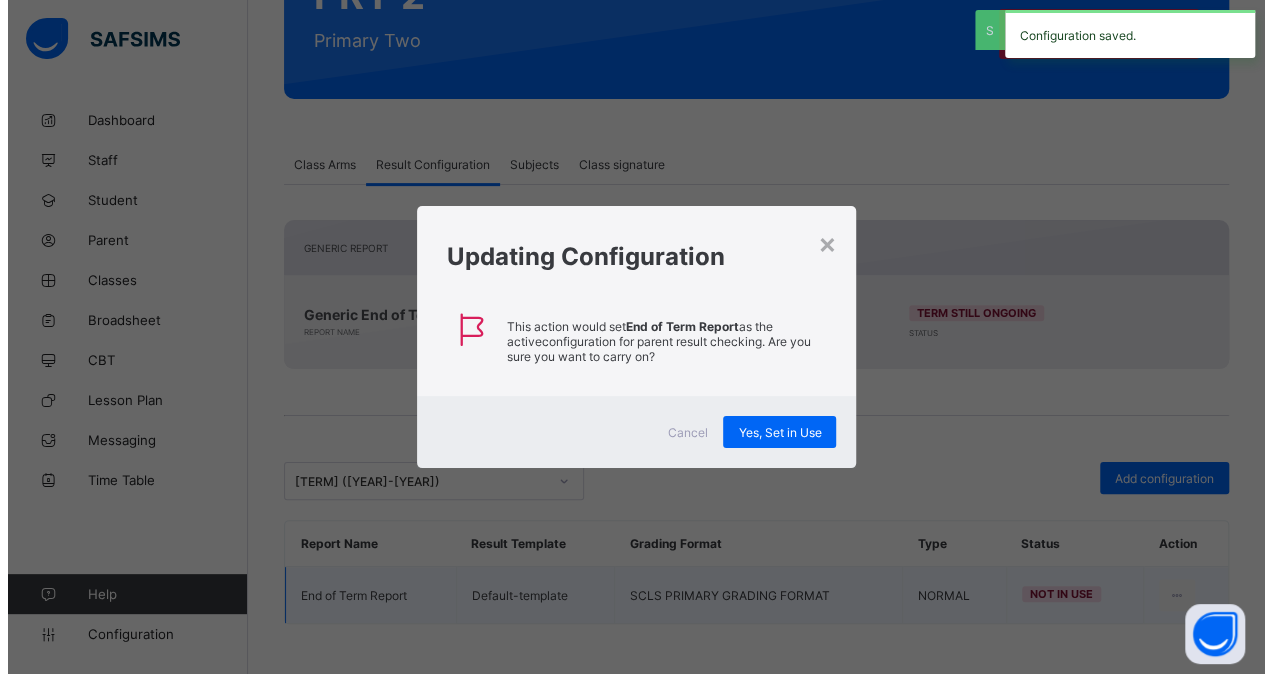 scroll, scrollTop: 260, scrollLeft: 0, axis: vertical 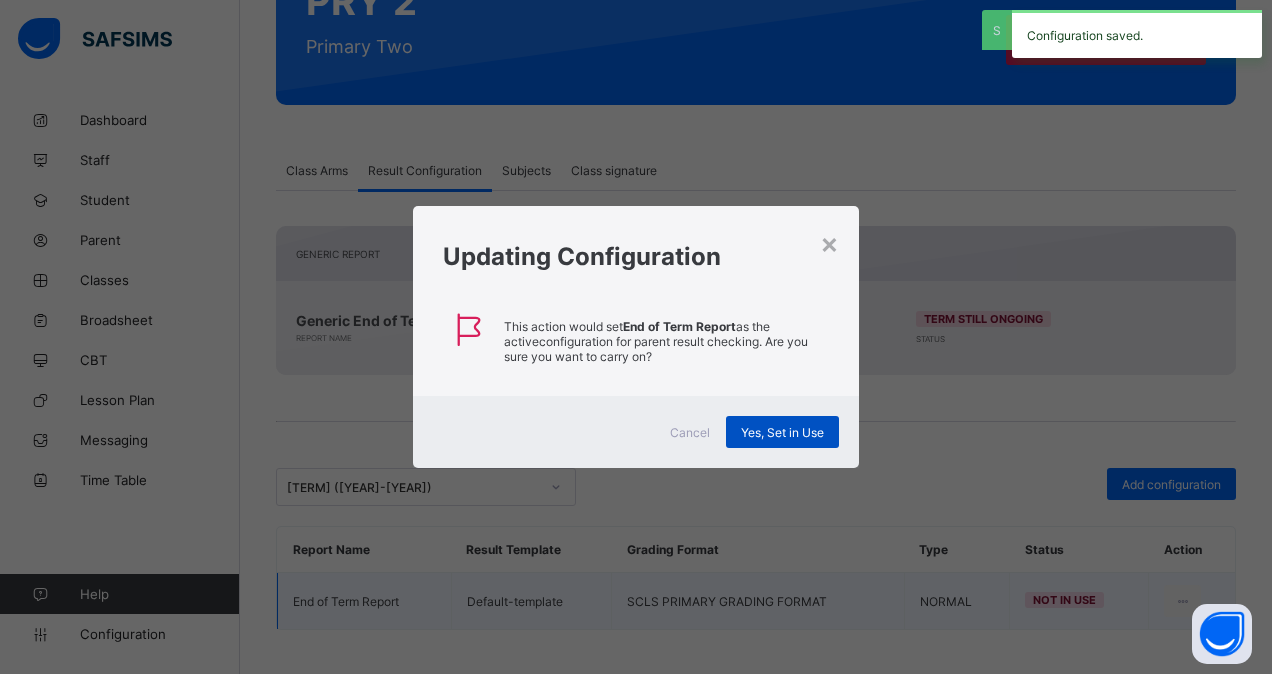 click on "Yes, Set in Use" at bounding box center (782, 432) 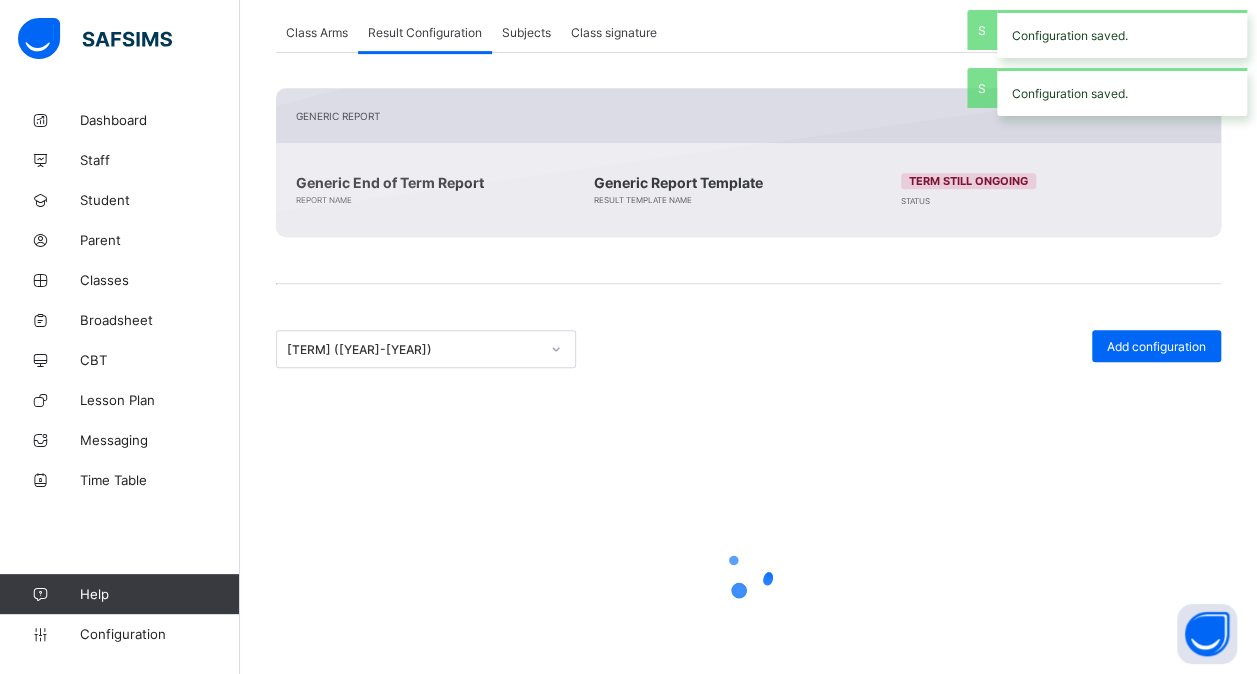 scroll, scrollTop: 260, scrollLeft: 0, axis: vertical 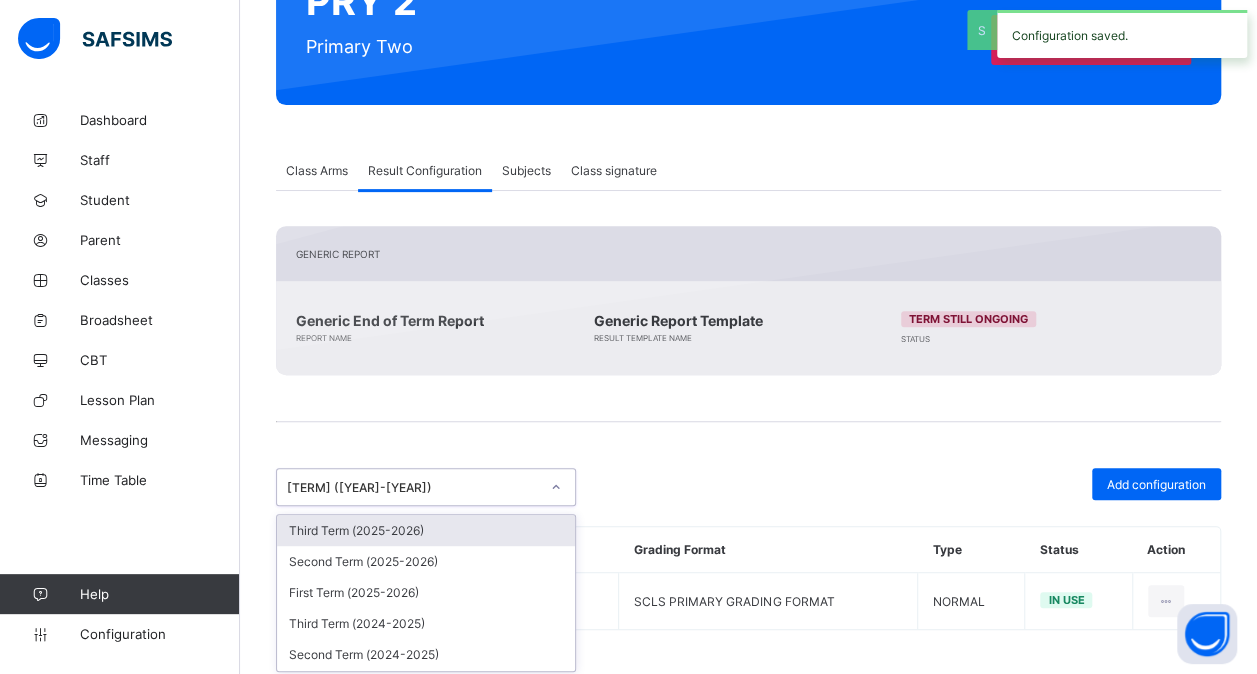 click at bounding box center [556, 487] 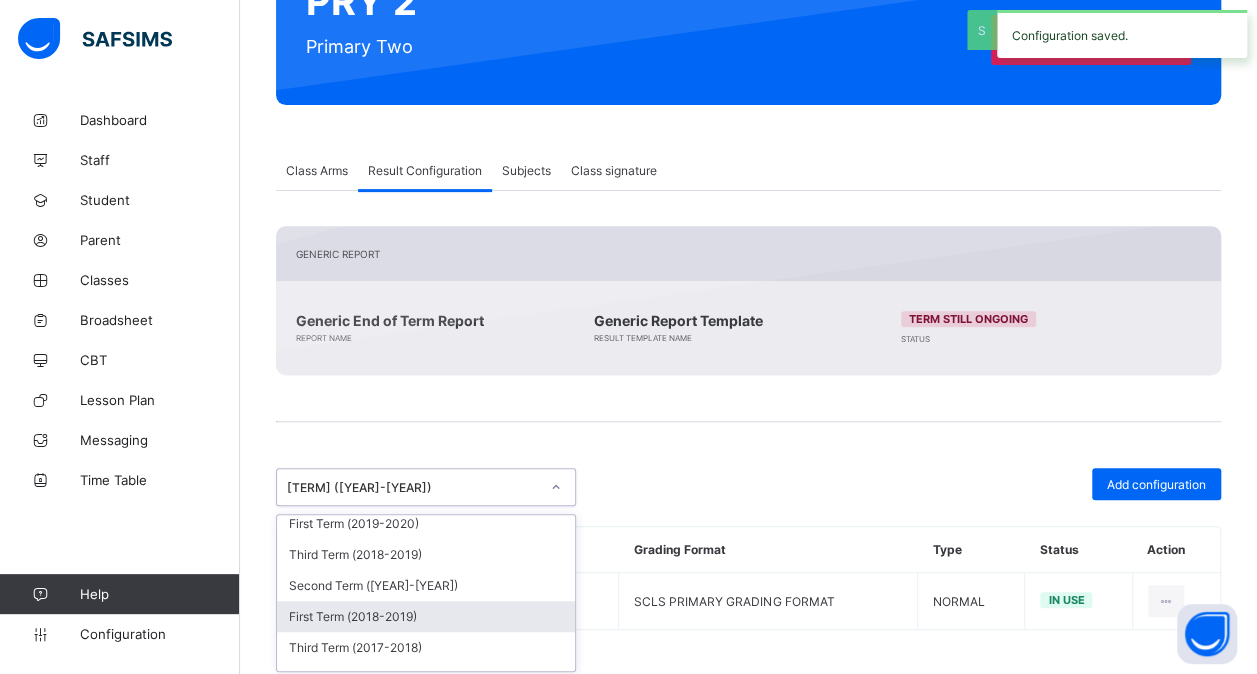 scroll, scrollTop: 834, scrollLeft: 0, axis: vertical 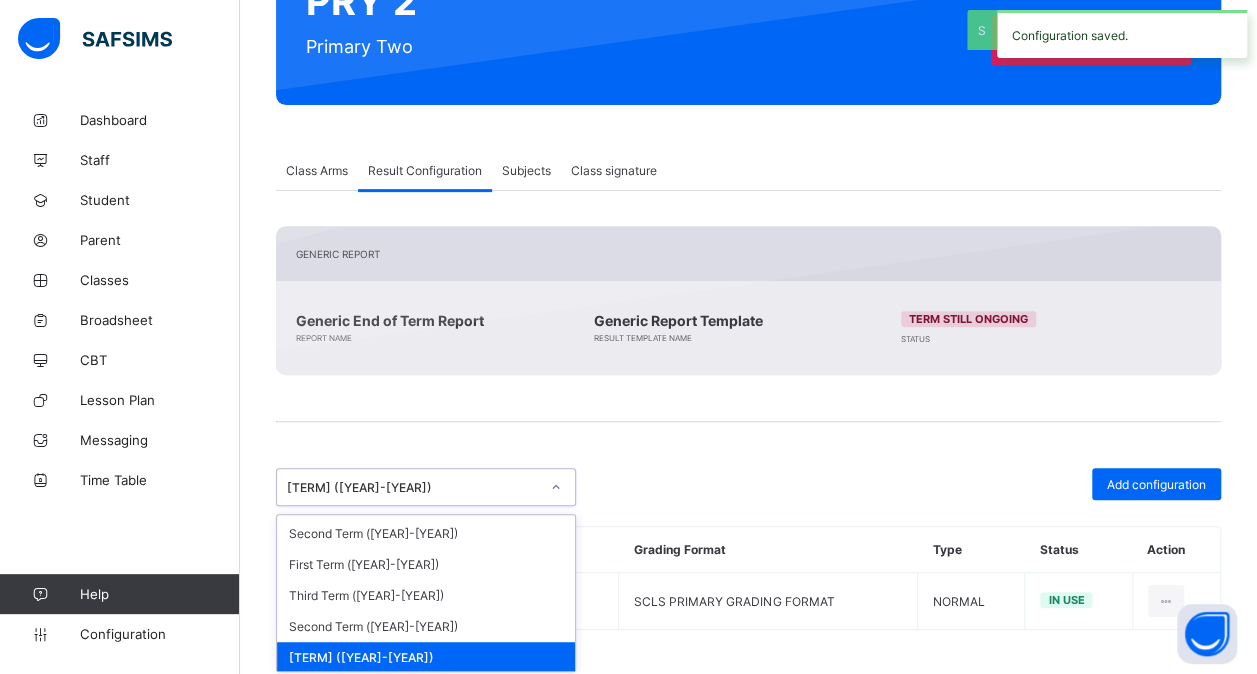 click on "[TERM] ([YEAR]-[YEAR])" at bounding box center (426, 688) 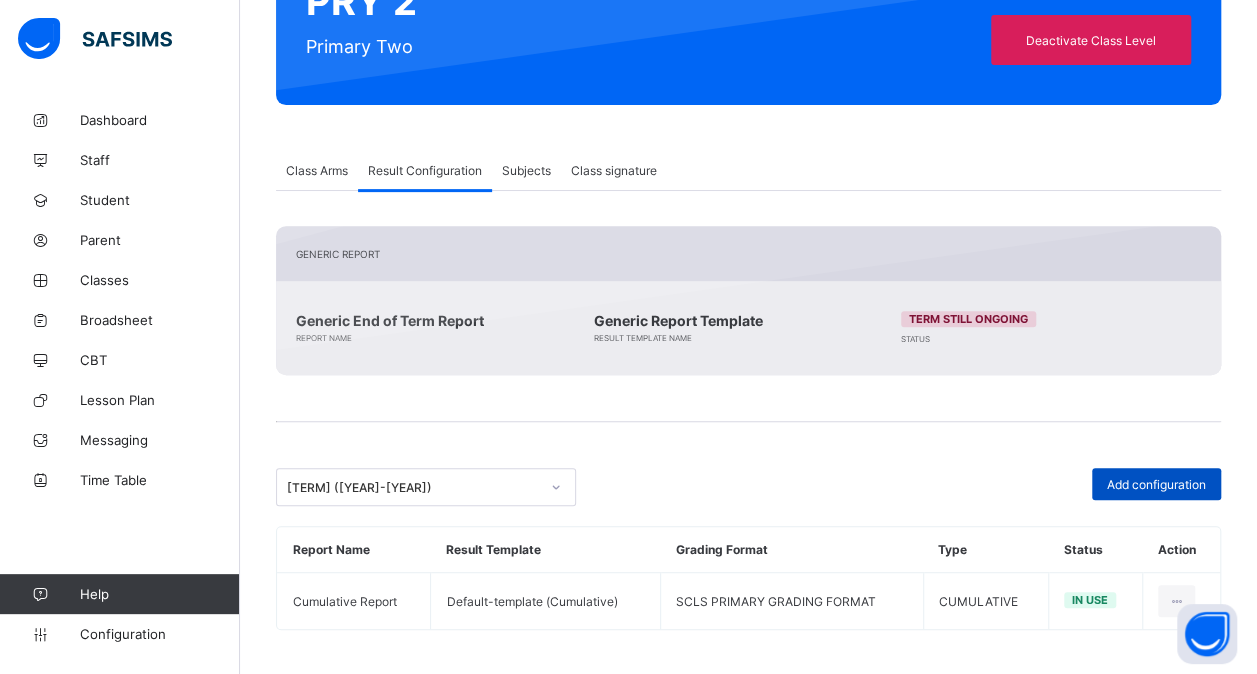 click on "Add configuration" at bounding box center [1156, 484] 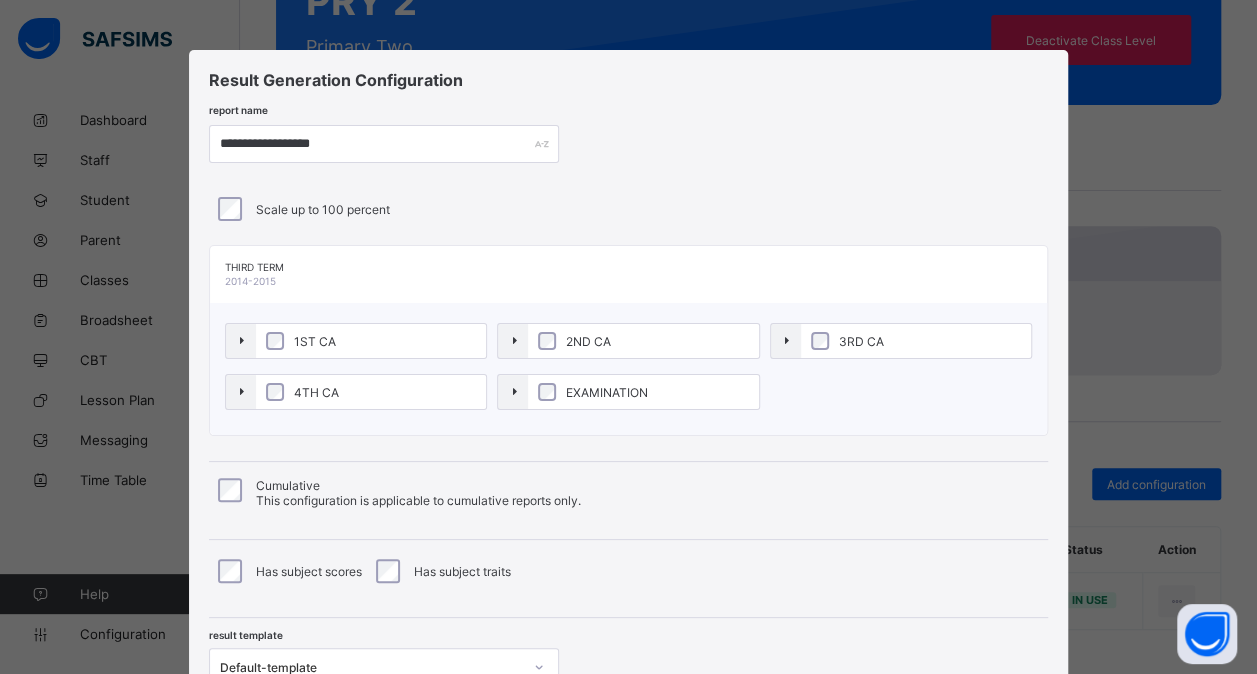 scroll, scrollTop: 165, scrollLeft: 0, axis: vertical 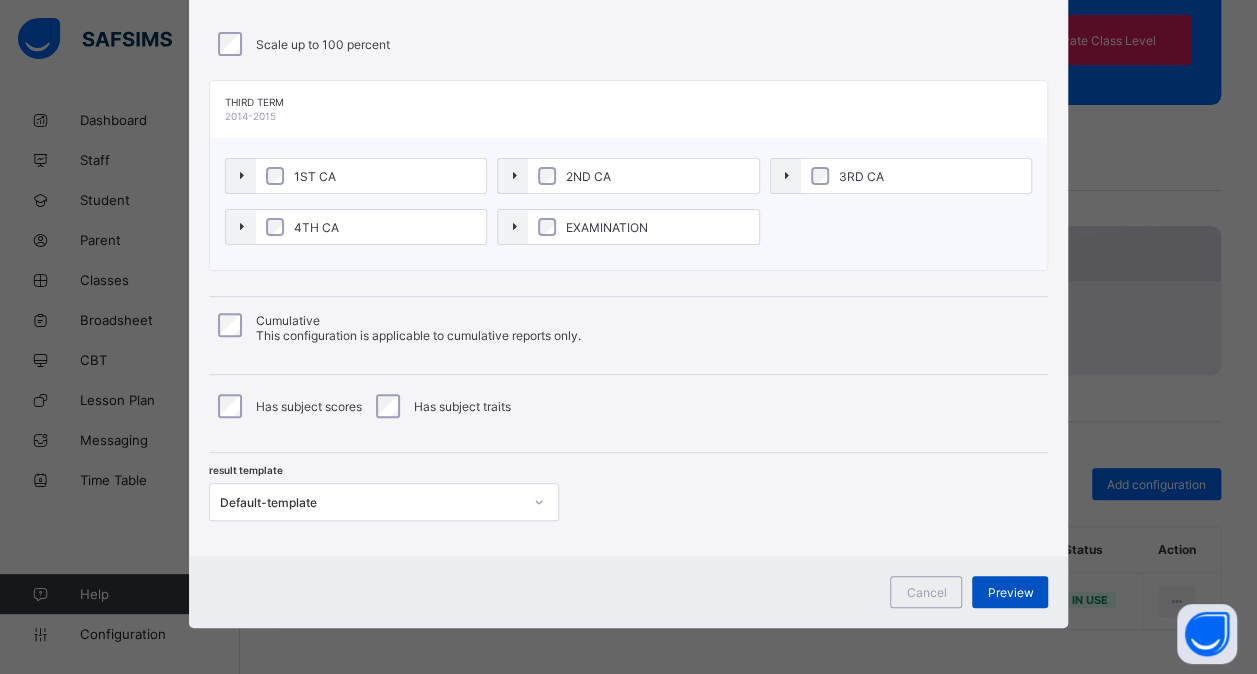 click on "Preview" at bounding box center (1010, 592) 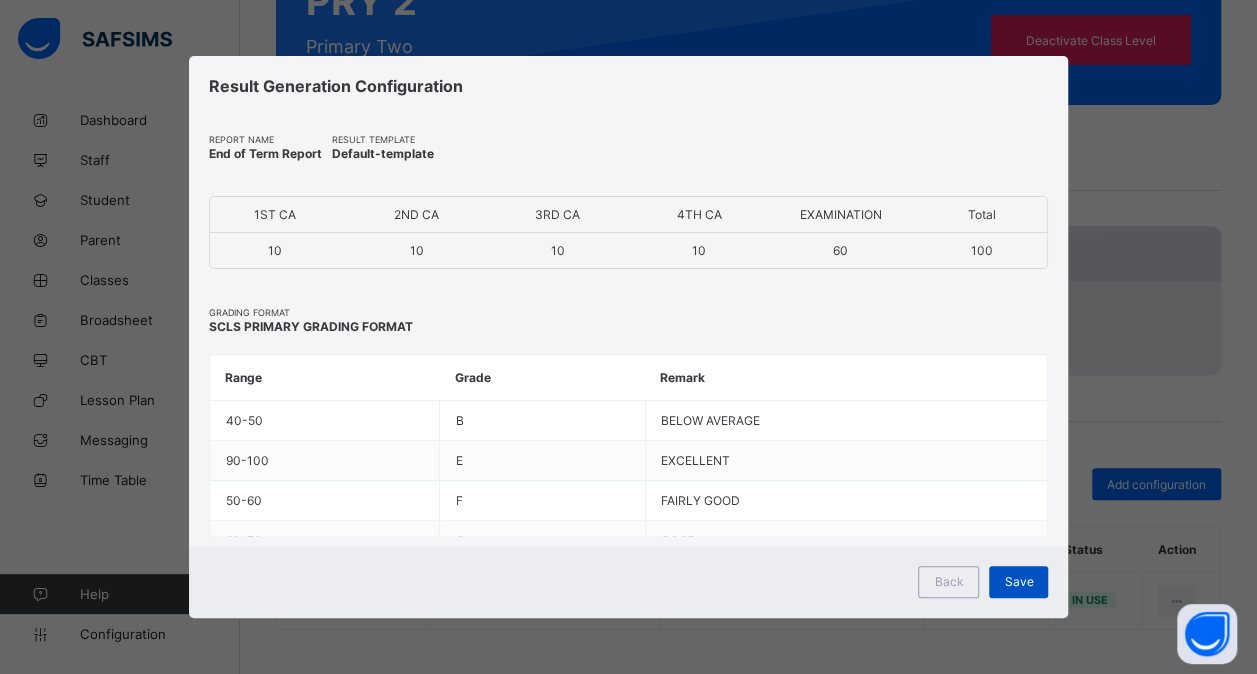 click on "Save" at bounding box center [1018, 581] 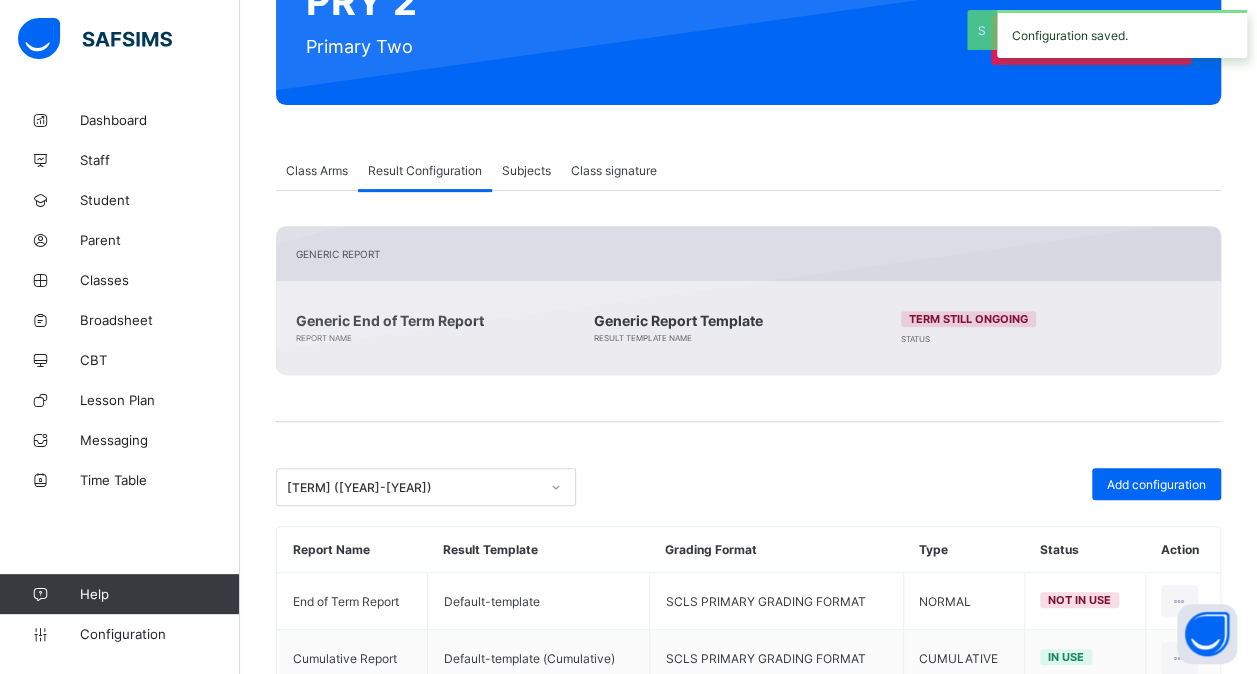 scroll, scrollTop: 317, scrollLeft: 0, axis: vertical 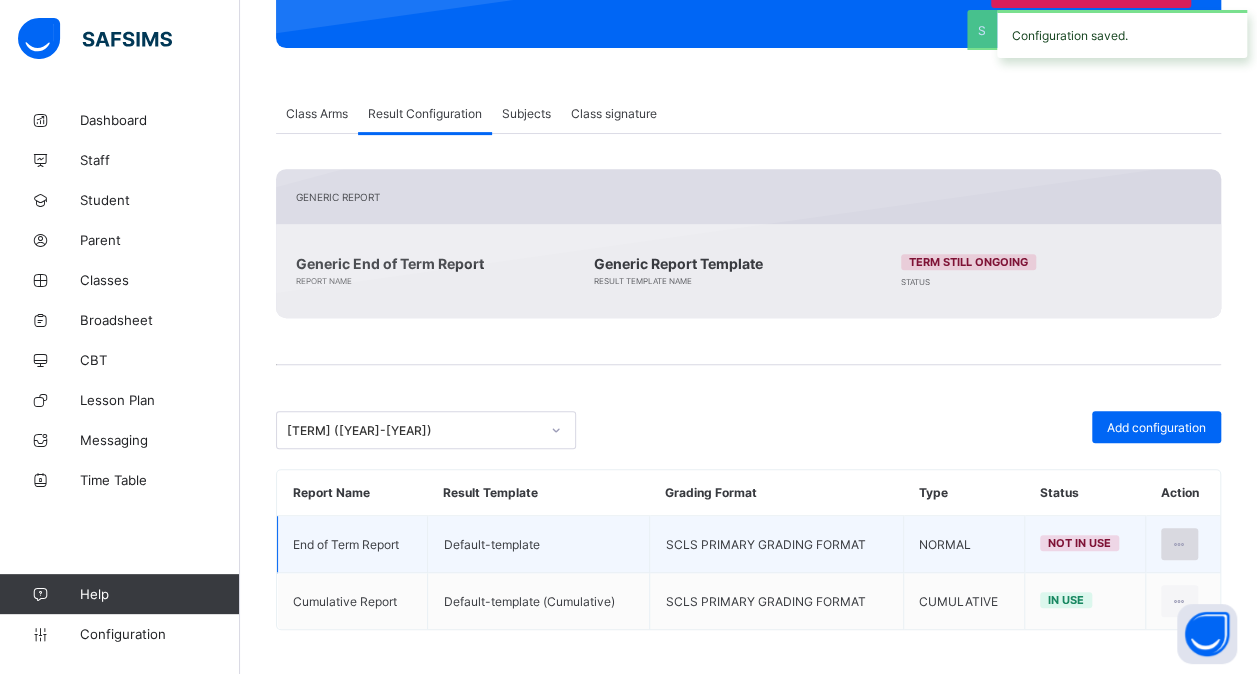 click at bounding box center [1179, 544] 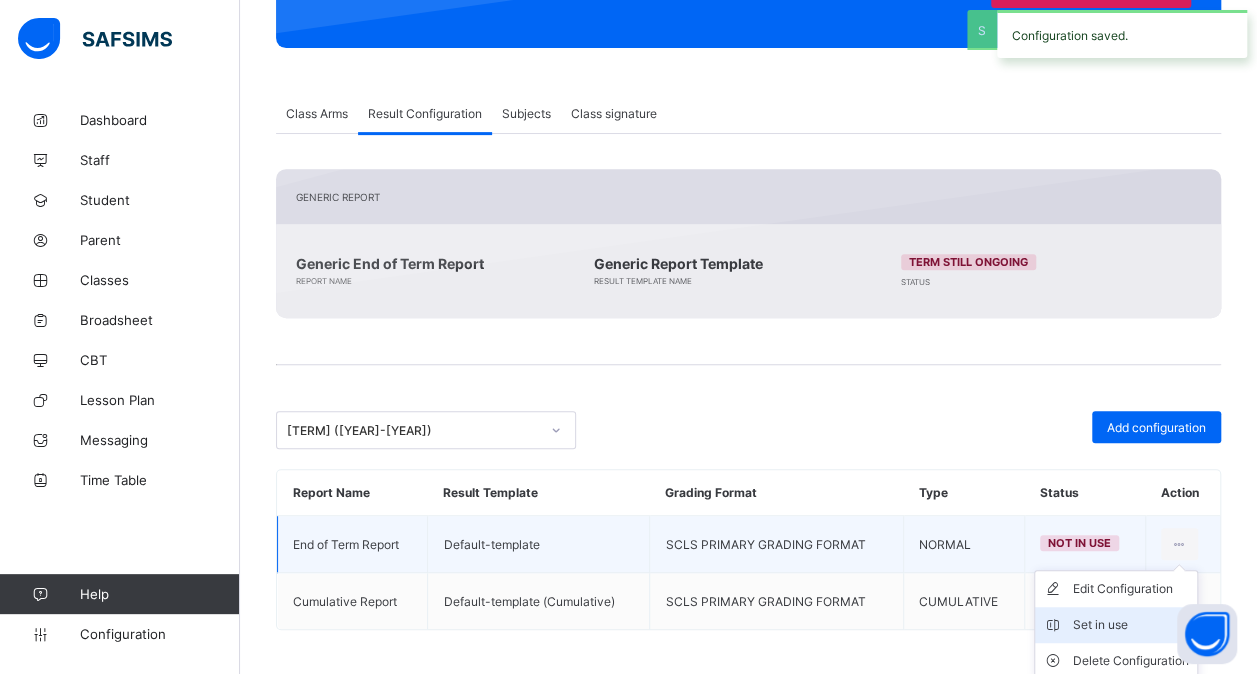 click on "Set in use" at bounding box center [1131, 625] 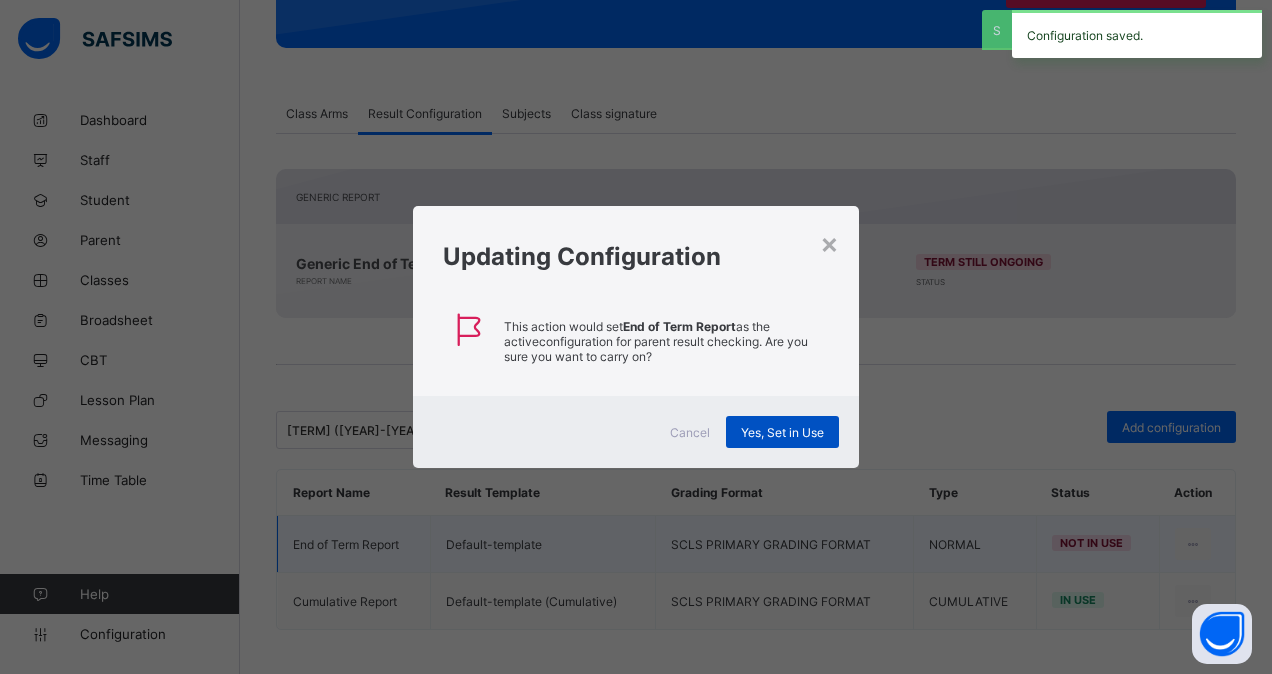 click on "Yes, Set in Use" at bounding box center [782, 432] 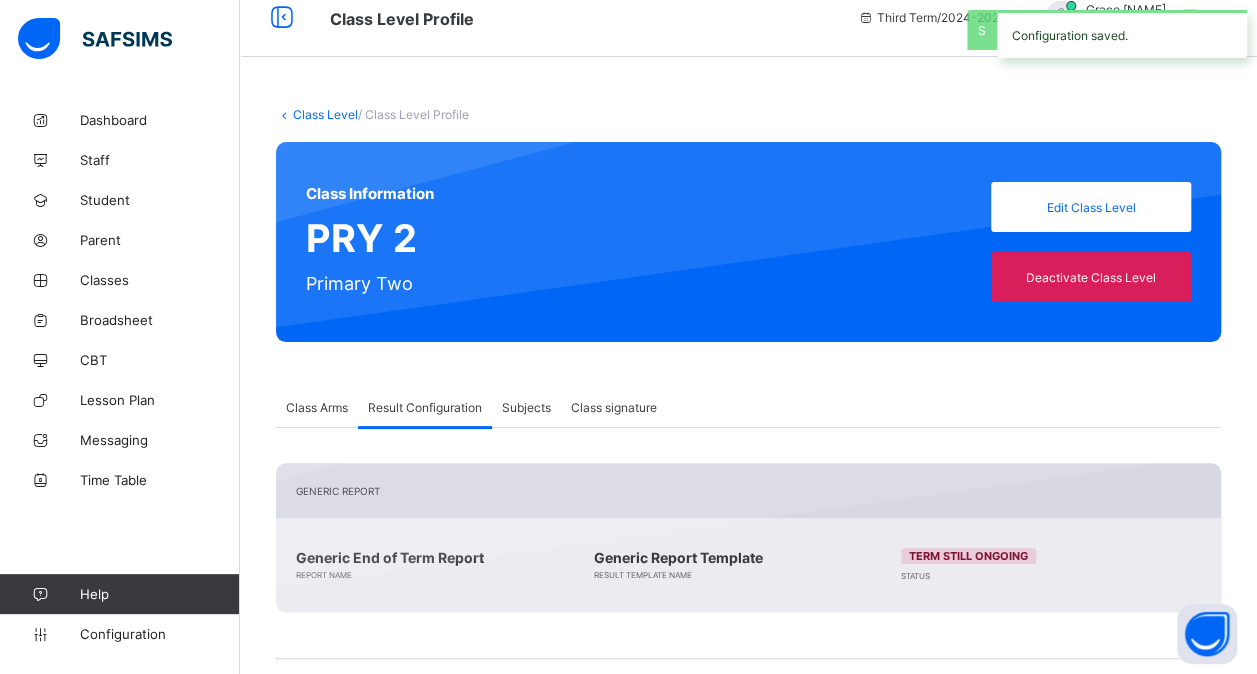 scroll, scrollTop: 0, scrollLeft: 0, axis: both 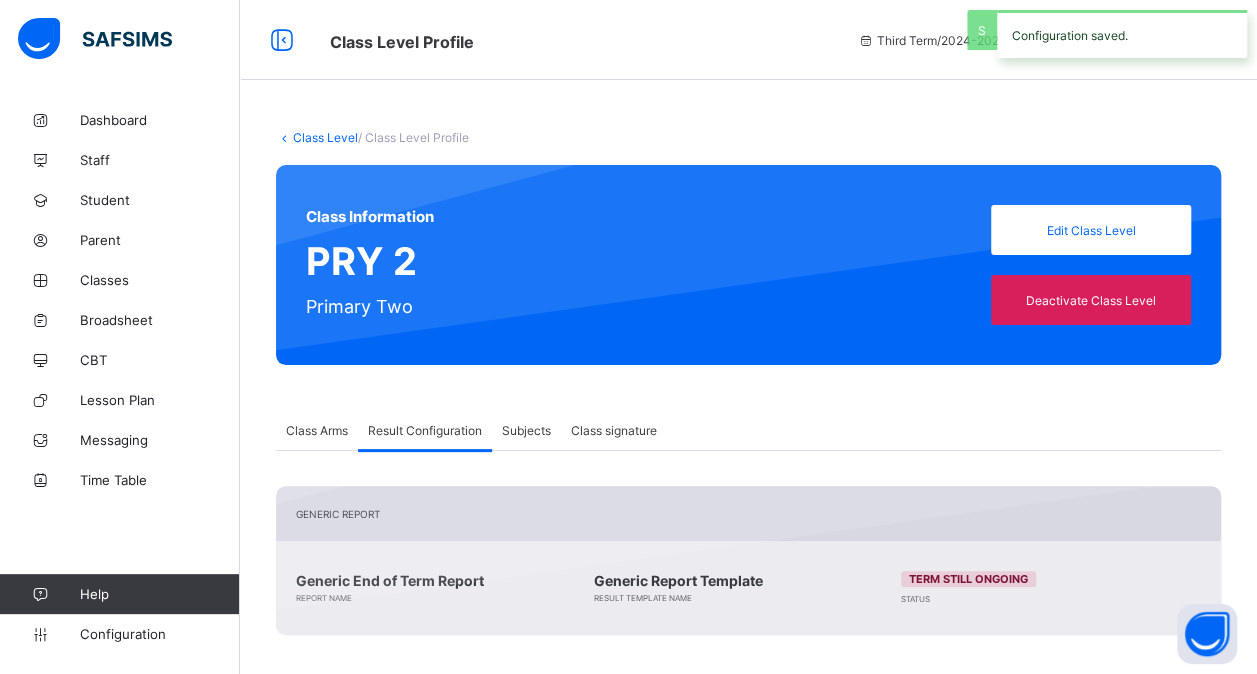 click on "Class Level" at bounding box center [325, 137] 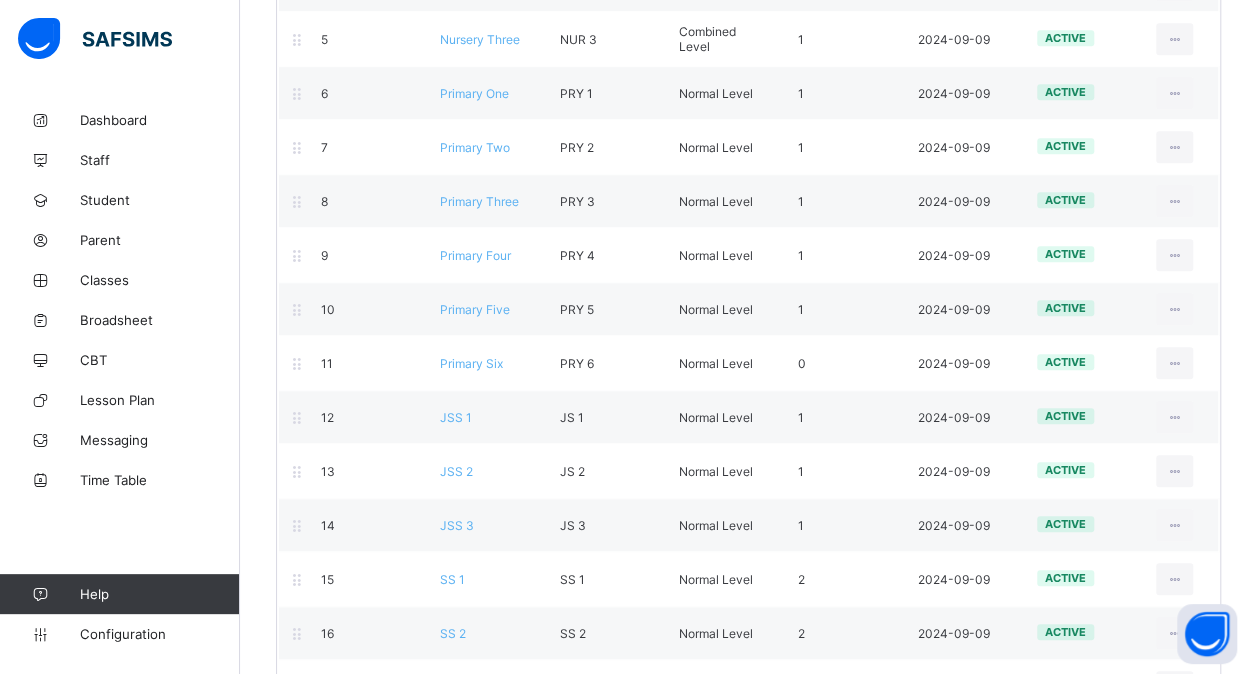 scroll, scrollTop: 483, scrollLeft: 0, axis: vertical 